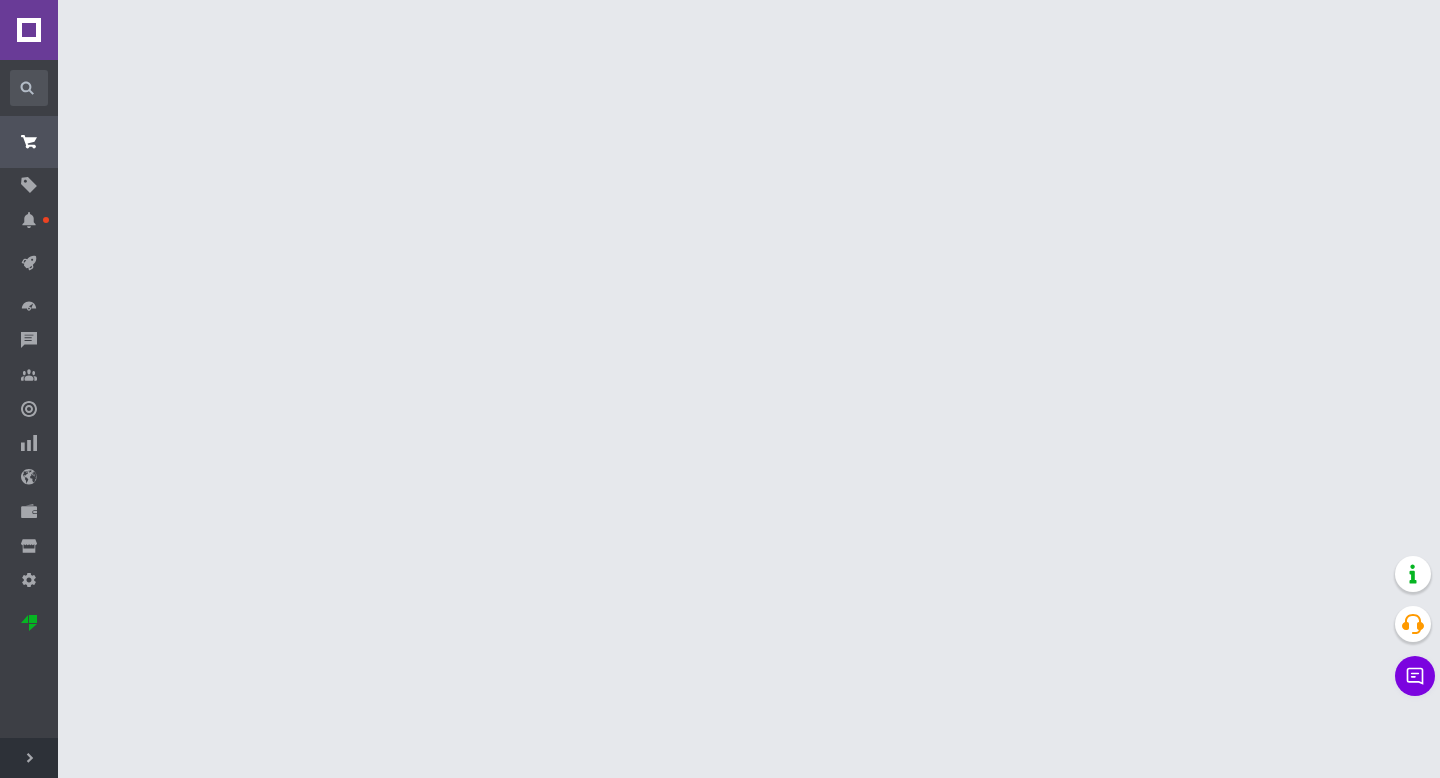 scroll, scrollTop: 0, scrollLeft: 0, axis: both 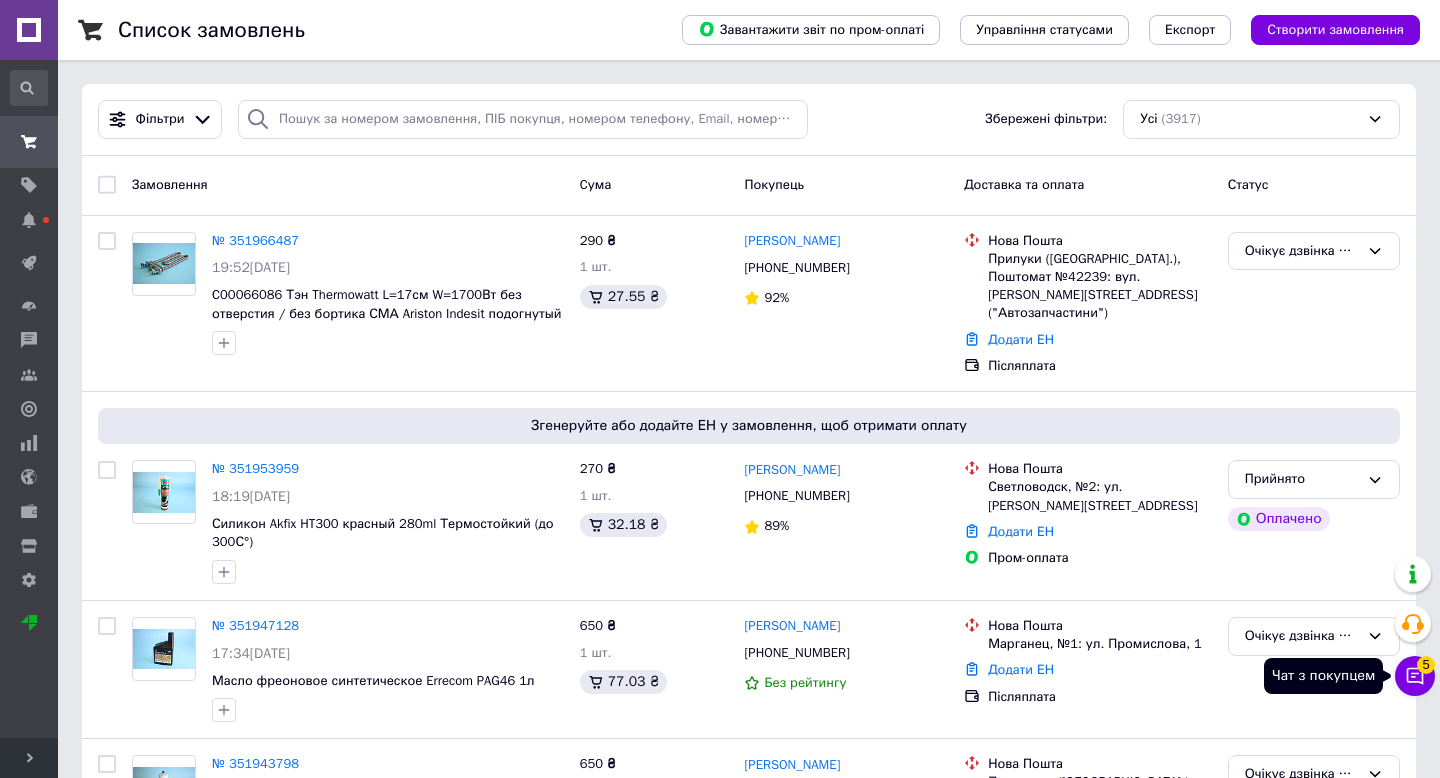 click 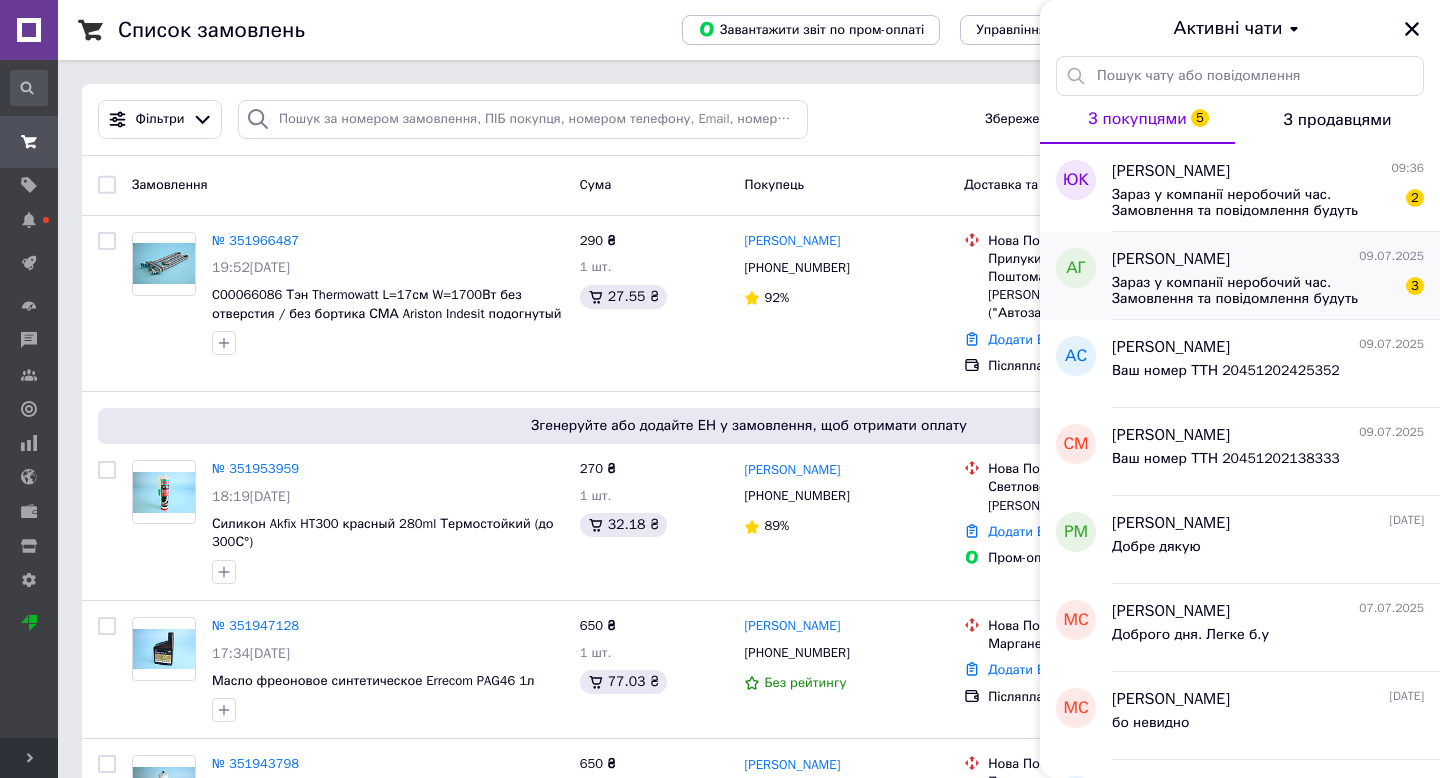 click on "Зараз у компанії неробочий час. Замовлення та повідомлення будуть оброблені з 10:00 найближчого робочого дня (завтра, 10.07)" at bounding box center (1254, 291) 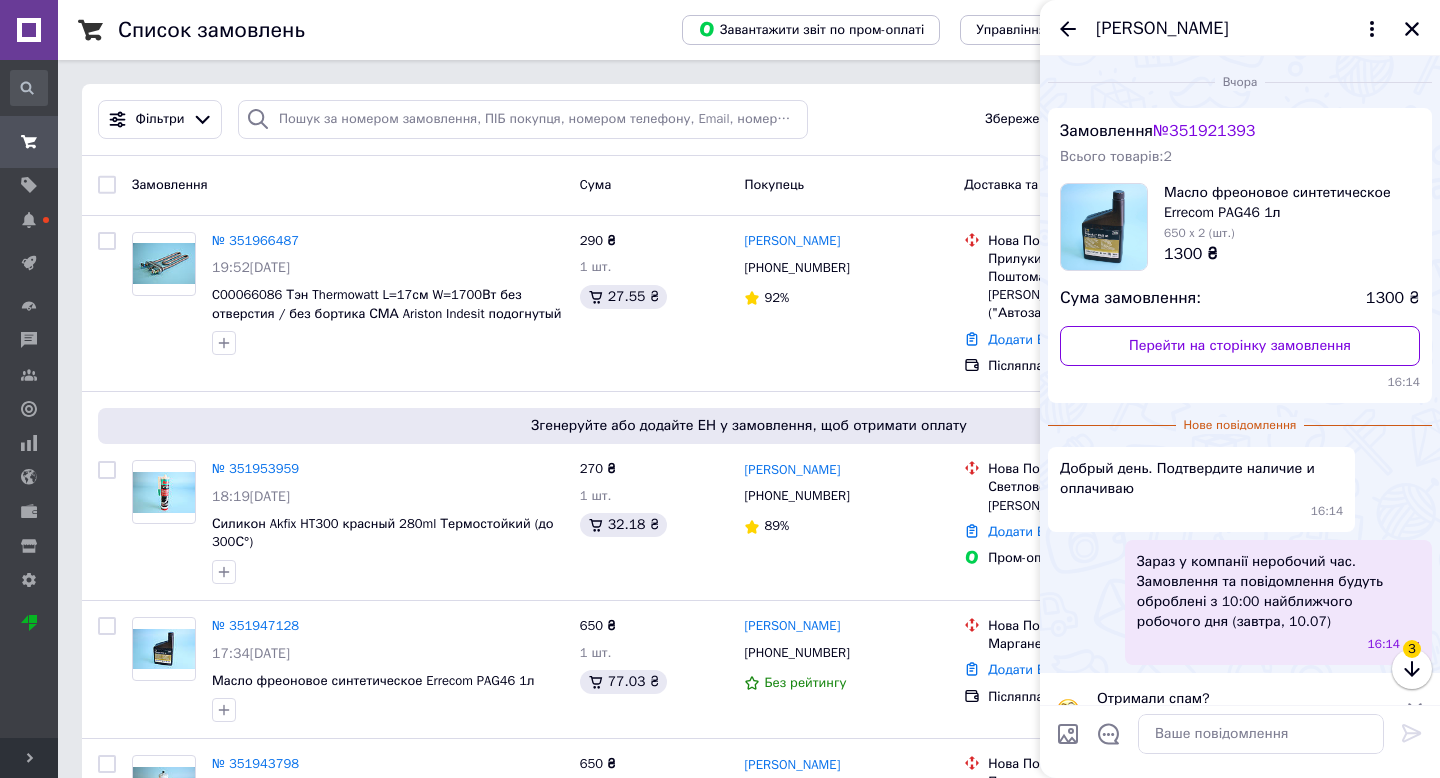scroll, scrollTop: 40, scrollLeft: 0, axis: vertical 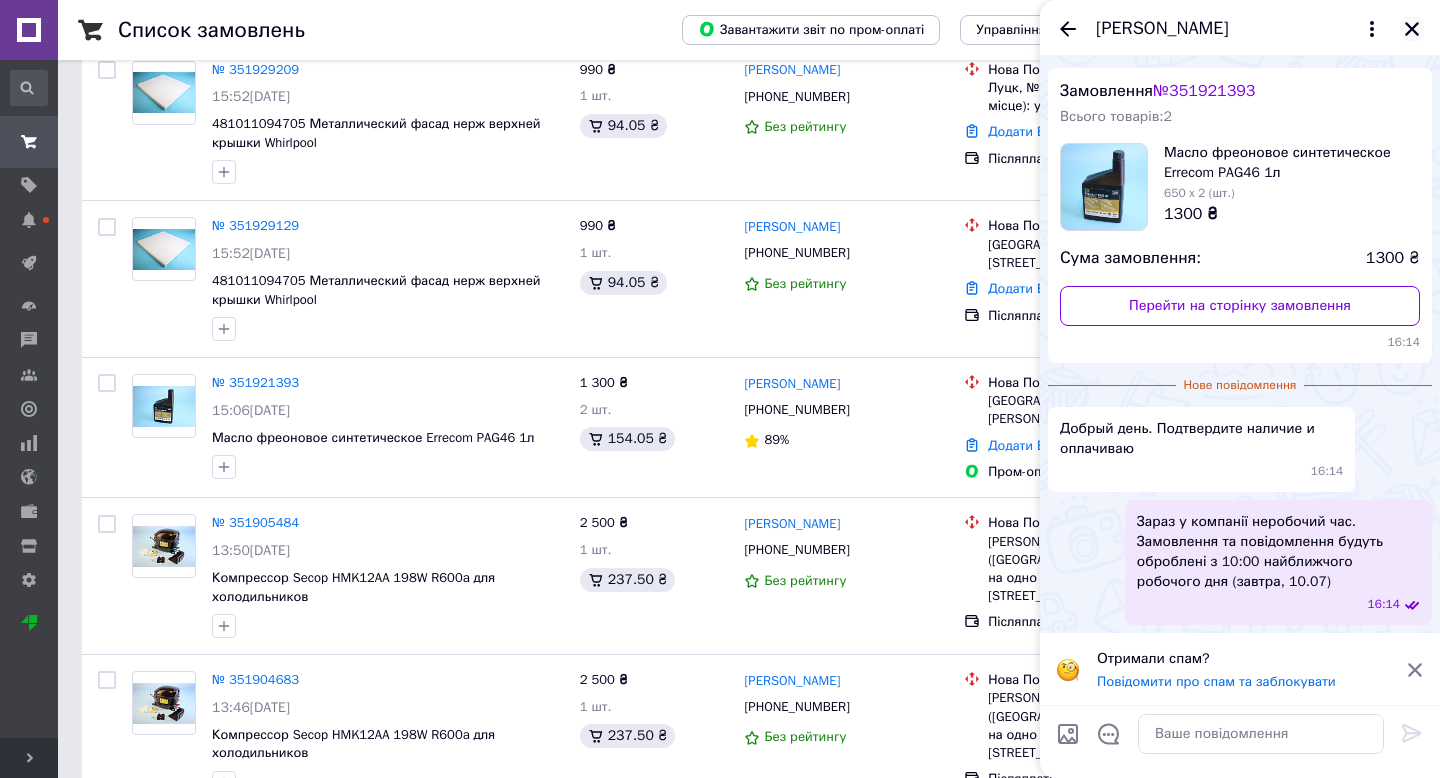 click 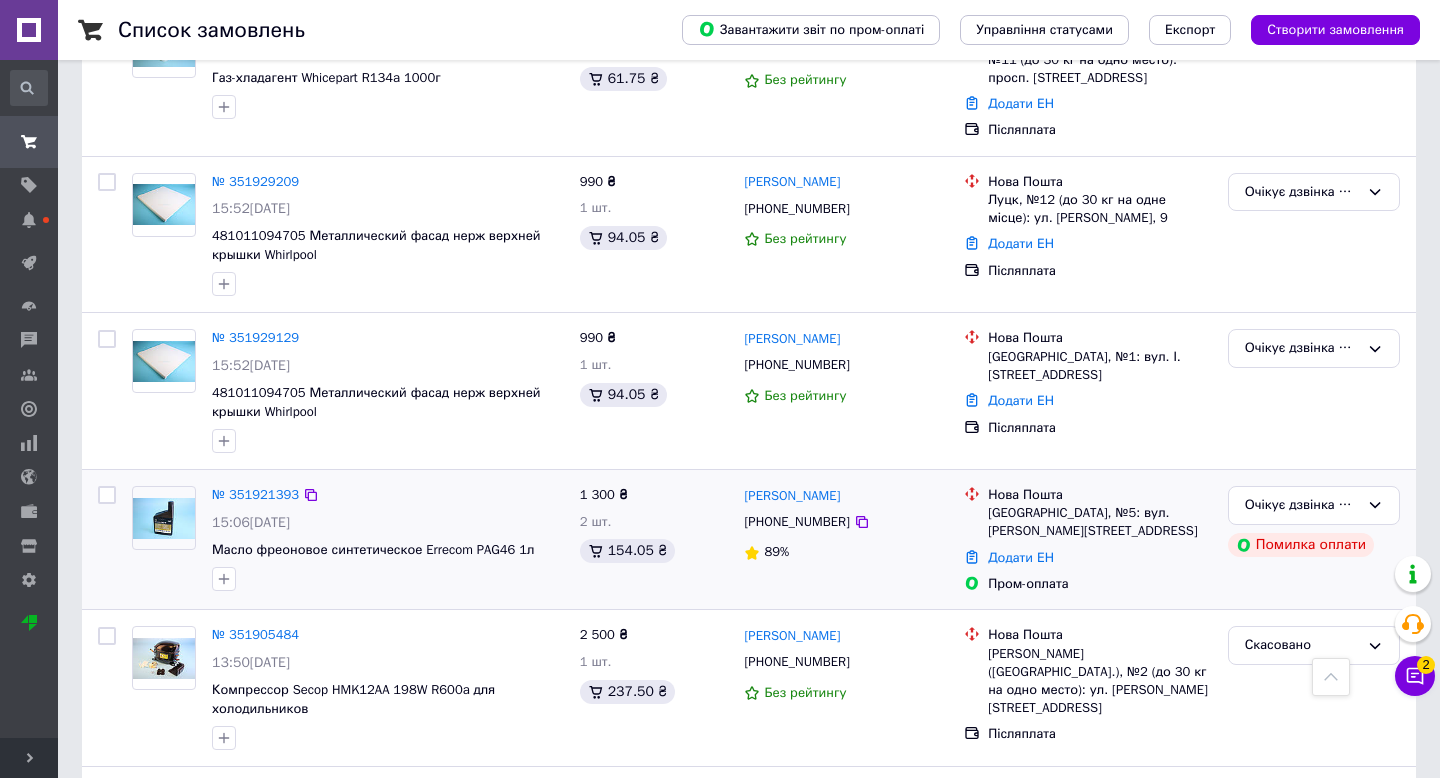 scroll, scrollTop: 734, scrollLeft: 0, axis: vertical 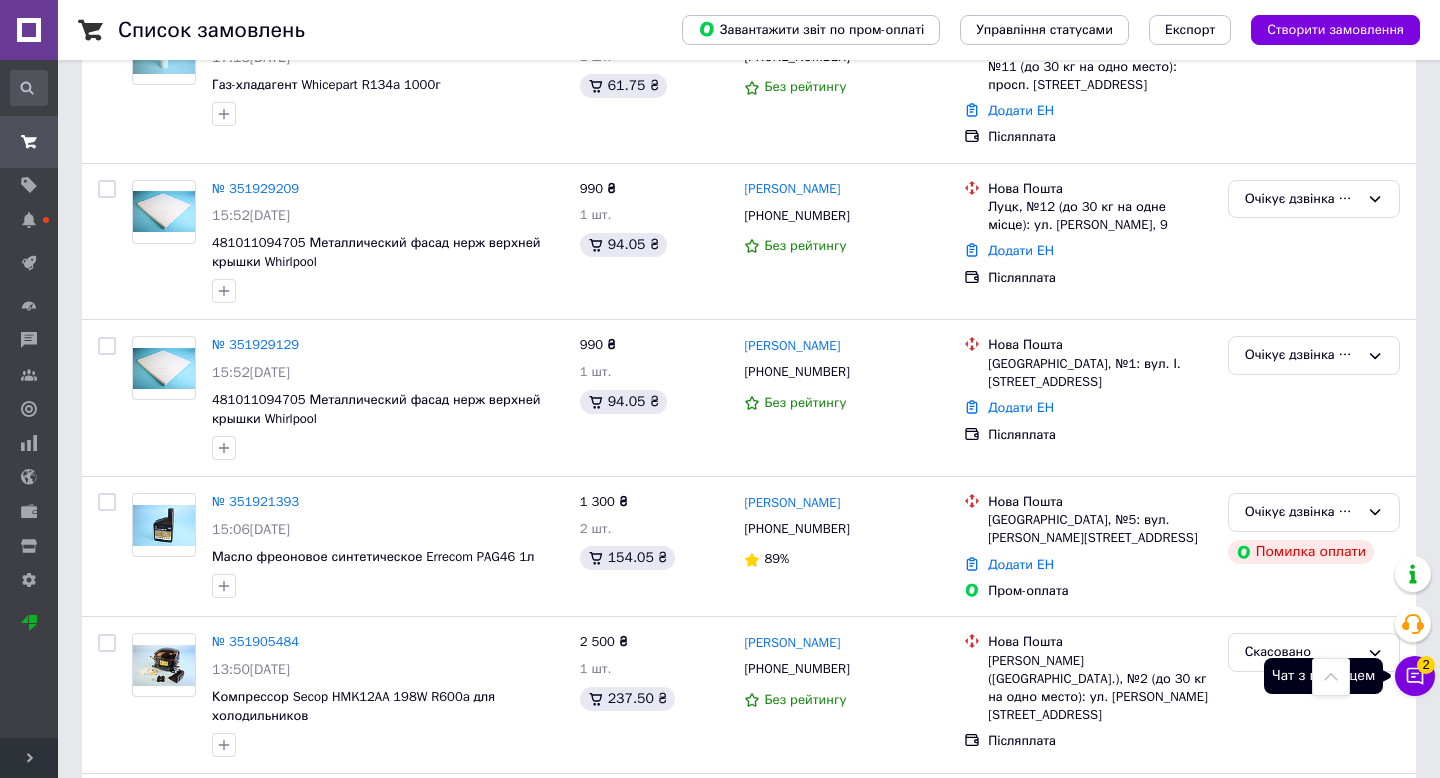 click 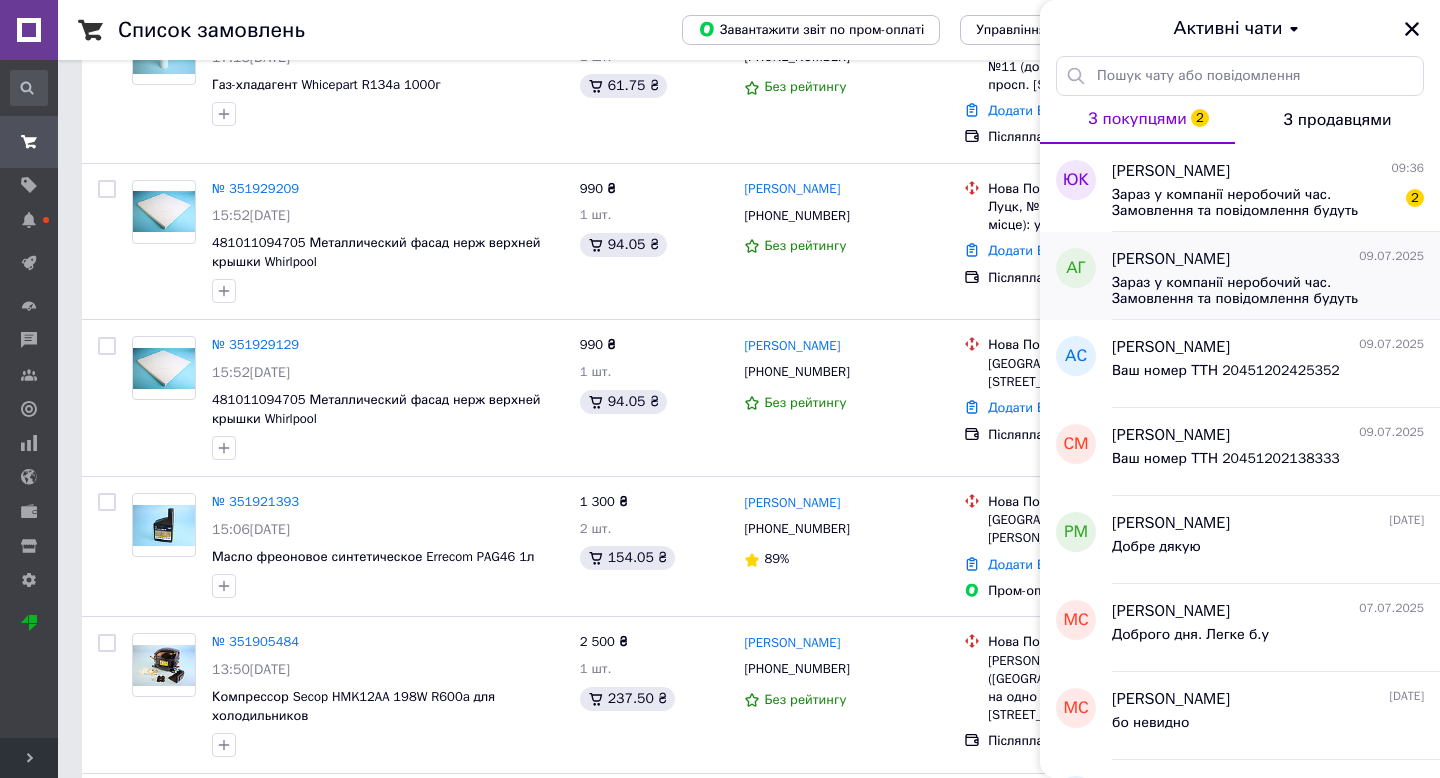 click on "Зараз у компанії неробочий час. Замовлення та повідомлення будуть оброблені з 10:00 найближчого робочого дня (завтра, 10.07)" at bounding box center [1254, 291] 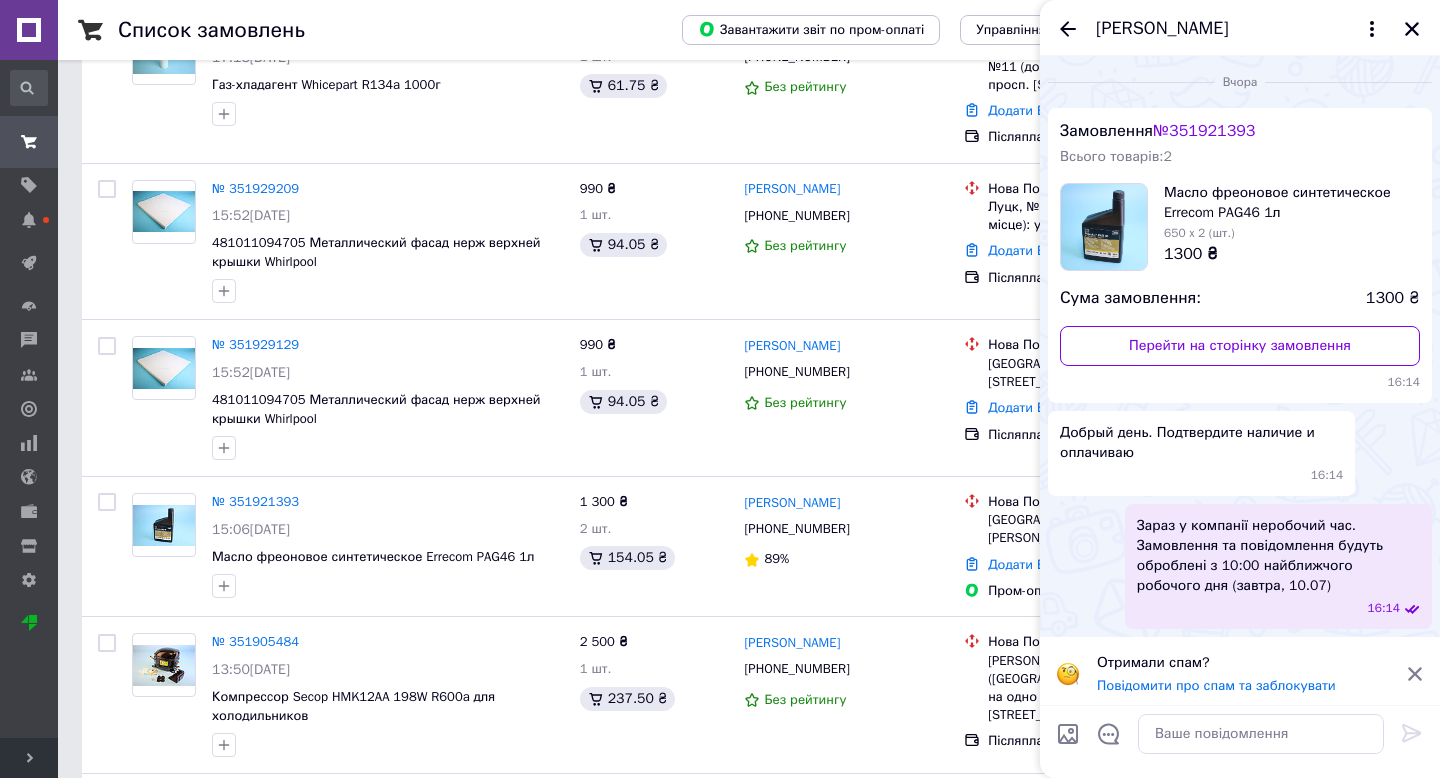 scroll, scrollTop: 4, scrollLeft: 0, axis: vertical 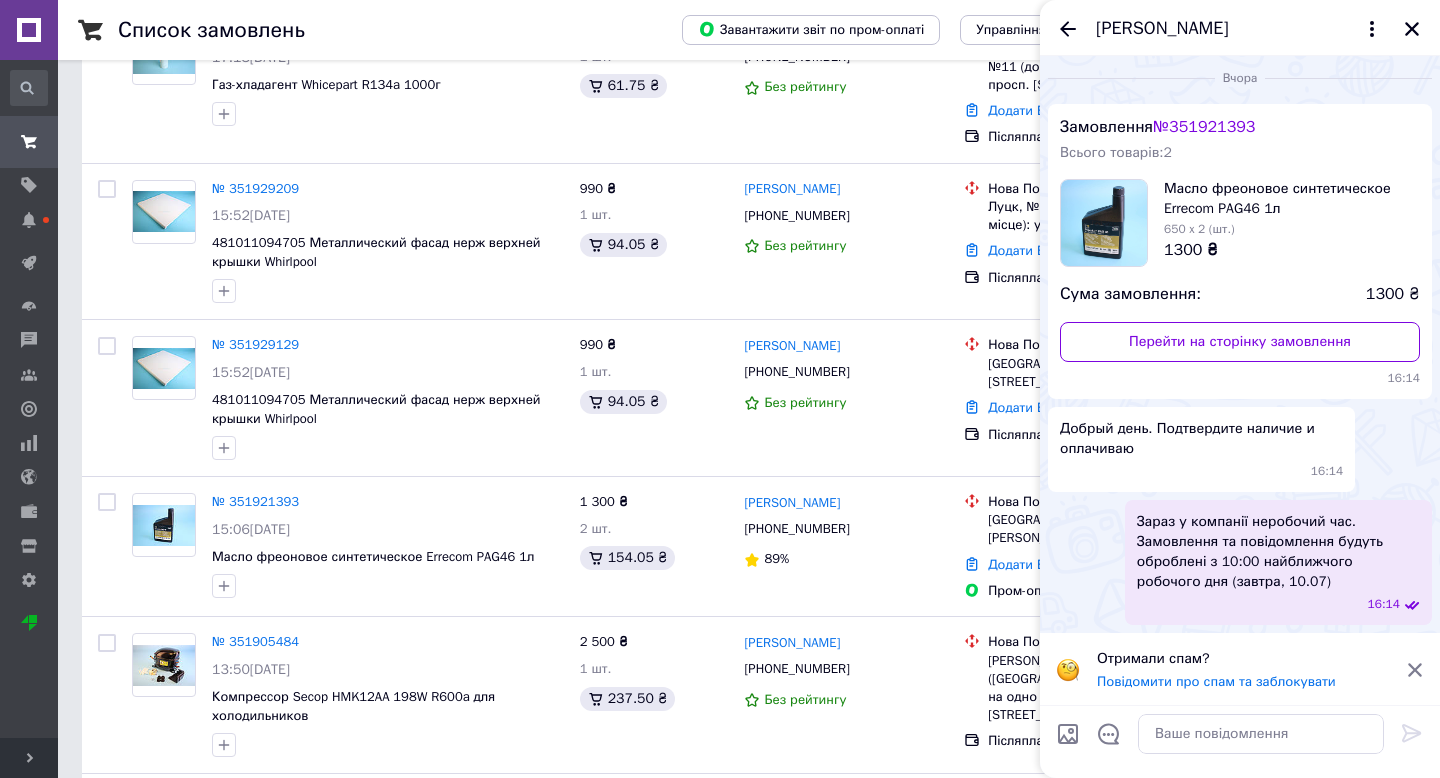 click at bounding box center (1261, 734) 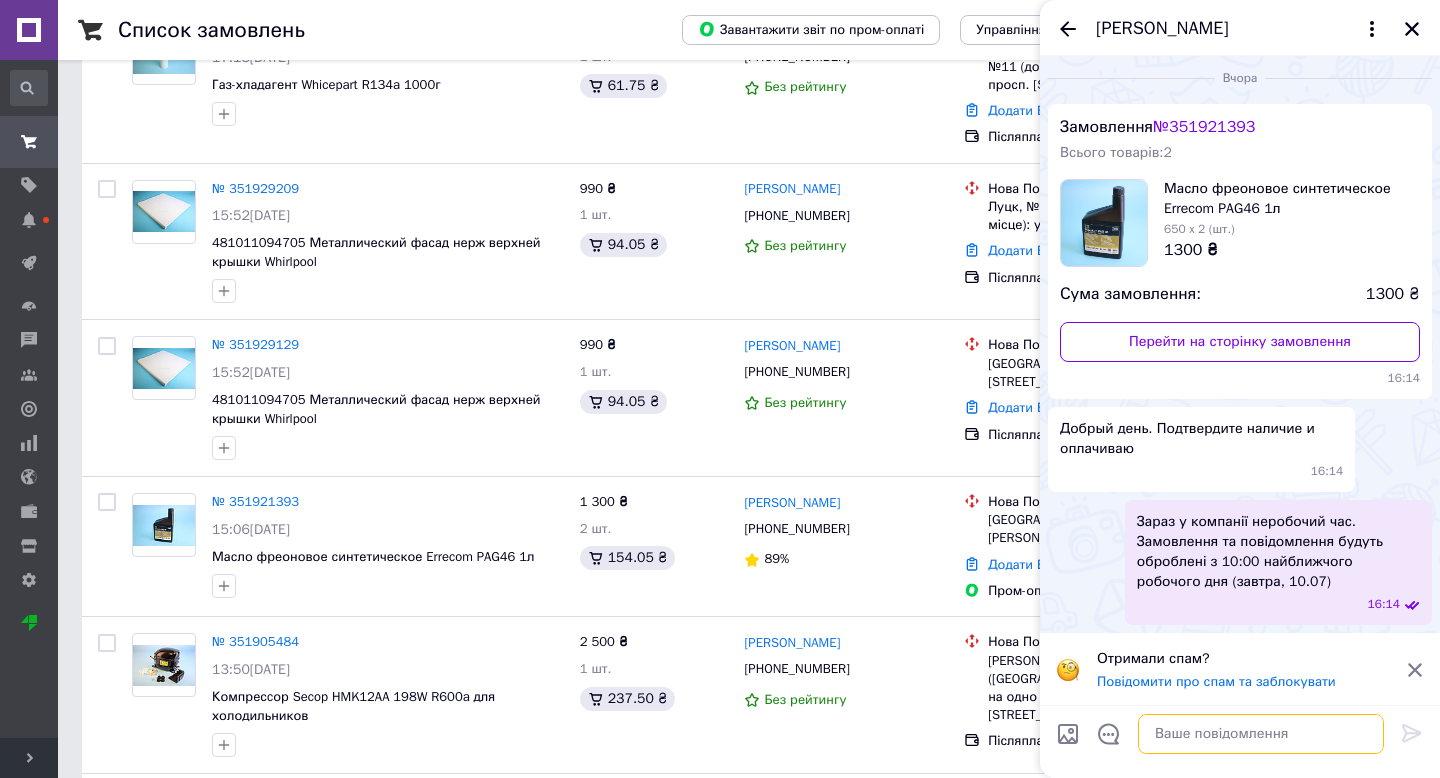 click at bounding box center [1261, 734] 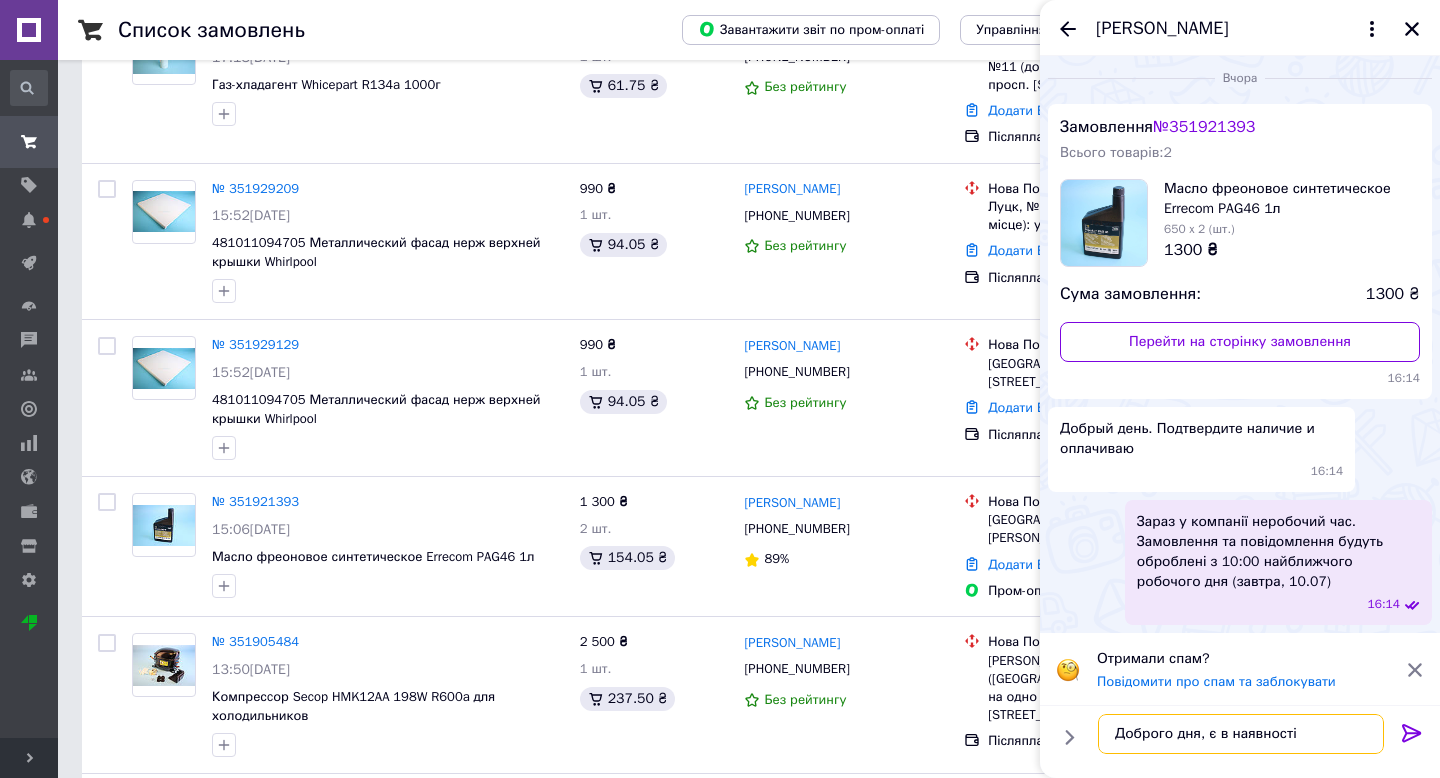 type on "Доброго дня, є в наявності" 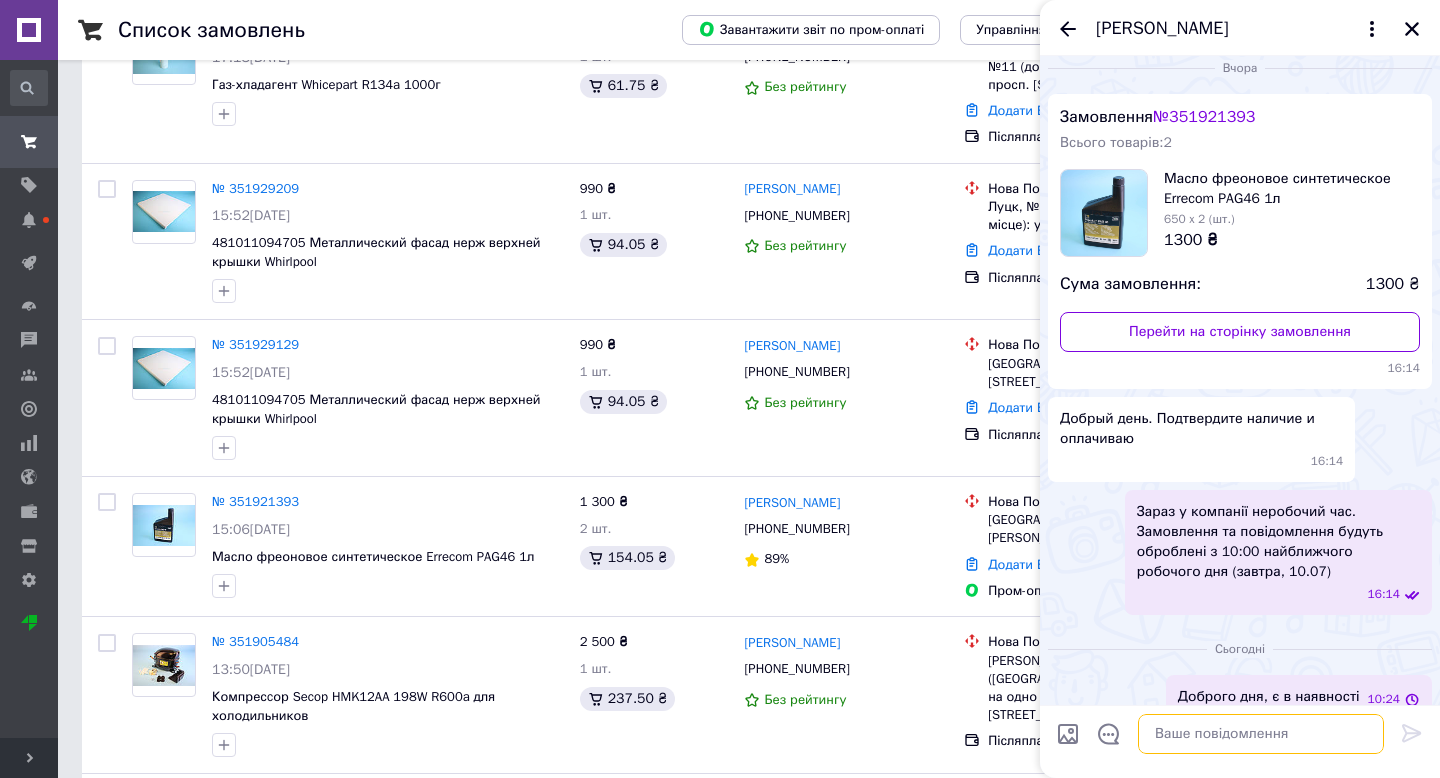 scroll, scrollTop: 37, scrollLeft: 0, axis: vertical 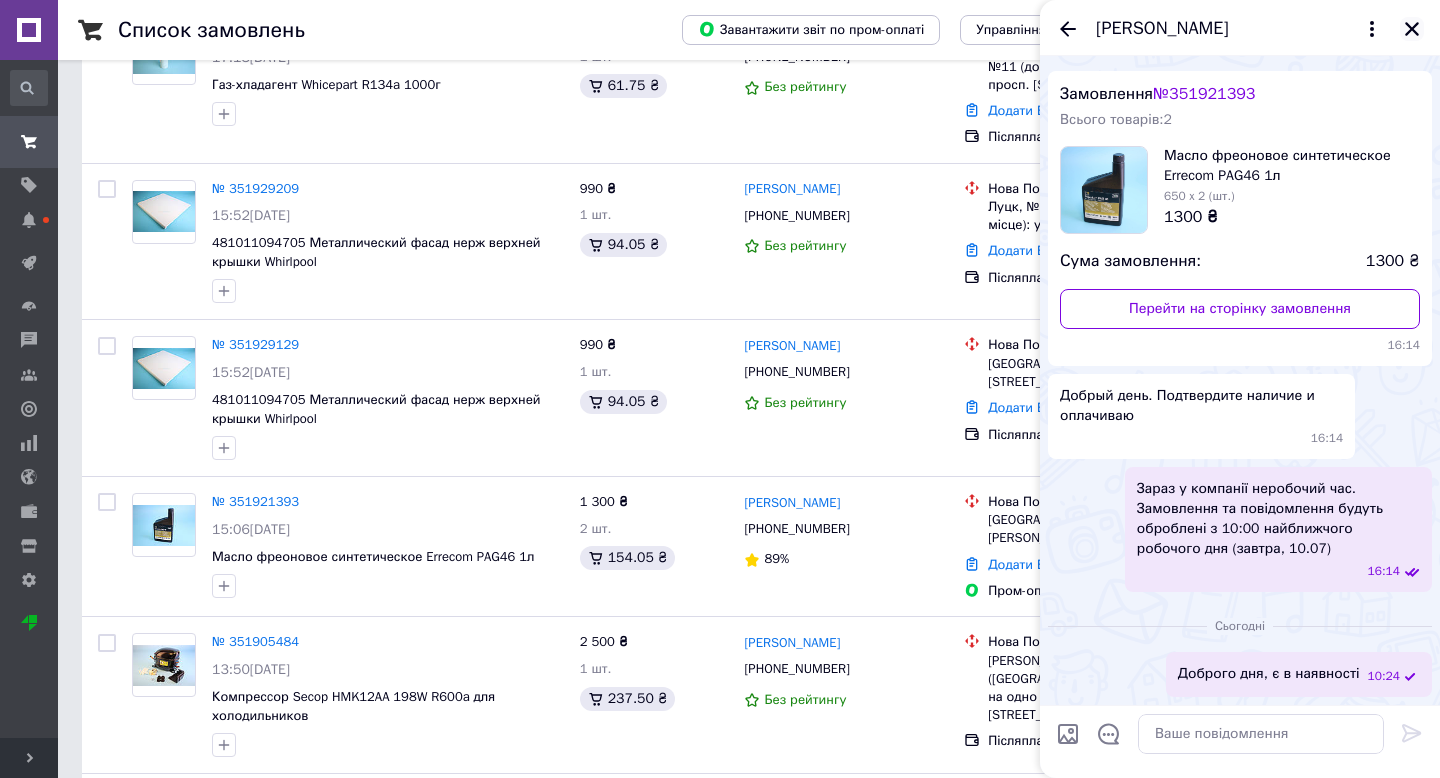 click 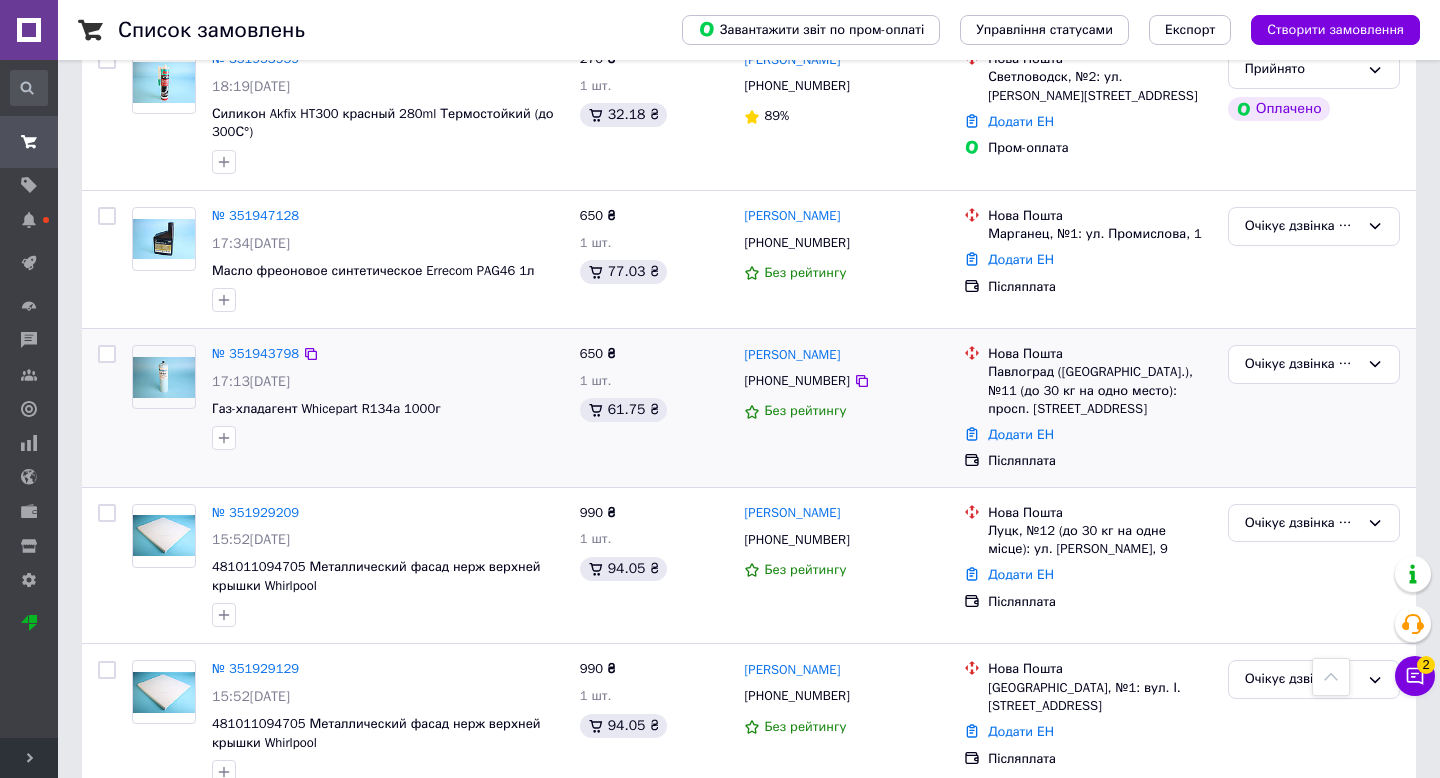 scroll, scrollTop: 0, scrollLeft: 0, axis: both 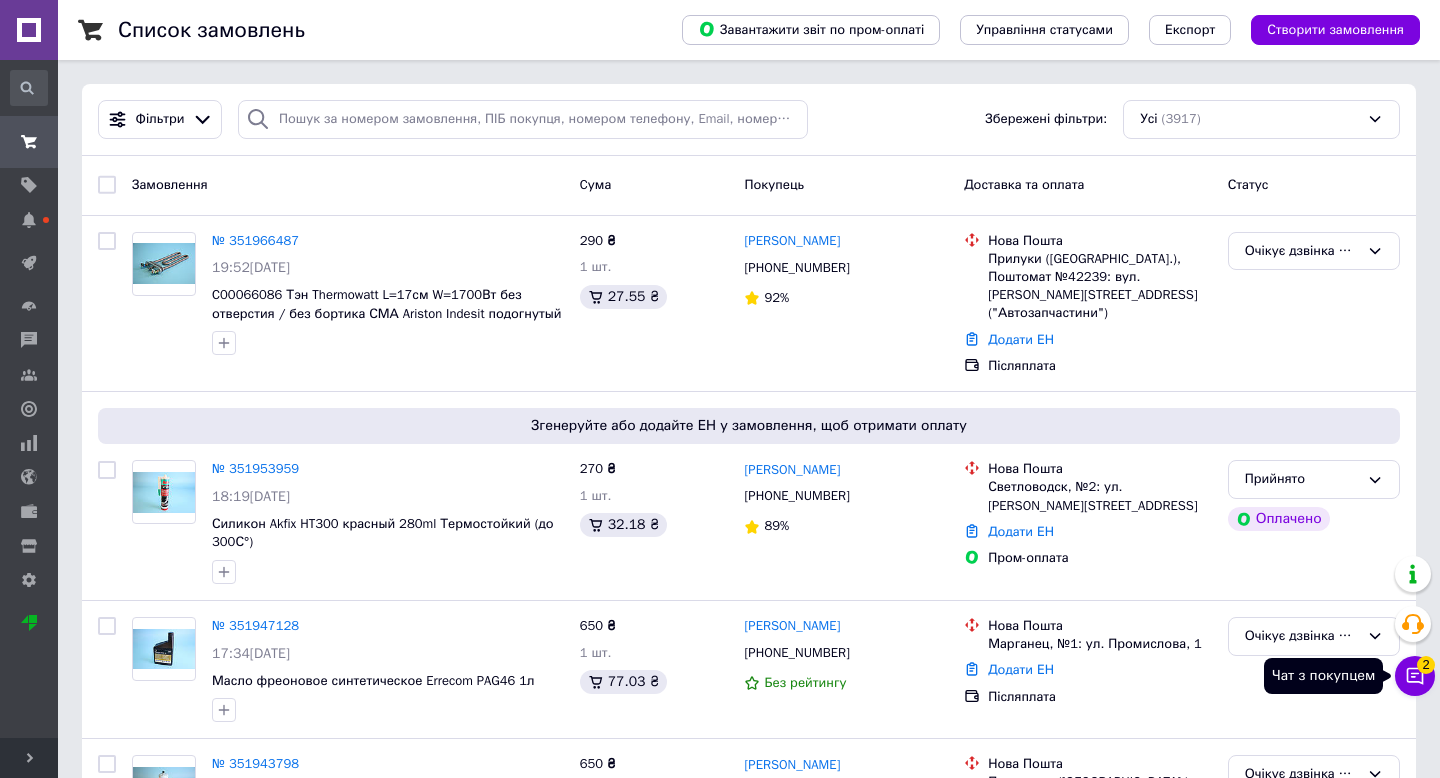 click 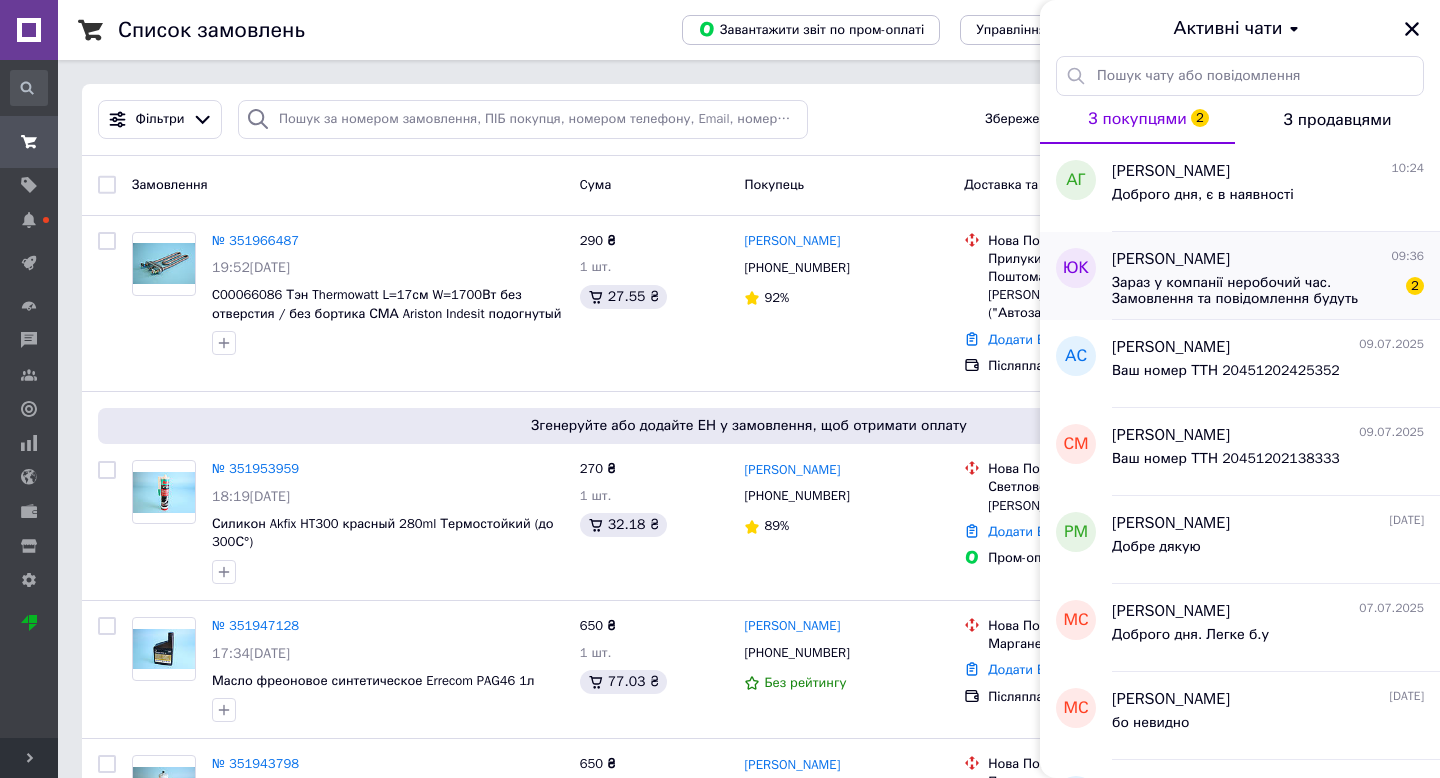 click on "Зараз у компанії неробочий час. Замовлення та повідомлення будуть оброблені з 10:00 найближчого робочого дня (сьогодні)" at bounding box center (1254, 291) 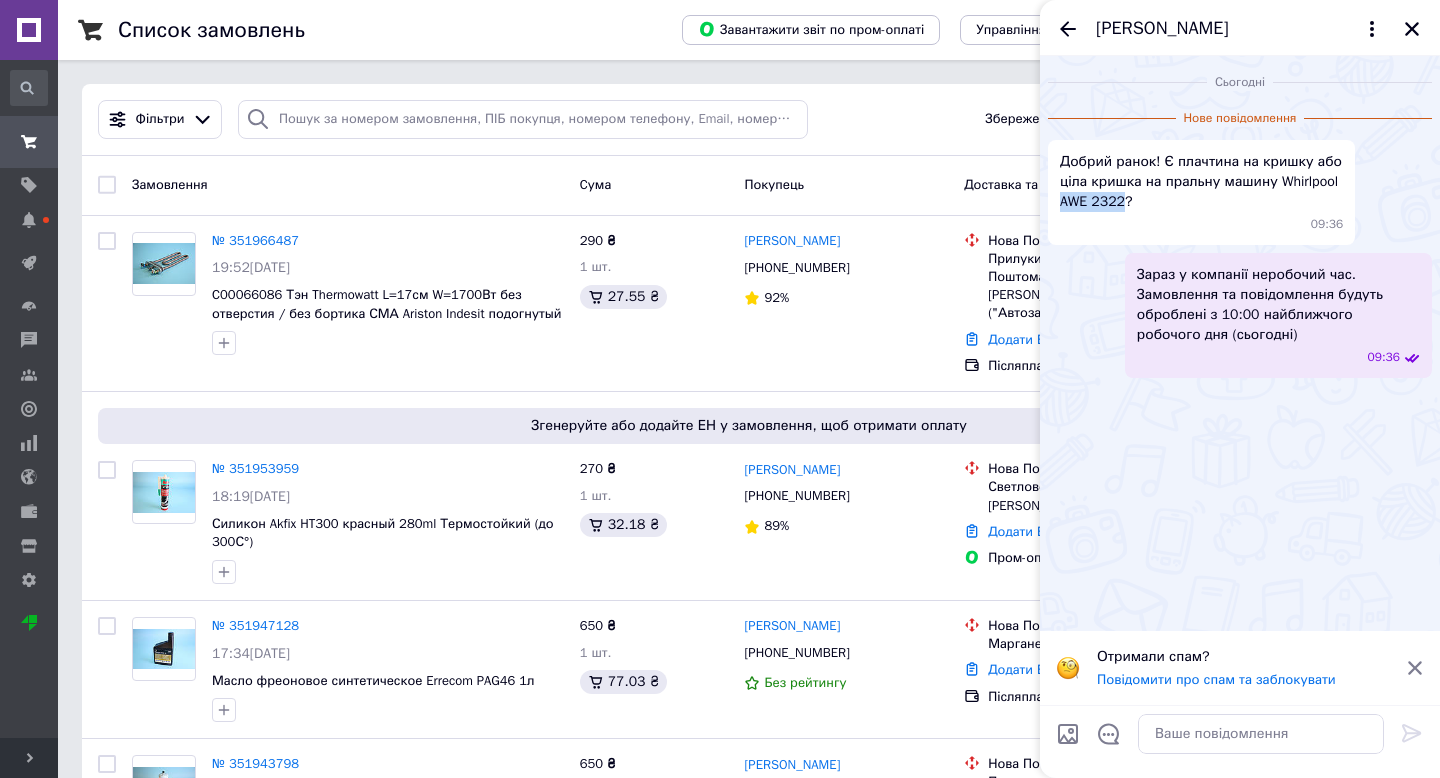 drag, startPoint x: 1061, startPoint y: 205, endPoint x: 1123, endPoint y: 208, distance: 62.072536 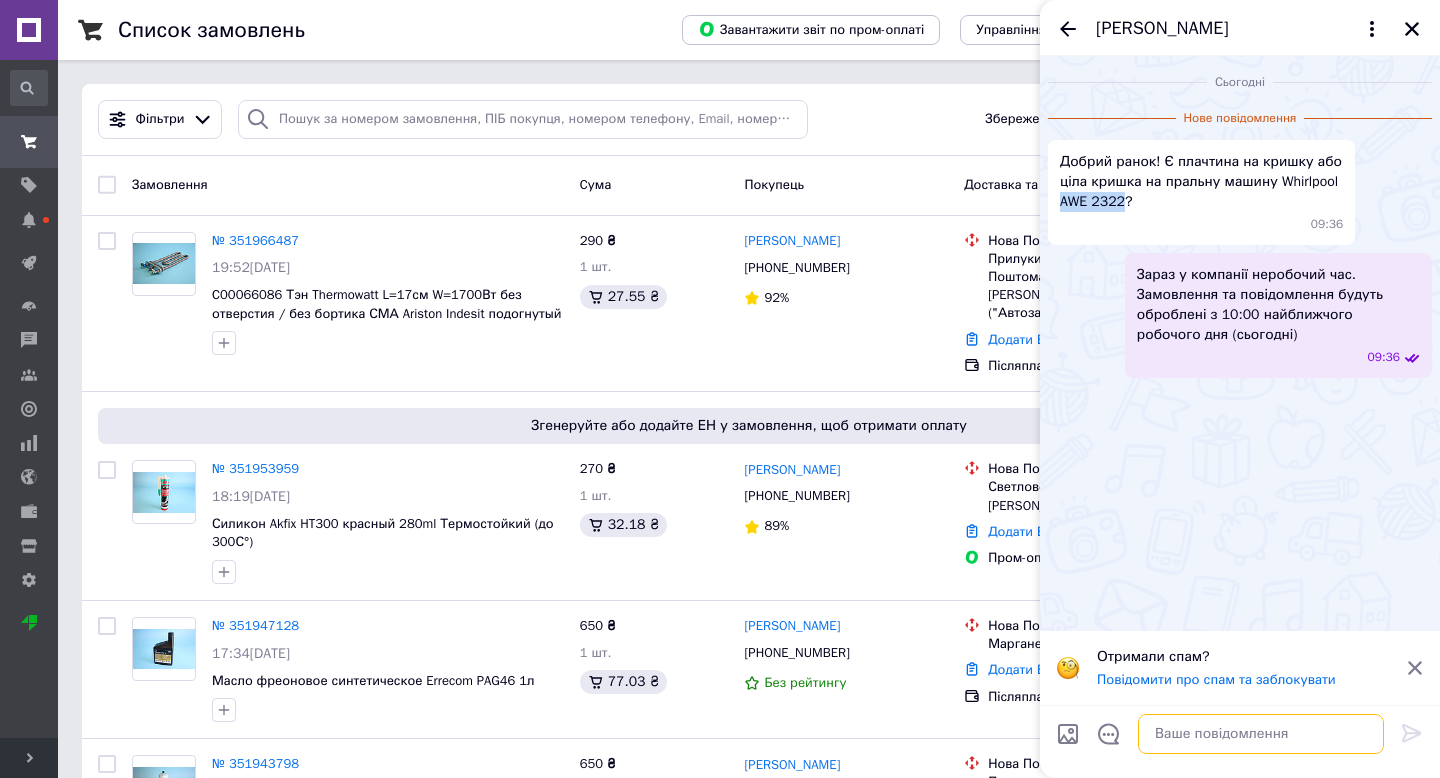 click at bounding box center [1261, 734] 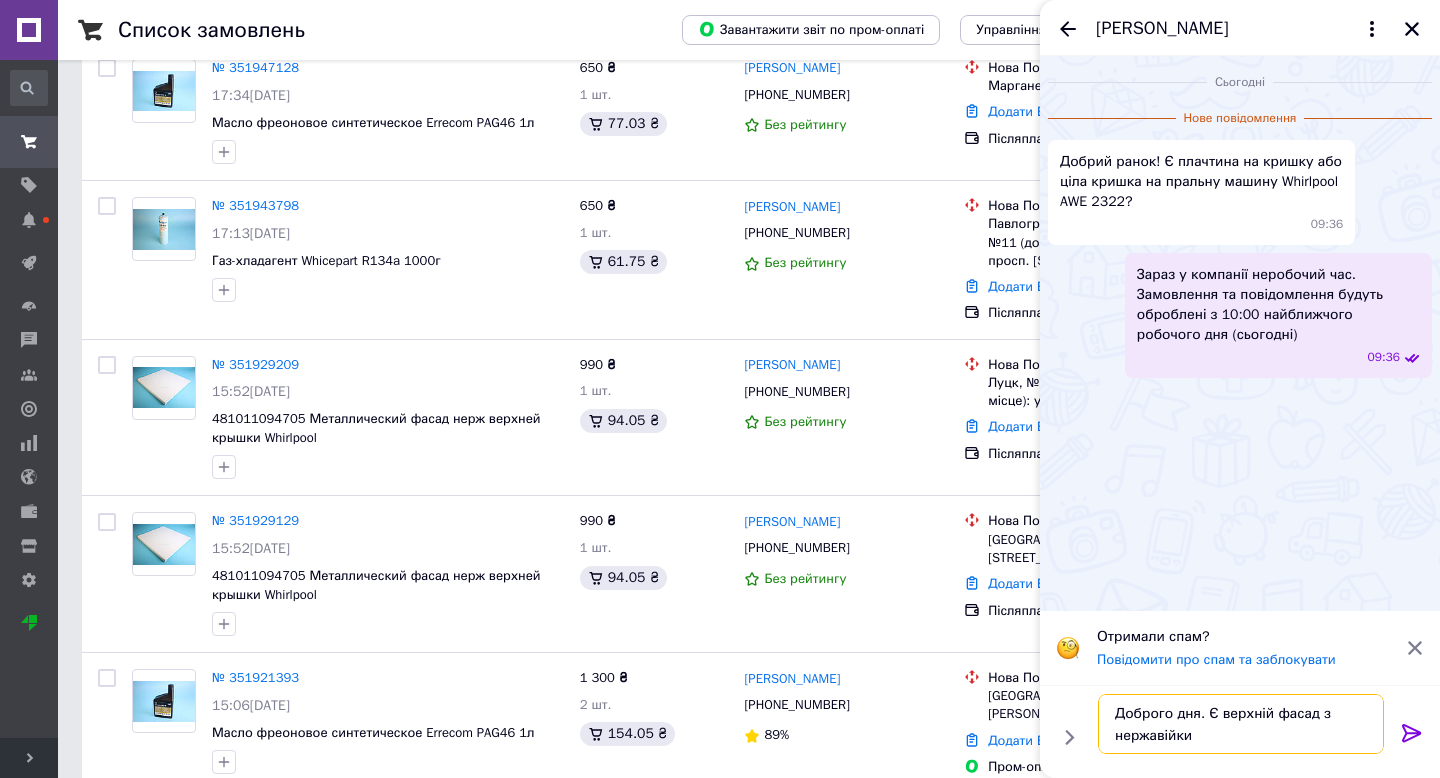 scroll, scrollTop: 560, scrollLeft: 0, axis: vertical 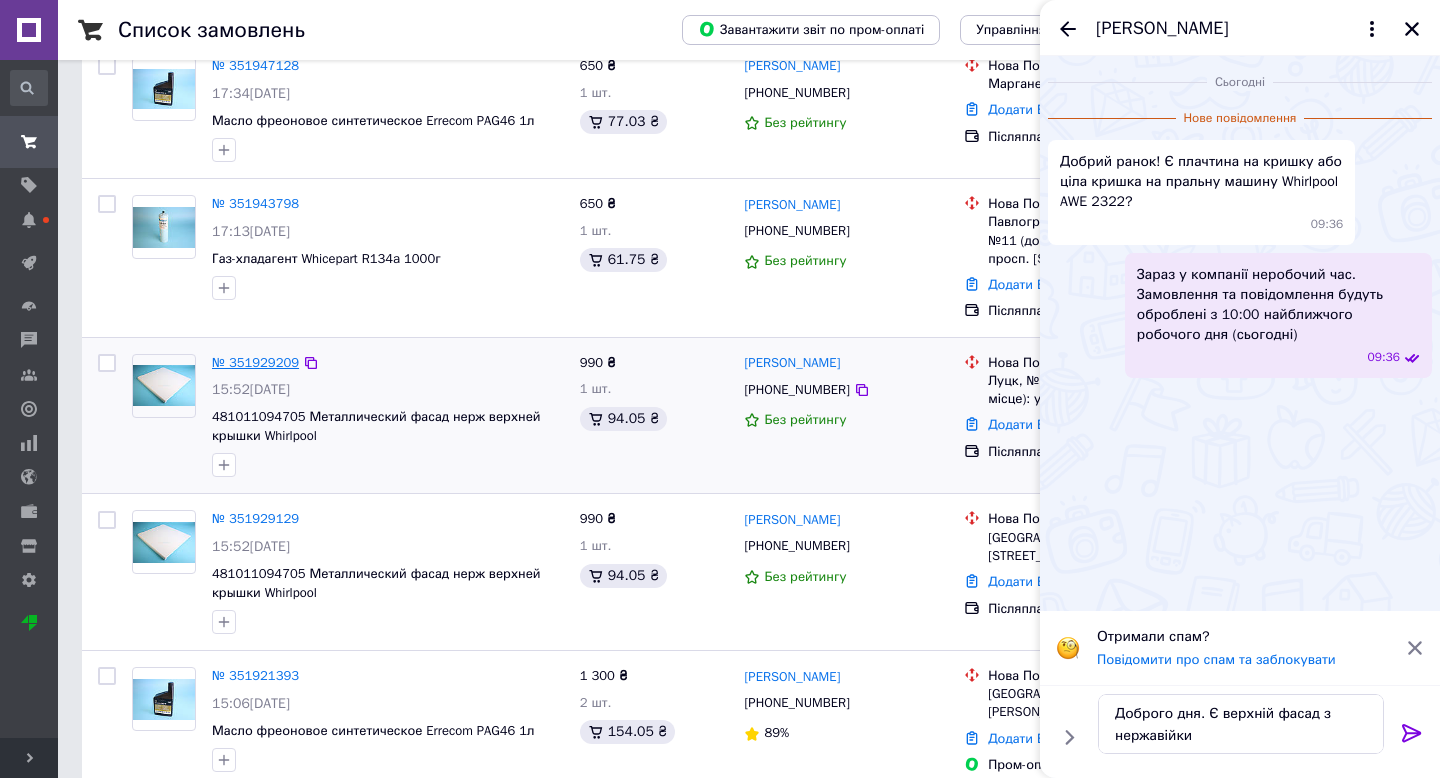 click on "№ 351929209" at bounding box center [255, 362] 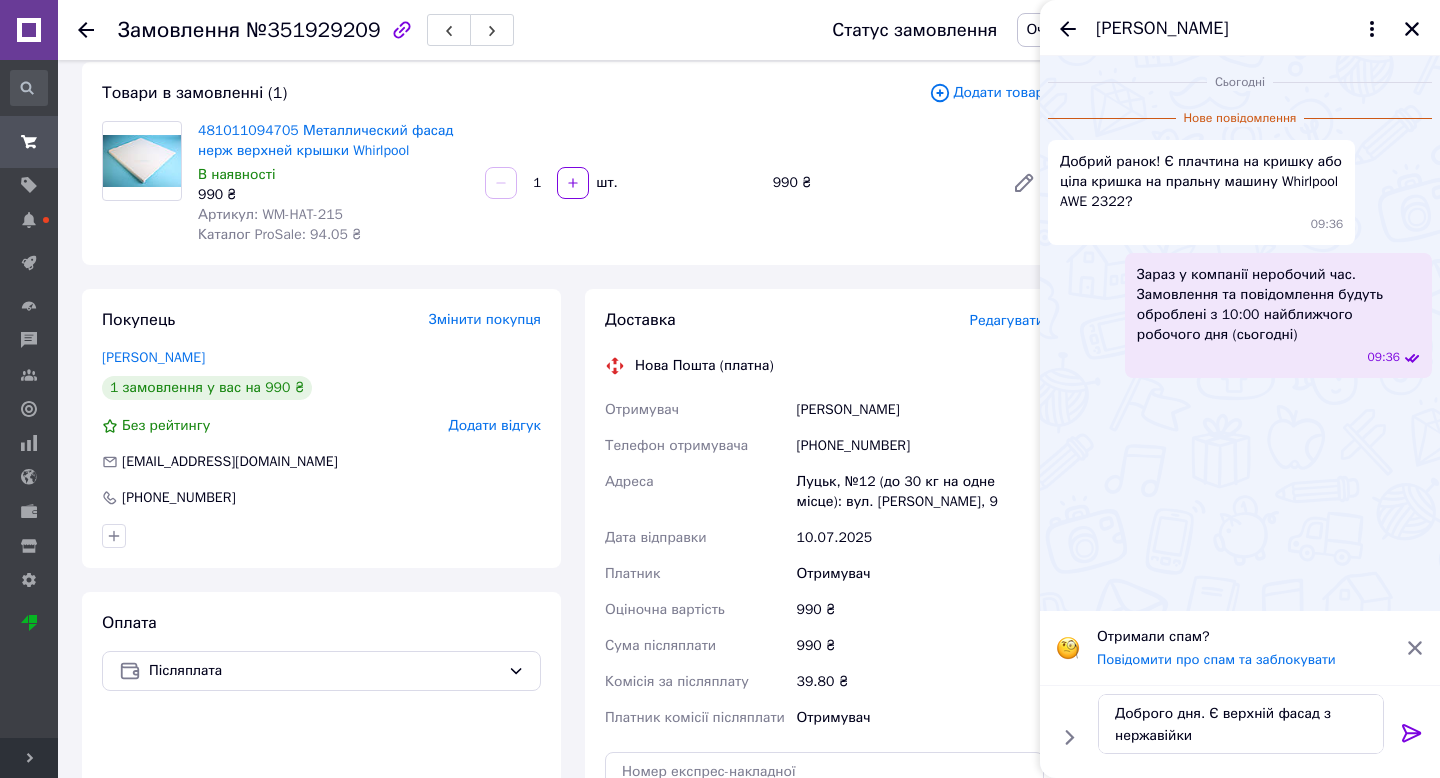 scroll, scrollTop: 106, scrollLeft: 0, axis: vertical 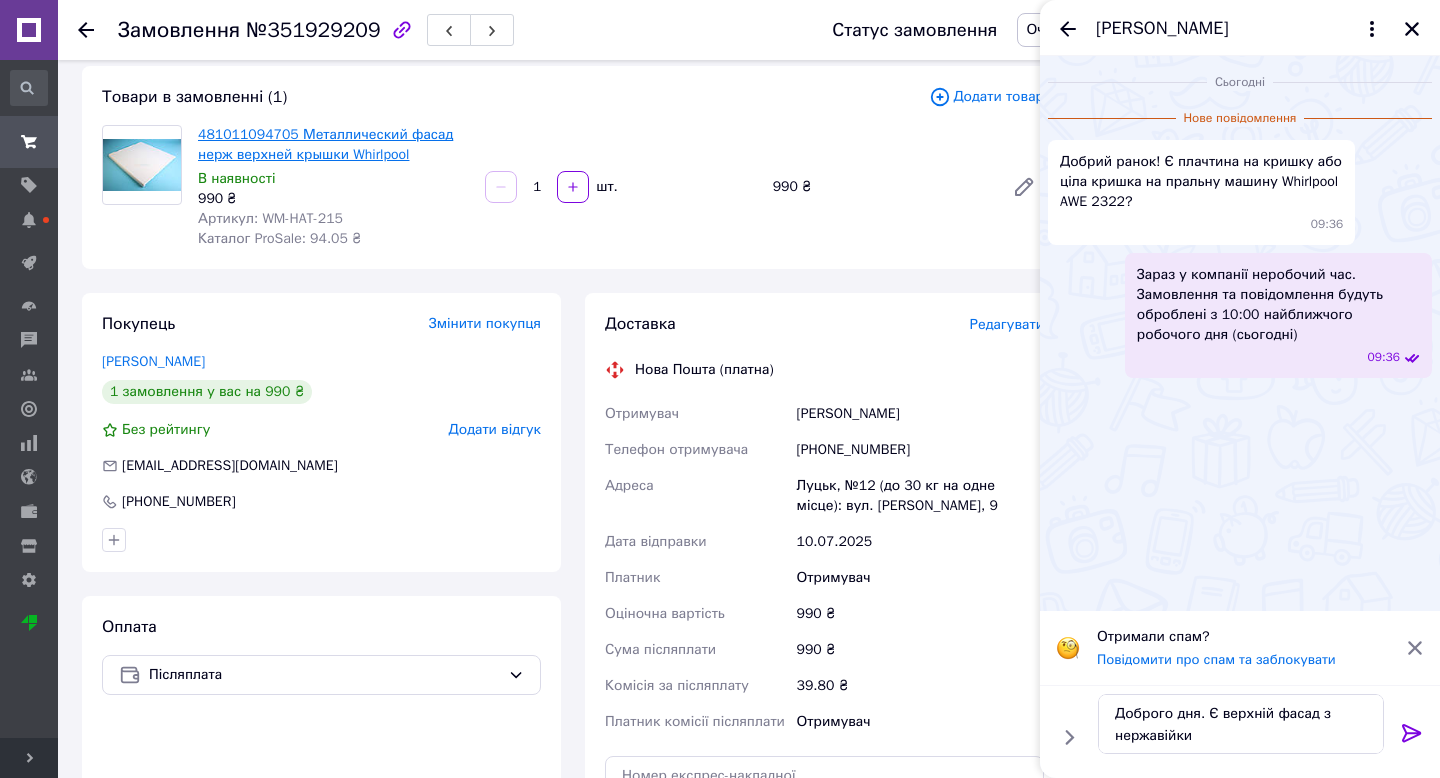 click on "481011094705 Металлический фасад нерж верхней крышки Whirlpool" at bounding box center (325, 144) 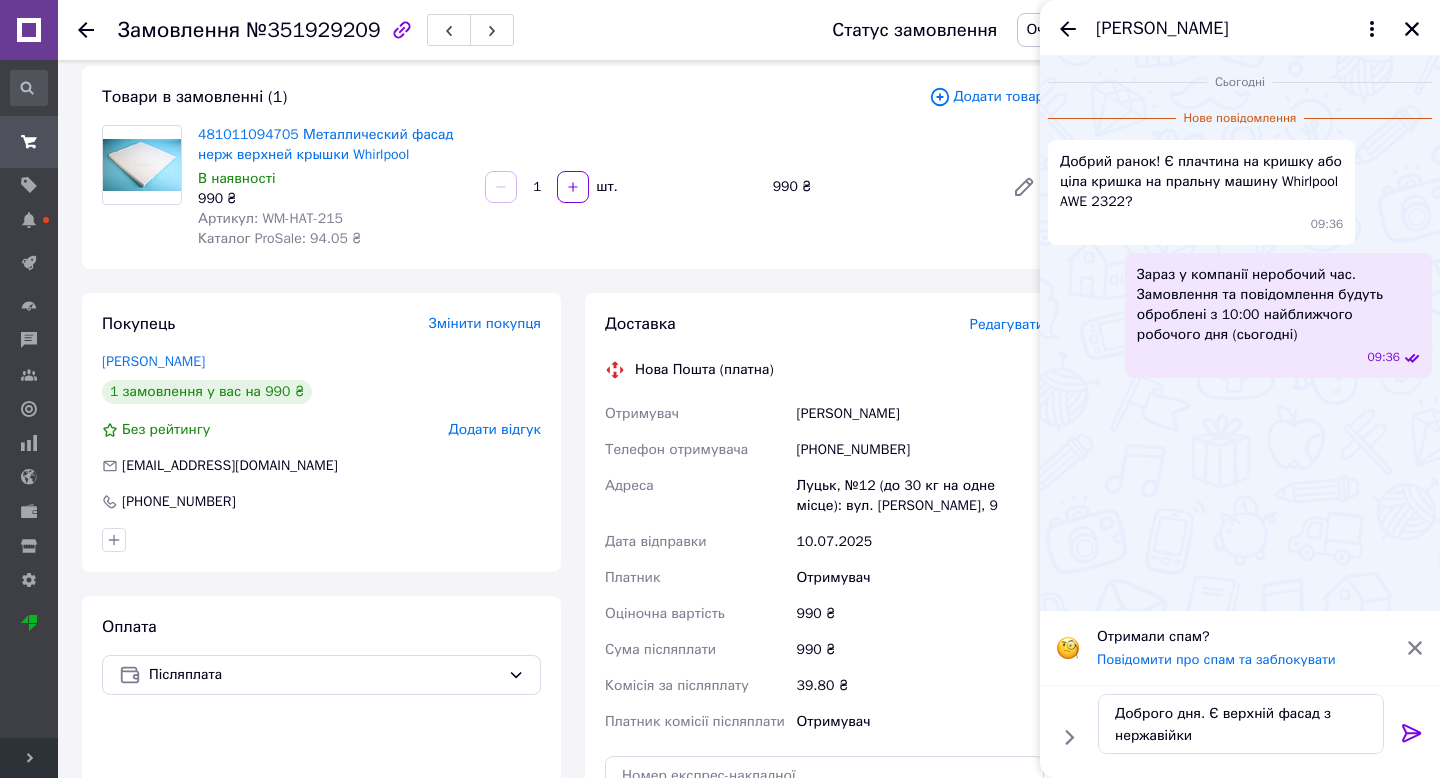 click on "Доброго дня. Є верхній фасад з нержавійки  Доброго дня. Є верхній фасад з нержавійки" at bounding box center (1241, 724) 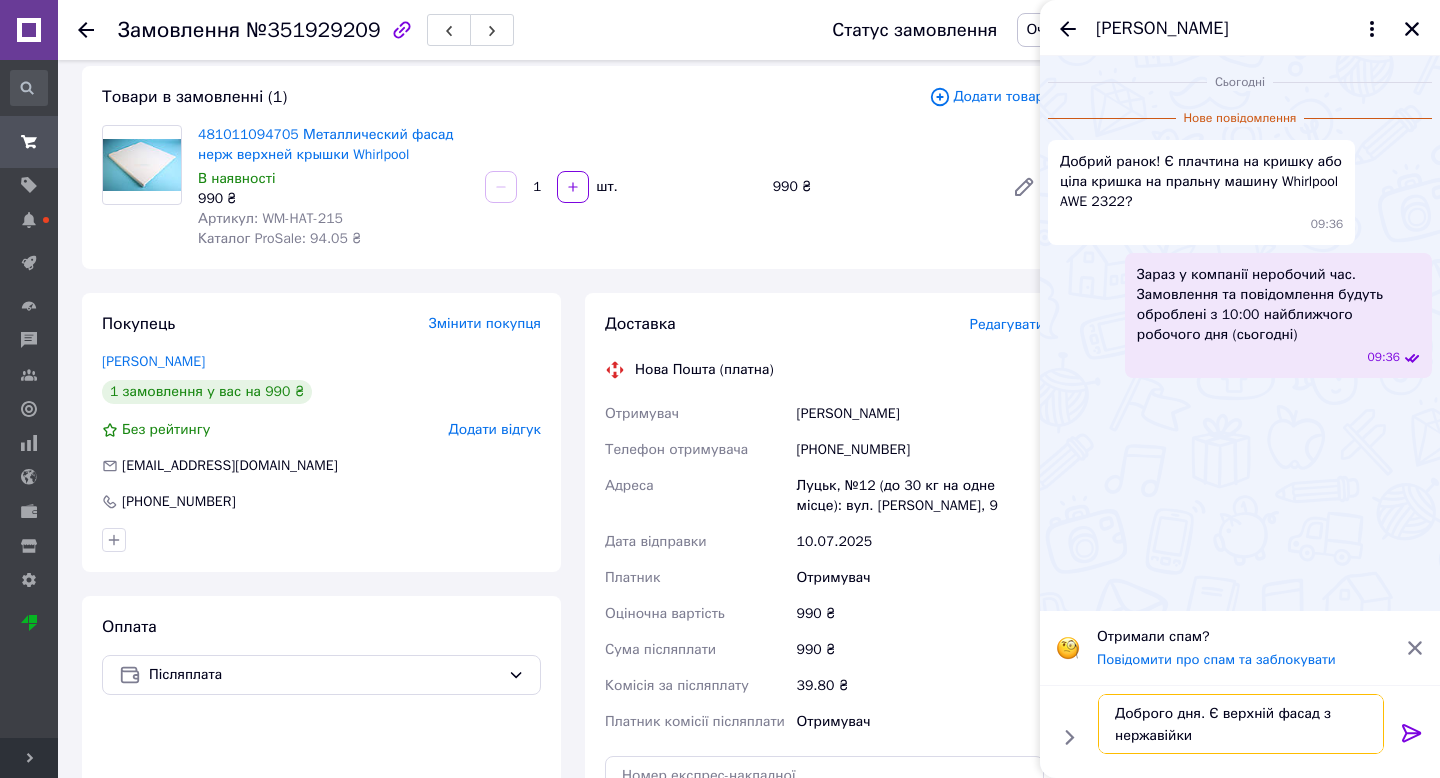 click on "Доброго дня. Є верхній фасад з нержавійки" at bounding box center (1241, 724) 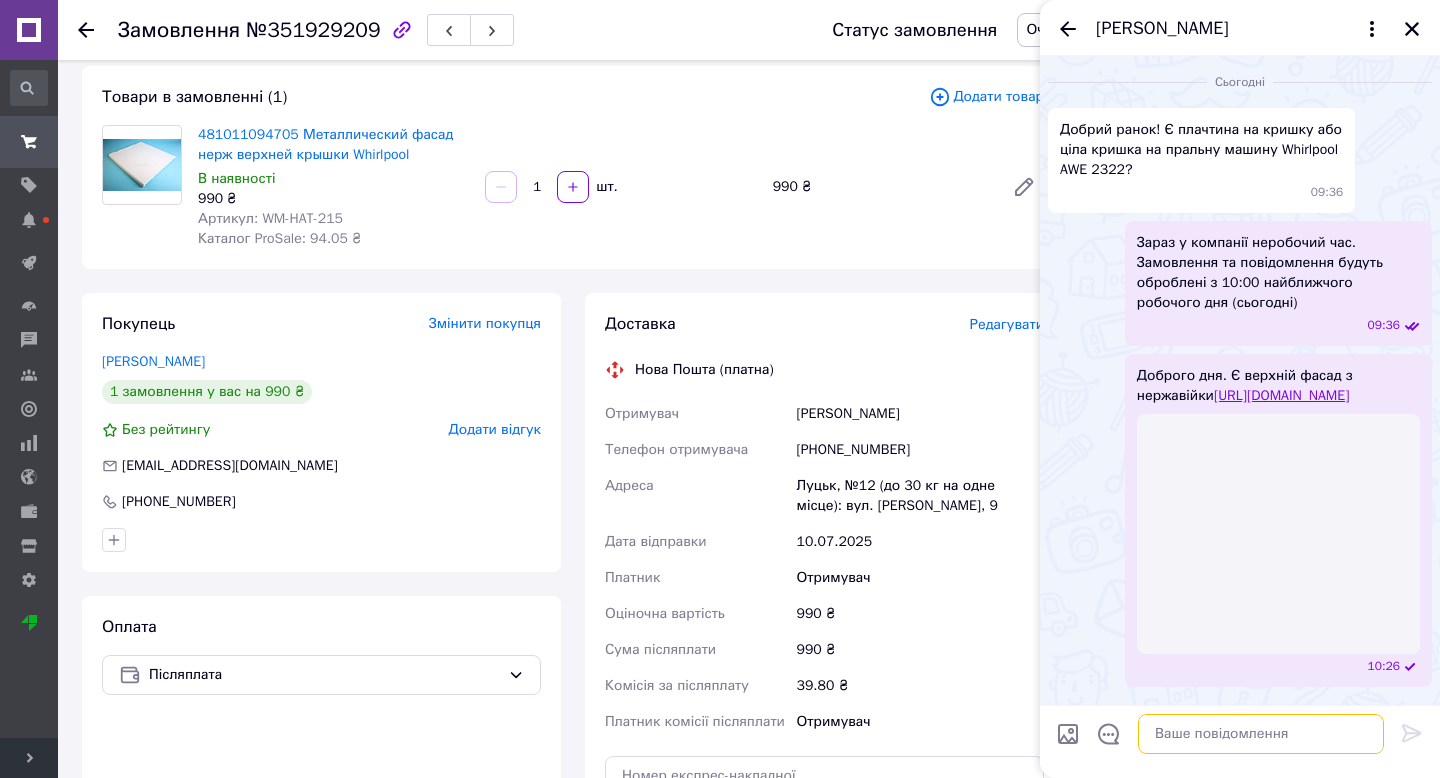 scroll, scrollTop: 30, scrollLeft: 0, axis: vertical 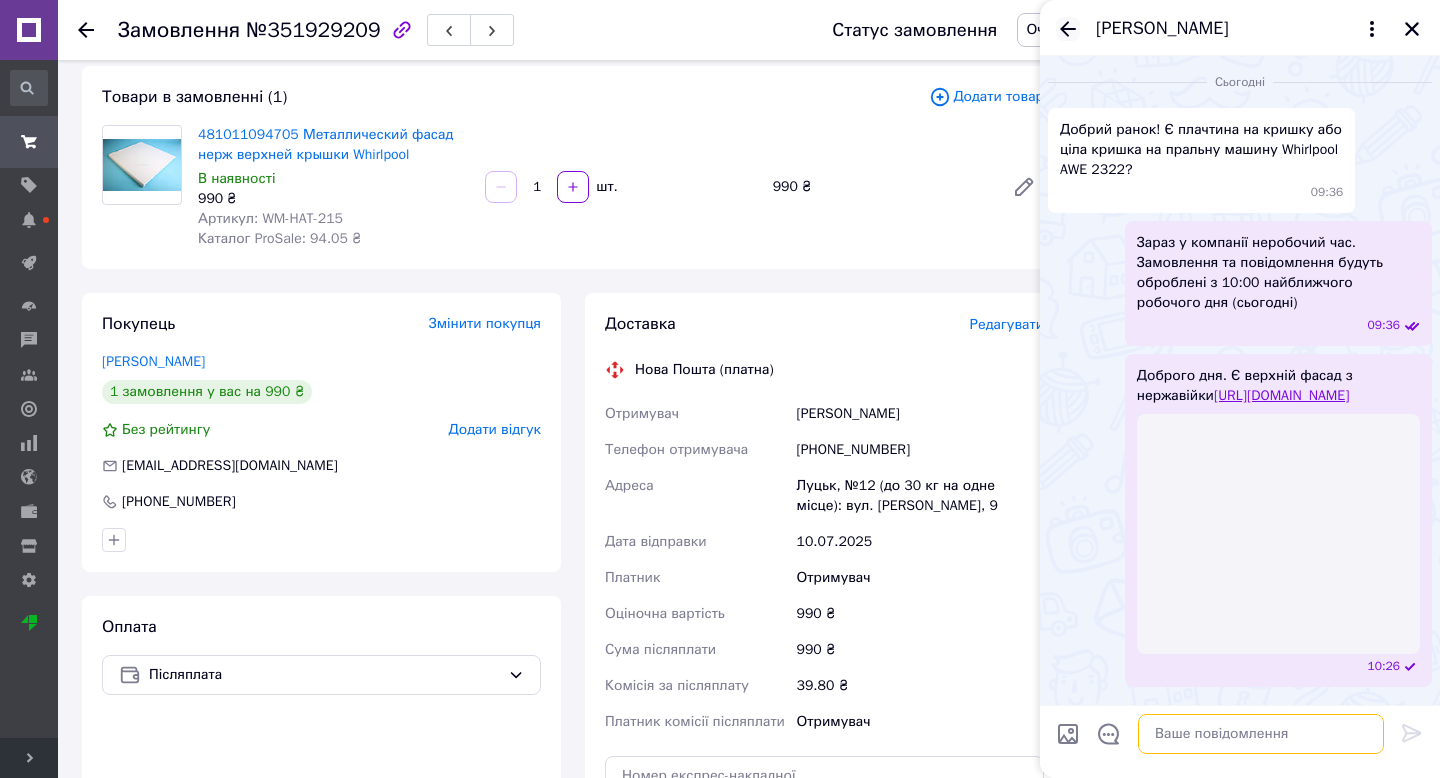 type 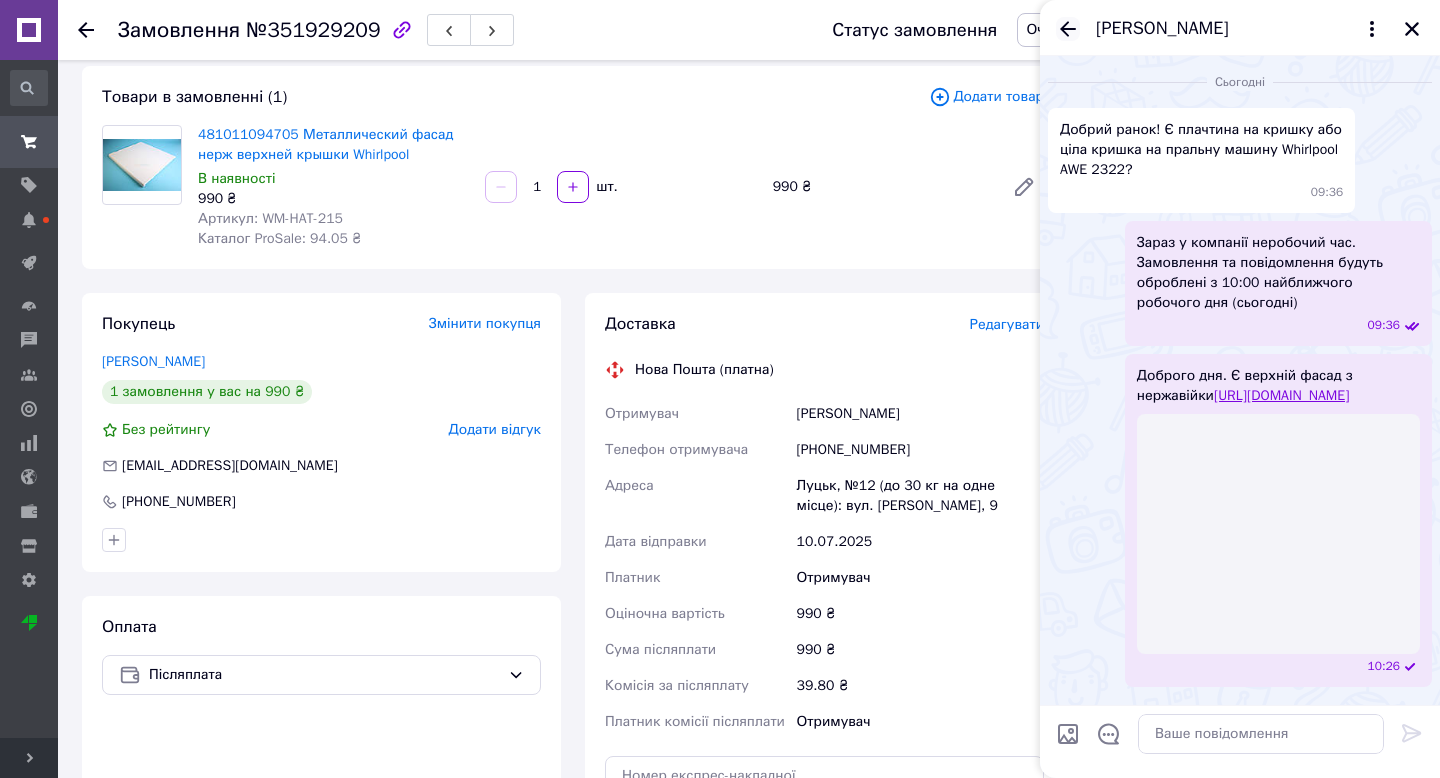 click 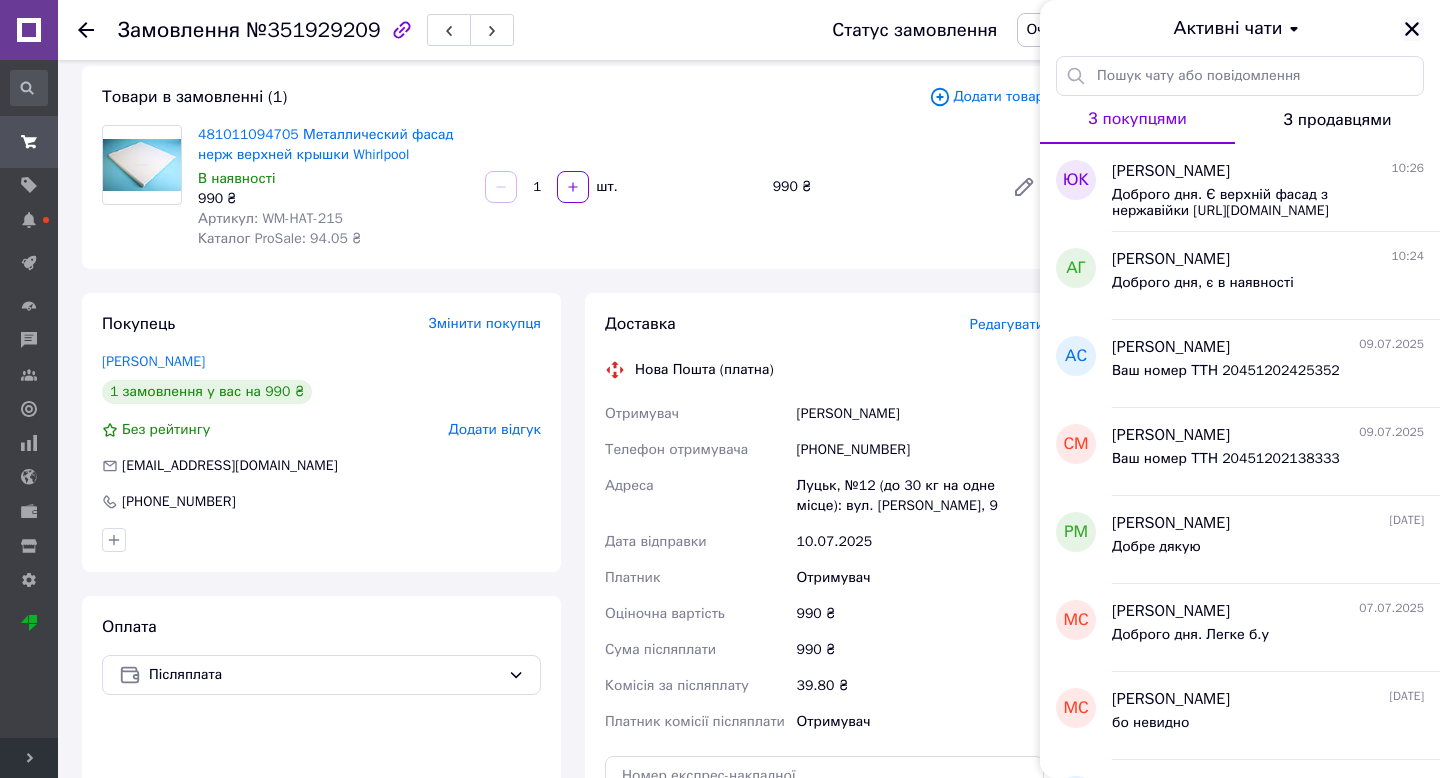 click 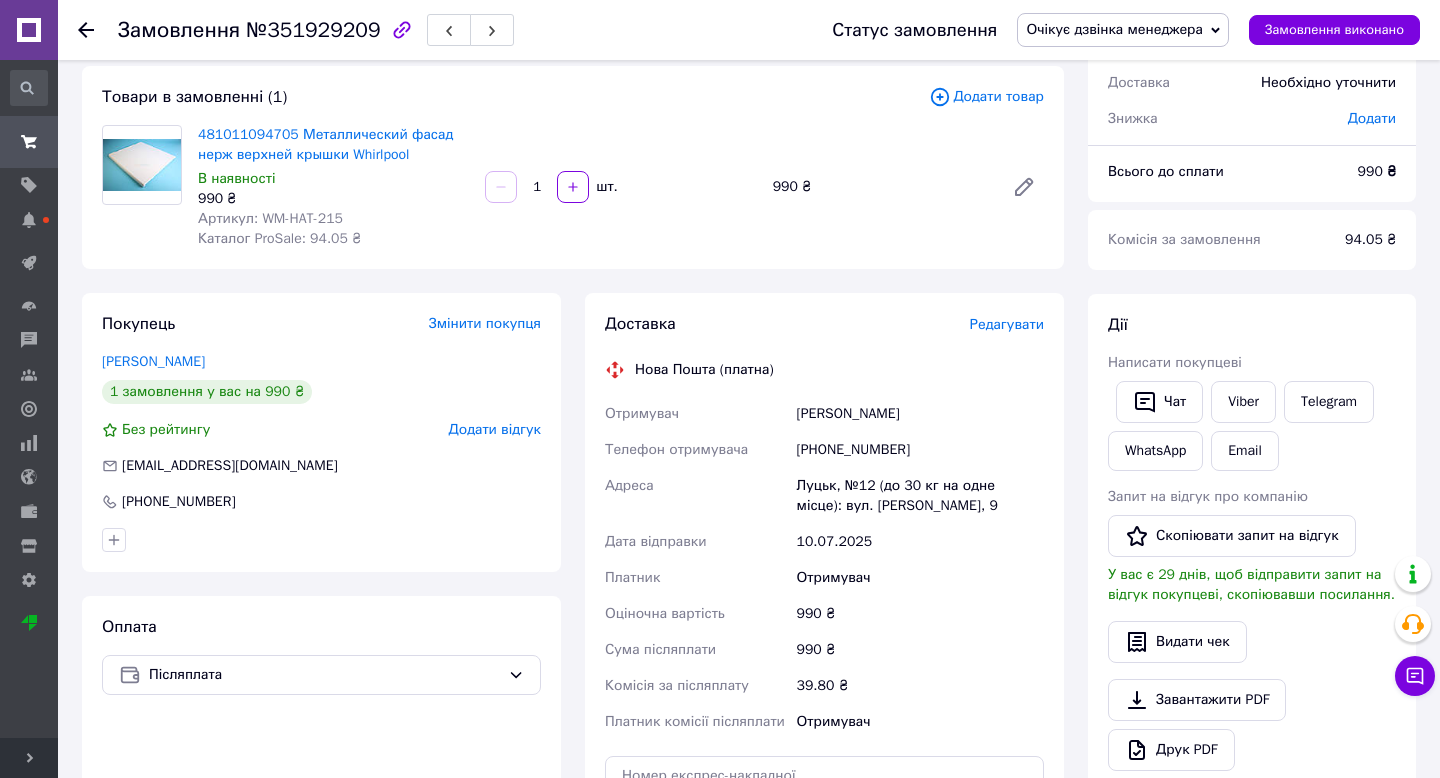 click 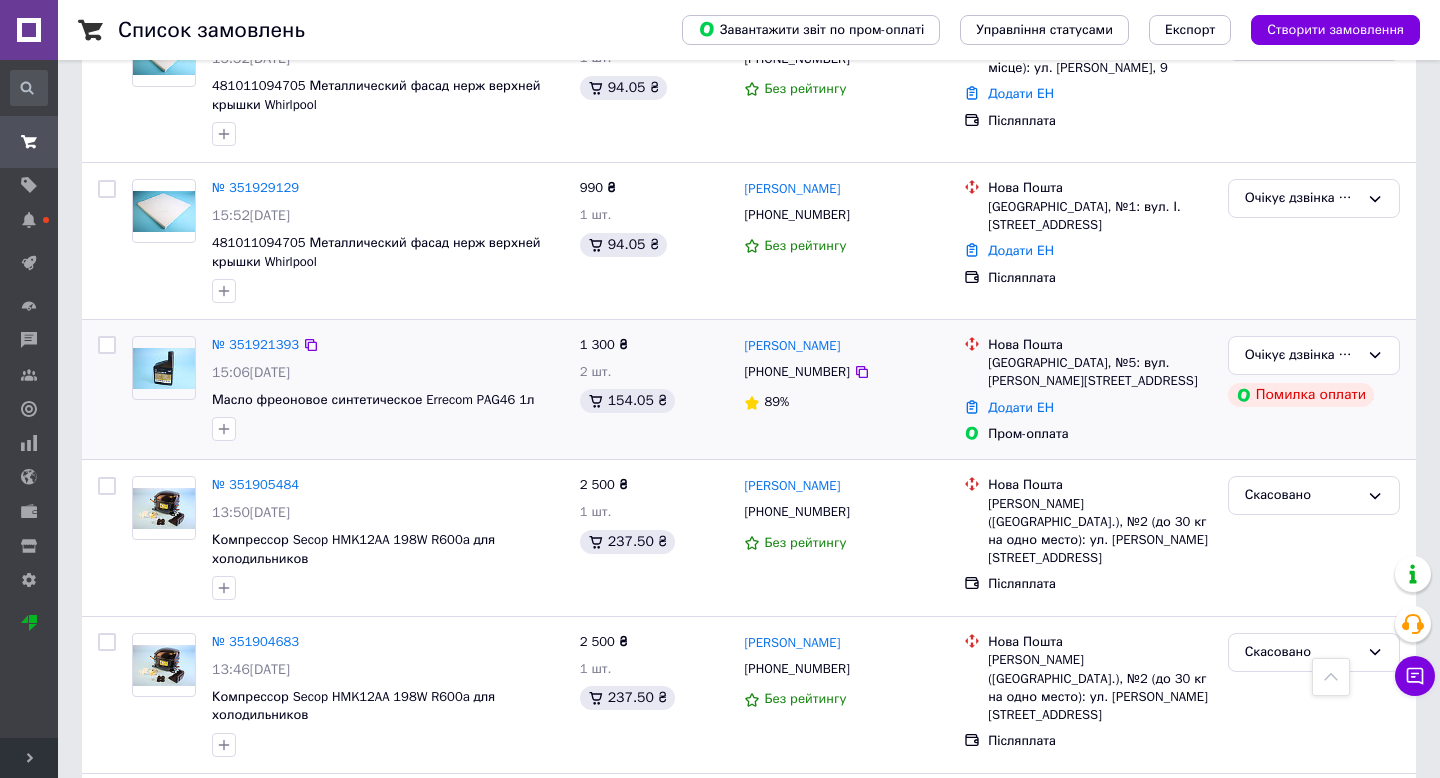 scroll, scrollTop: 885, scrollLeft: 0, axis: vertical 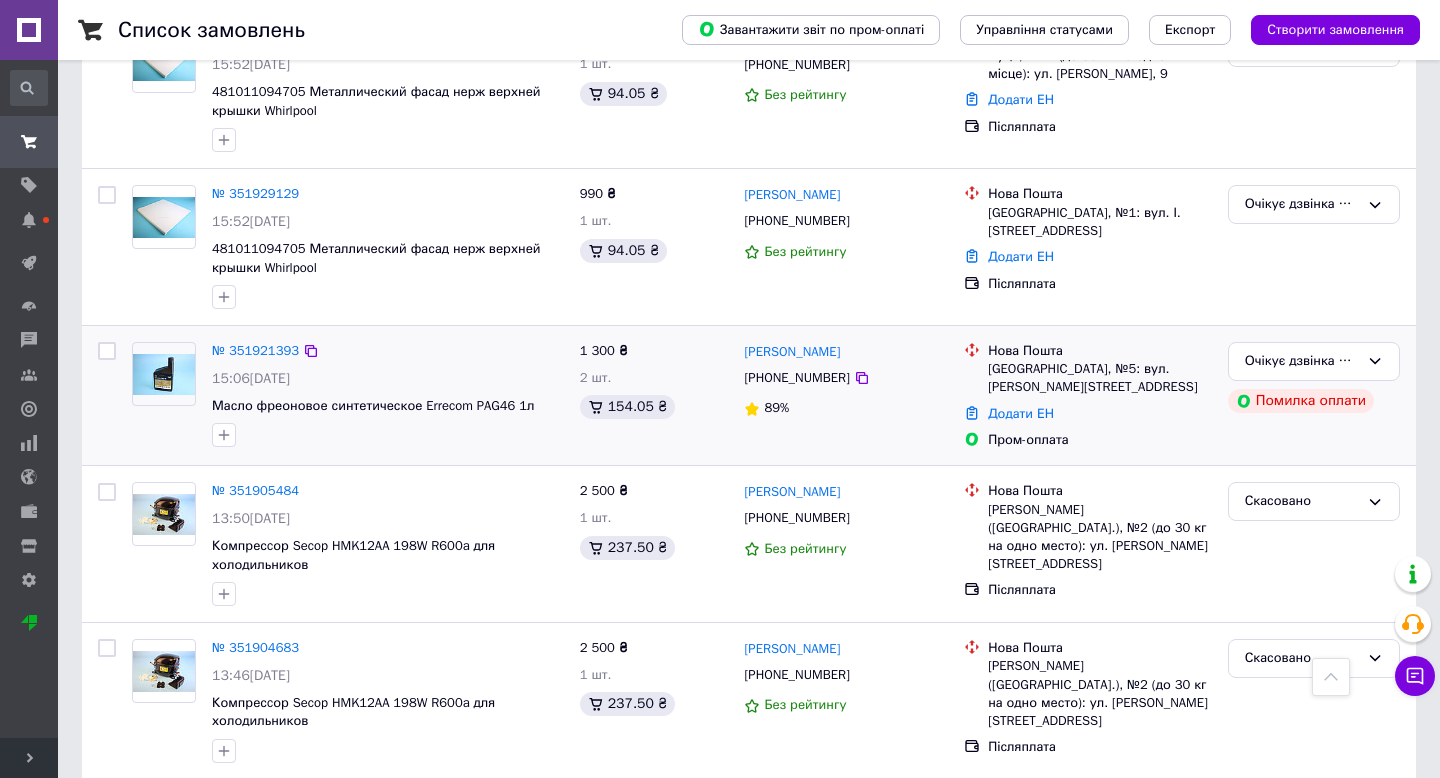 click on "№ 351921393 15:06[DATE] Масло фреоновое синтетическое Errecom PAG46 1л" at bounding box center [388, 394] 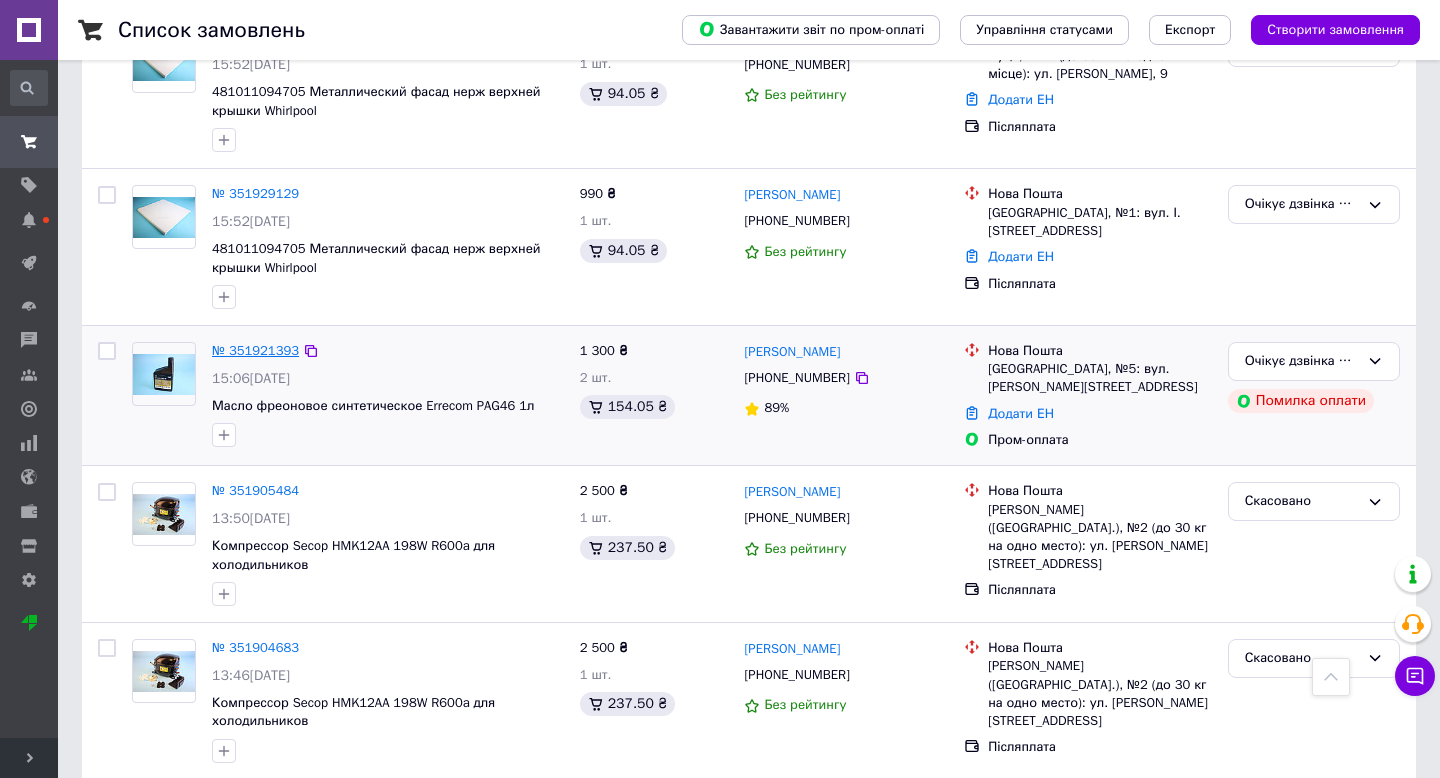 click on "№ 351921393" at bounding box center [255, 350] 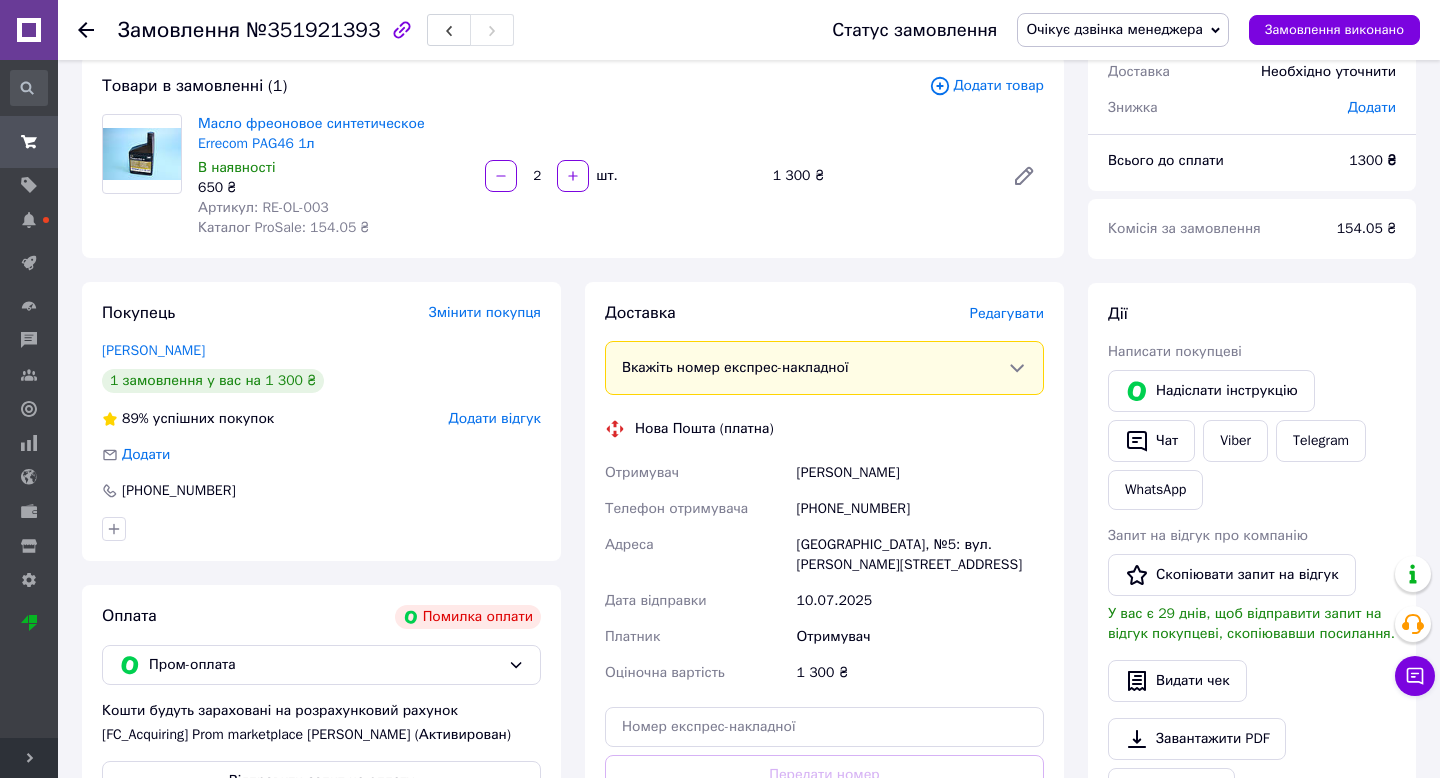 scroll, scrollTop: 121, scrollLeft: 0, axis: vertical 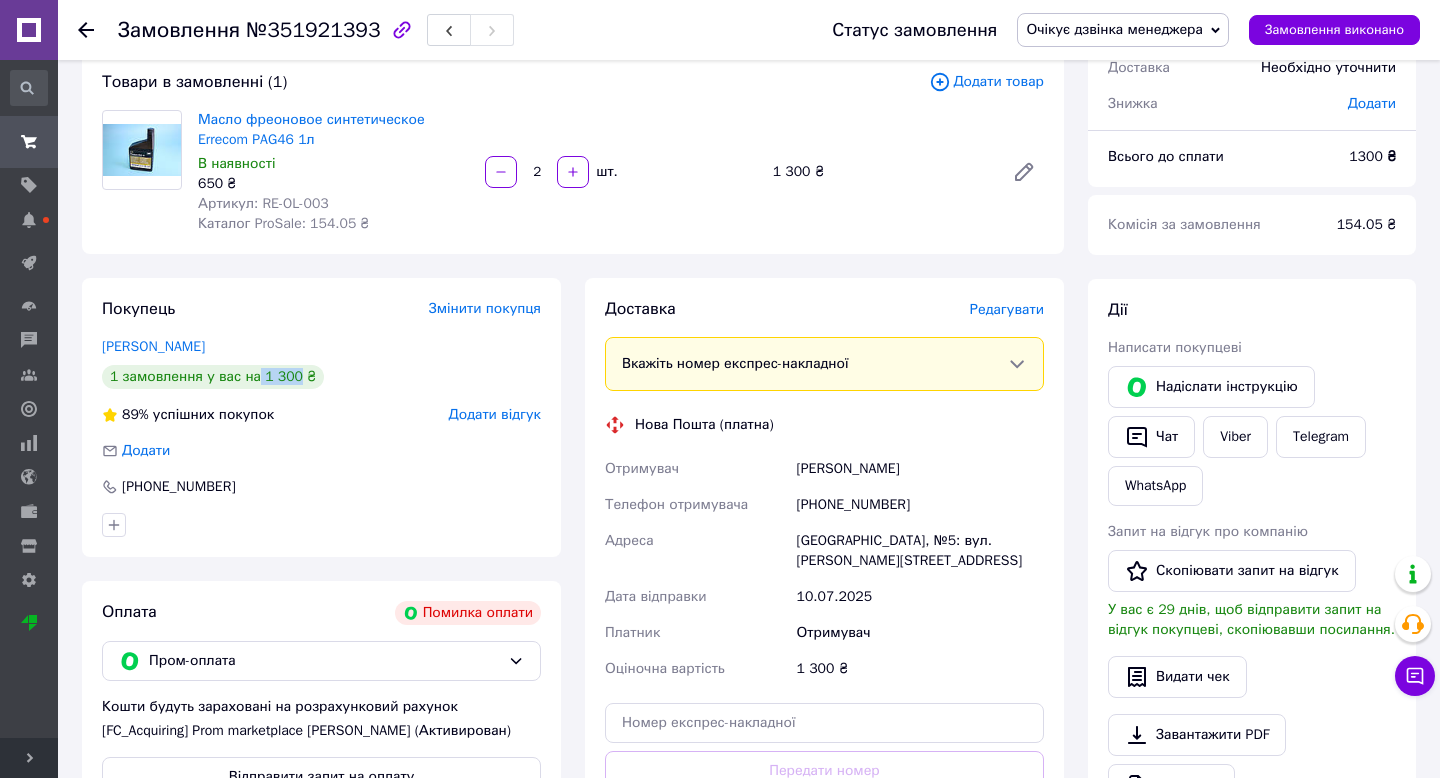 drag, startPoint x: 256, startPoint y: 381, endPoint x: 298, endPoint y: 373, distance: 42.755116 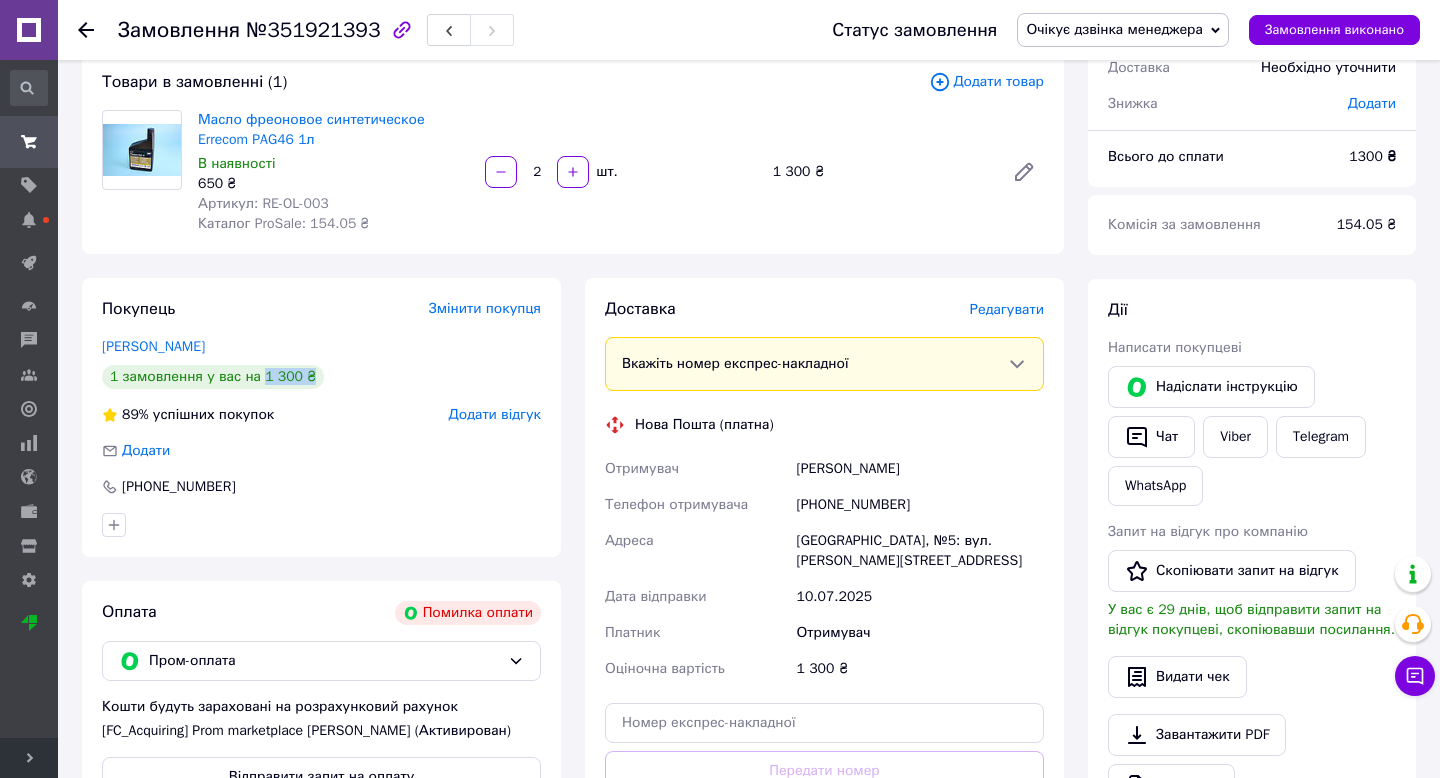 drag, startPoint x: 262, startPoint y: 377, endPoint x: 325, endPoint y: 377, distance: 63 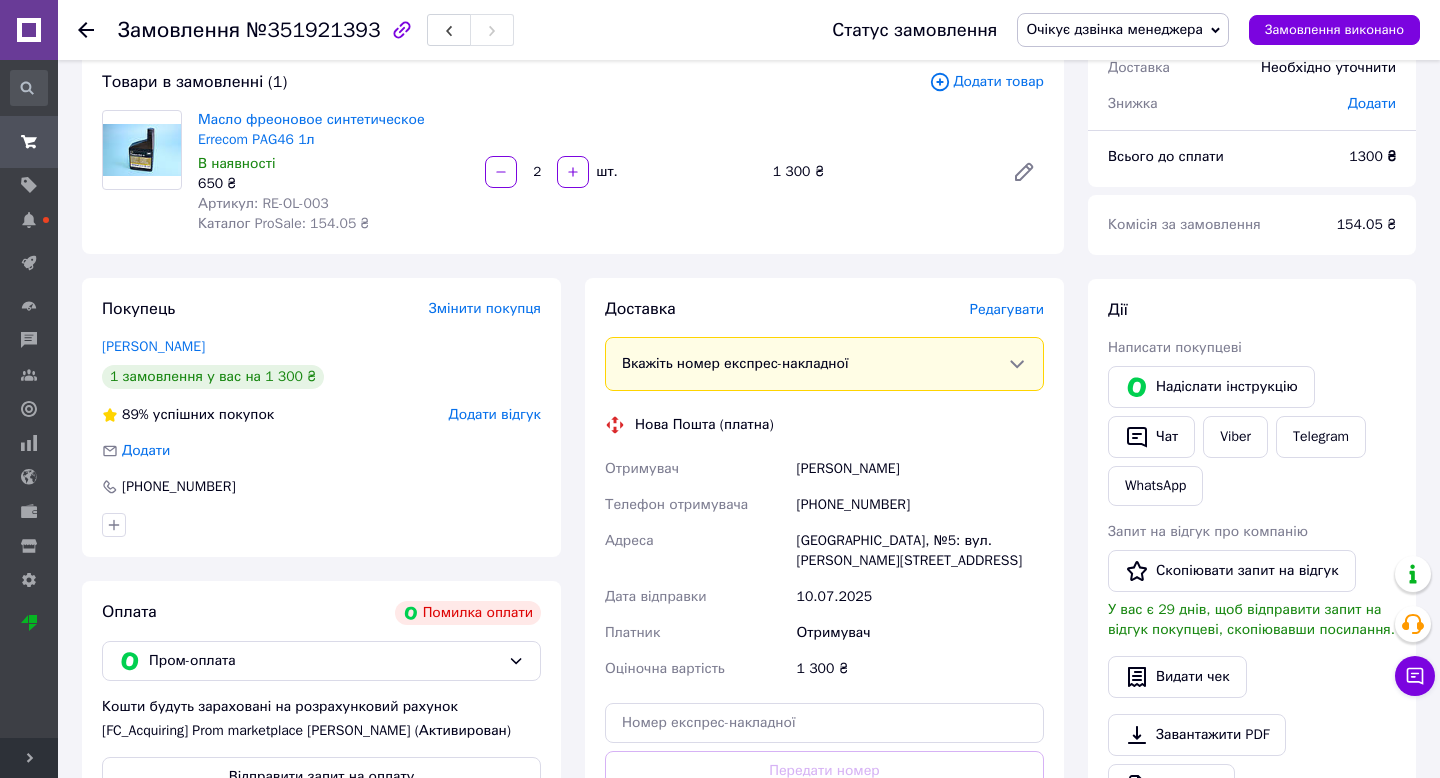 click on "1 замовлення у вас на 1 300 ₴" at bounding box center (321, 377) 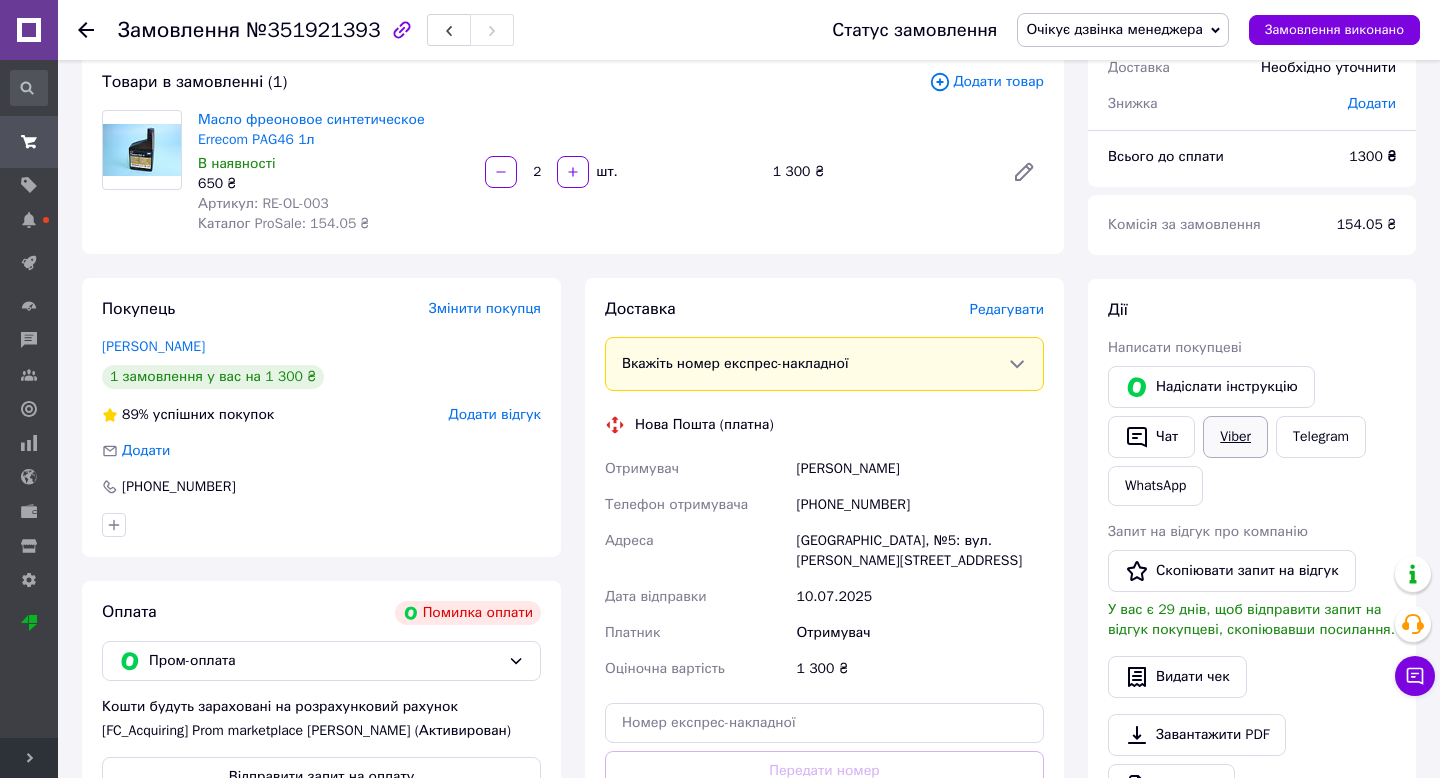 click on "Viber" at bounding box center (1235, 437) 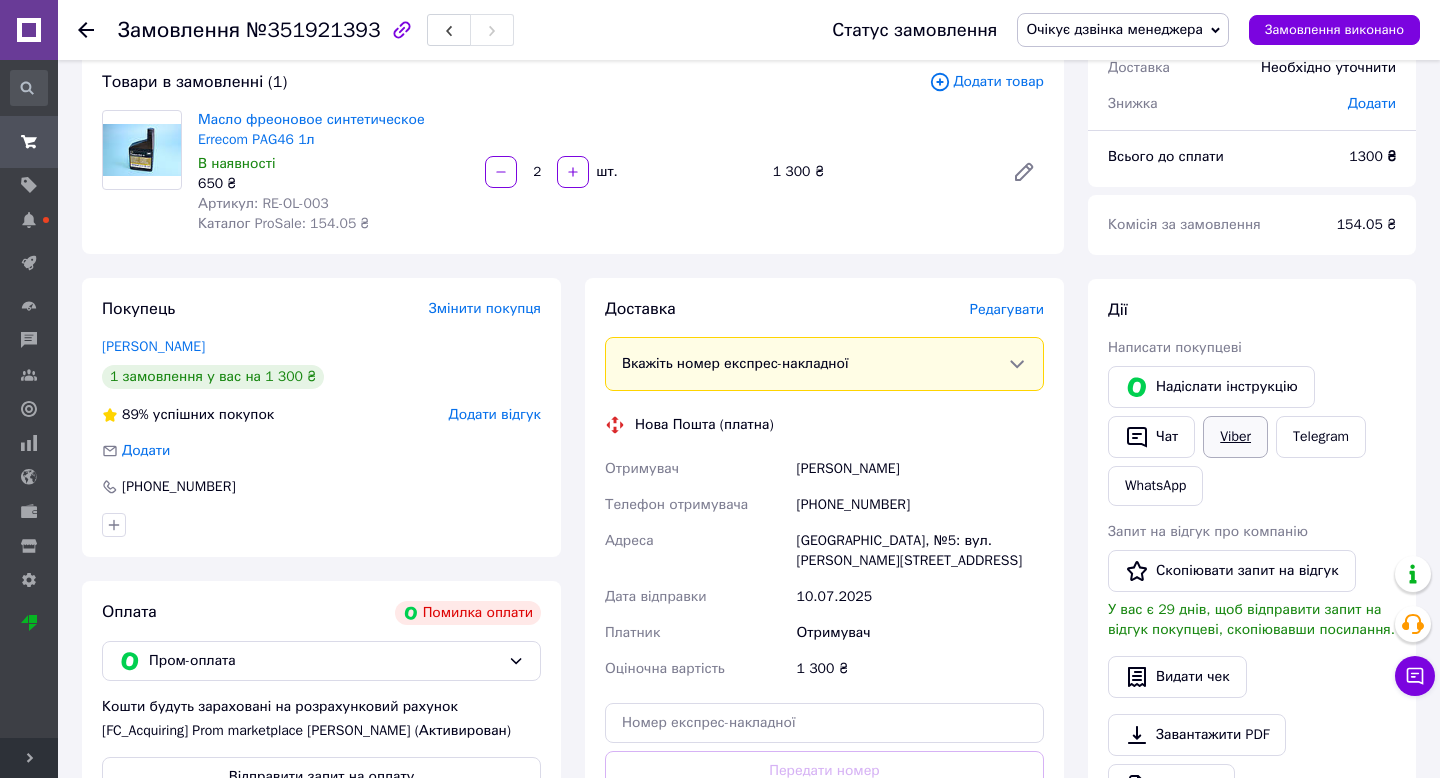 click on "Viber" at bounding box center [1235, 437] 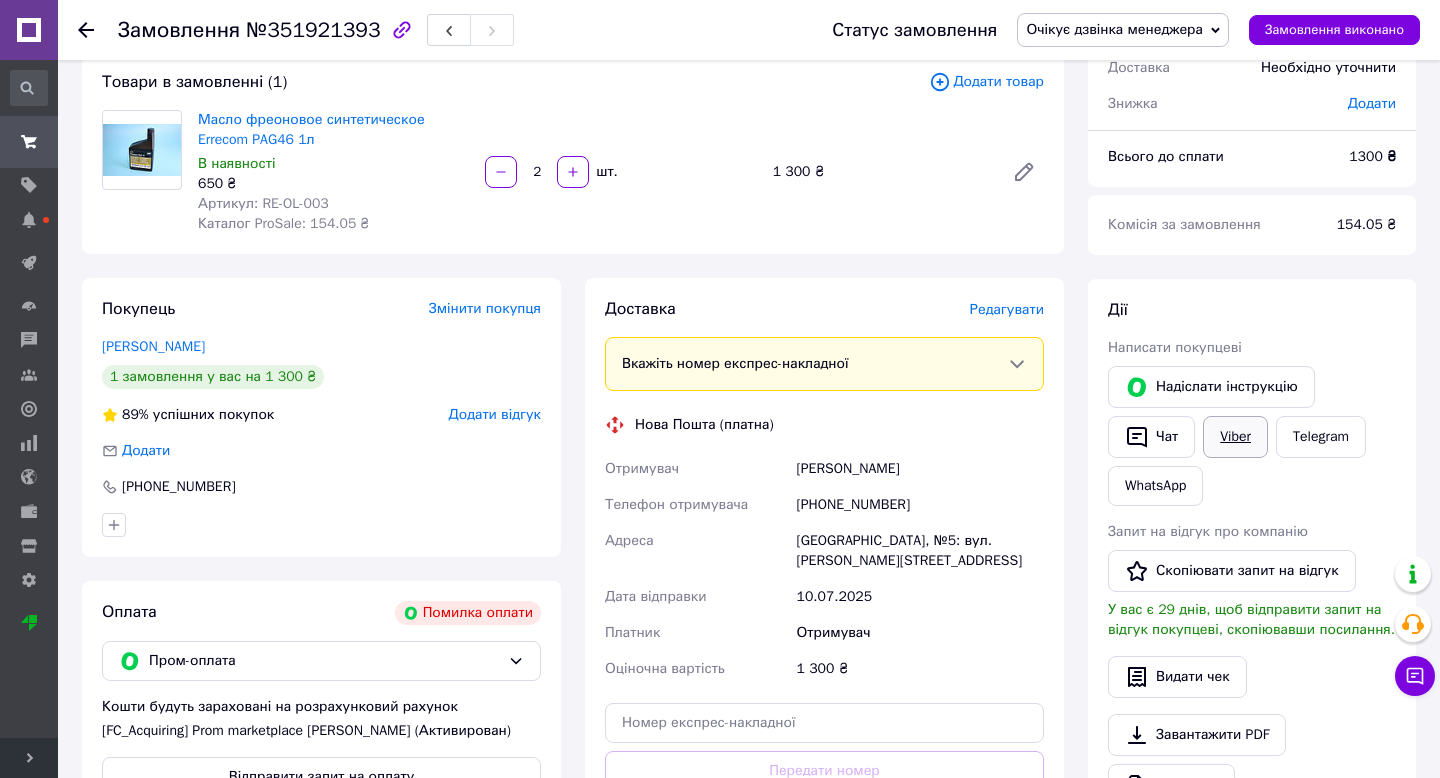 click on "Viber" at bounding box center [1235, 437] 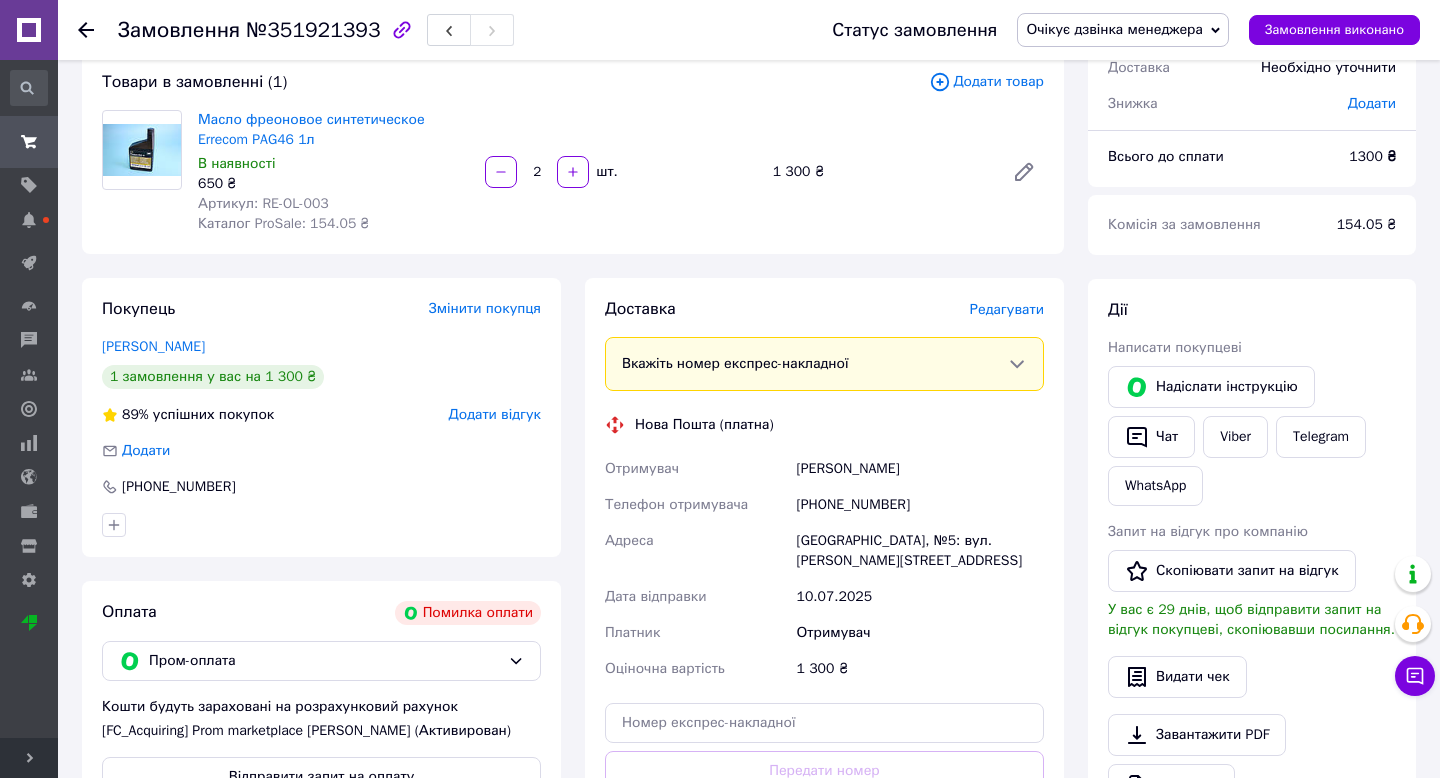 click on "Оплата Помилка оплати Пром-оплата Кошти будуть зараховані на розрахунковий рахунок [FC_Acquiring] Prom marketplace [PERSON_NAME] (Активирован) Відправити запит на оплату Покупець отримає посилання на оплату цього замовлення через сповіщення в додатку Prom або у Viber. [PERSON_NAME] надішліть інструкцію, що таке Пром-оплата." at bounding box center (321, 740) 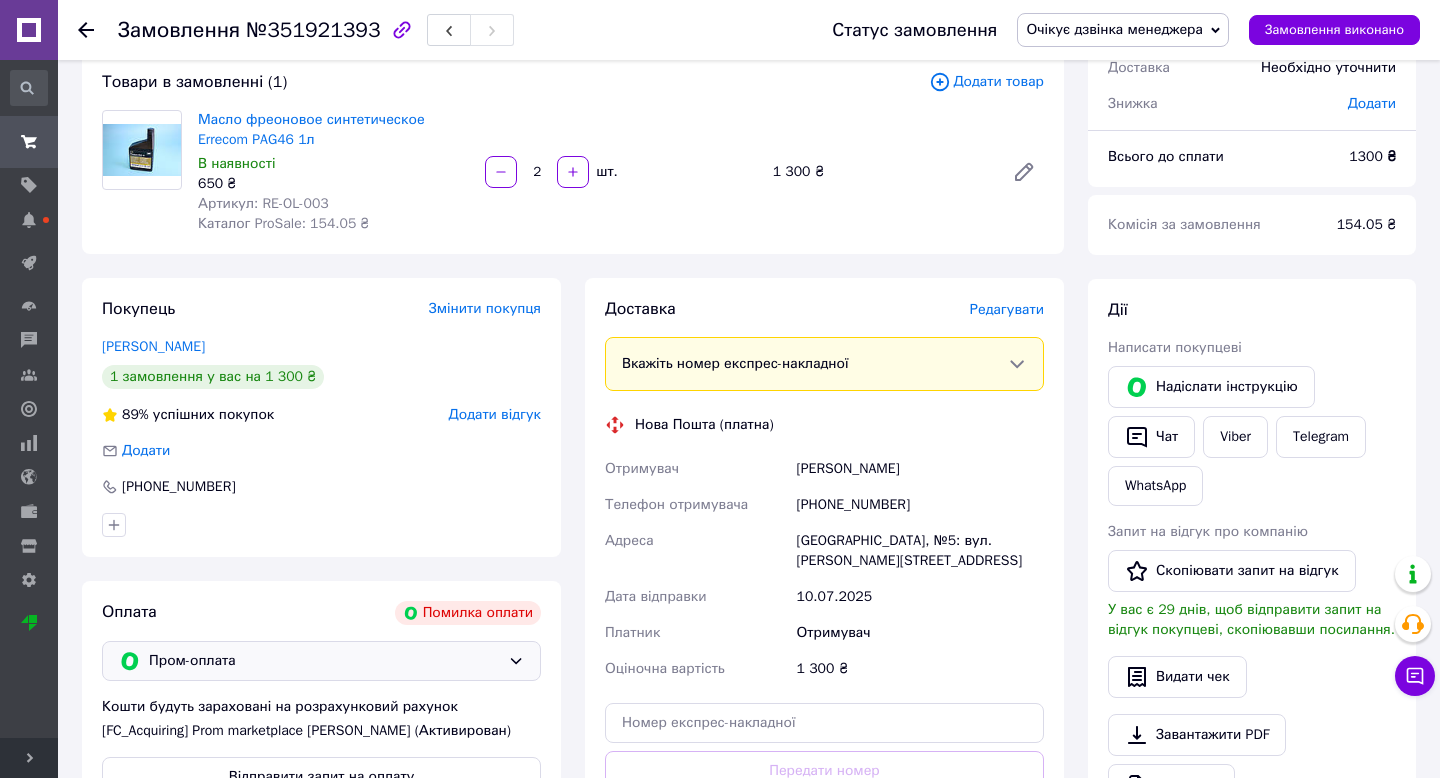 click on "Пром-оплата" at bounding box center [324, 661] 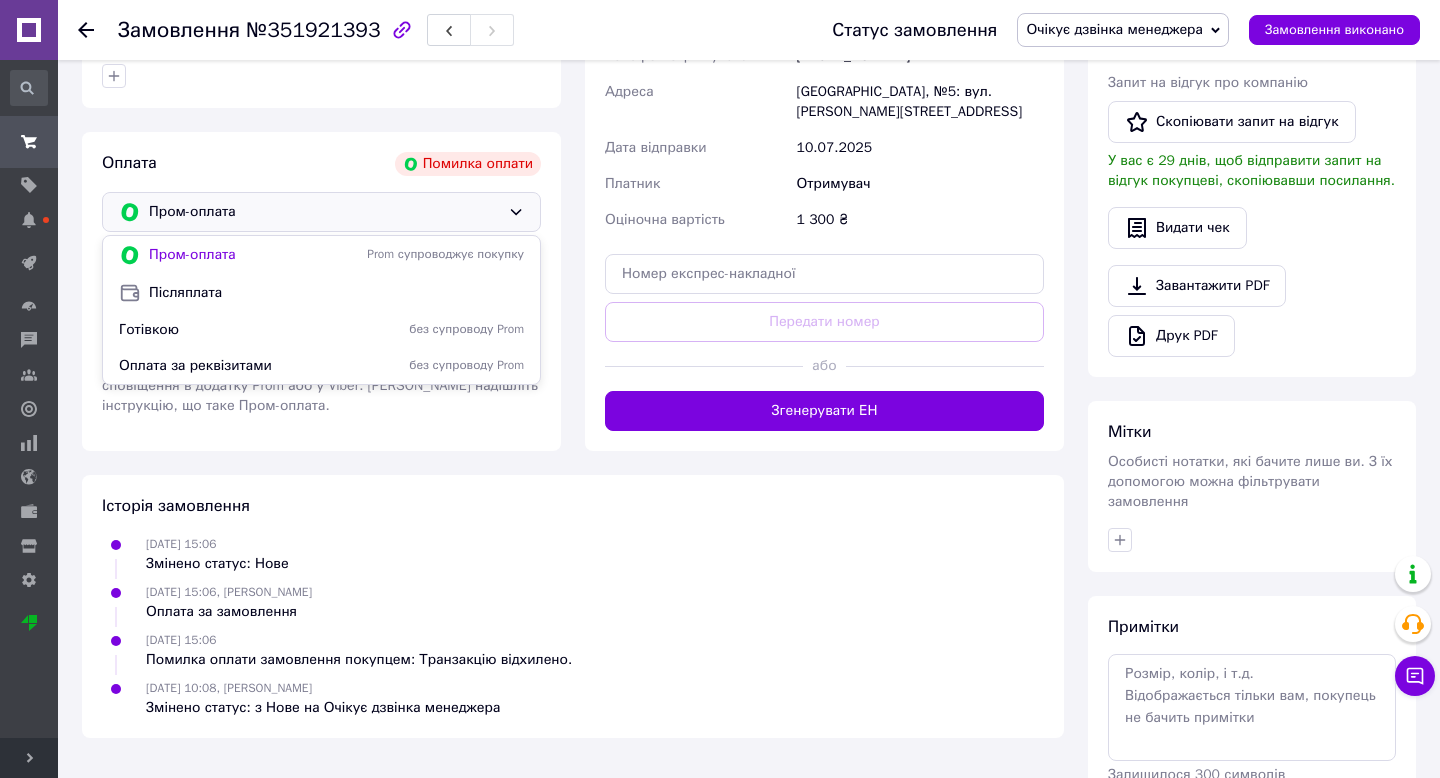 scroll, scrollTop: 623, scrollLeft: 0, axis: vertical 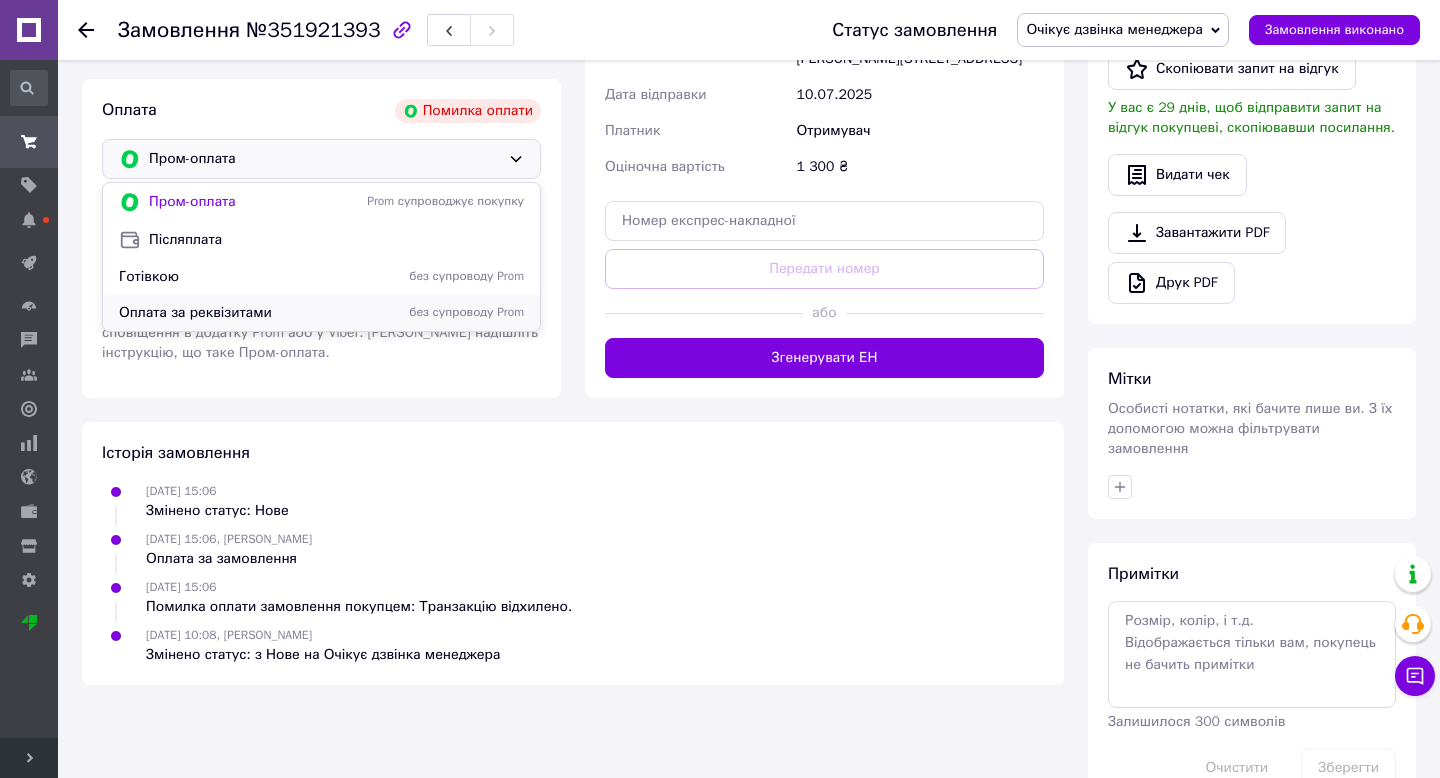 click on "Оплата за реквізитами" at bounding box center (239, 313) 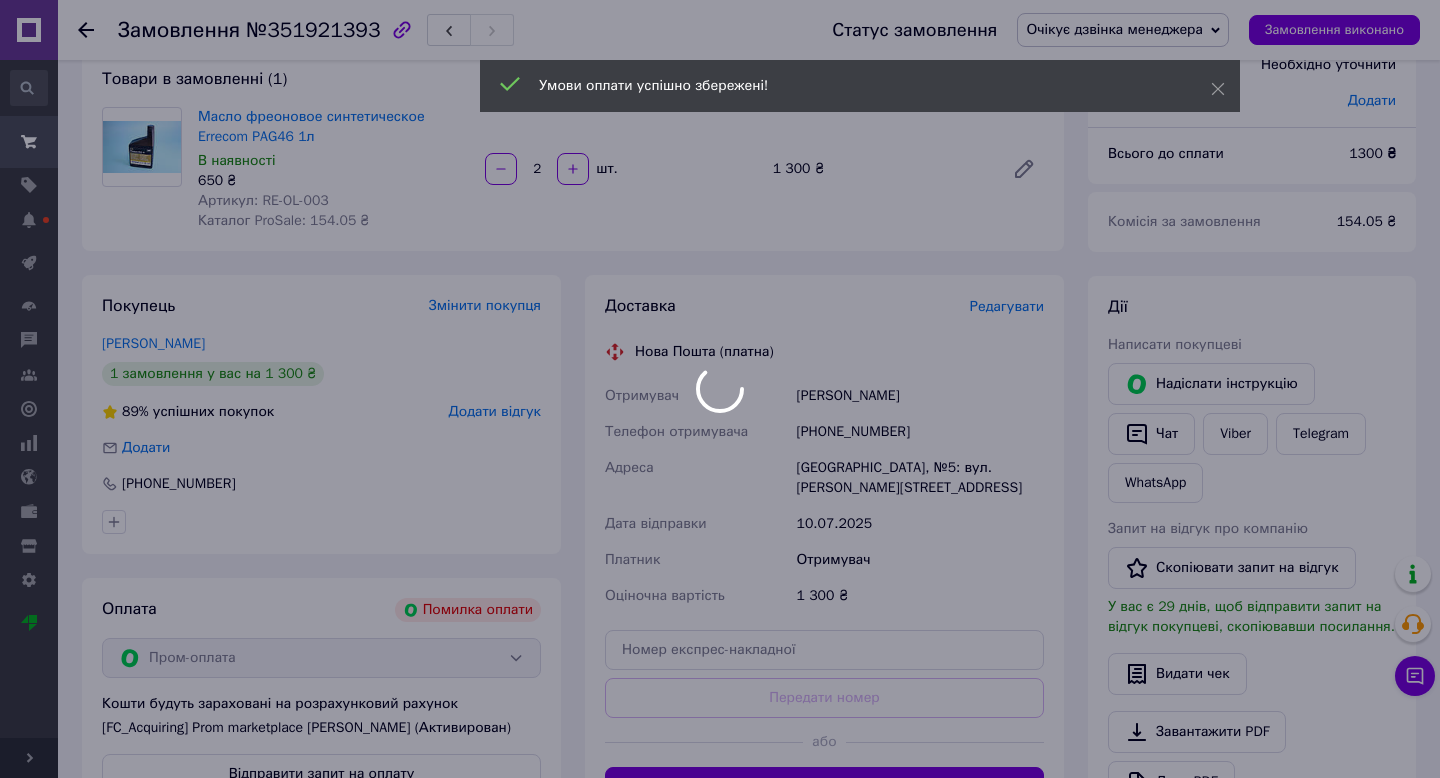 scroll, scrollTop: 125, scrollLeft: 0, axis: vertical 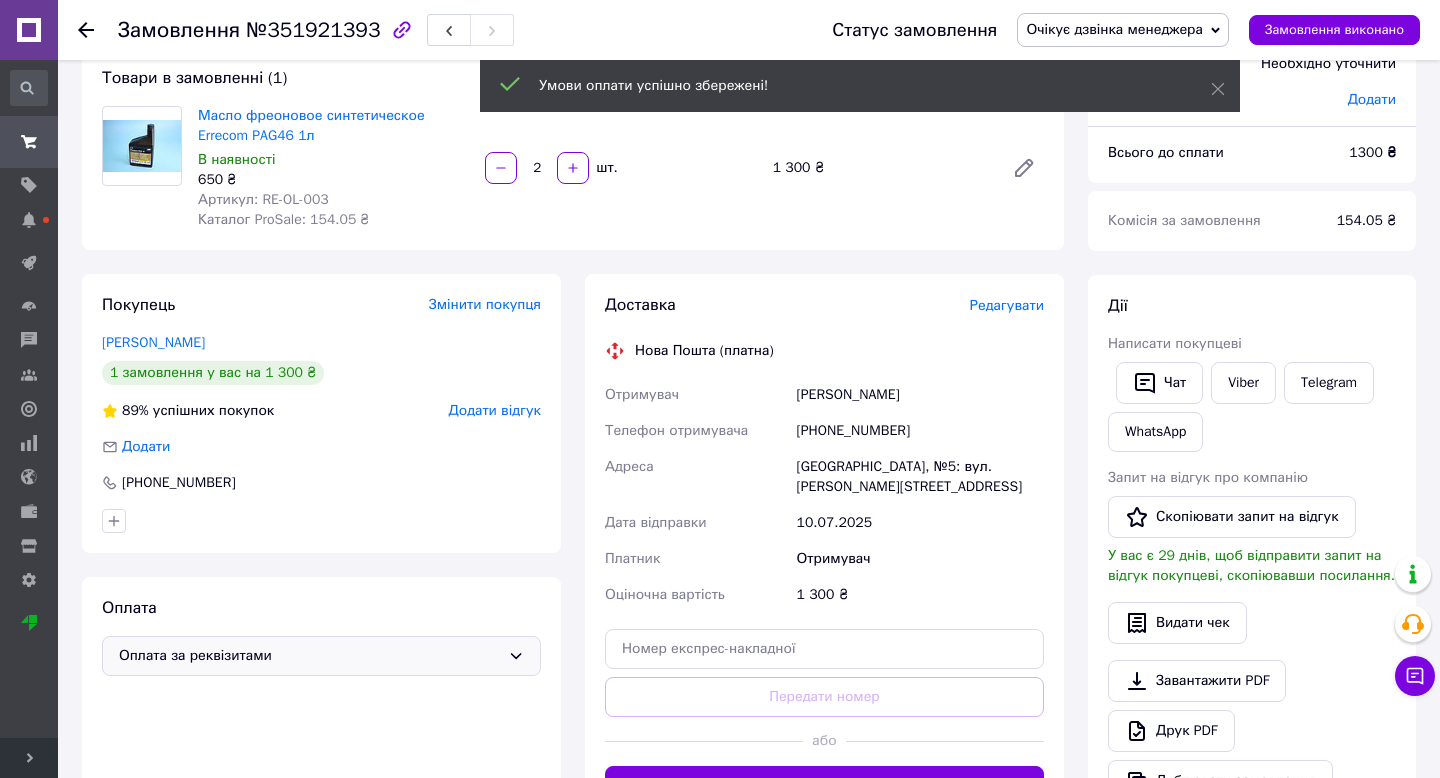click on "Очікує дзвінка менеджера" at bounding box center (1114, 29) 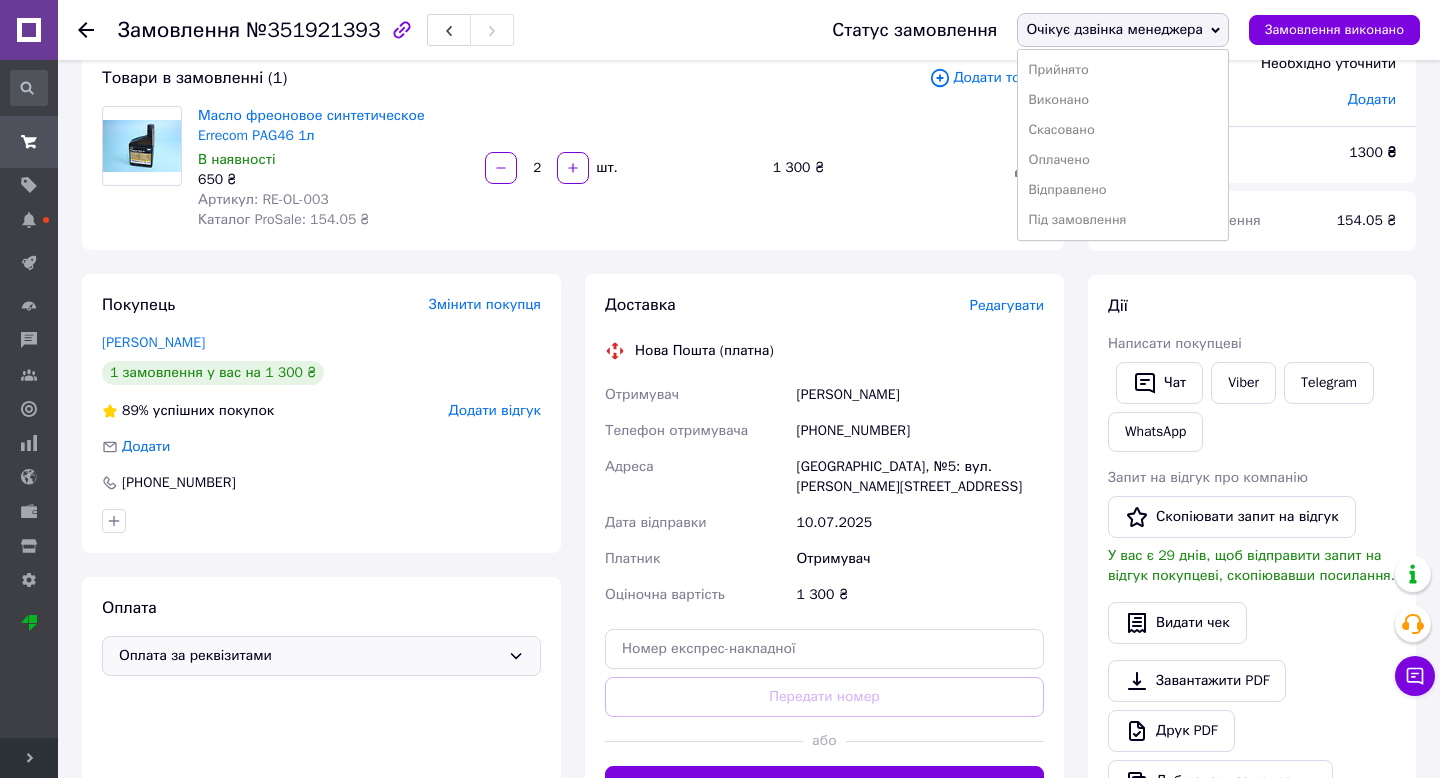 click on "Артикул: RE-OL-003" at bounding box center (263, 199) 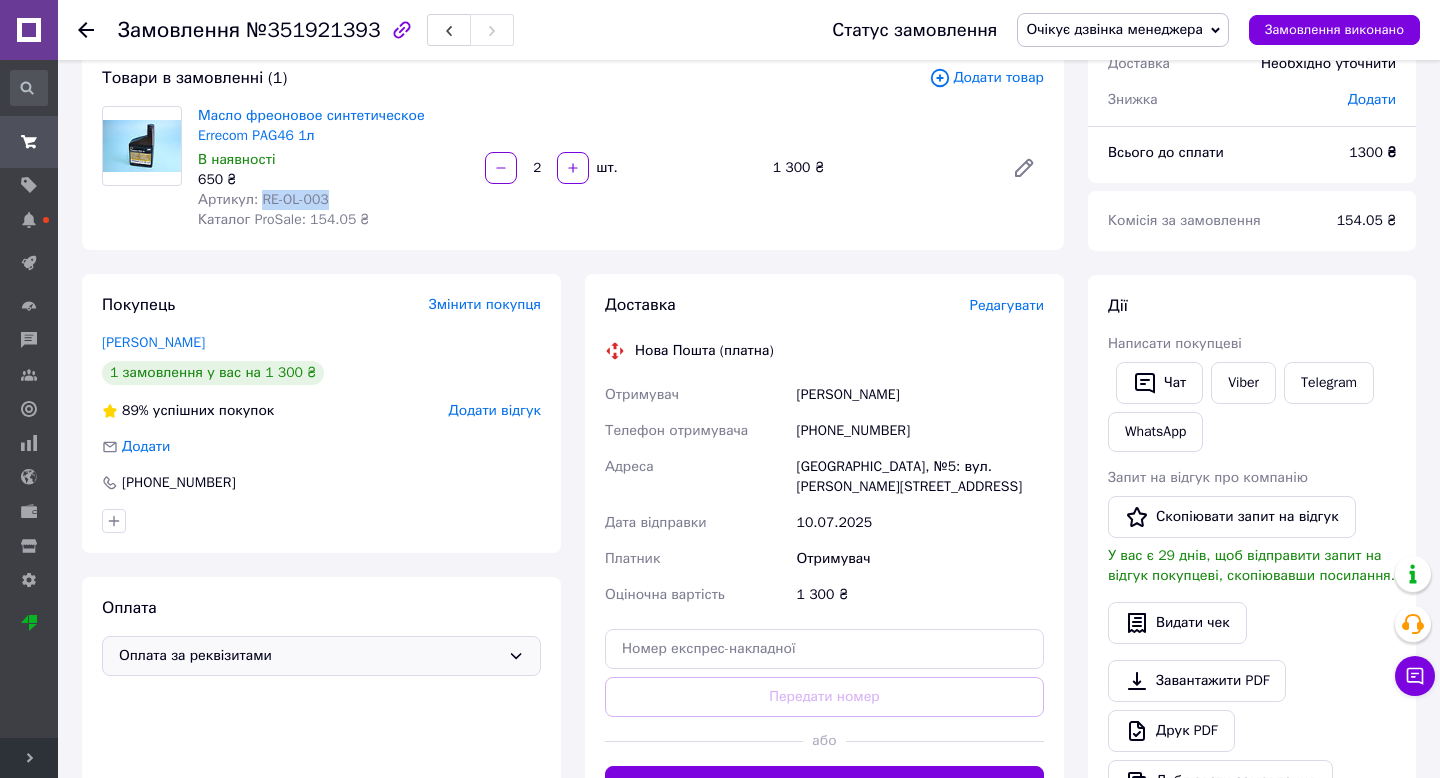 drag, startPoint x: 260, startPoint y: 199, endPoint x: 362, endPoint y: 200, distance: 102.0049 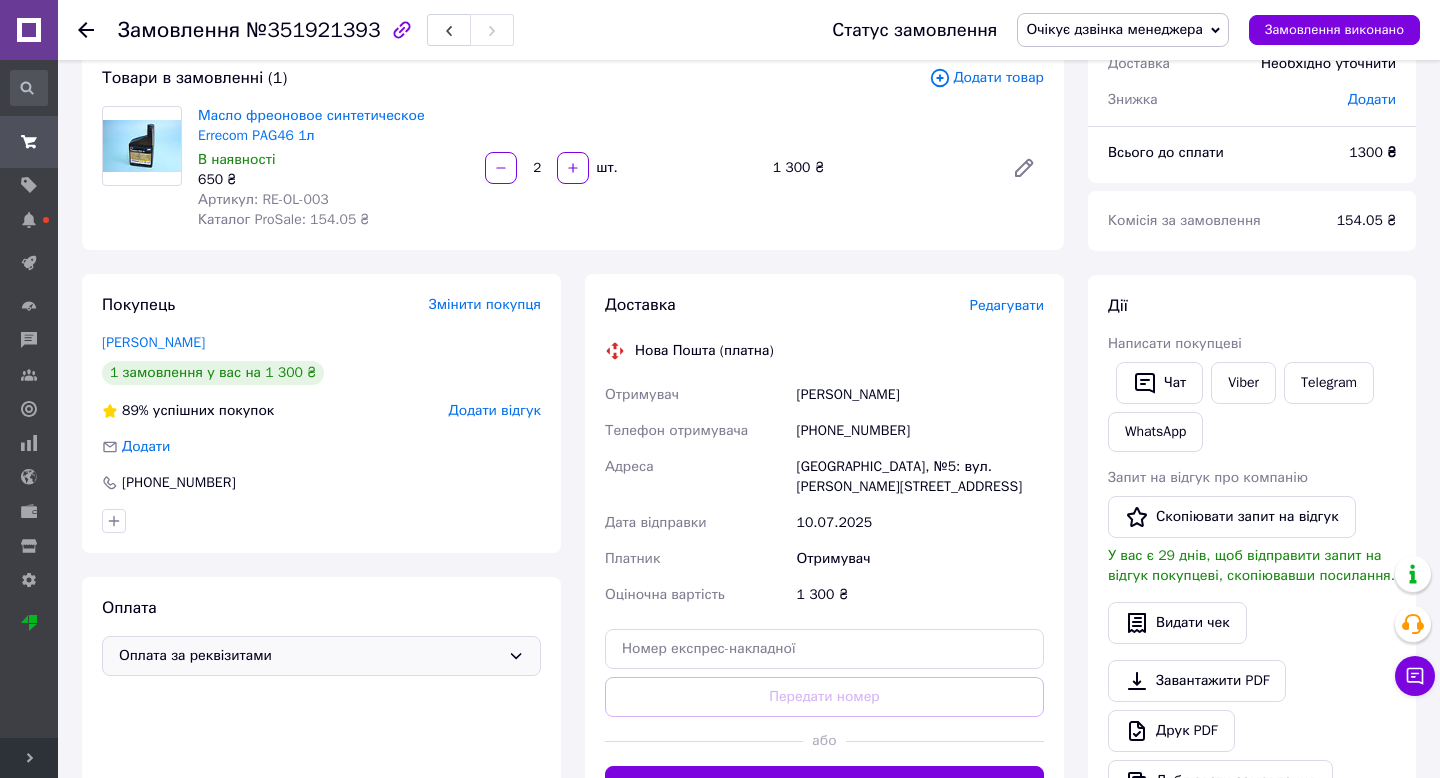 click on "[PHONE_NUMBER]" at bounding box center (920, 431) 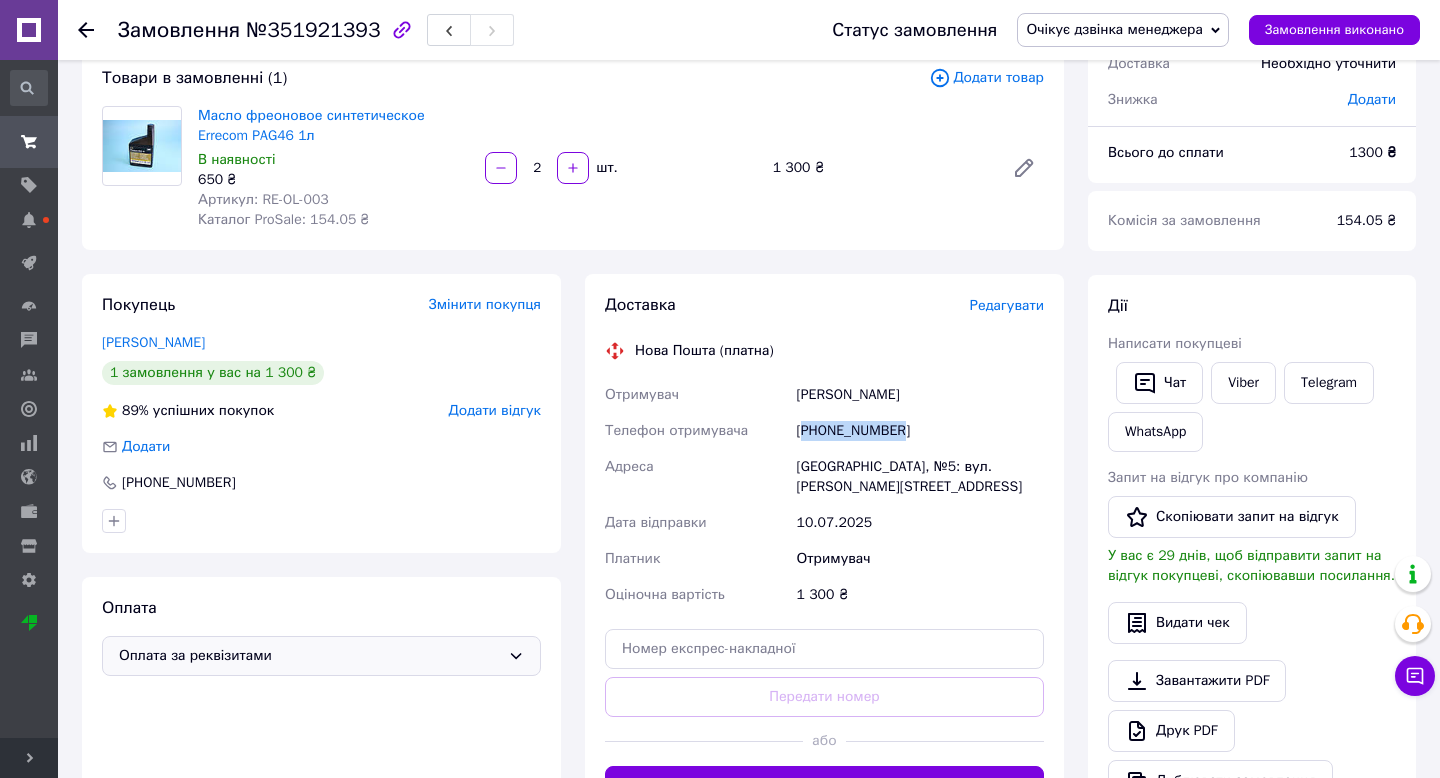 click on "[PHONE_NUMBER]" at bounding box center (920, 431) 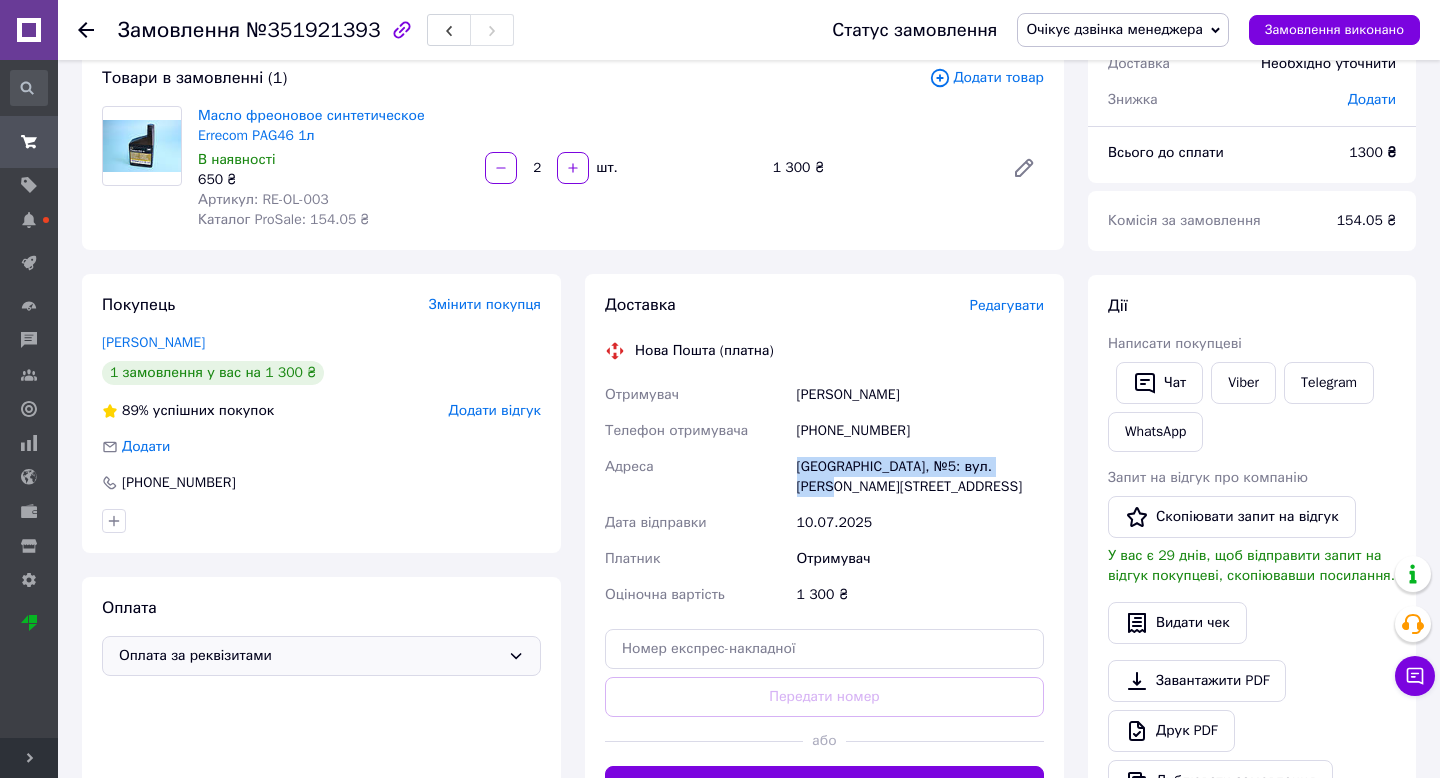 drag, startPoint x: 795, startPoint y: 468, endPoint x: 1027, endPoint y: 468, distance: 232 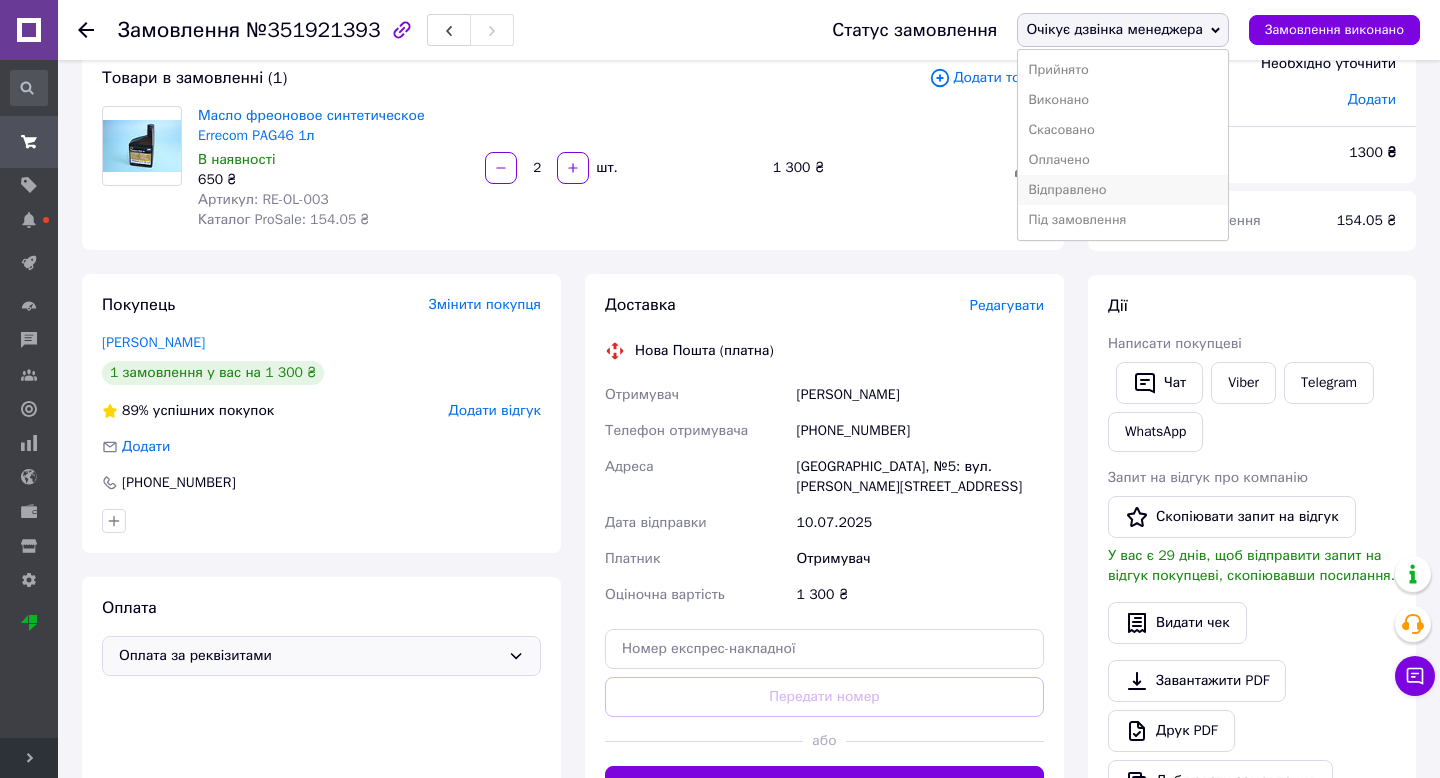 click on "Відправлено" at bounding box center [1123, 190] 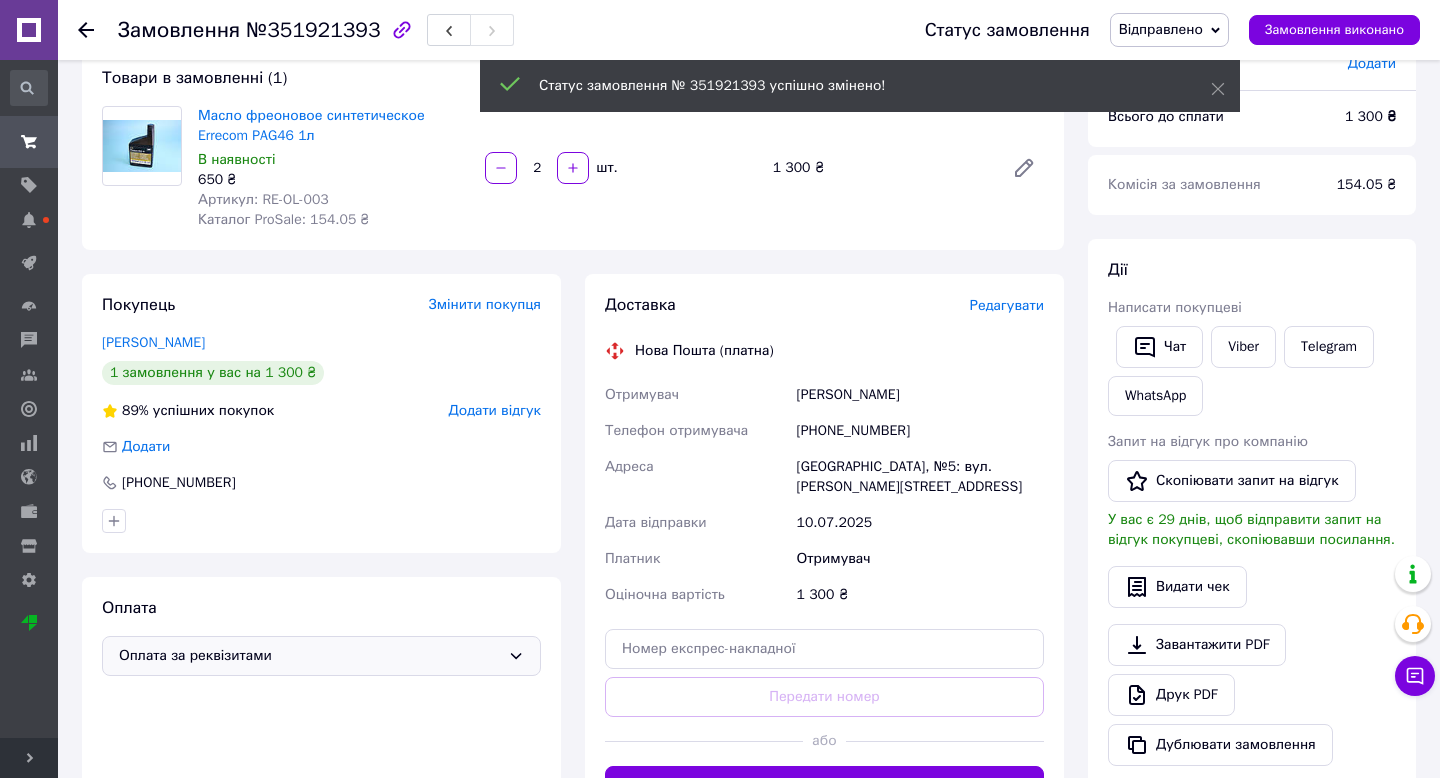 click on "Відправлено" at bounding box center [1161, 29] 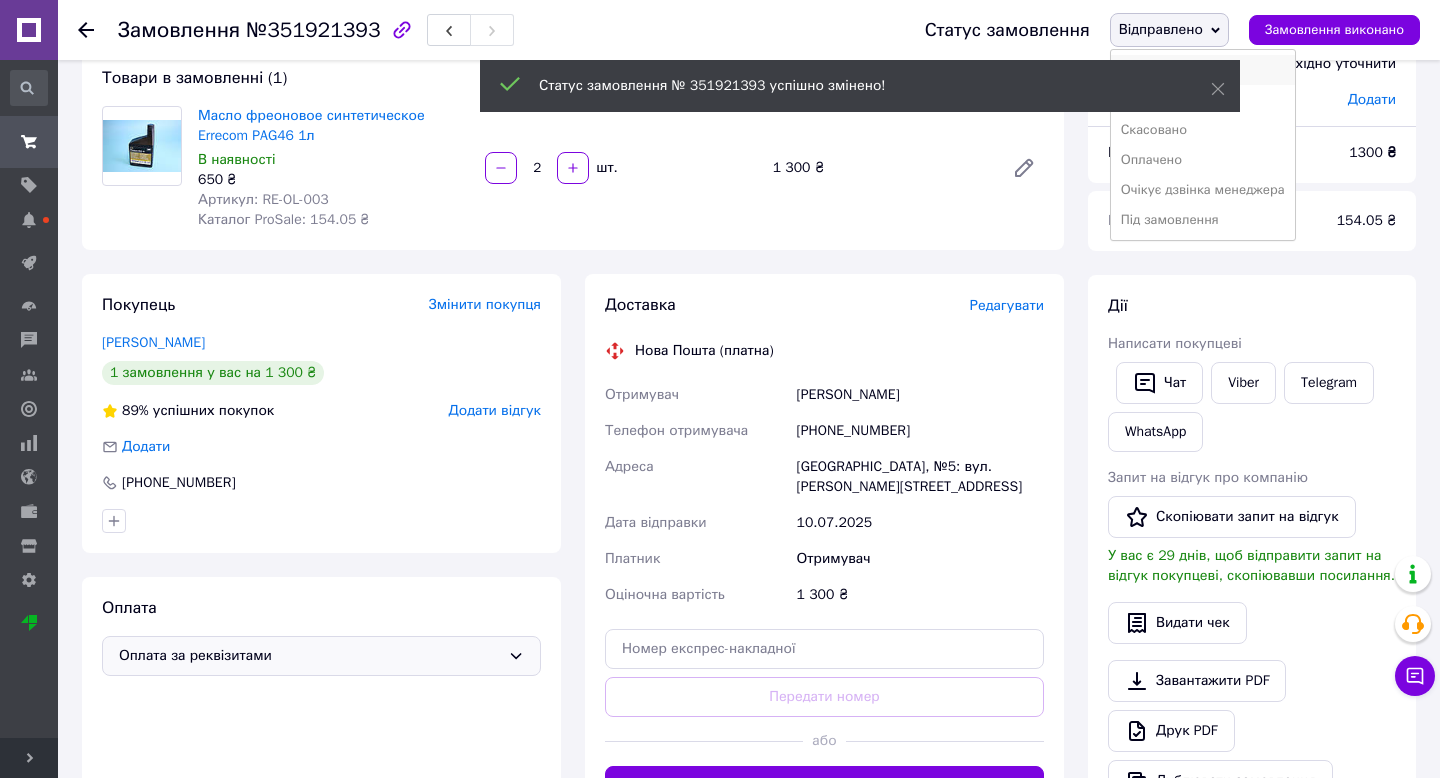 click on "Прийнято" at bounding box center (1203, 70) 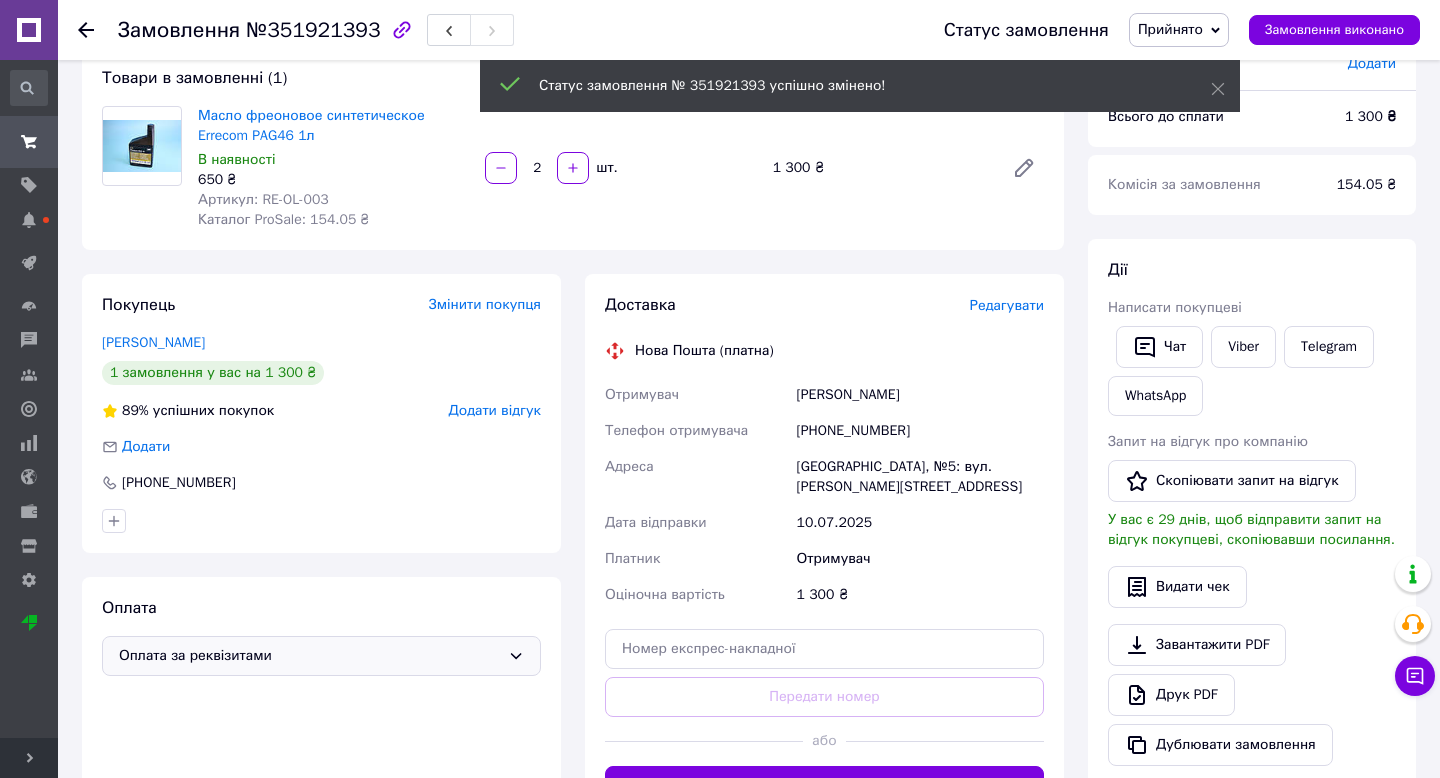 click 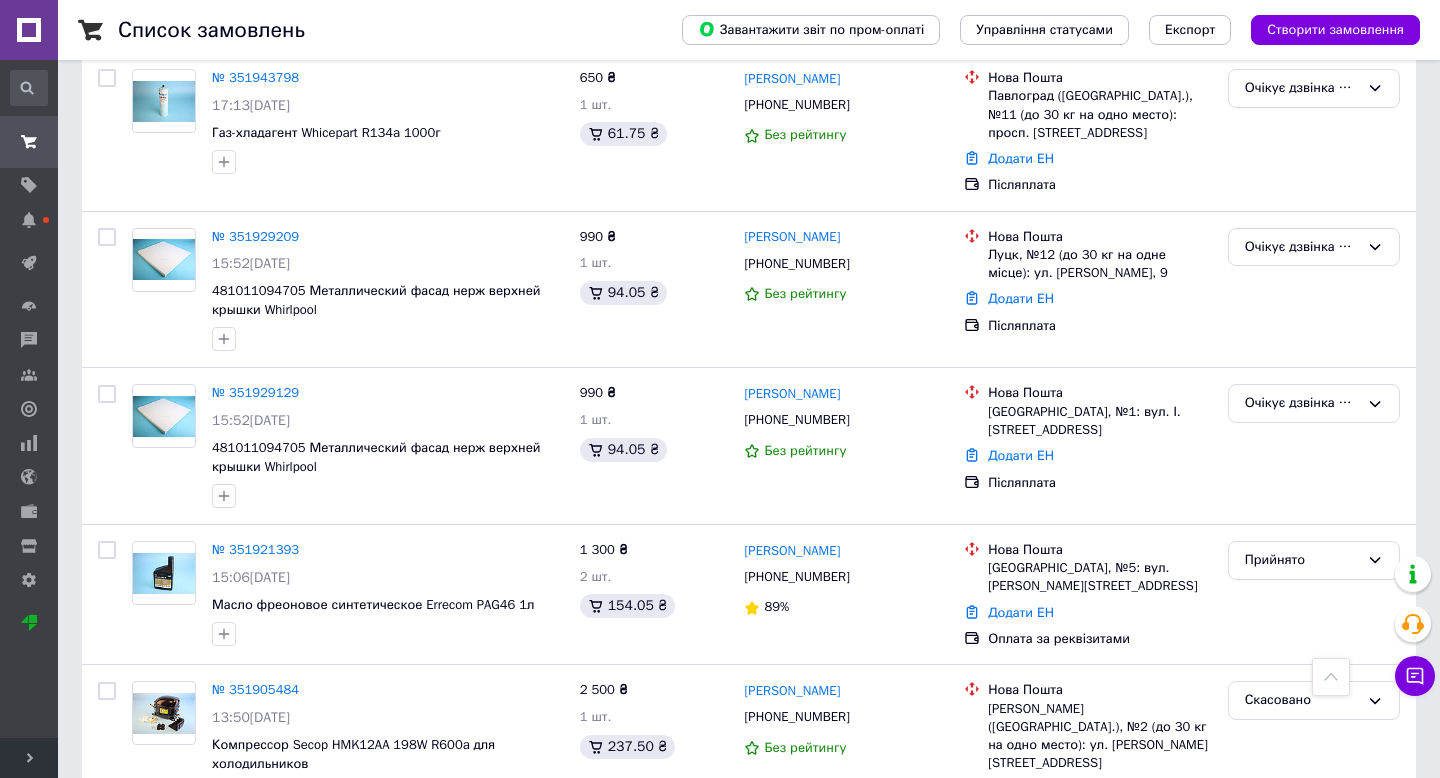 scroll, scrollTop: 688, scrollLeft: 0, axis: vertical 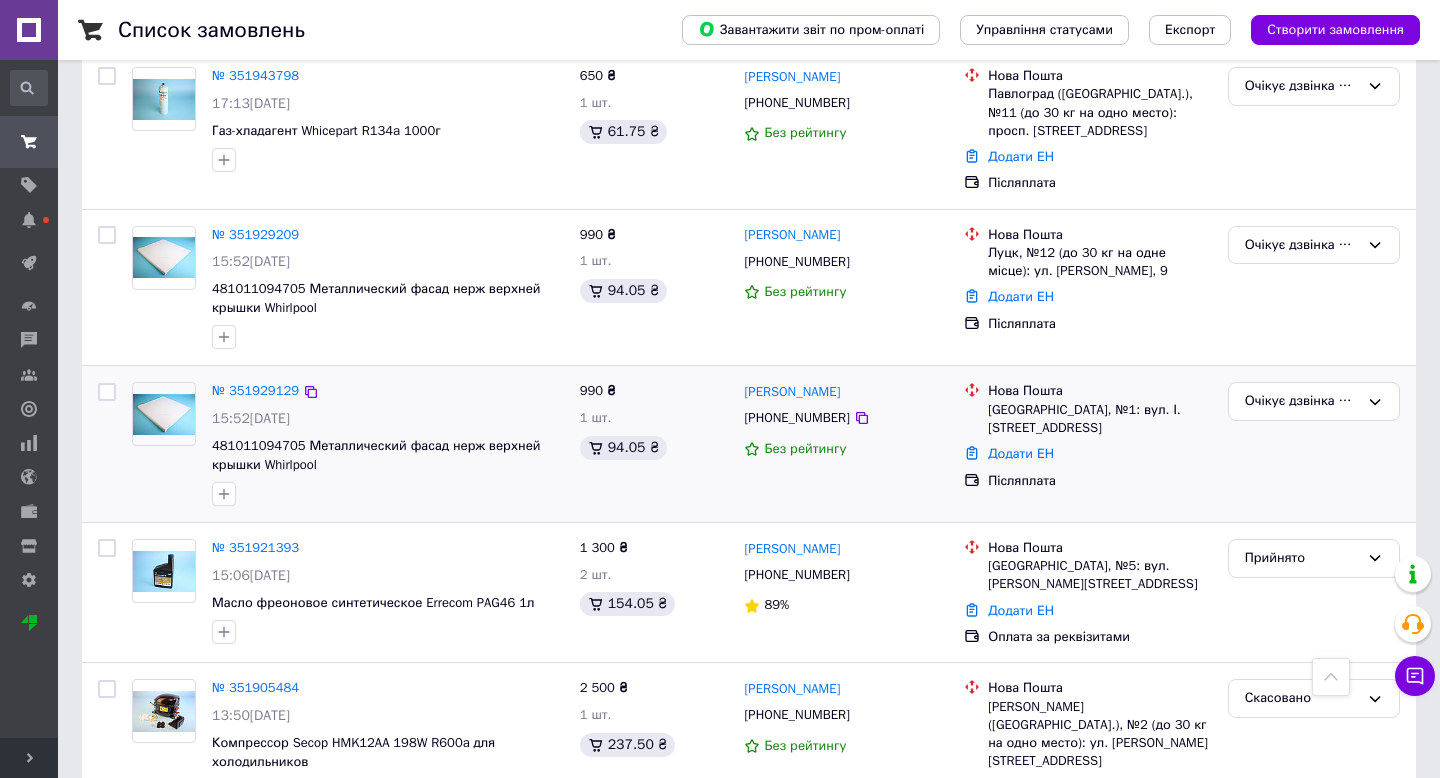 click on "№ 351929129 15:52[DATE] 481011094705 Металлический фасад нерж верхней крышки Whirlpool" at bounding box center (388, 444) 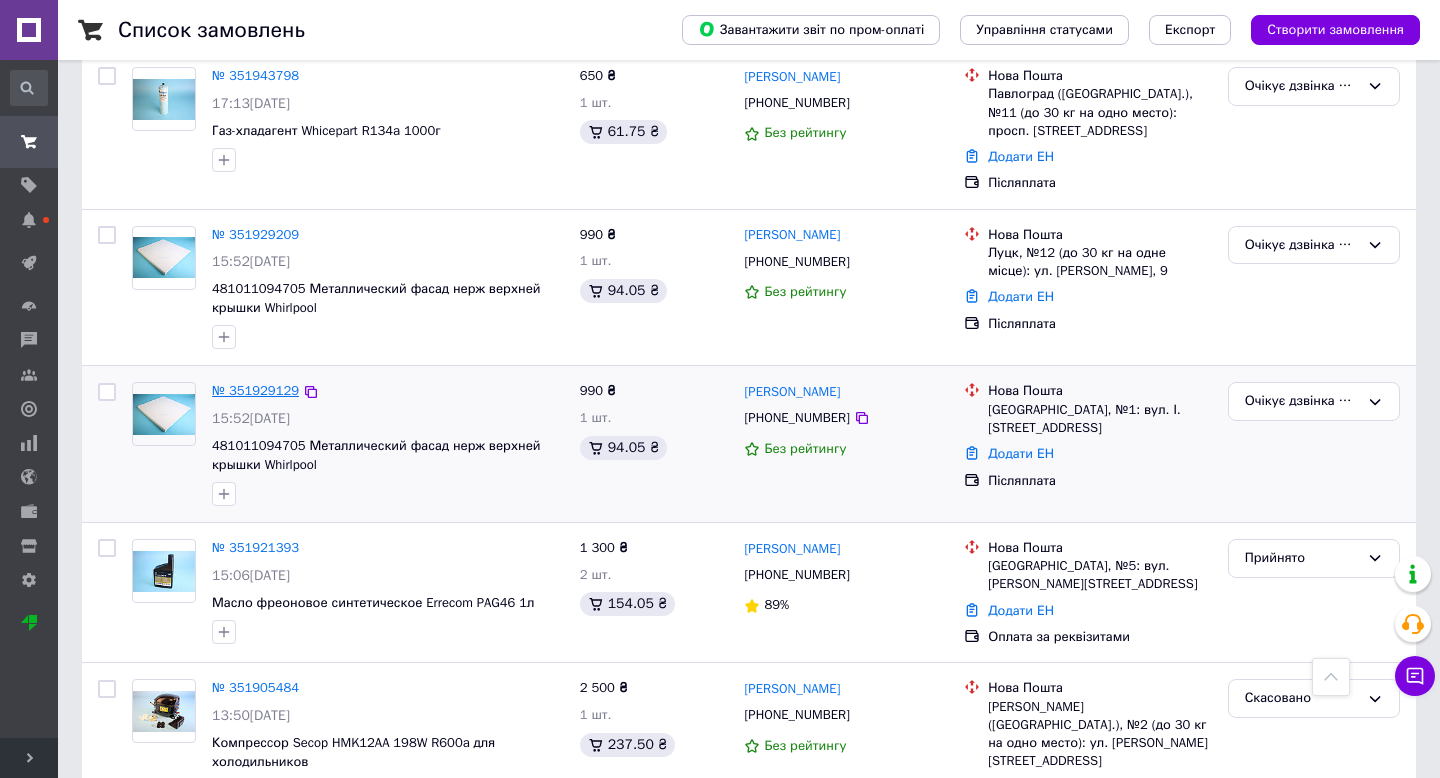 click on "№ 351929129" at bounding box center (255, 390) 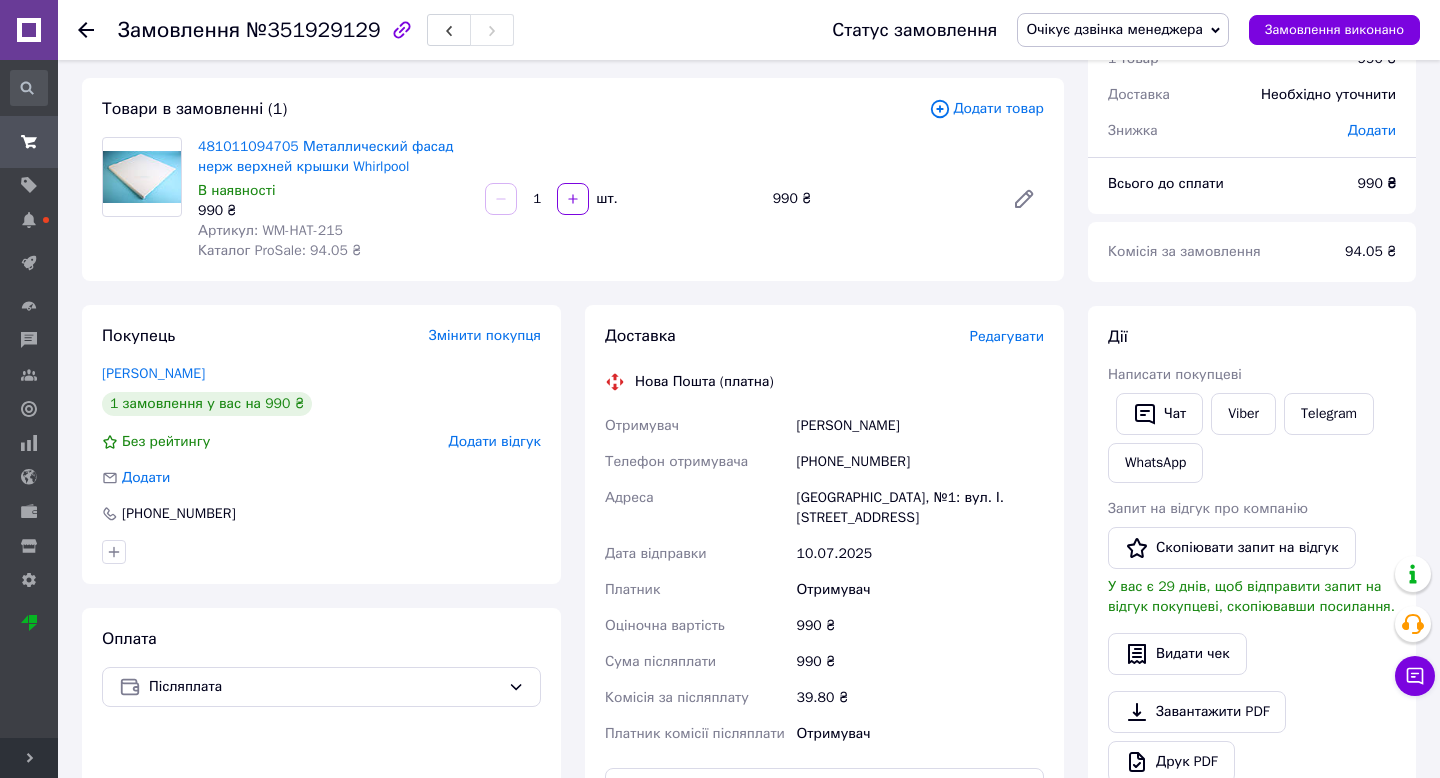 scroll, scrollTop: 0, scrollLeft: 0, axis: both 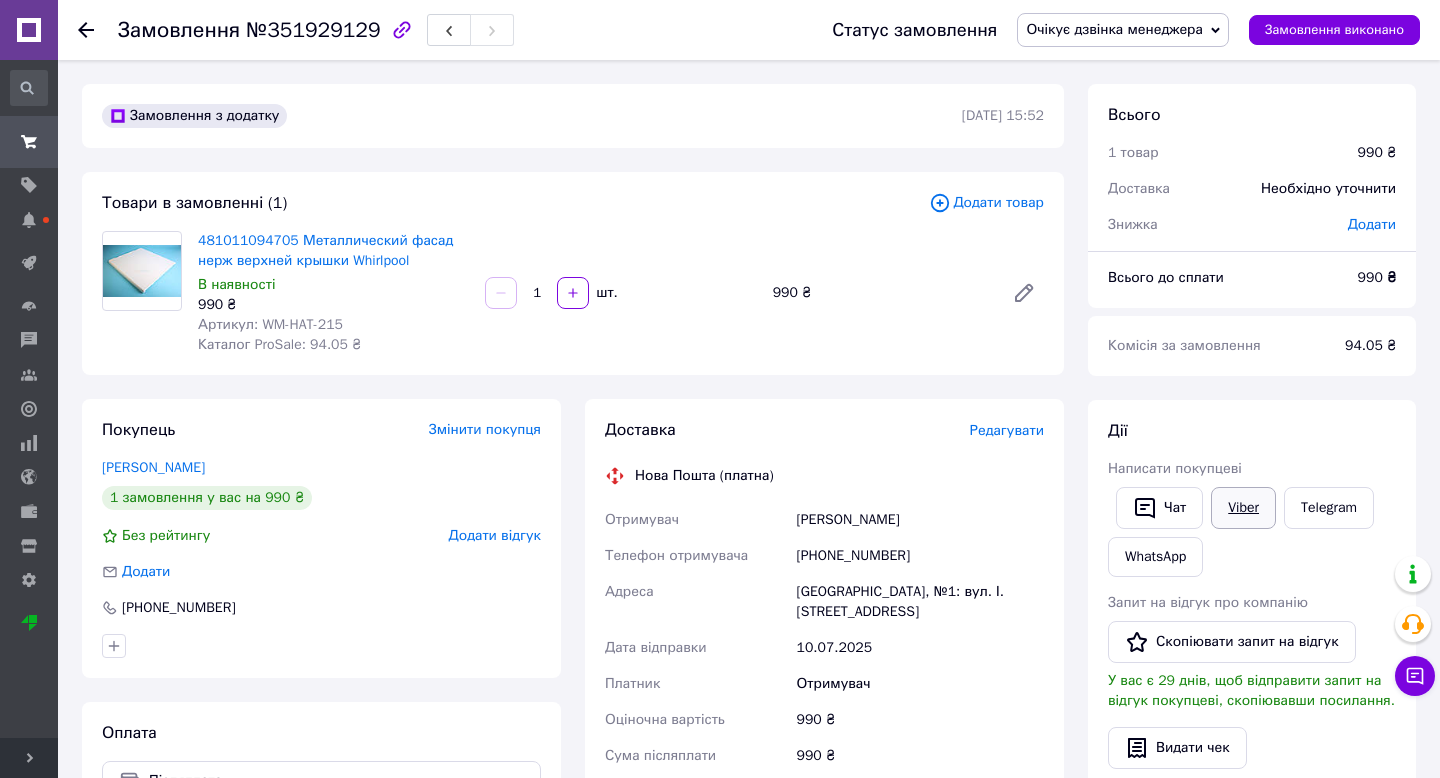click on "Viber" at bounding box center (1243, 508) 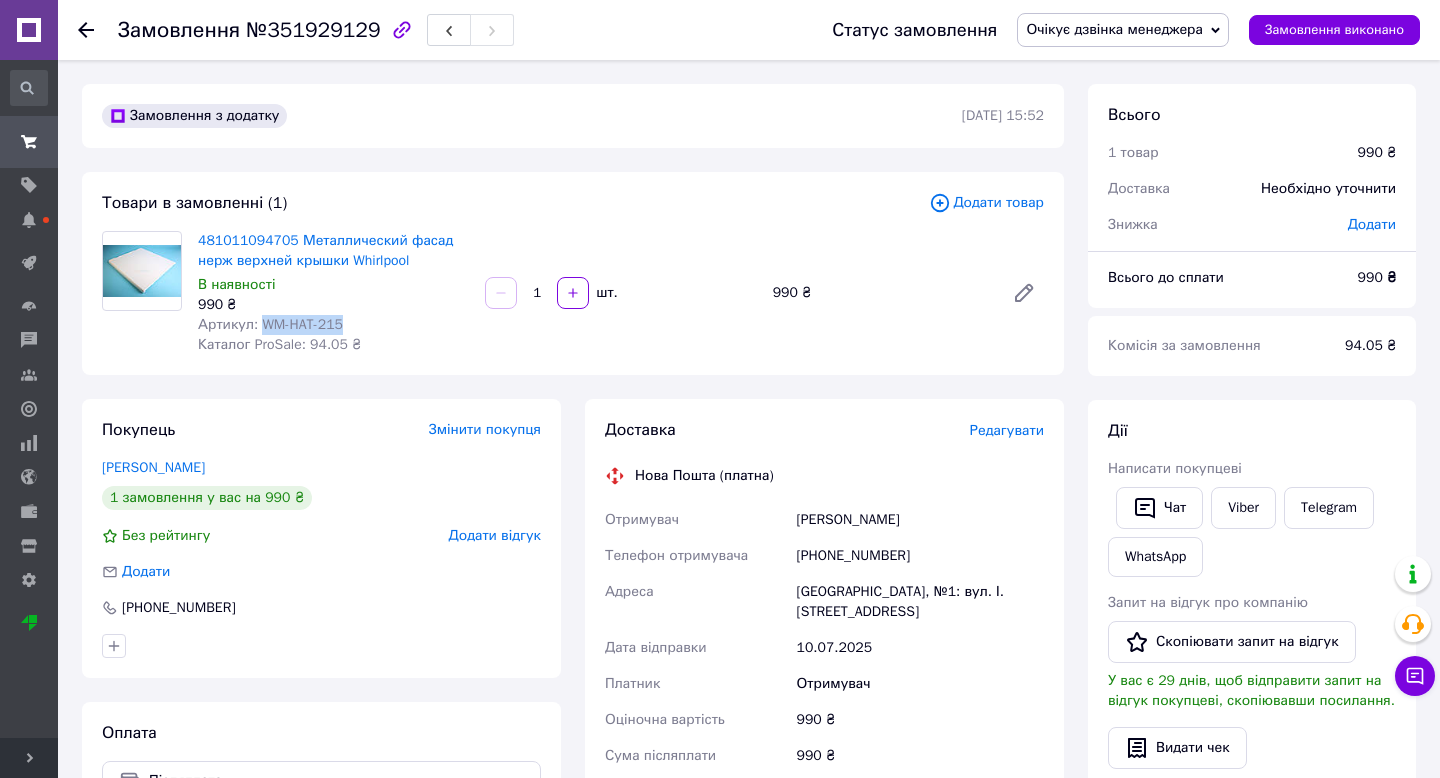 drag, startPoint x: 261, startPoint y: 327, endPoint x: 382, endPoint y: 327, distance: 121 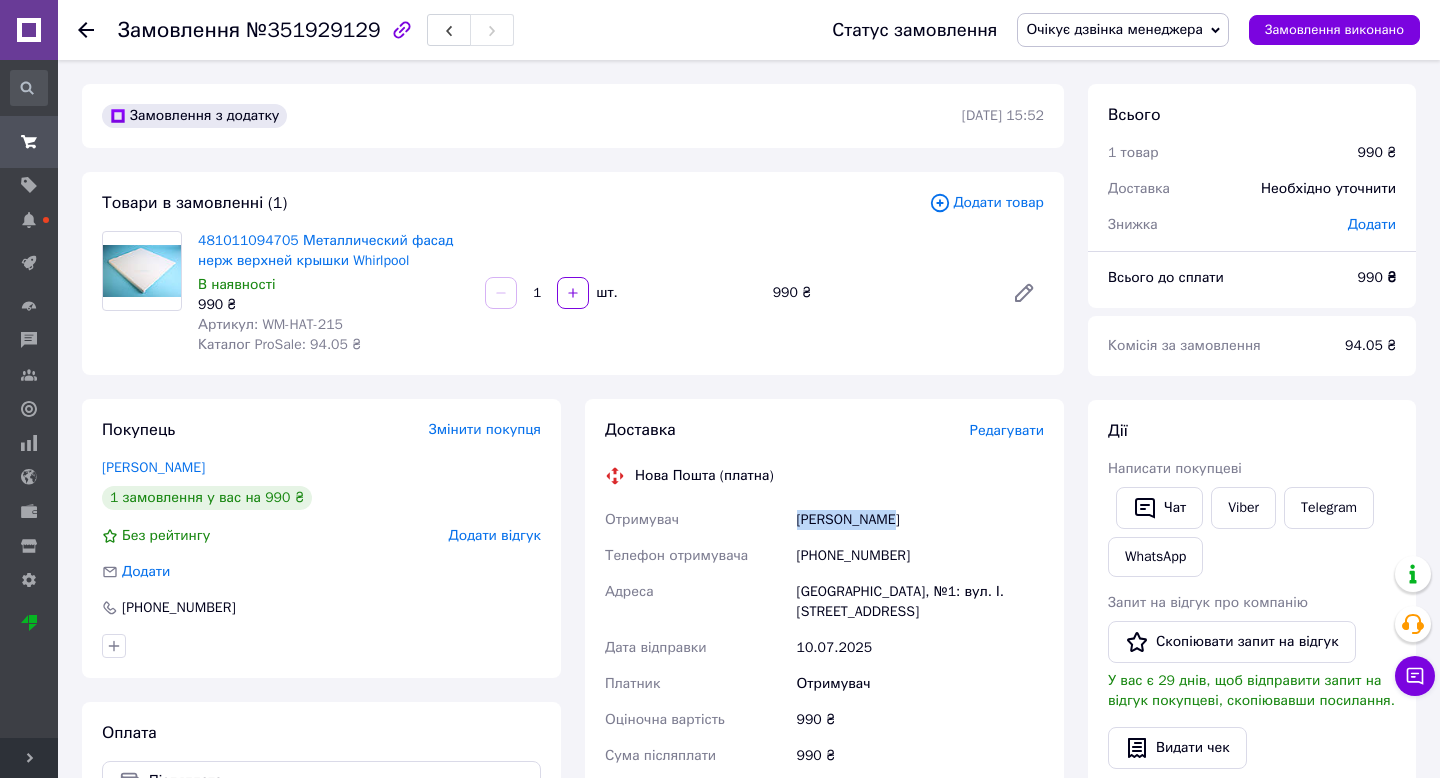 drag, startPoint x: 792, startPoint y: 519, endPoint x: 938, endPoint y: 519, distance: 146 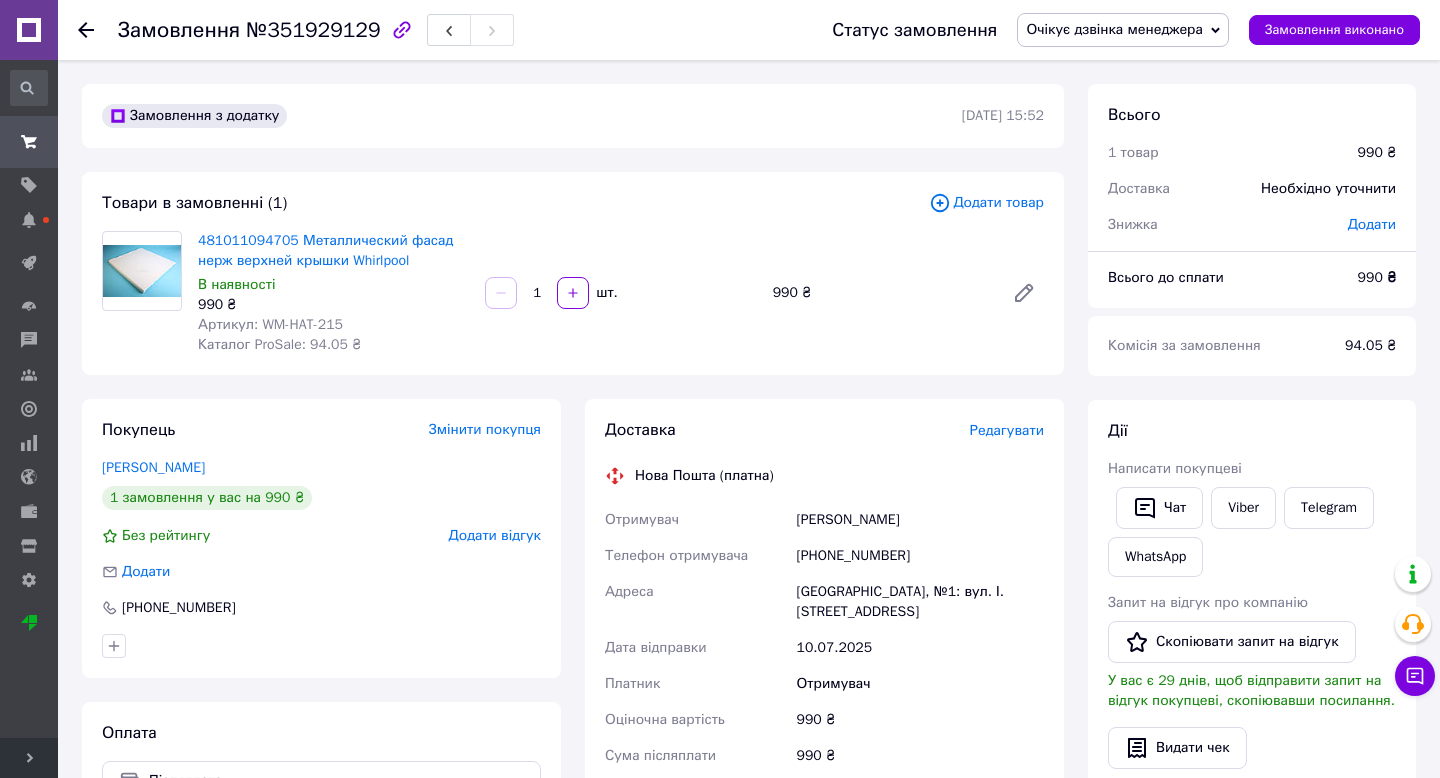 click on "[PHONE_NUMBER]" at bounding box center [920, 556] 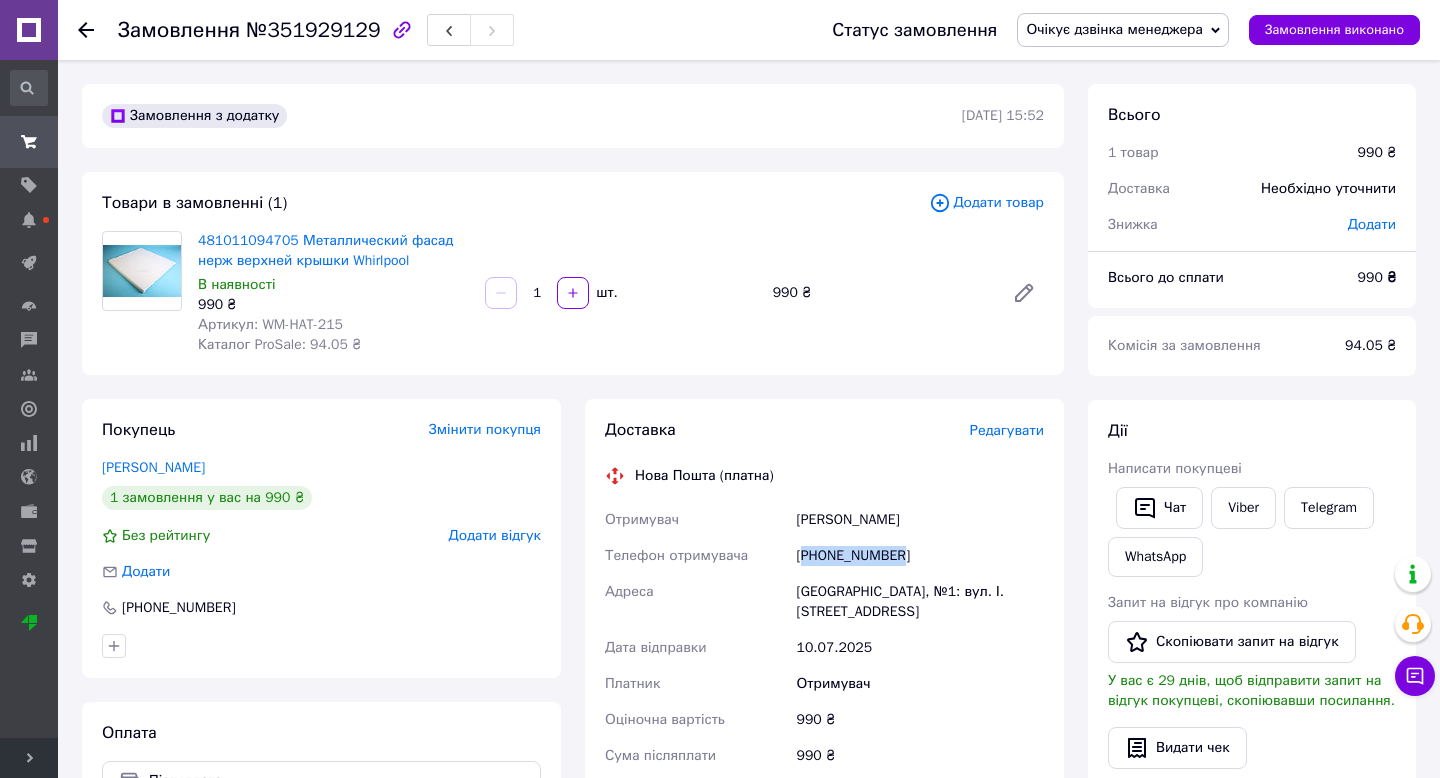 click on "[PHONE_NUMBER]" at bounding box center [920, 556] 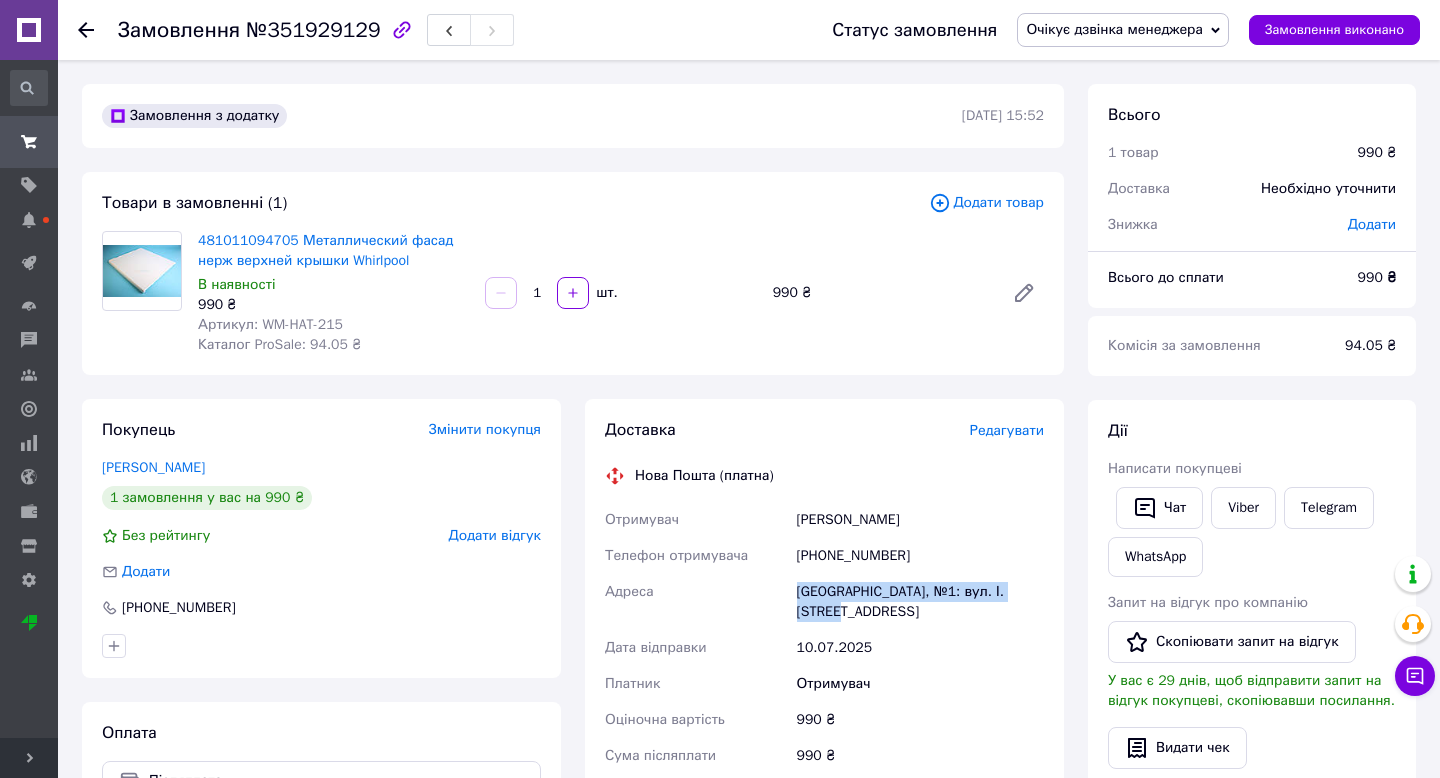 drag, startPoint x: 799, startPoint y: 595, endPoint x: 819, endPoint y: 607, distance: 23.323807 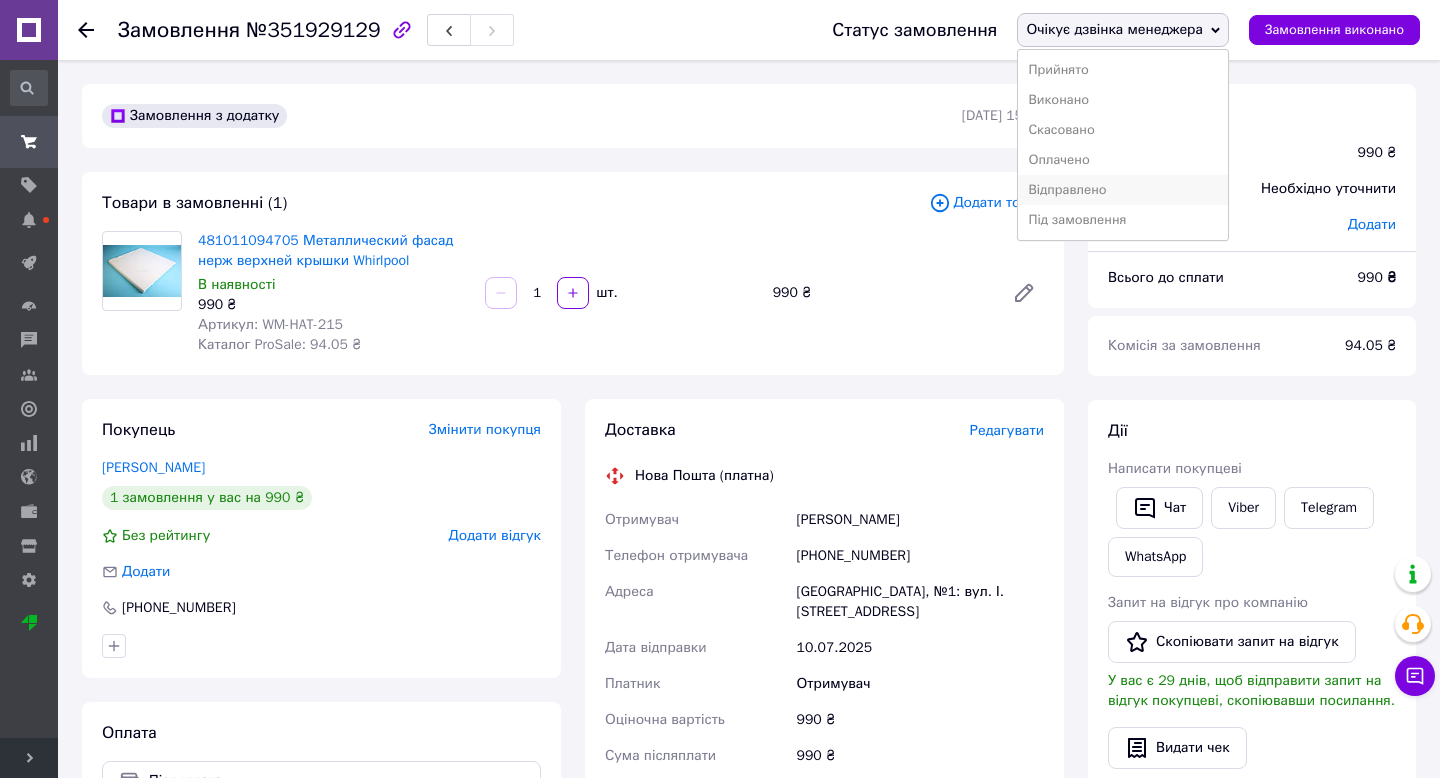 click on "Відправлено" at bounding box center [1123, 190] 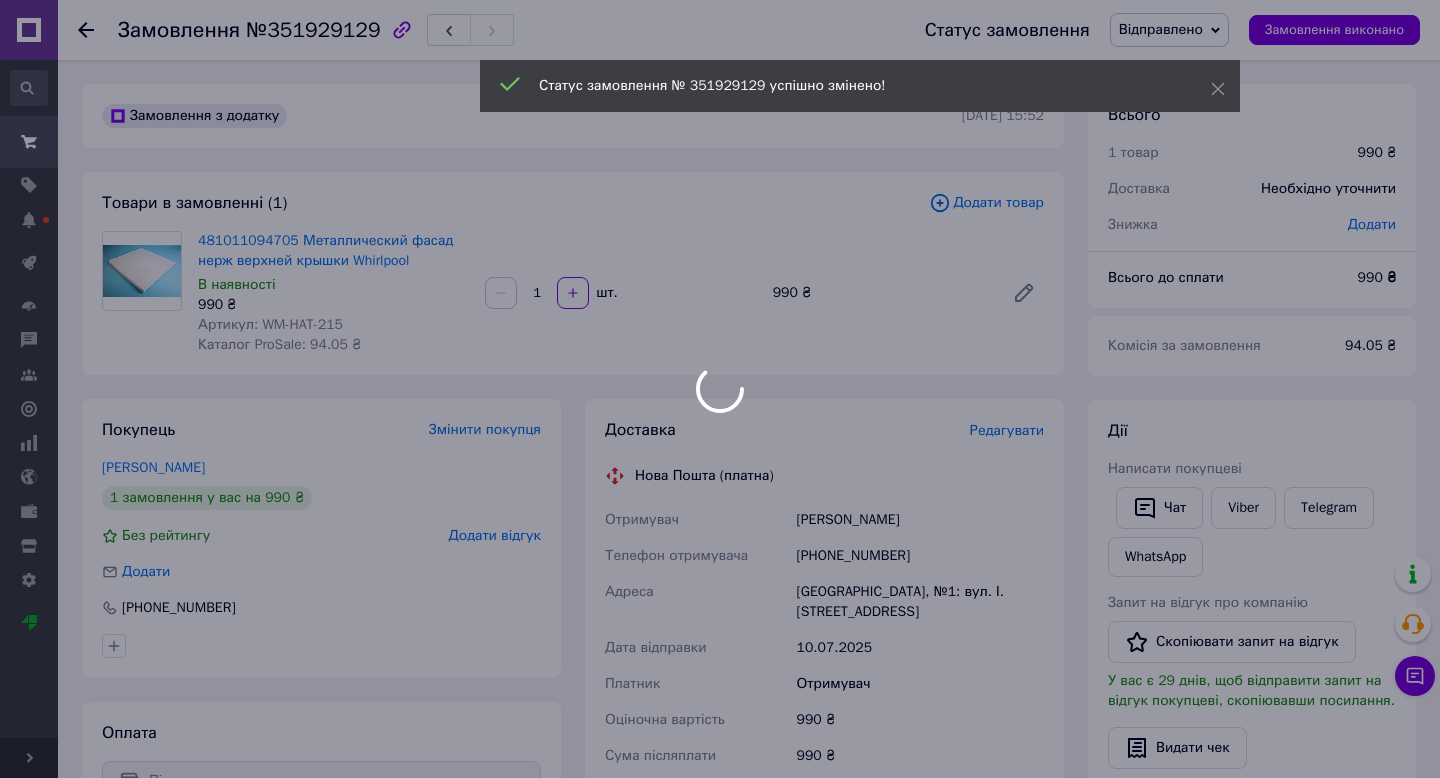 click on "FastService Ваш ID: 3863863 Сайт FastService Кабінет покупця Перевірити стан системи Сторінка на порталі Довідка Вийти Історія пошуку для св для  доста час часи Замовлення та повідомлення Замовлення та повідомлення Замовлення Нові 0 Прийняті 2 Виконані 3295 Скасовані 592 Оплачені 0 Відправлено 23 Очікує дзвінка менеджера 5 Під замовлення 0 Повідомлення Товари та послуги Товари та послуги Позиції Групи та добірки Сезонні знижки Категорії Імпорт Акції та промокоди Видалені позиції Відновлення позицій Характеристики Відгуки 1" at bounding box center (720, 727) 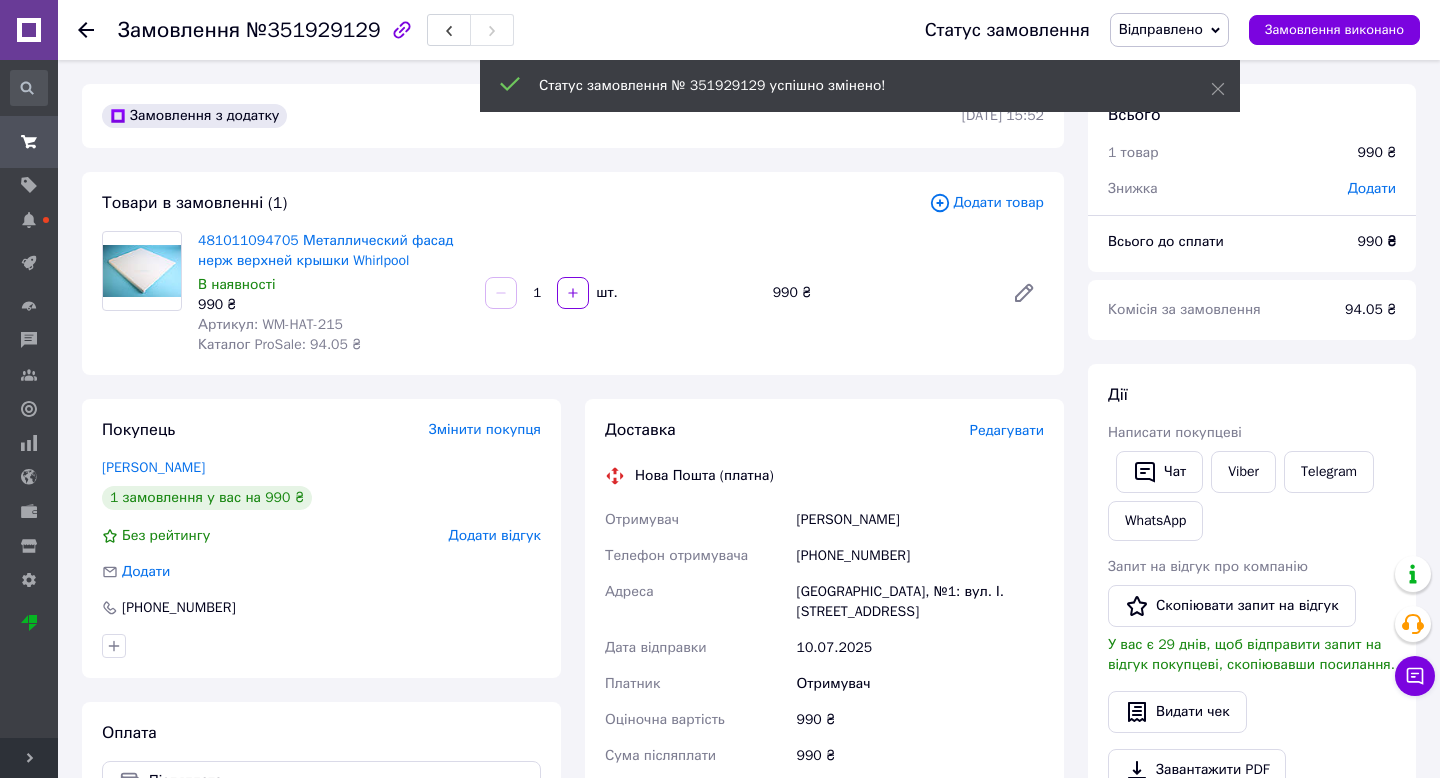 click on "Редагувати" at bounding box center [1007, 430] 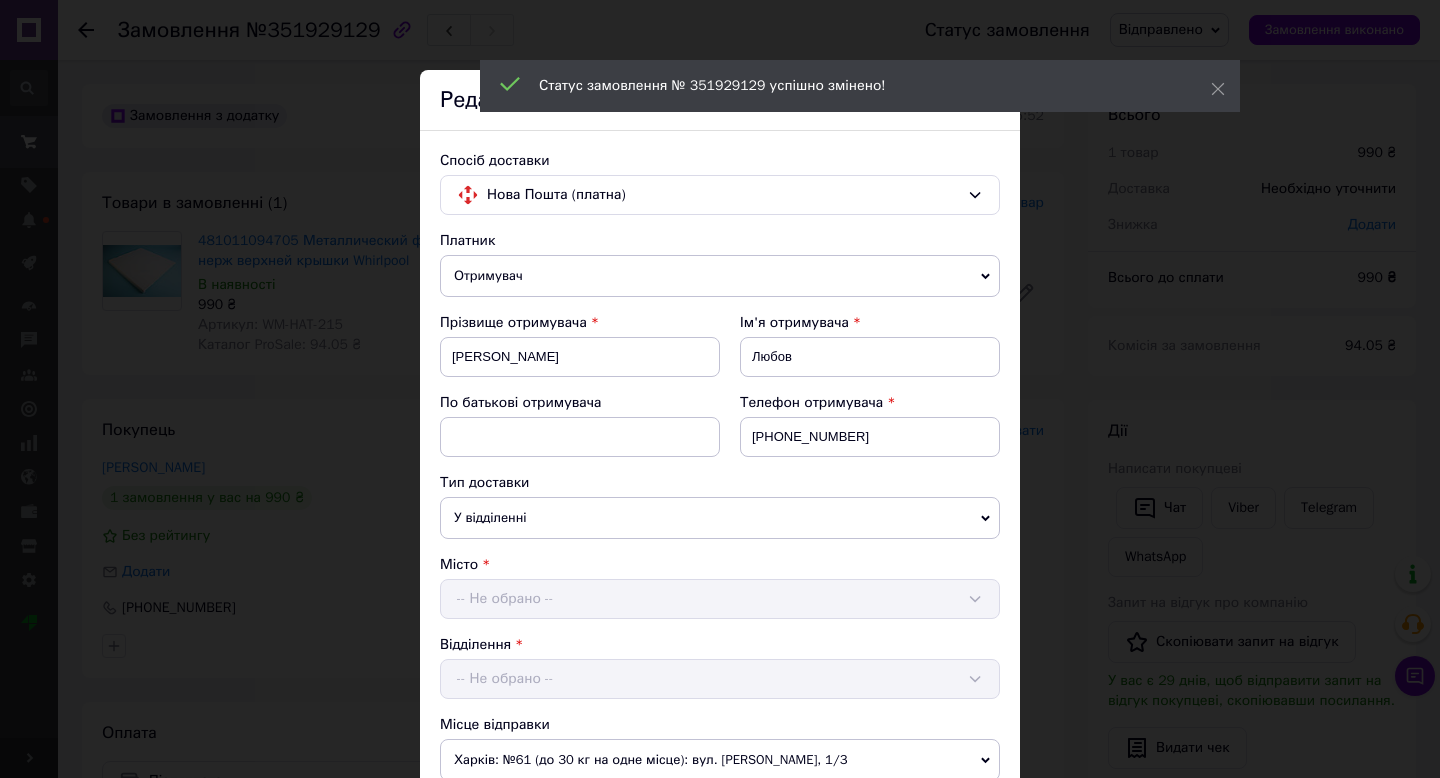 scroll, scrollTop: 768, scrollLeft: 0, axis: vertical 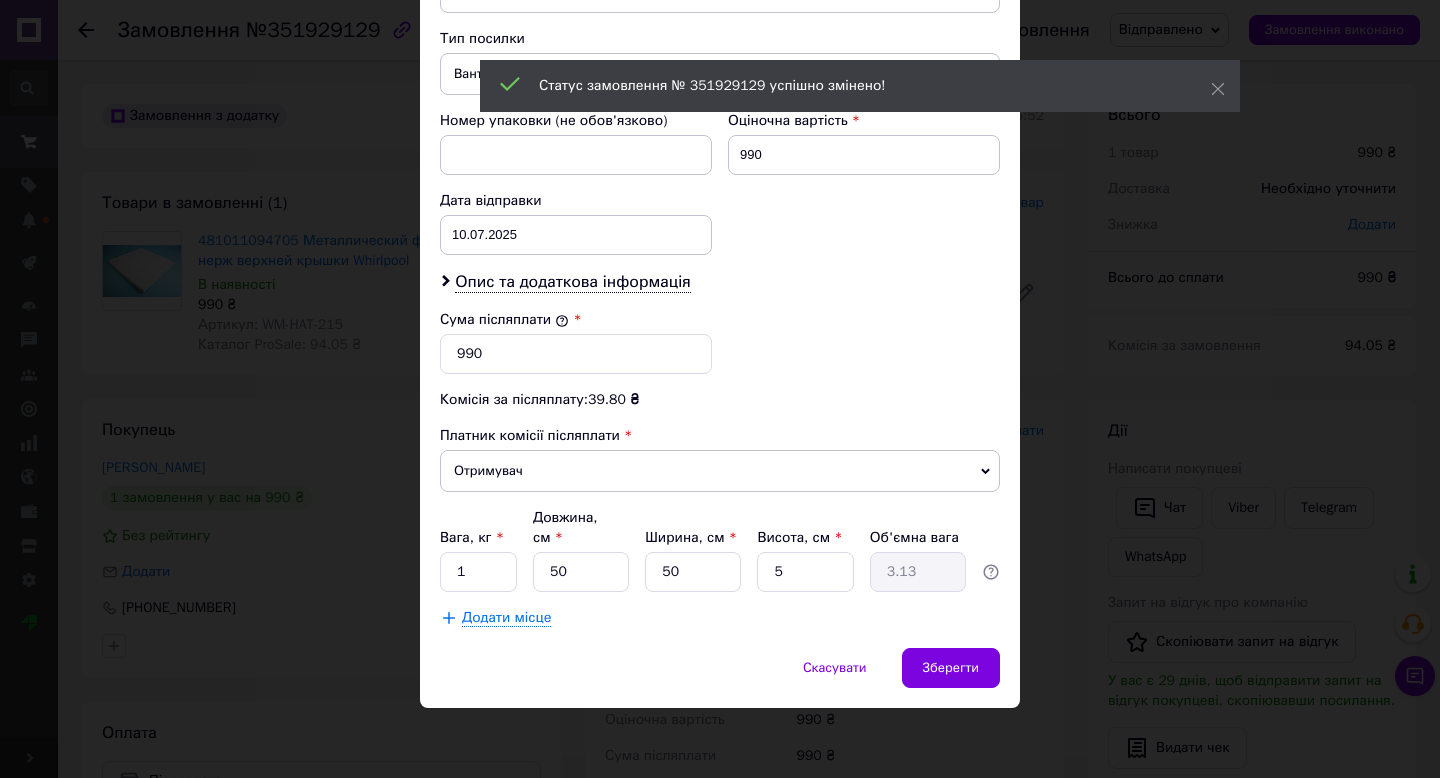 click on "× Редагування доставки Спосіб доставки Нова Пошта (платна) Платник Отримувач Відправник Прізвище отримувача [PERSON_NAME] Ім'я отримувача Любов По батькові отримувача Телефон отримувача [PHONE_NUMBER] Тип доставки У відділенні Кур'єром В поштоматі Місто [GEOGRAPHIC_DATA] Відділення №1: вул. І. Мазепи, 12 Місце відправки Харків: №61 (до 30 кг на одне місце): вул. [PERSON_NAME], 1/3 Немає збігів. Спробуйте змінити умови пошуку Додати ще місце відправки Тип посилки Вантаж Документи Номер упаковки (не обов'язково) Оціночна вартість 990 Дата відправки [DATE] < 2025 > < Июль > Пн Вт" at bounding box center (720, 389) 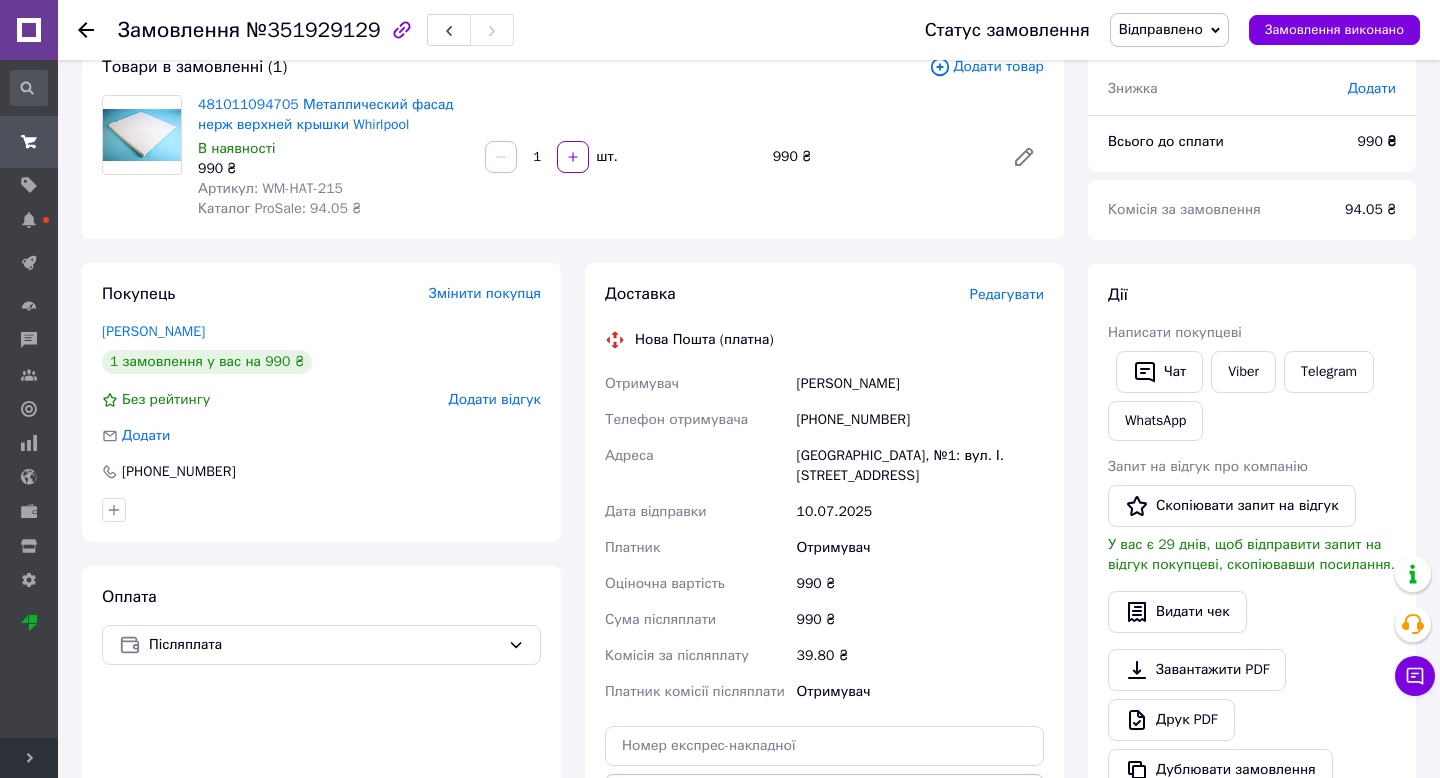 scroll, scrollTop: 379, scrollLeft: 0, axis: vertical 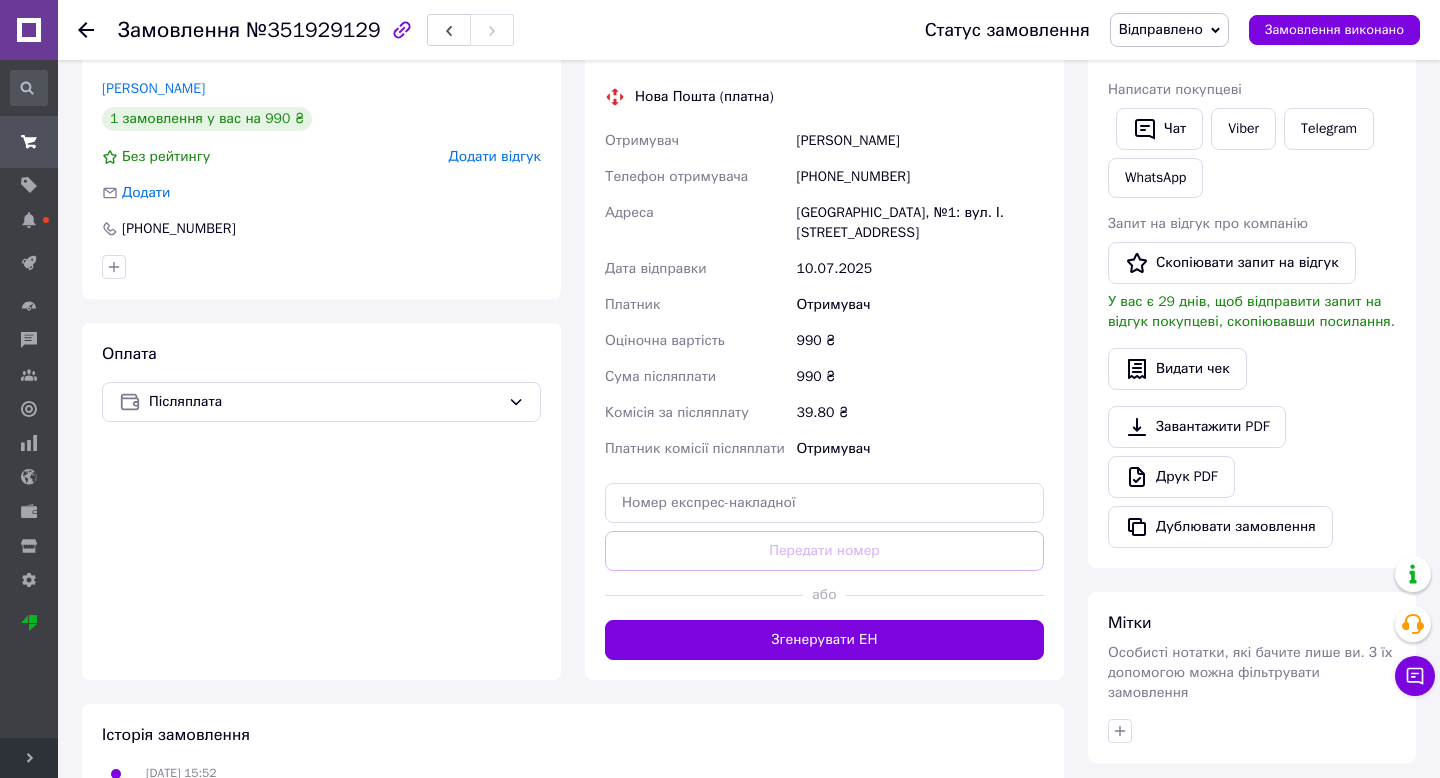 click on "Доставка Редагувати Нова Пошта (платна) Отримувач [PERSON_NAME] Телефон отримувача [PHONE_NUMBER] [GEOGRAPHIC_DATA], №1: вул. І. Мазепи, 12 Дата відправки [DATE] Платник Отримувач Оціночна вартість 990 ₴ Сума післяплати 990 ₴ Комісія за післяплату 39.80 ₴ Платник комісії післяплати Отримувач Передати номер або Згенерувати ЕН Платник Отримувач Відправник Прізвище отримувача [PERSON_NAME] Ім'я отримувача Любов По батькові отримувача Телефон отримувача [PHONE_NUMBER] Тип доставки У відділенні Кур'єром В поштоматі Місто [GEOGRAPHIC_DATA] Відділення №1: вул. І. Мазепи, 12 Тип посилки <" at bounding box center (824, 350) 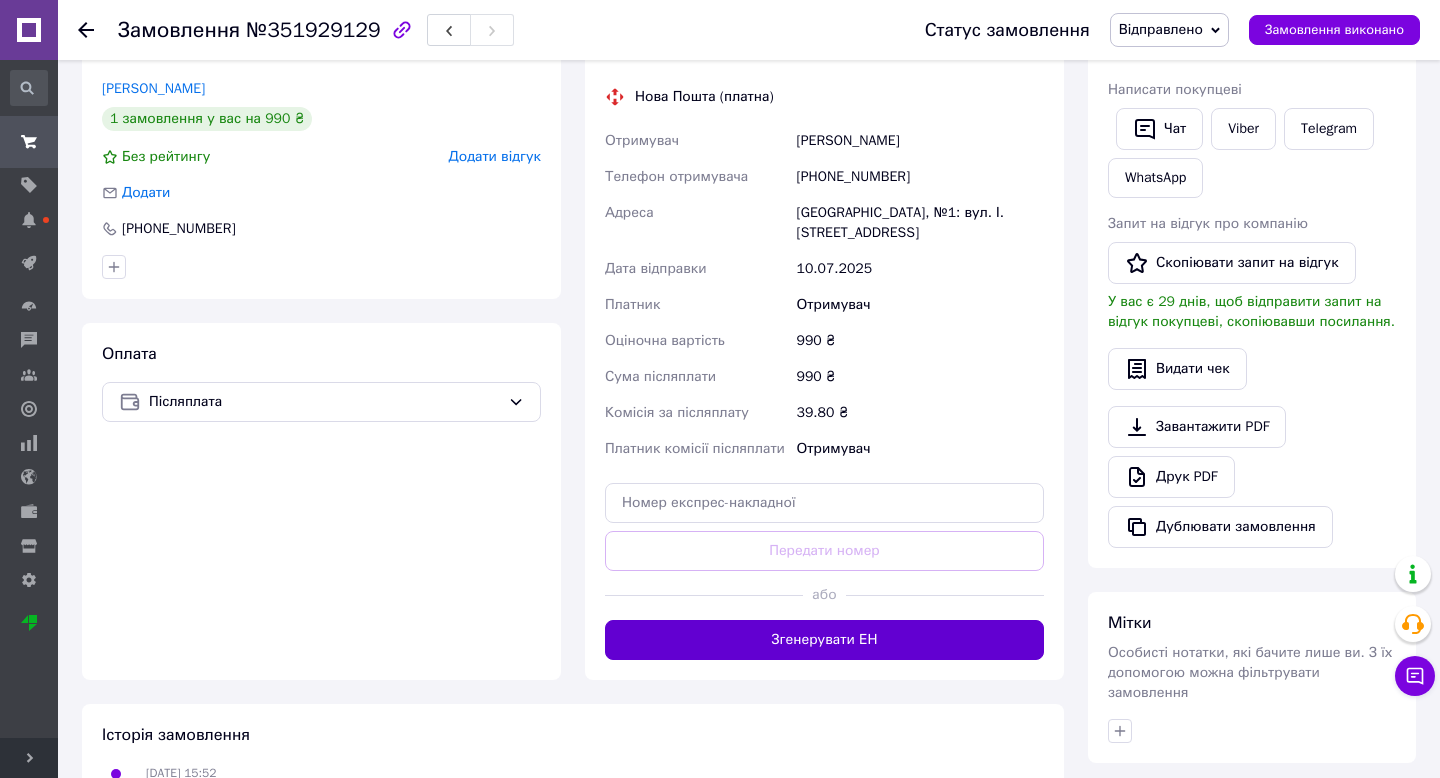 click on "Згенерувати ЕН" at bounding box center (824, 640) 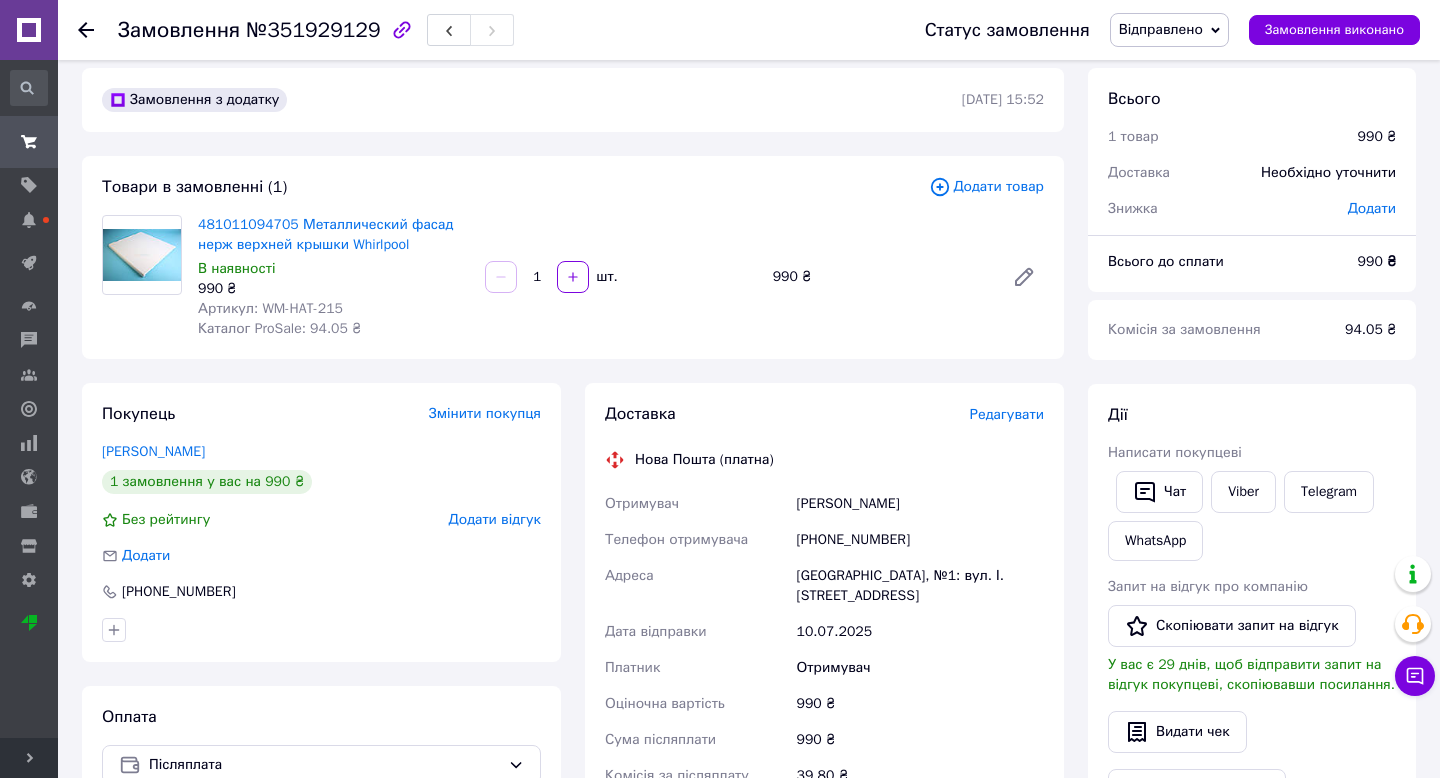 scroll, scrollTop: 0, scrollLeft: 0, axis: both 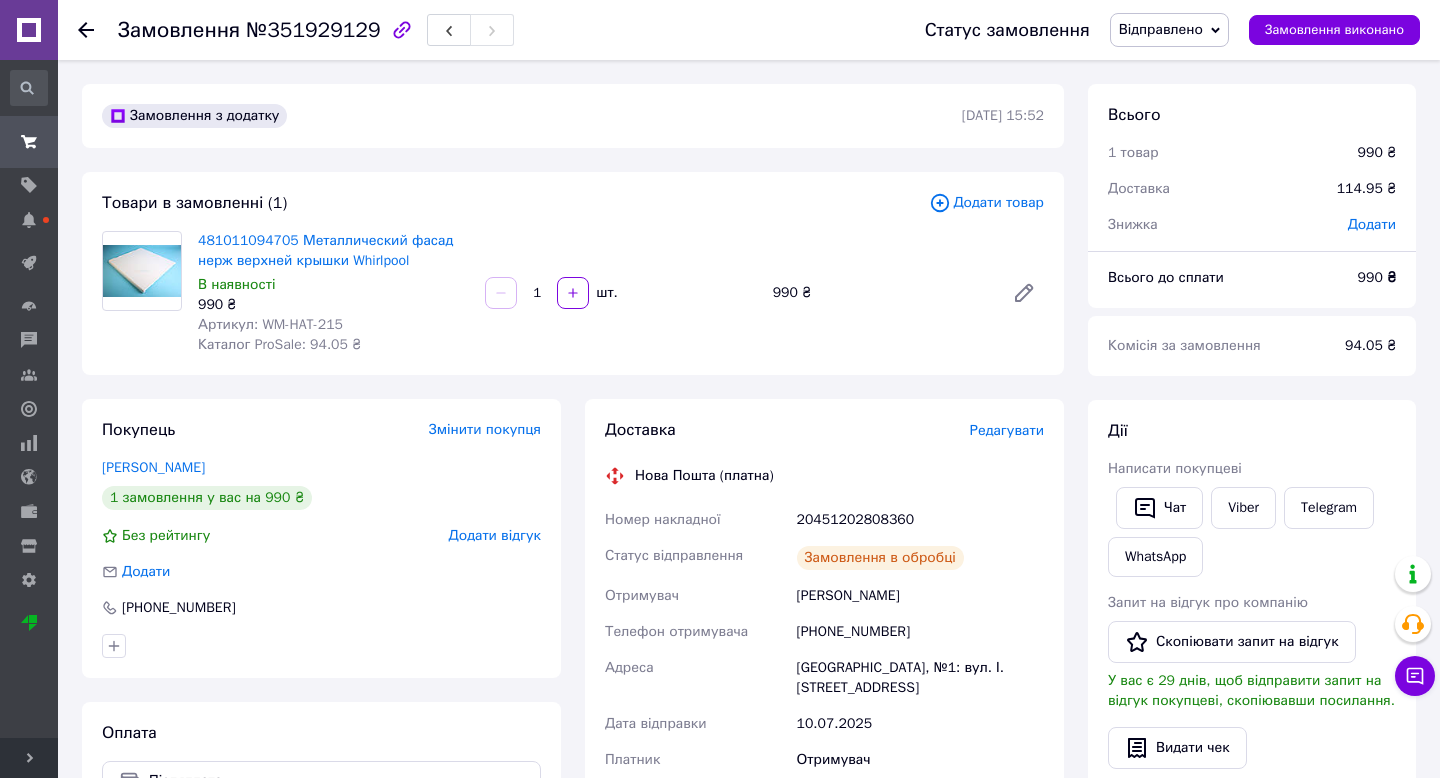 click on "20451202808360" at bounding box center (920, 520) 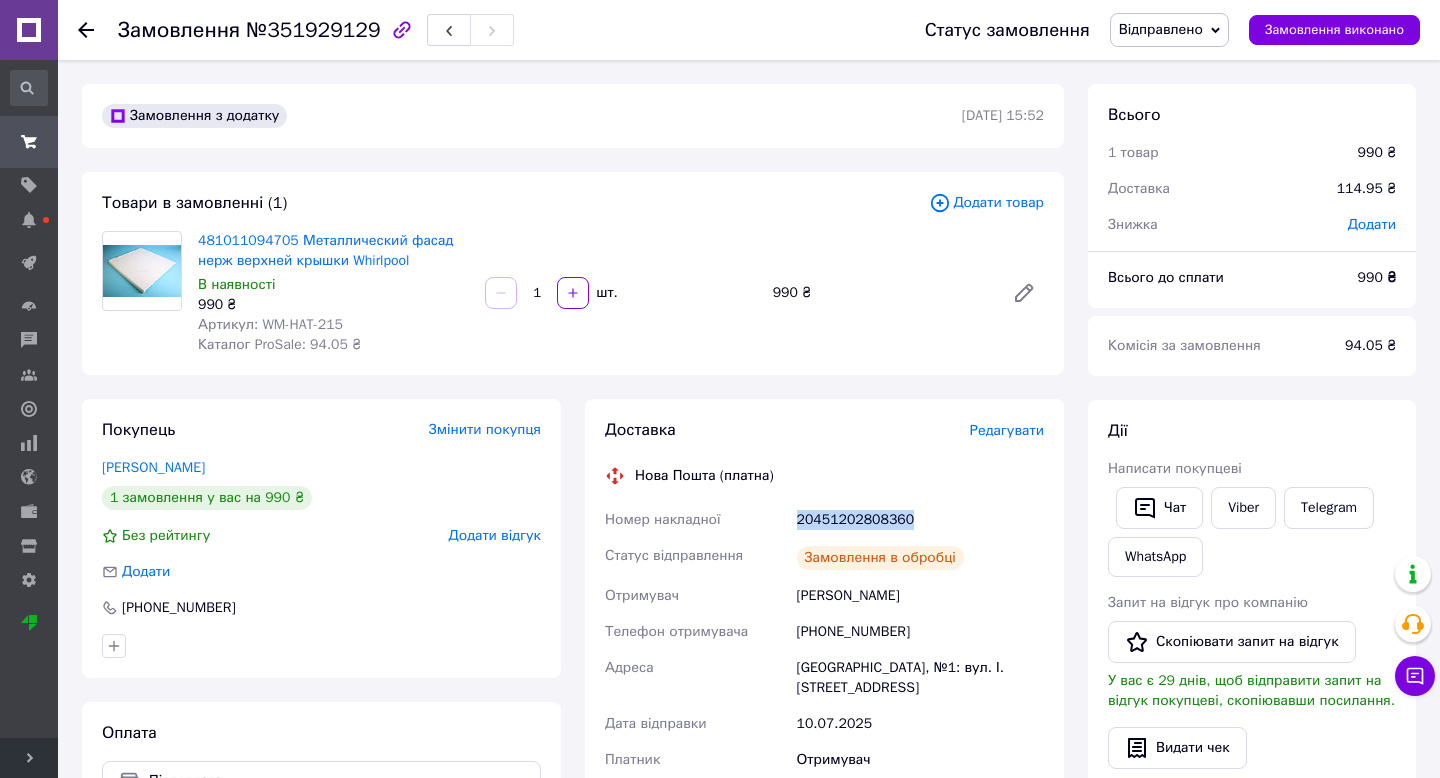 click on "20451202808360" at bounding box center (920, 520) 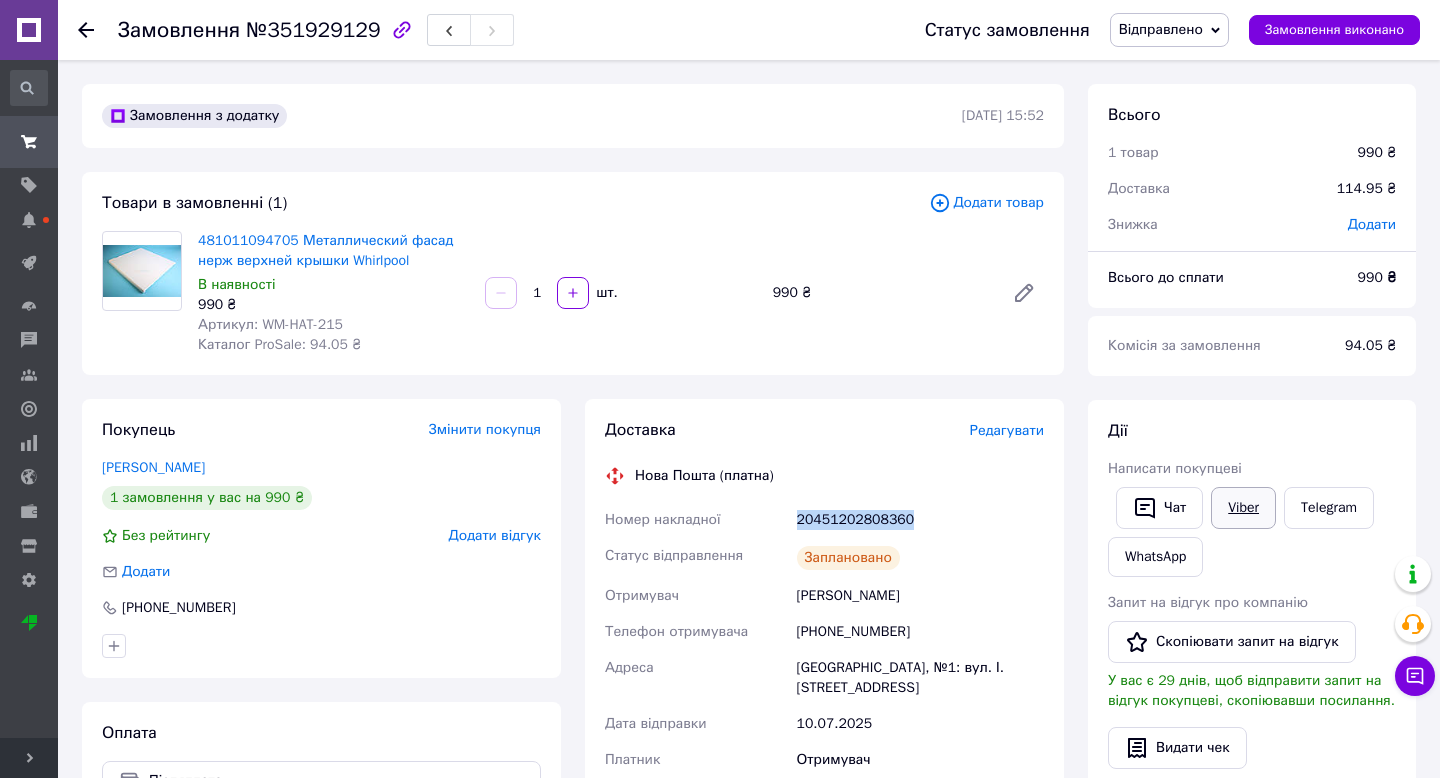 click on "Viber" at bounding box center (1243, 508) 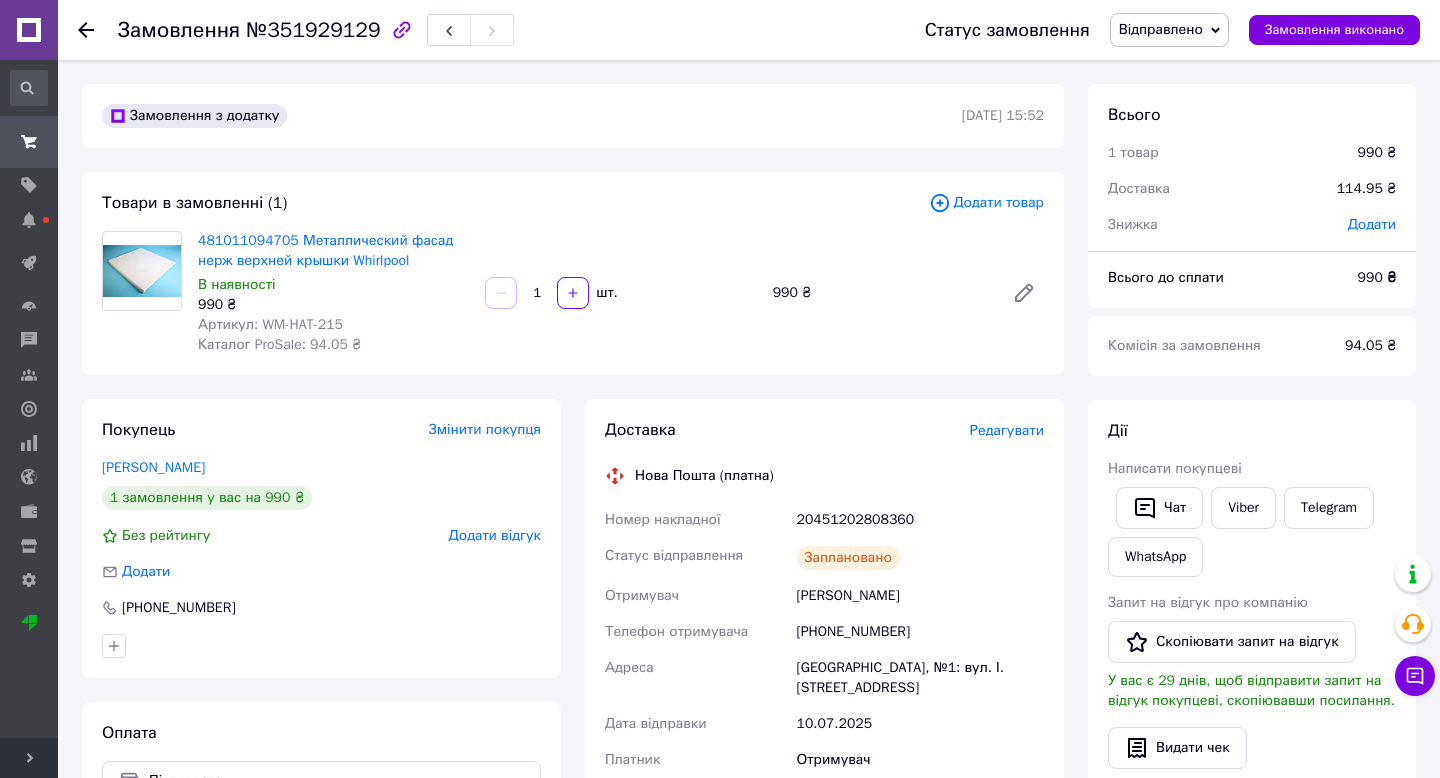 click 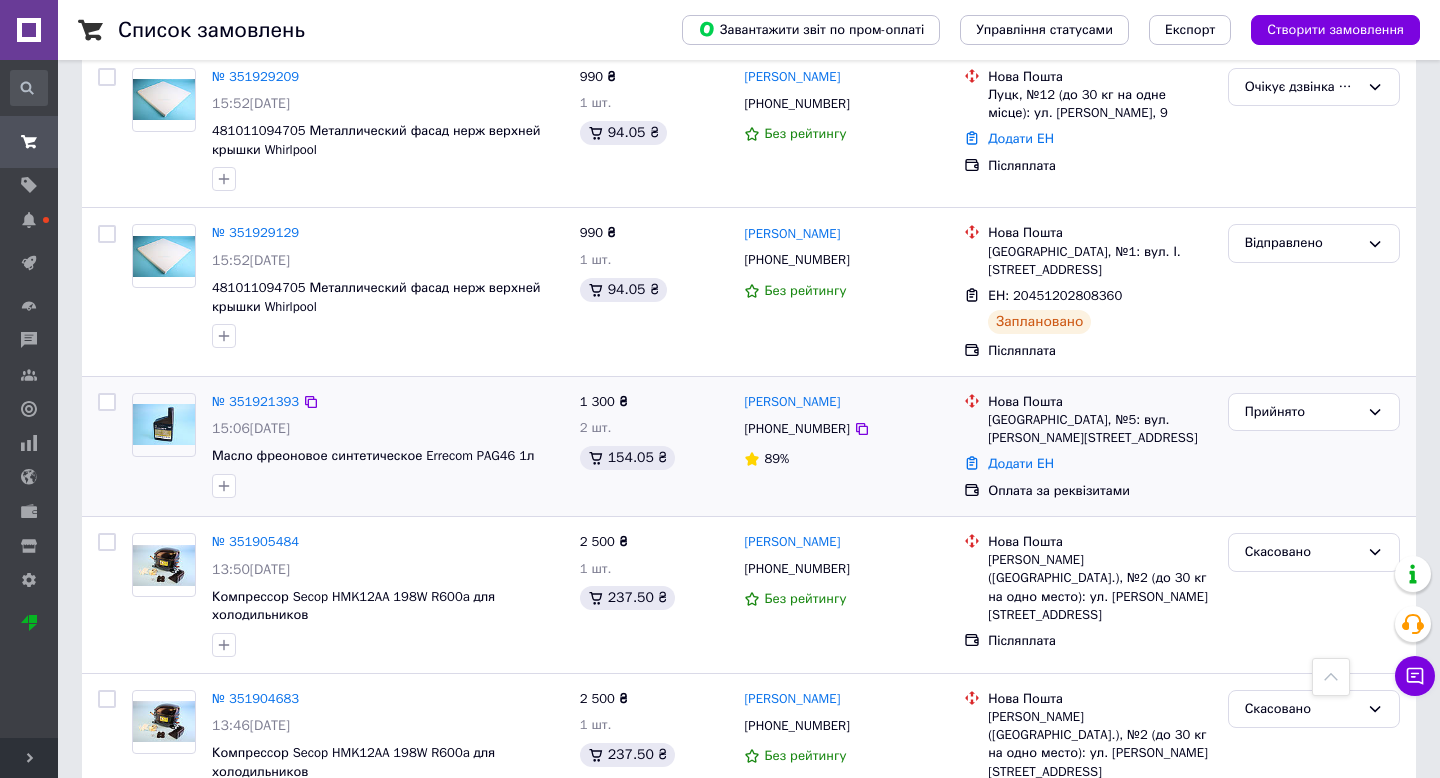 scroll, scrollTop: 817, scrollLeft: 0, axis: vertical 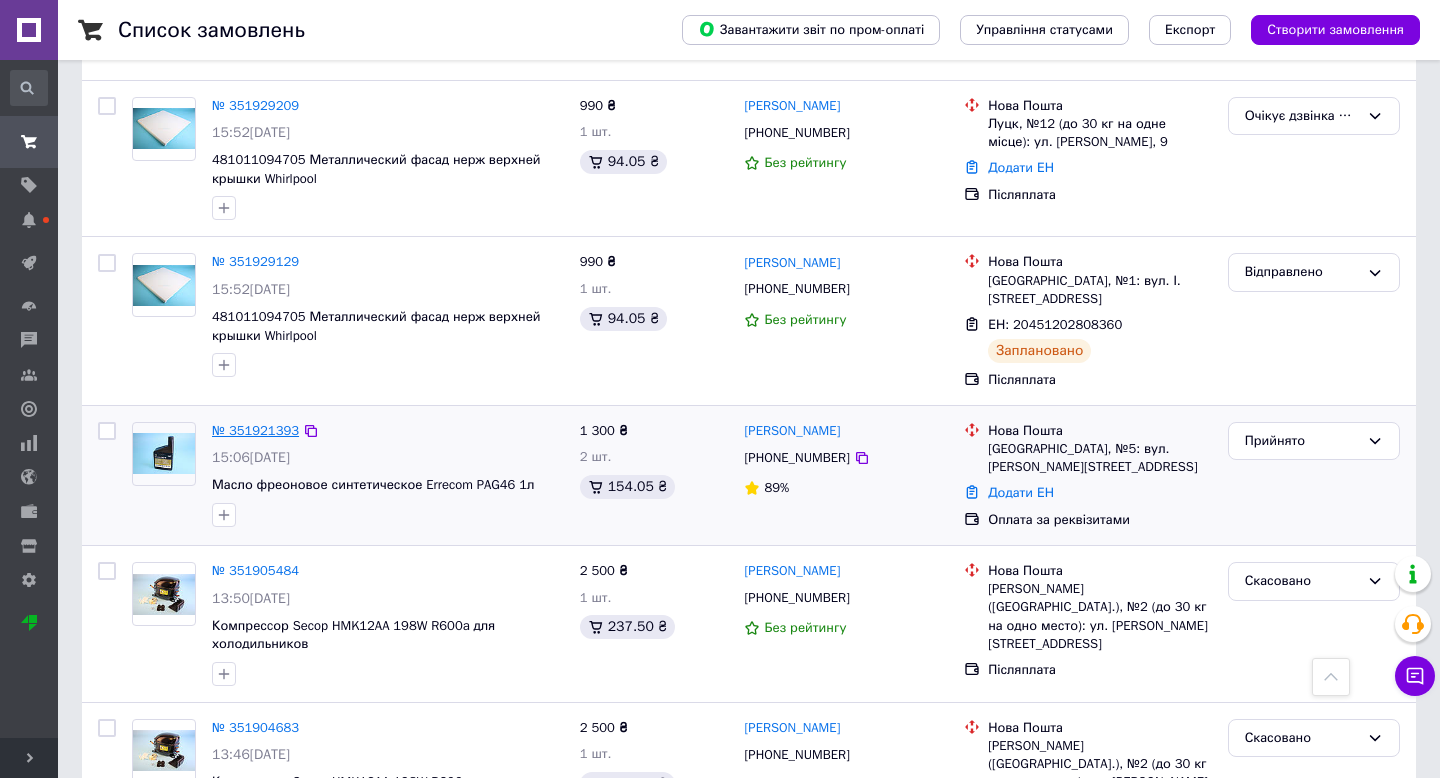 click on "№ 351921393" at bounding box center (255, 430) 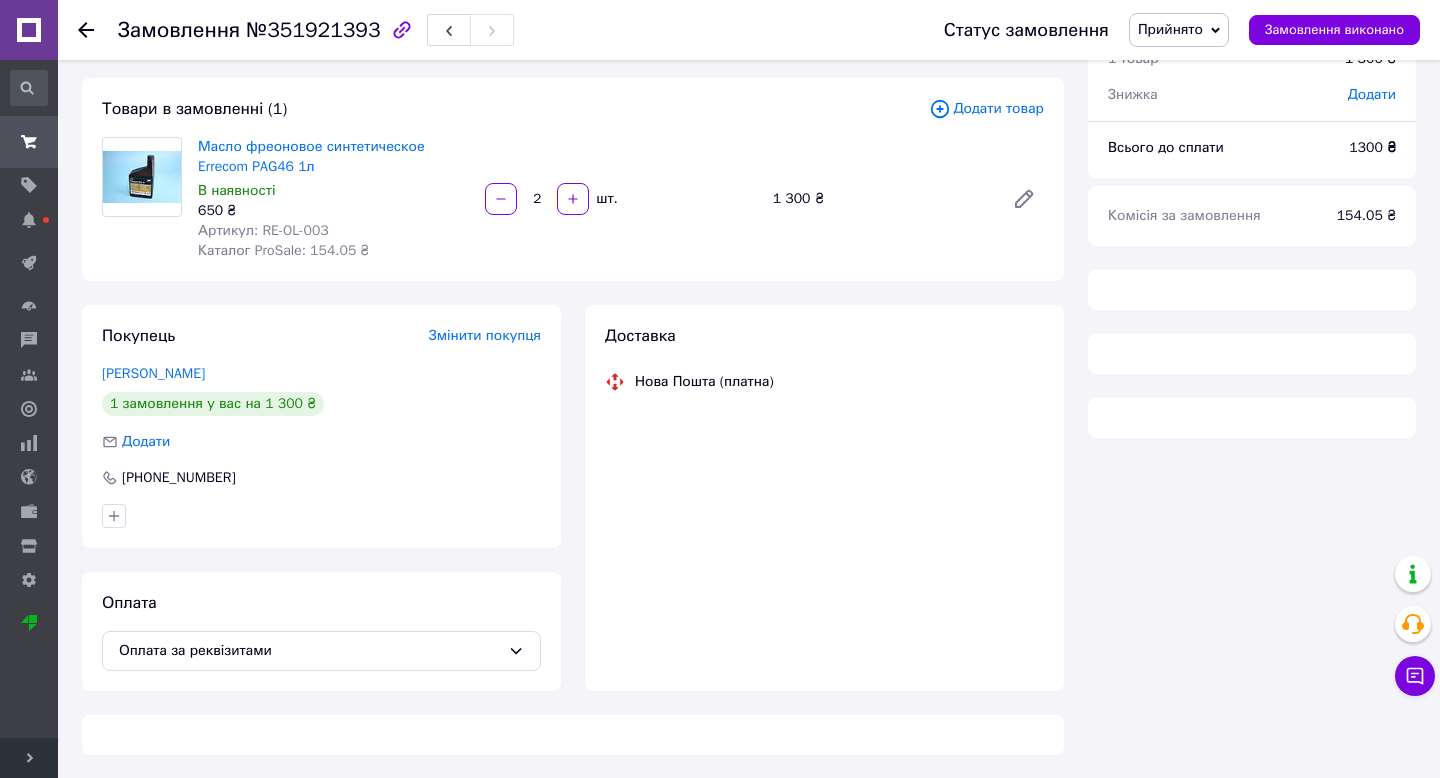 scroll, scrollTop: 0, scrollLeft: 0, axis: both 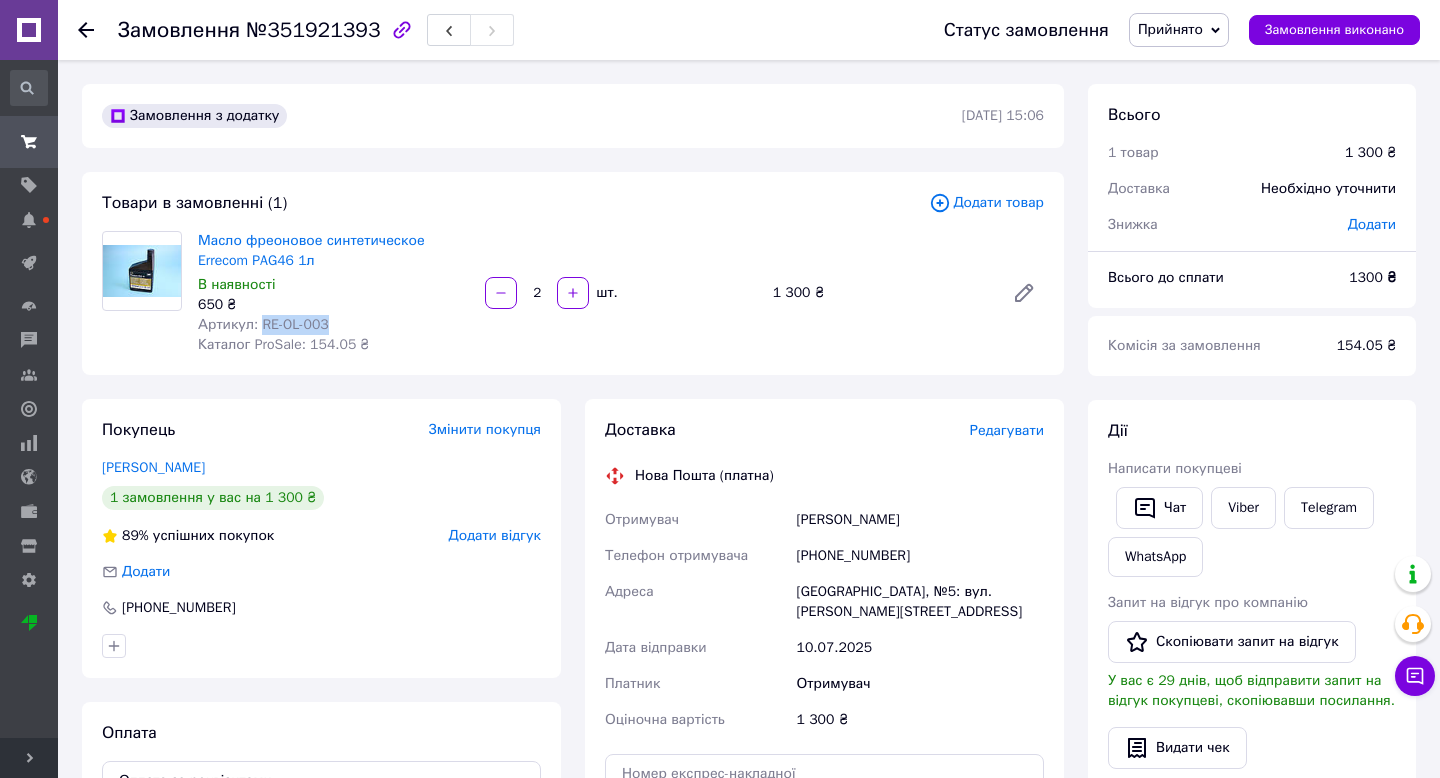 drag, startPoint x: 263, startPoint y: 326, endPoint x: 350, endPoint y: 326, distance: 87 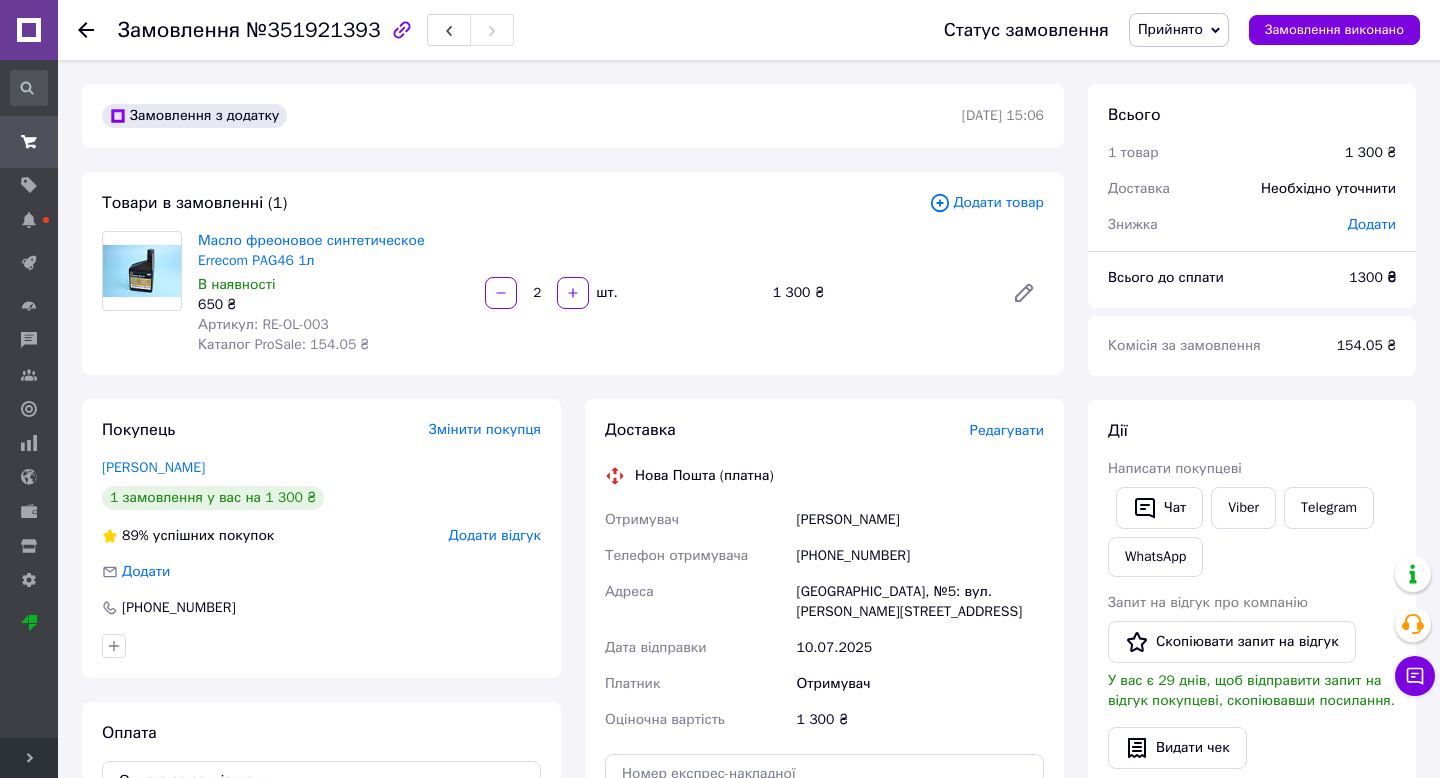 click on "[PHONE_NUMBER]" at bounding box center [920, 556] 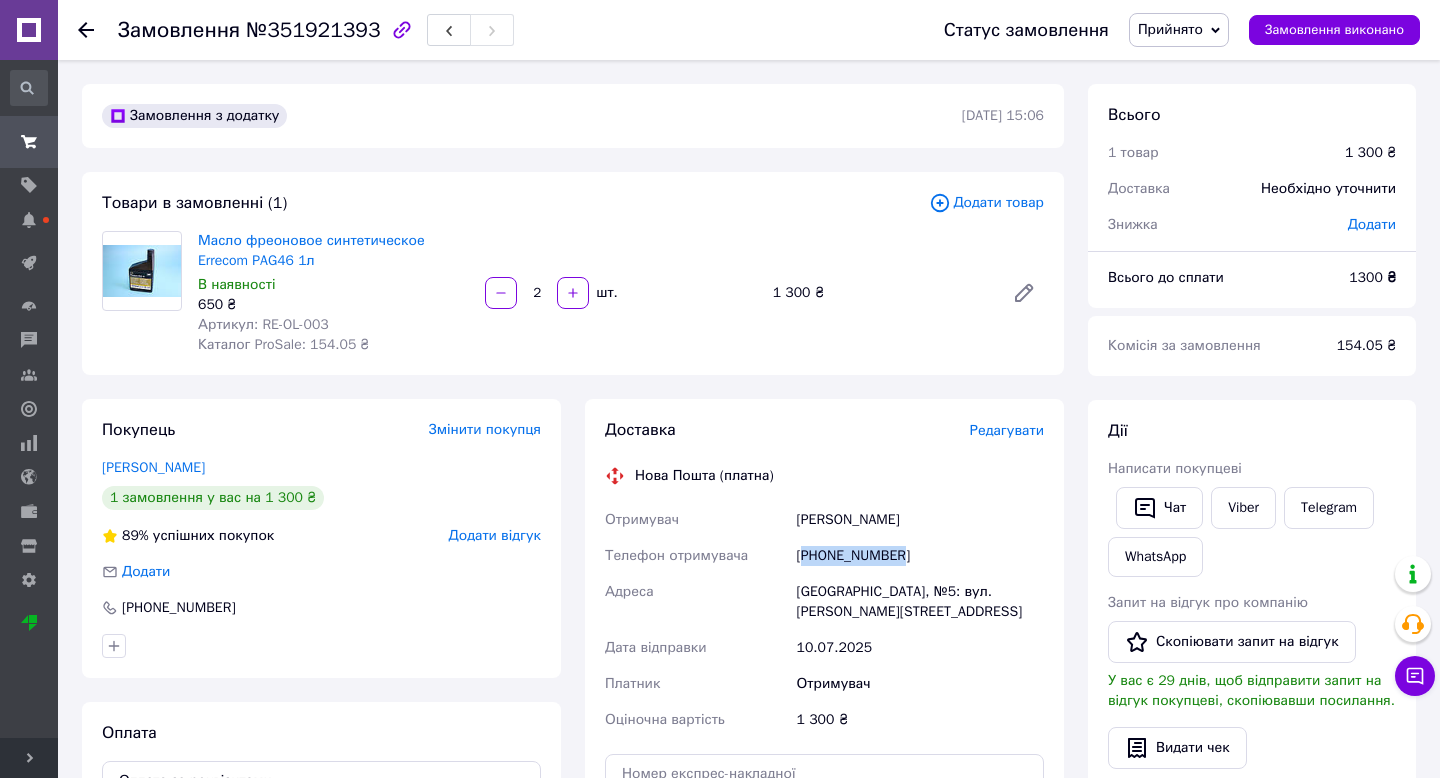 click on "[PHONE_NUMBER]" at bounding box center [920, 556] 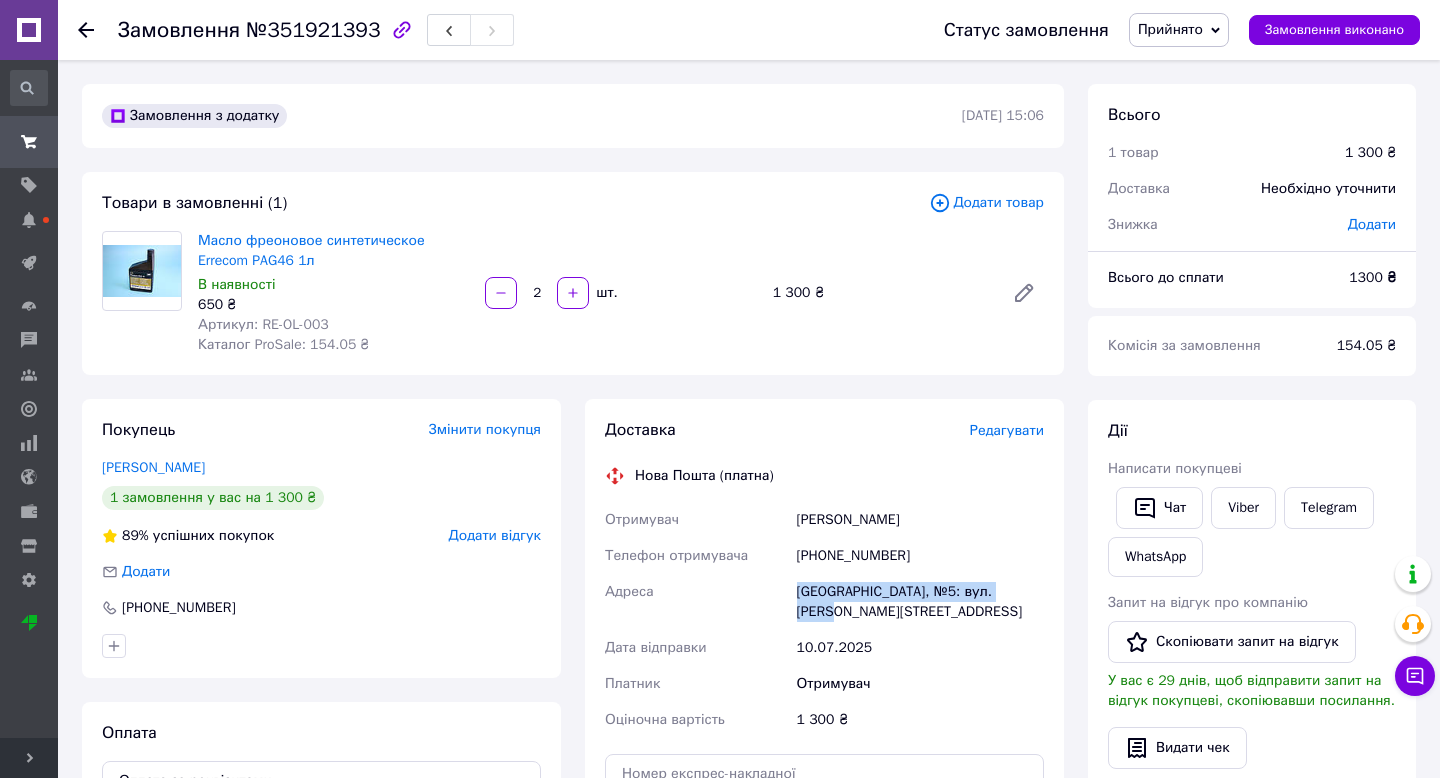 drag, startPoint x: 799, startPoint y: 589, endPoint x: 1041, endPoint y: 589, distance: 242 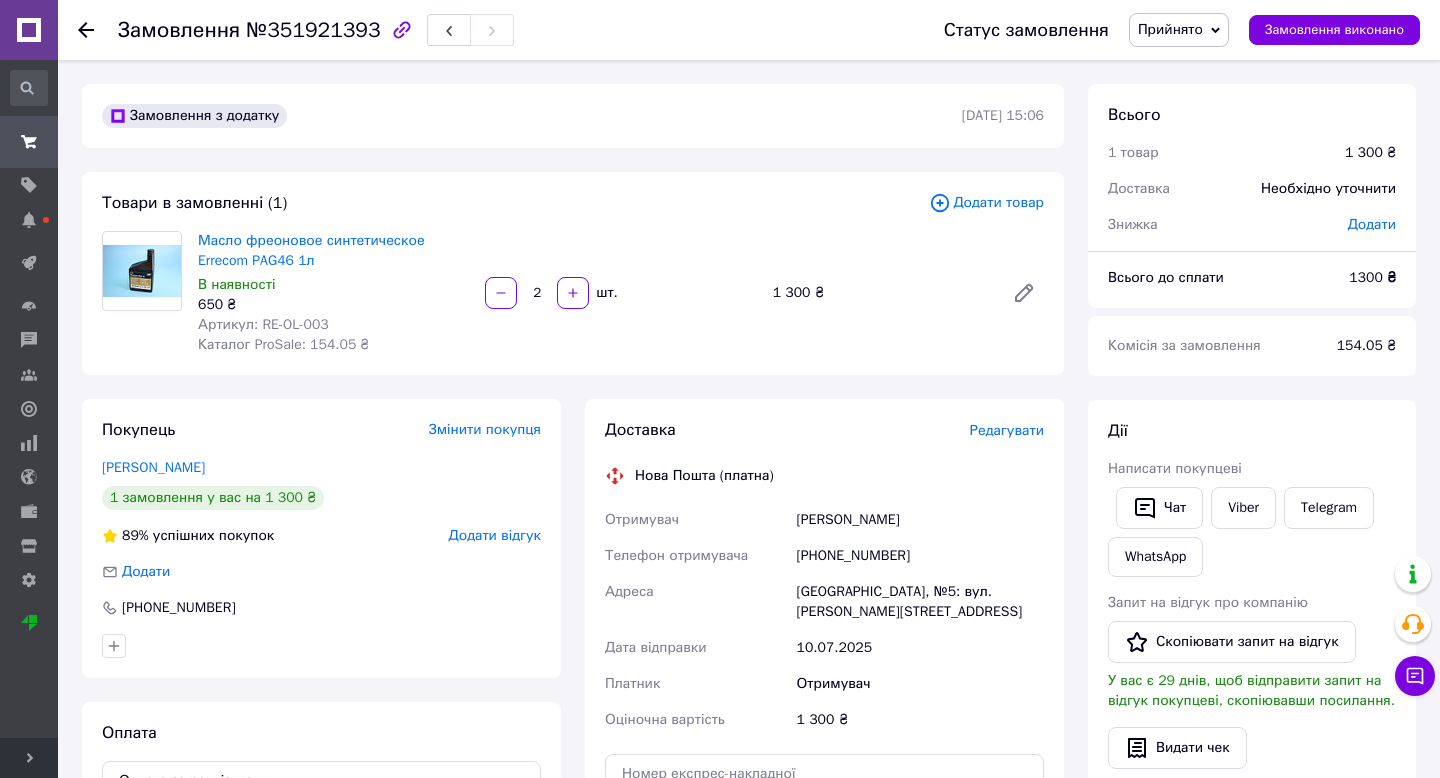 click on "Редагувати" at bounding box center (1007, 430) 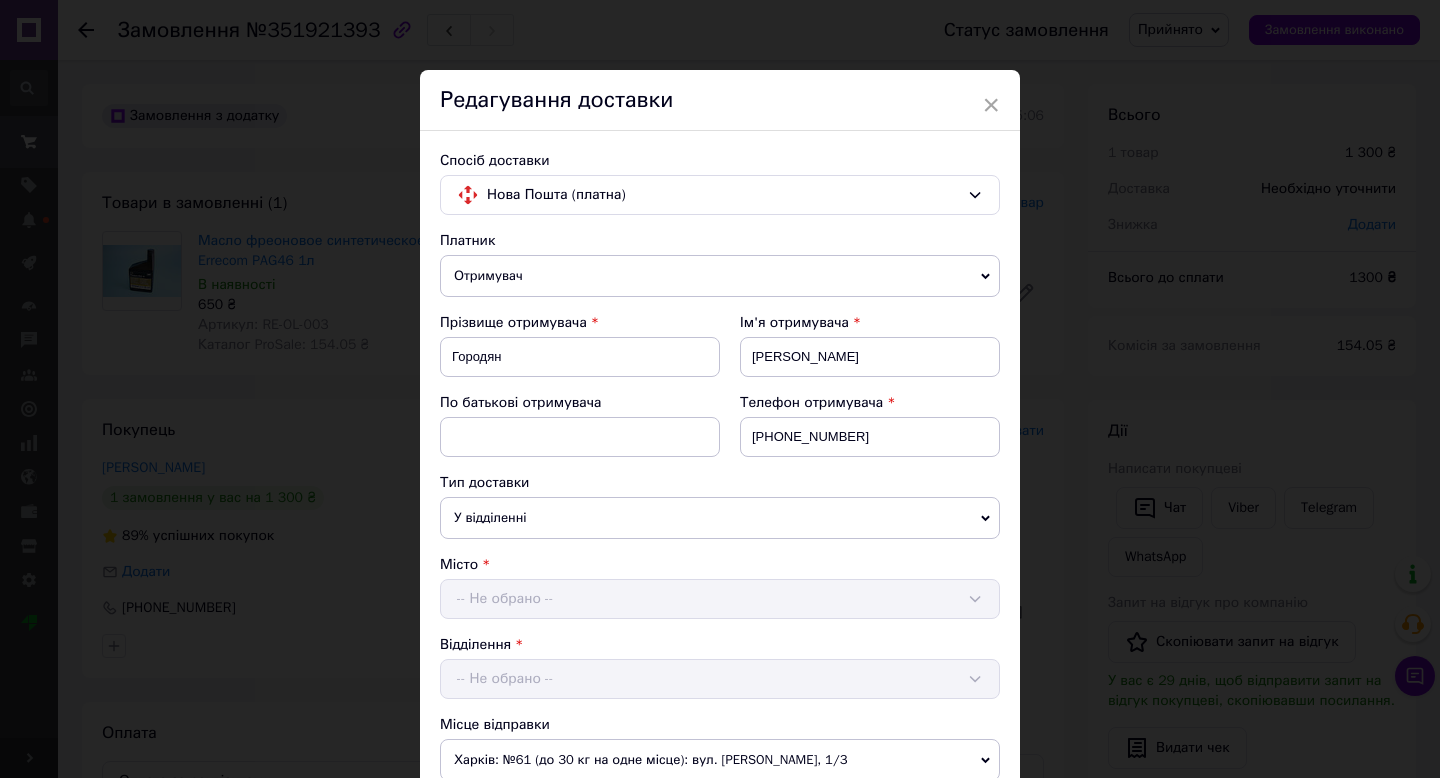 scroll, scrollTop: 606, scrollLeft: 0, axis: vertical 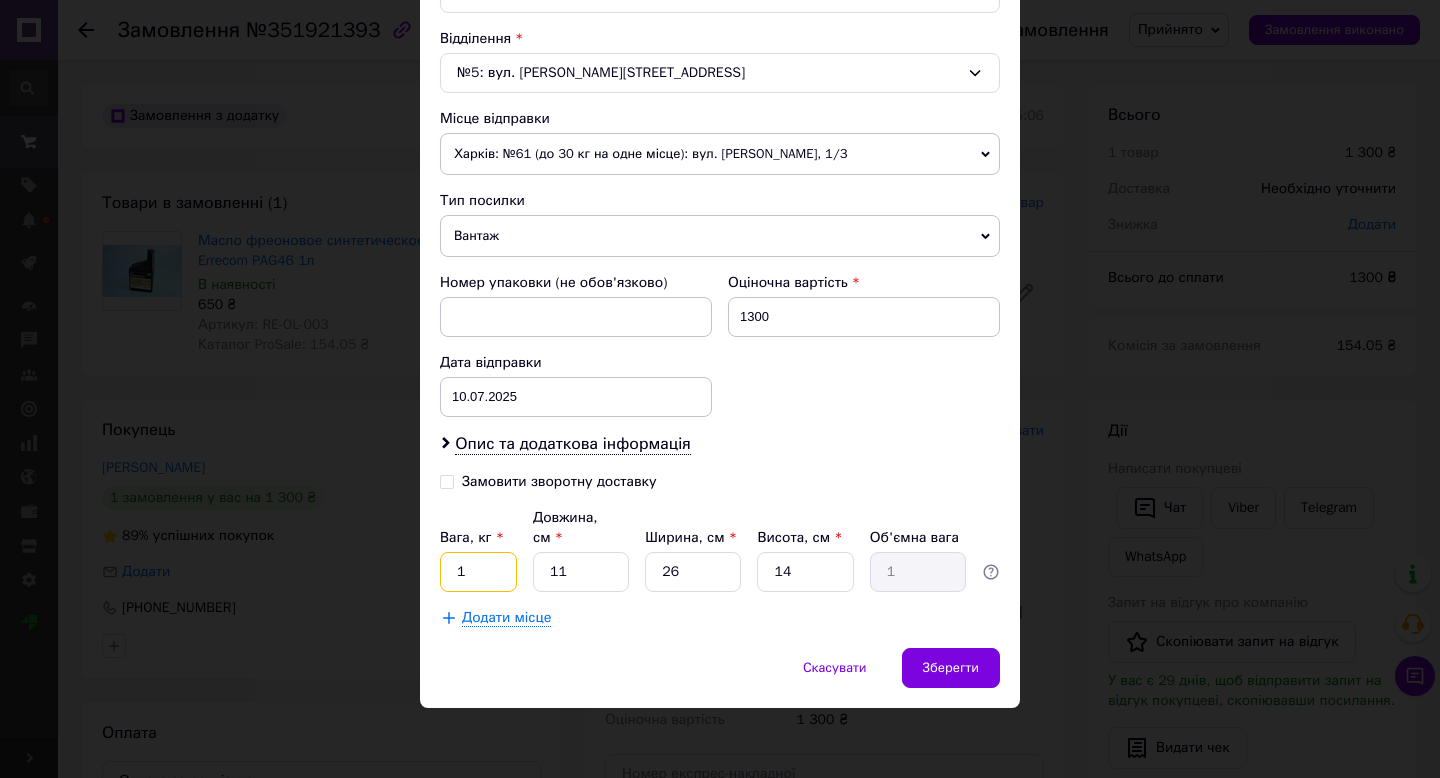 click on "1" at bounding box center (478, 572) 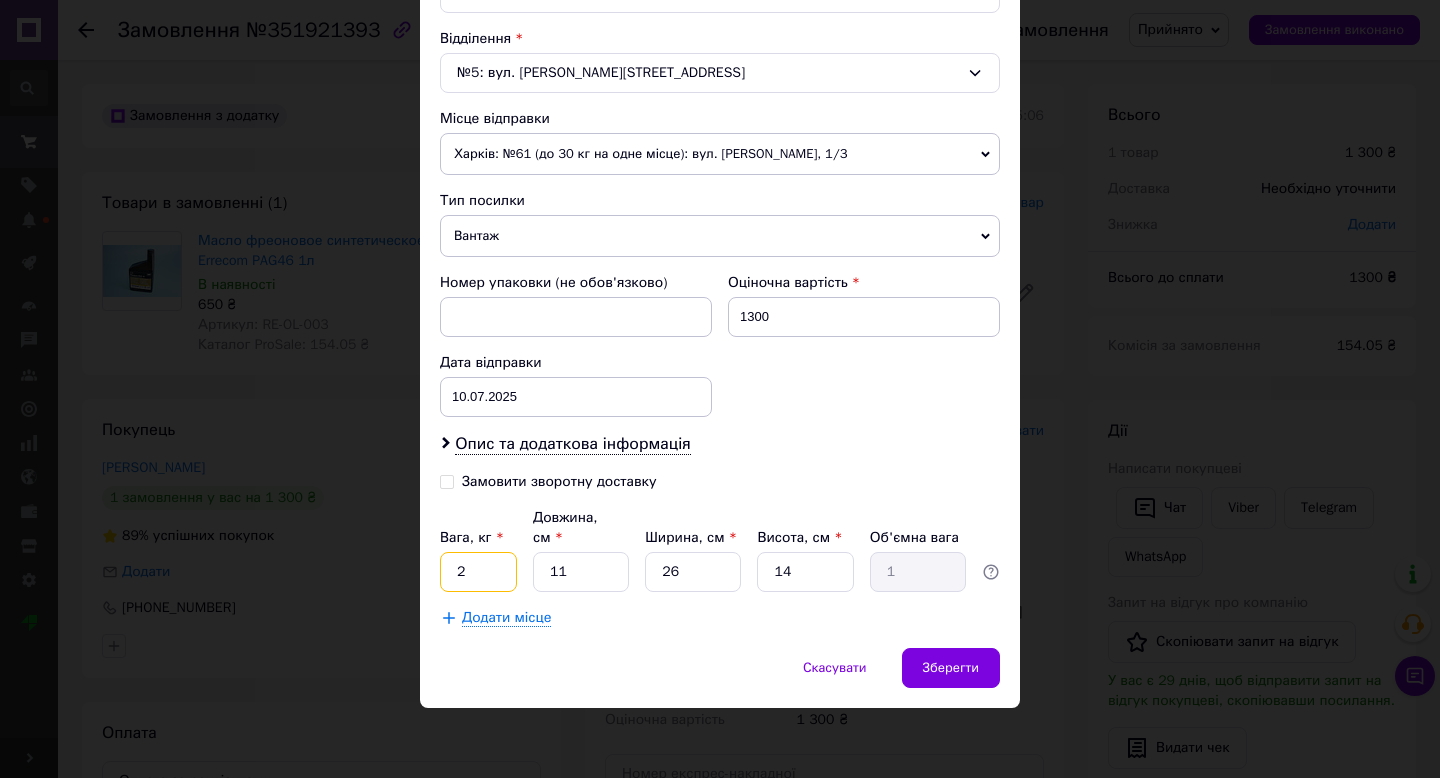 type on "2" 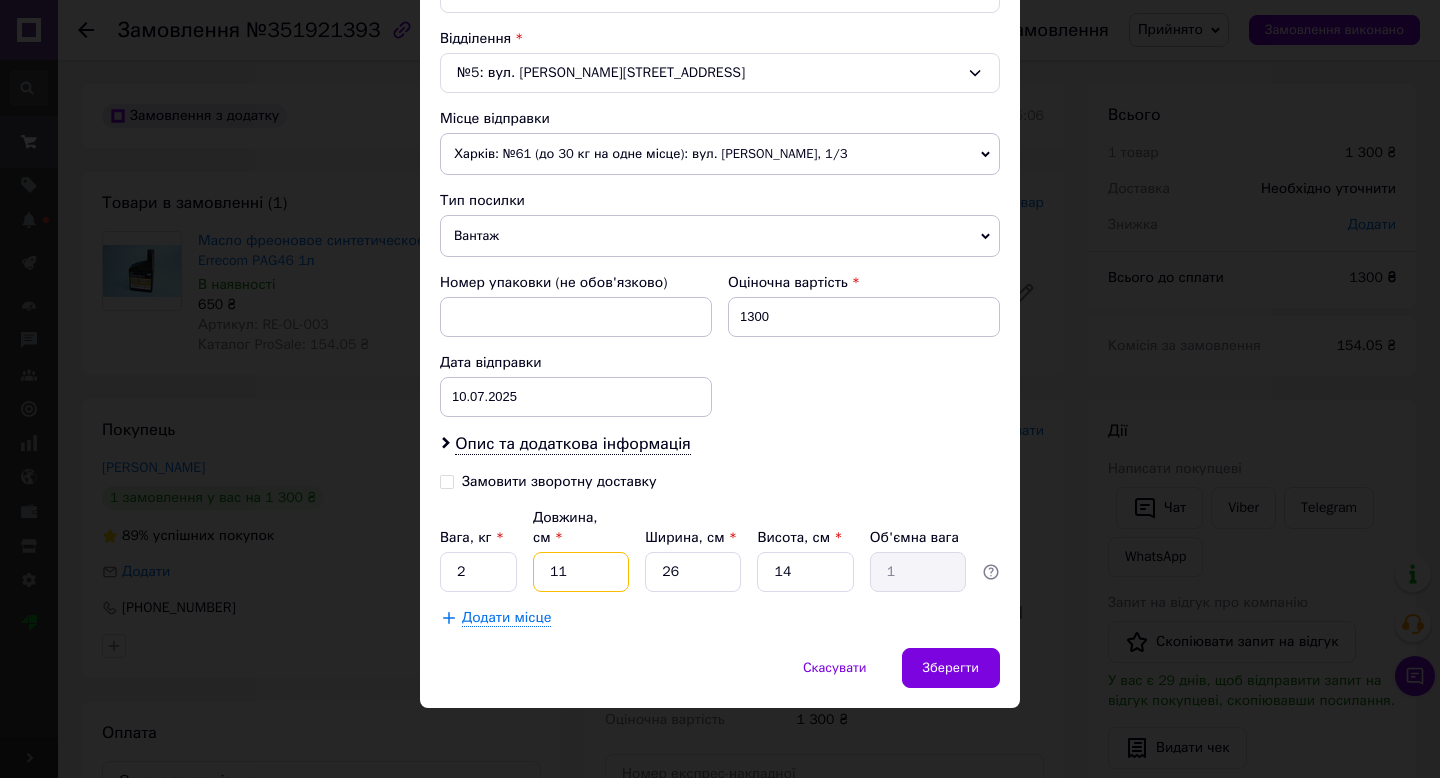 type on "2" 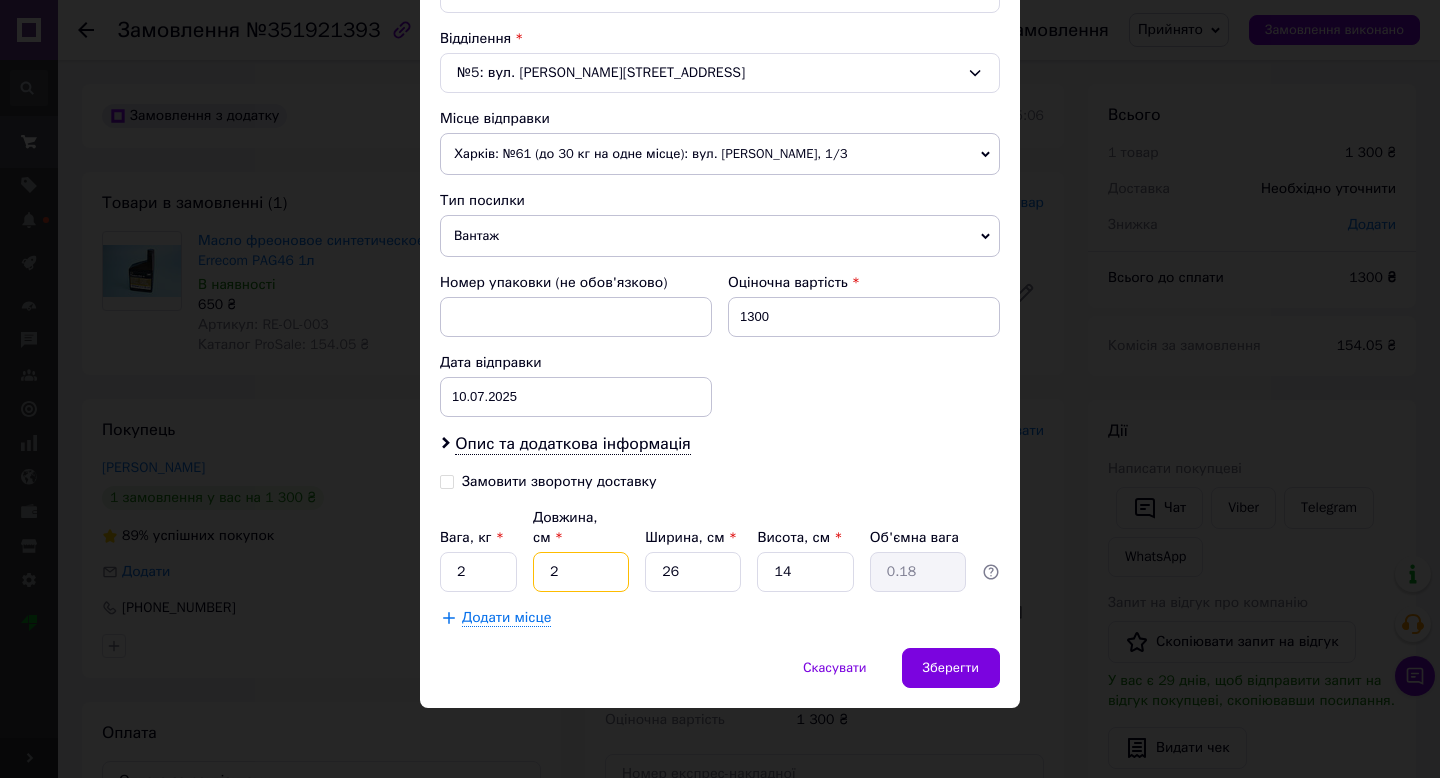 type on "20" 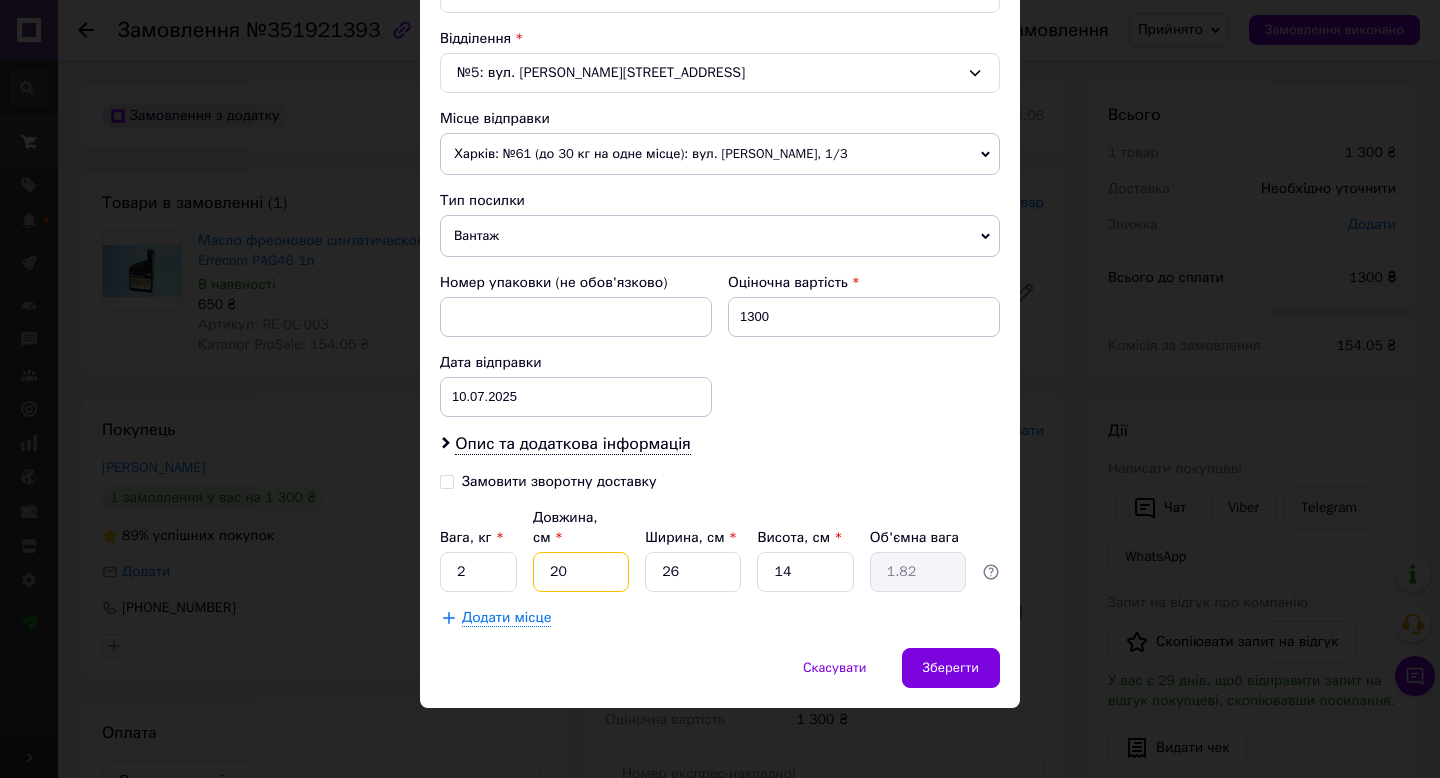 type on "20" 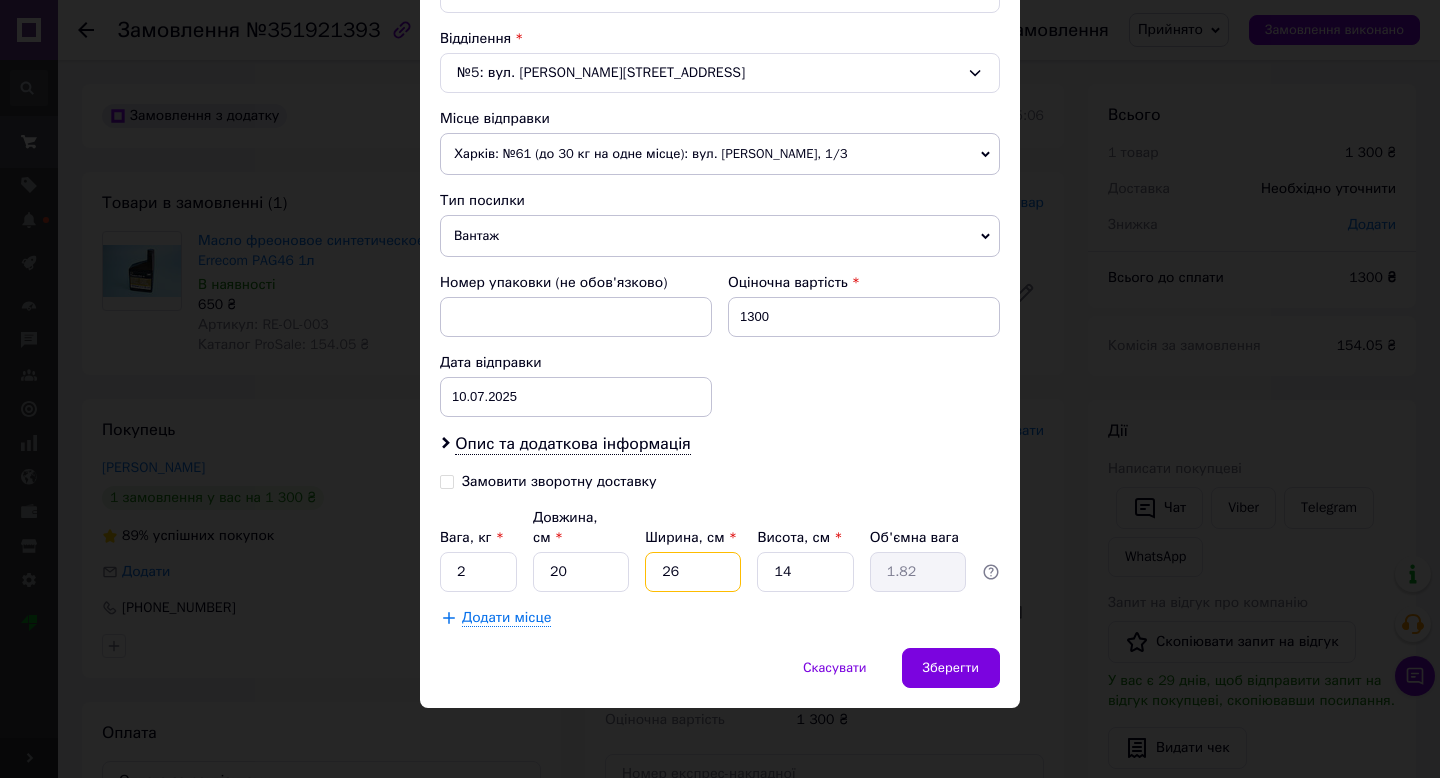 type on "3" 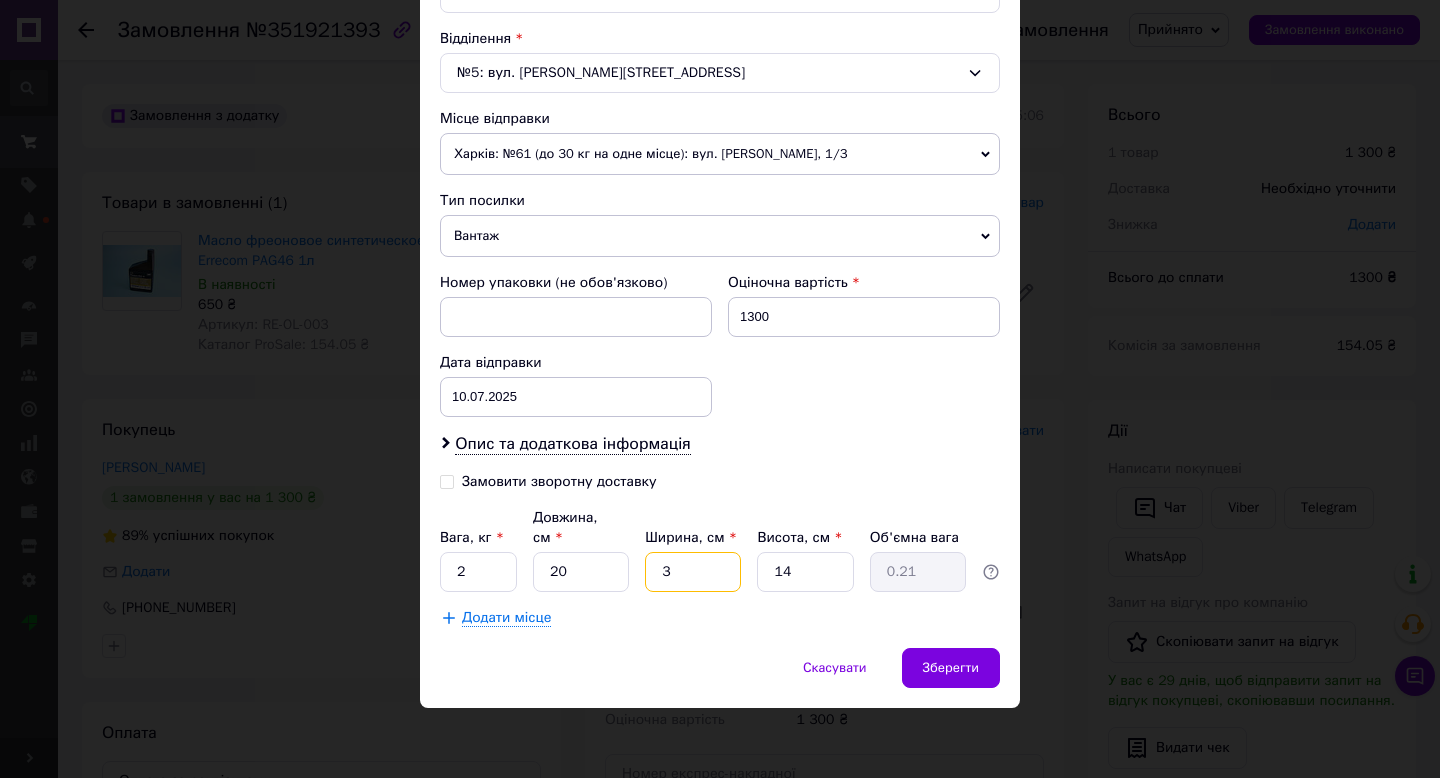 type on "30" 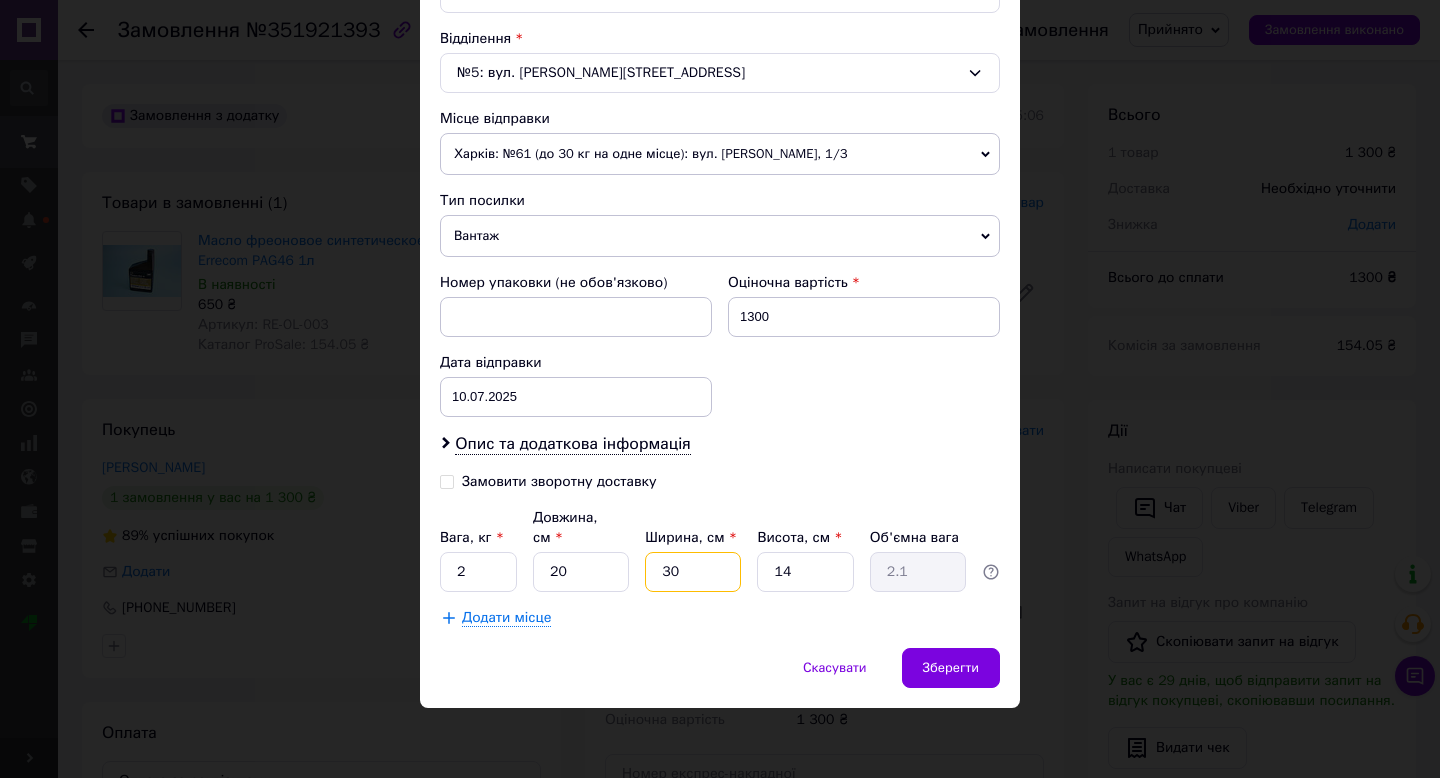 type on "30" 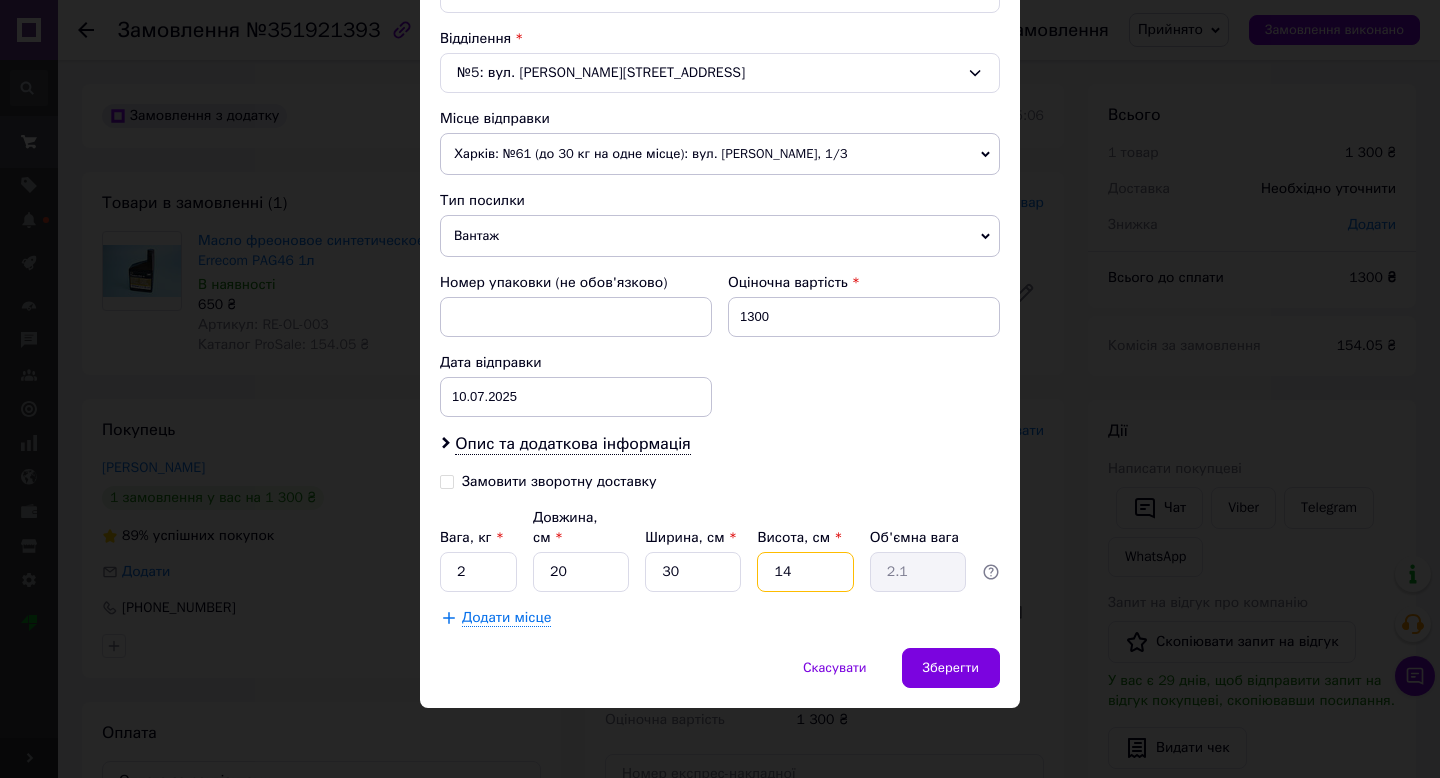 type on "2" 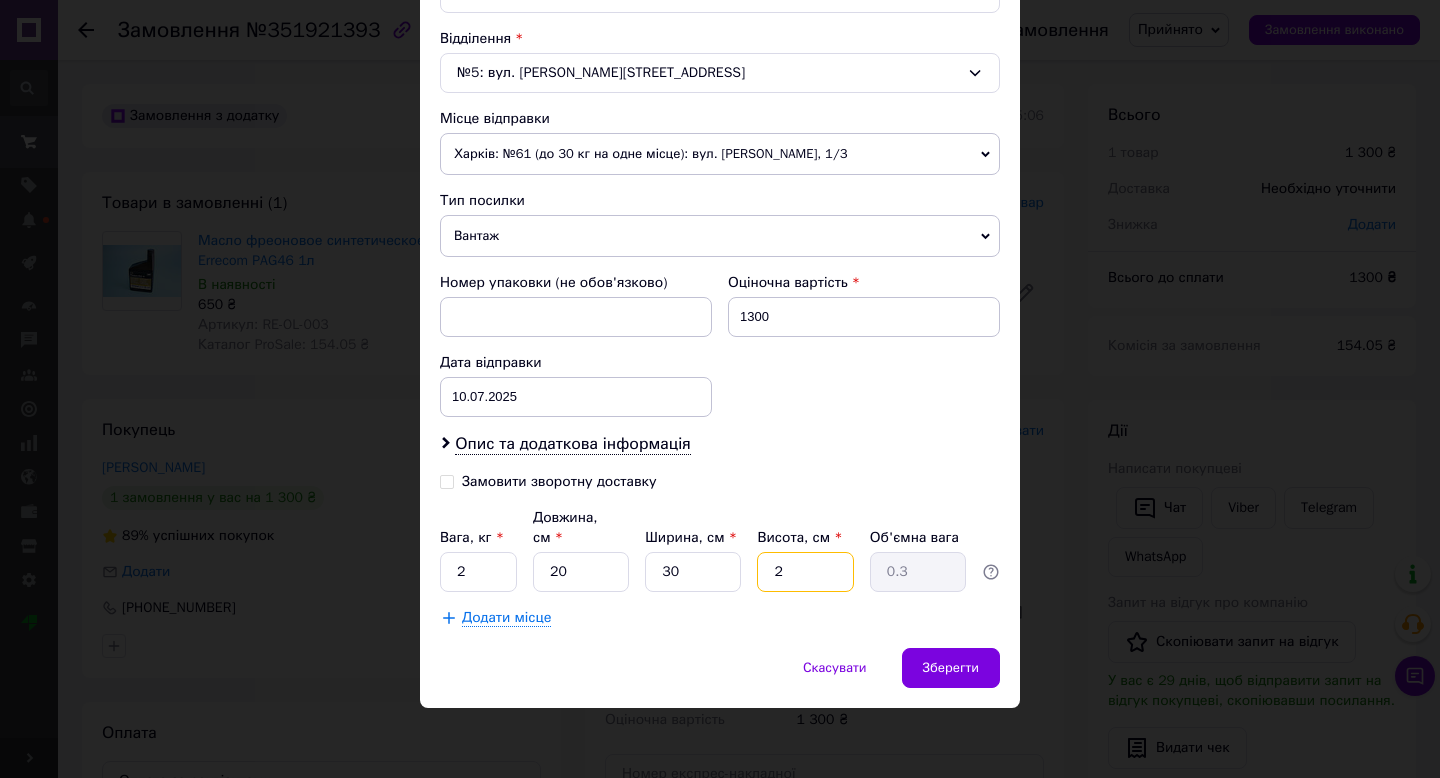 type on "20" 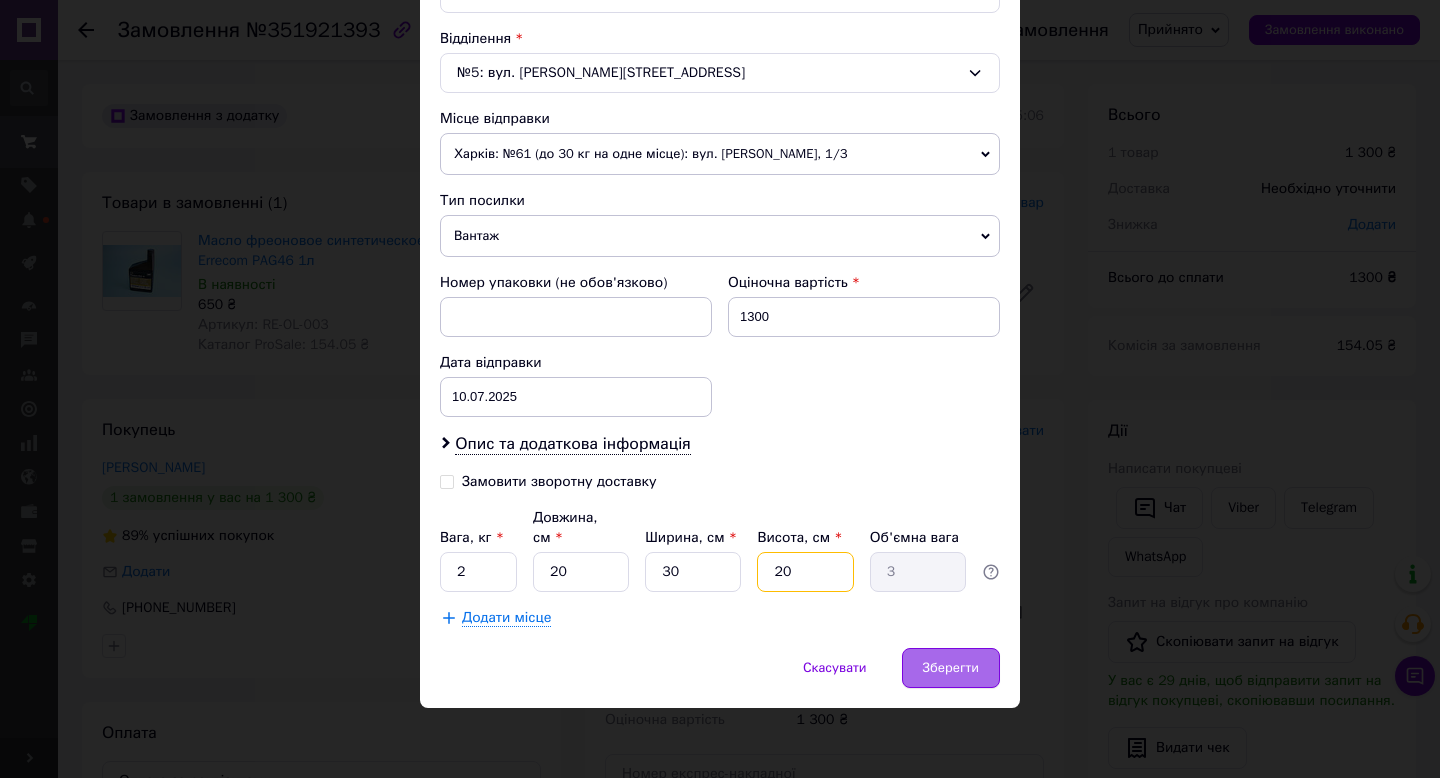 type on "20" 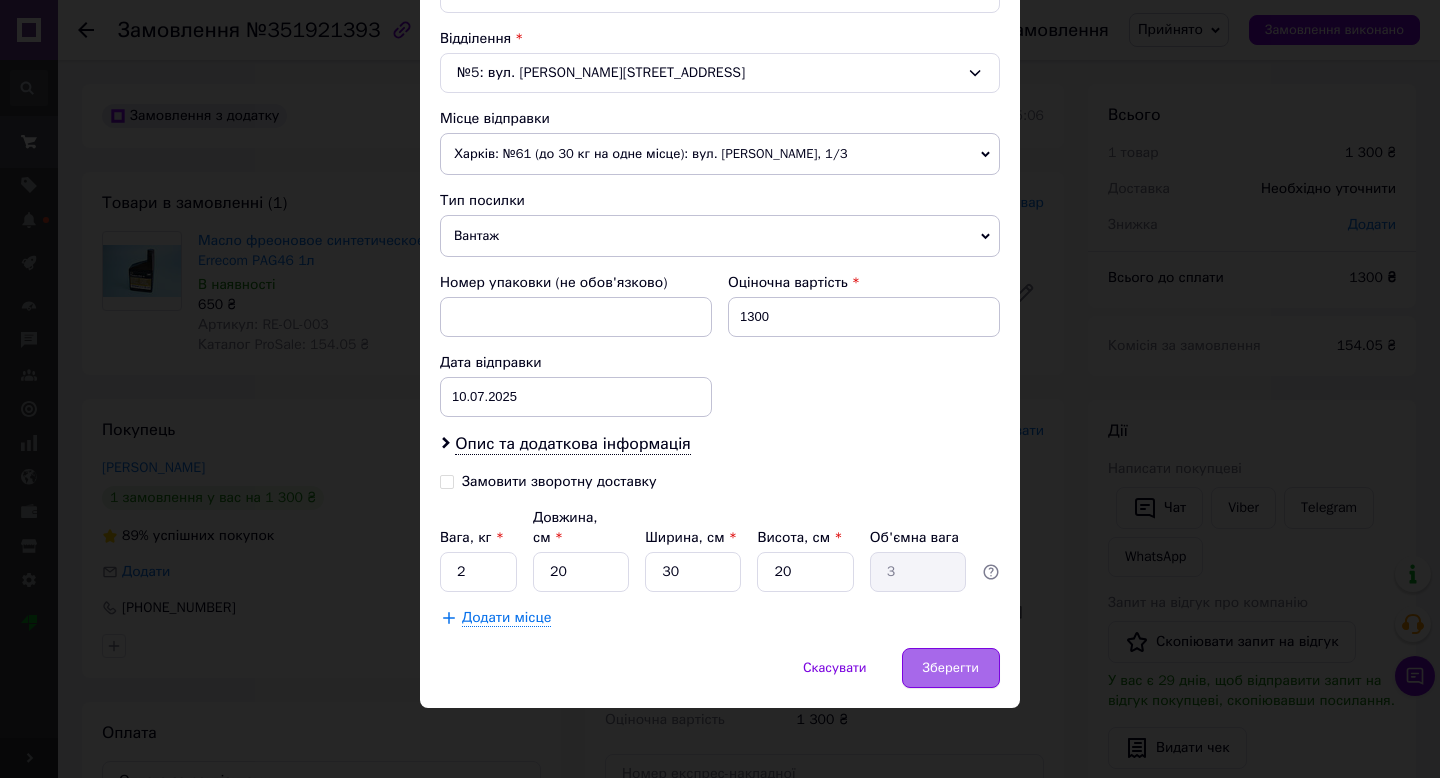 click on "Зберегти" at bounding box center [951, 668] 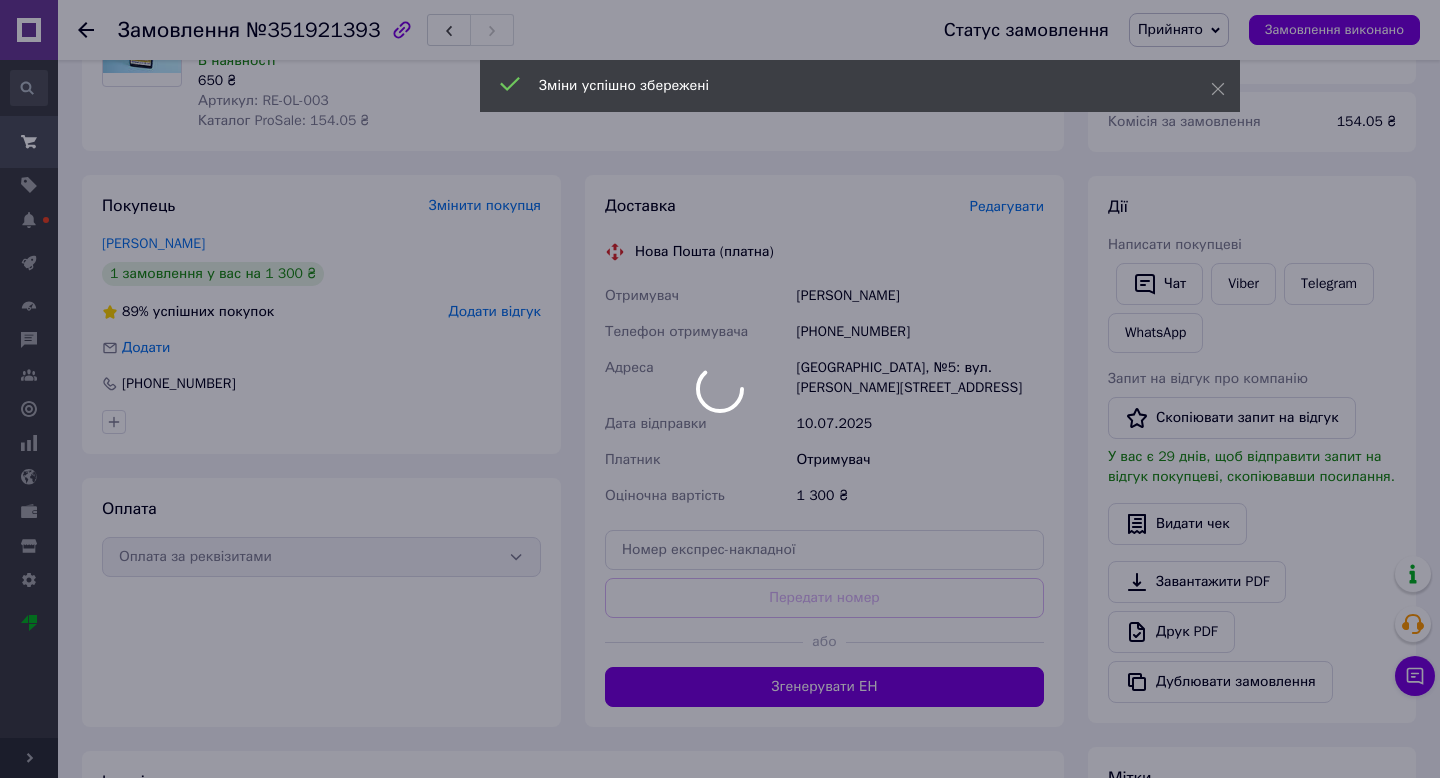 scroll, scrollTop: 266, scrollLeft: 0, axis: vertical 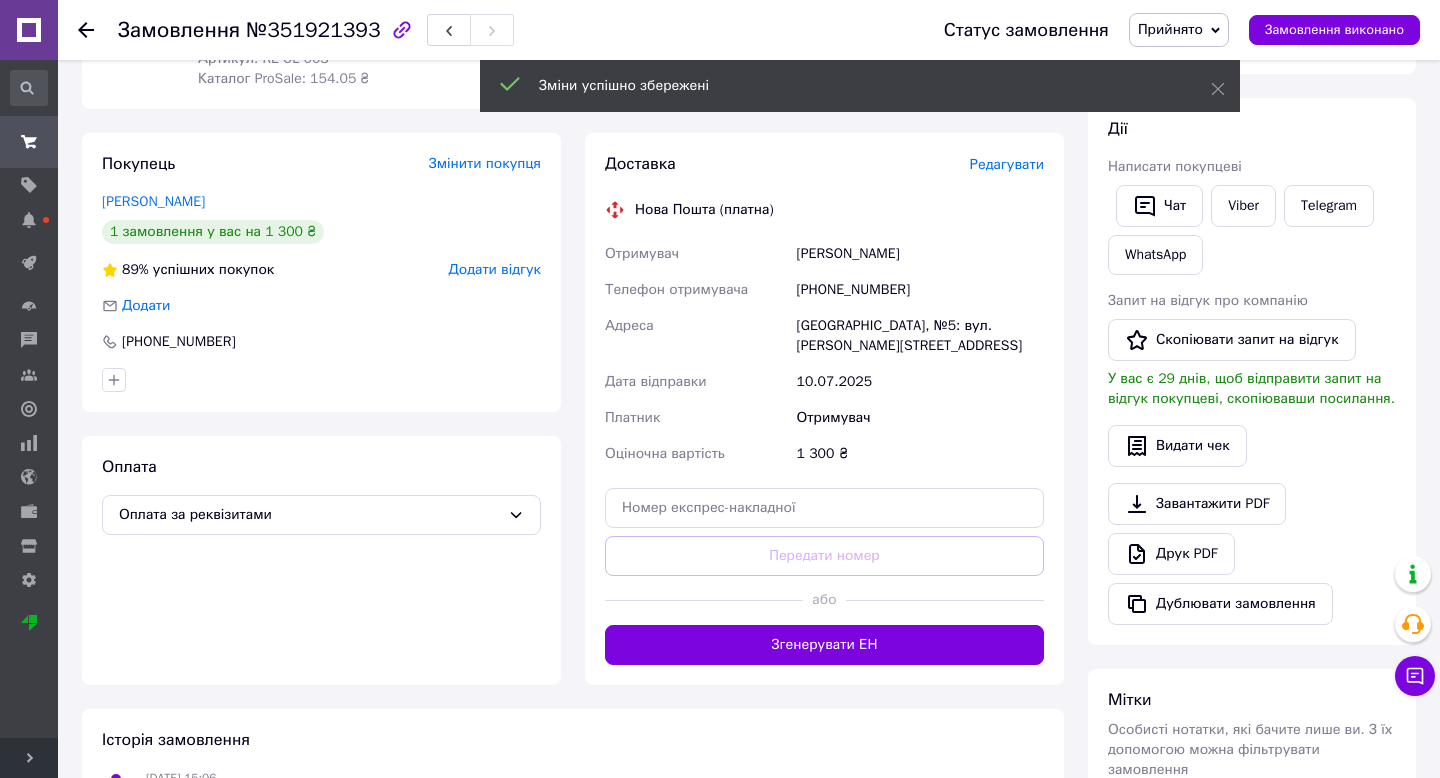 click on "Згенерувати ЕН" at bounding box center (824, 645) 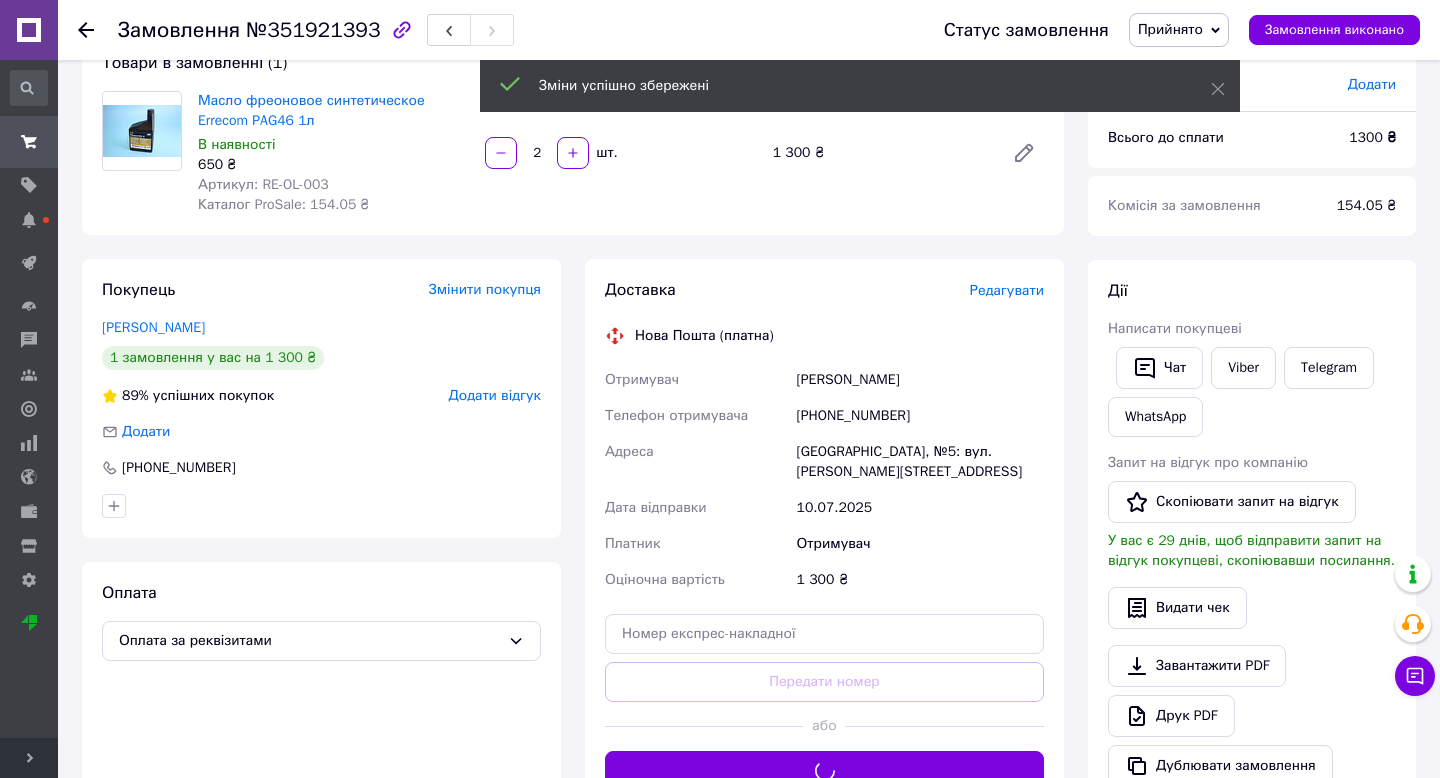 scroll, scrollTop: 25, scrollLeft: 0, axis: vertical 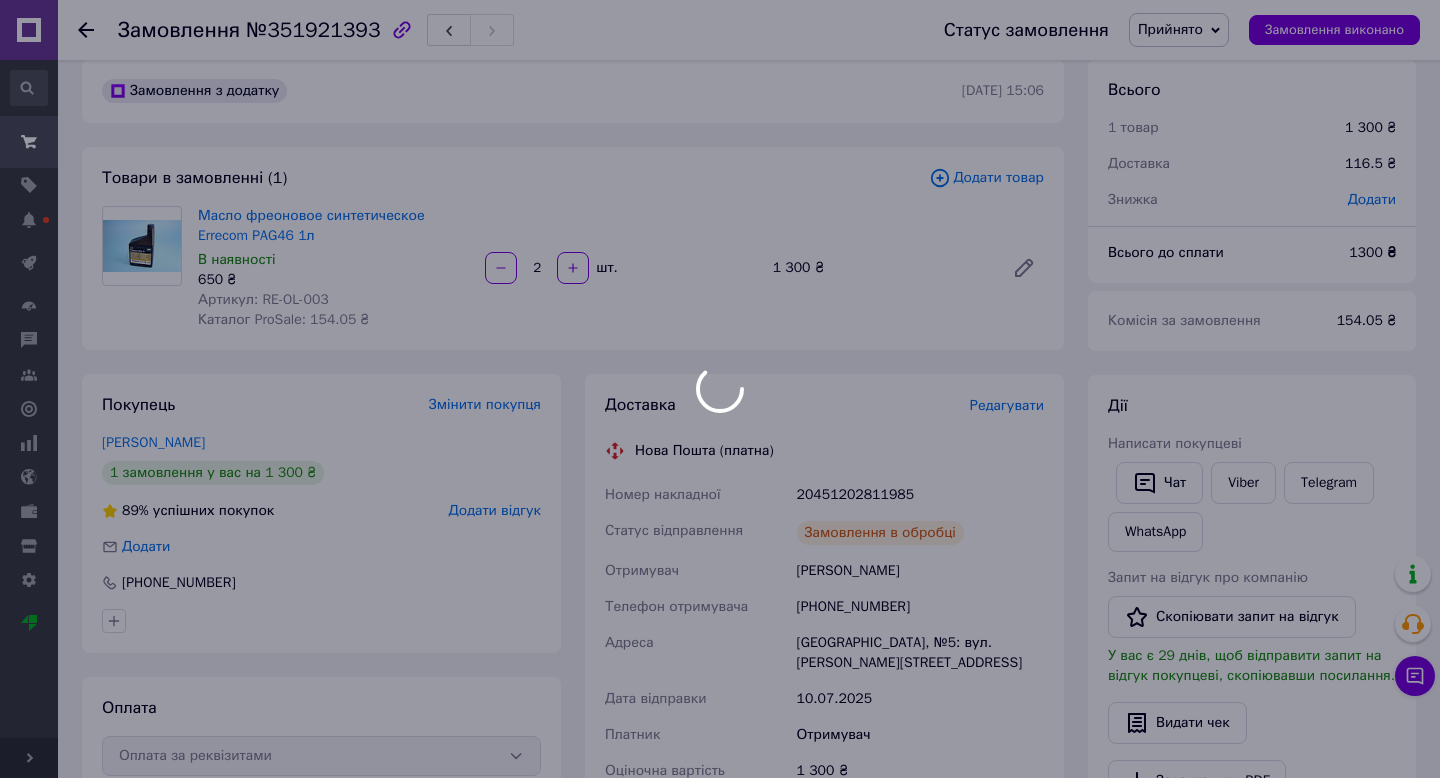 click at bounding box center [720, 389] 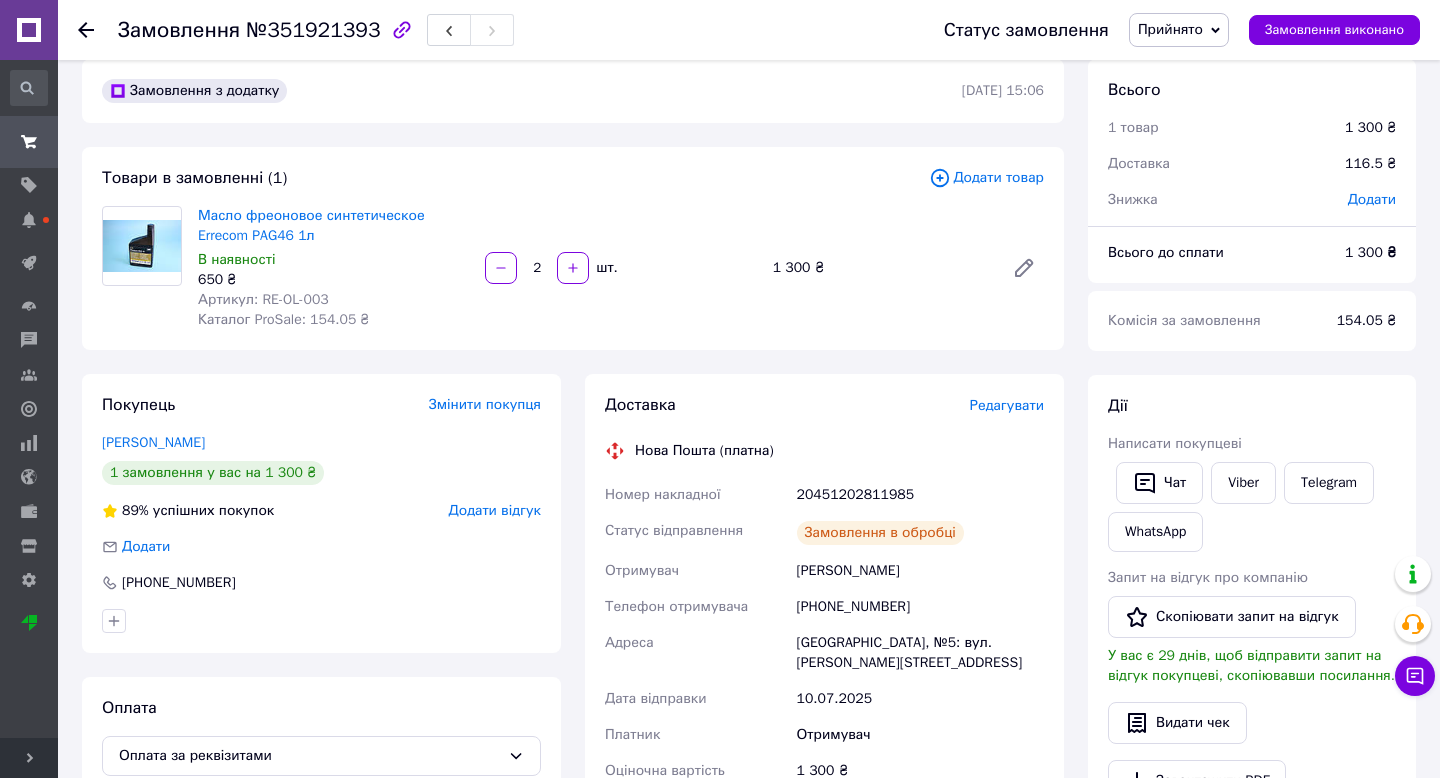 click on "20451202811985" at bounding box center [920, 495] 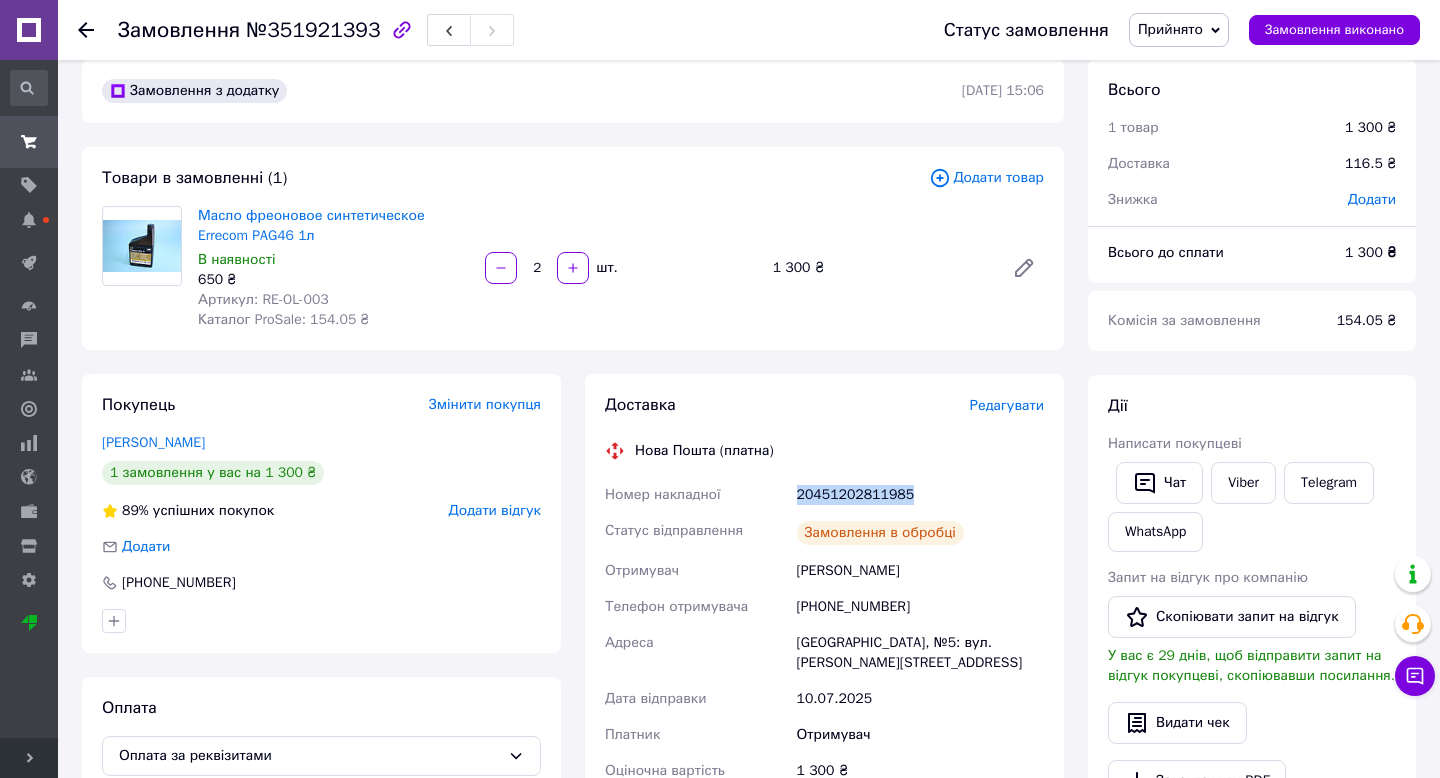 click on "20451202811985" at bounding box center (920, 495) 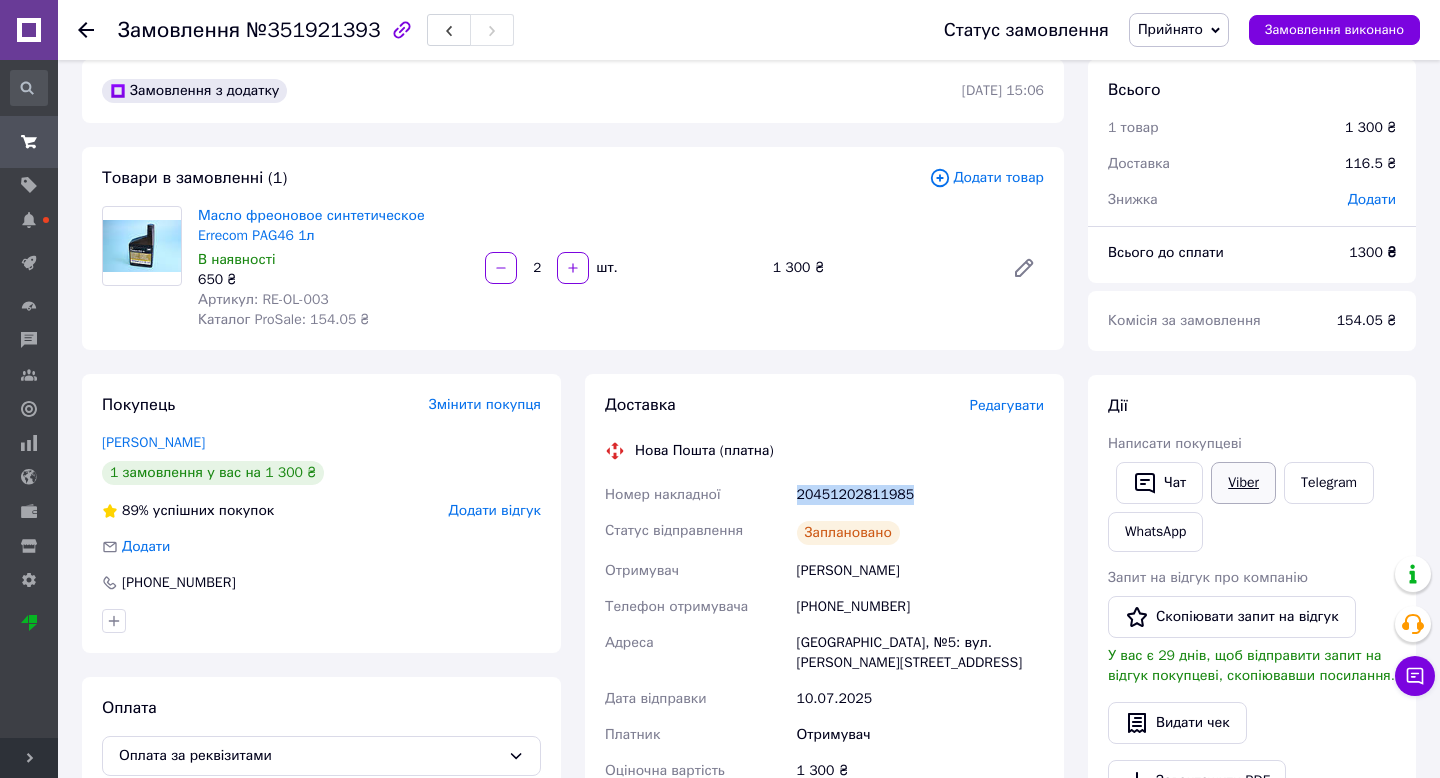 click on "Viber" at bounding box center [1243, 483] 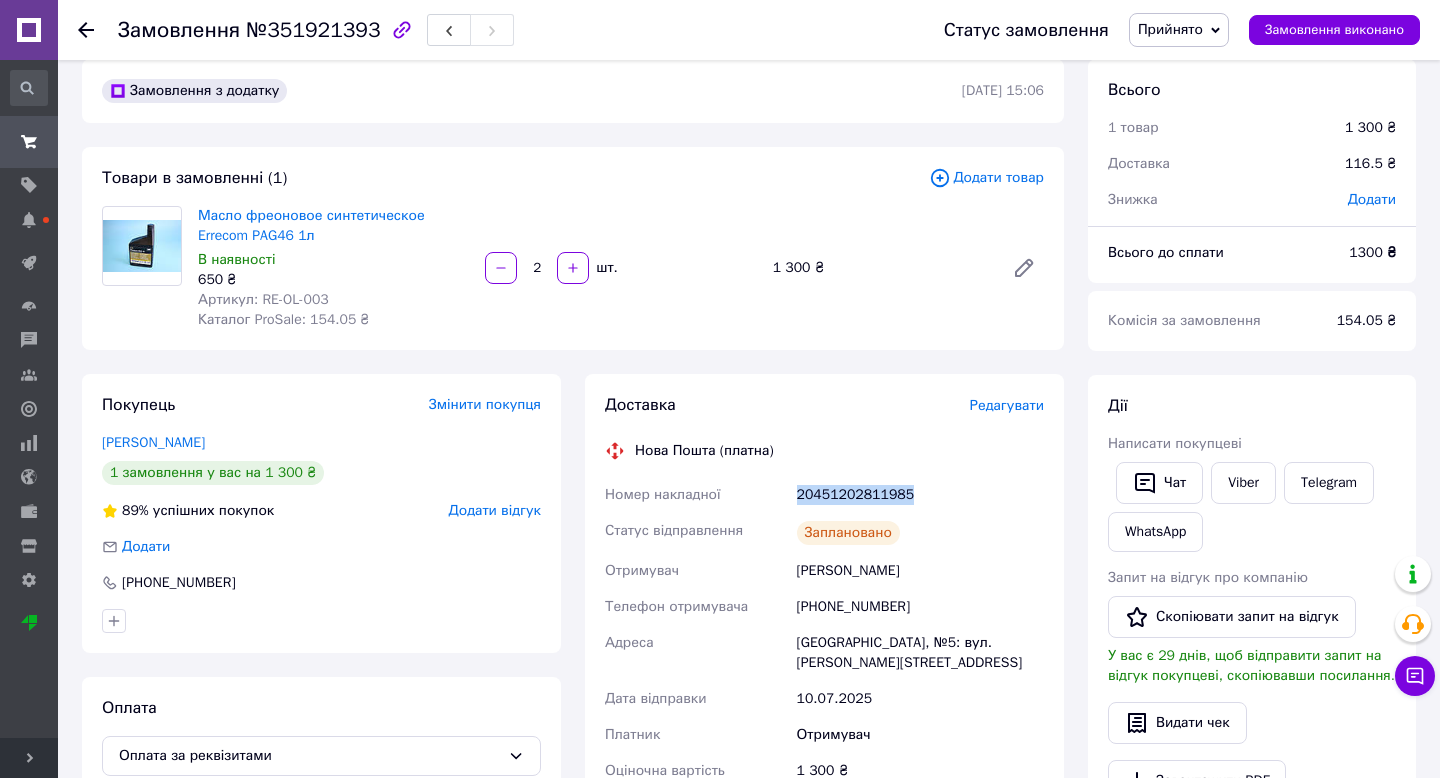 click on "Прийнято" at bounding box center (1179, 30) 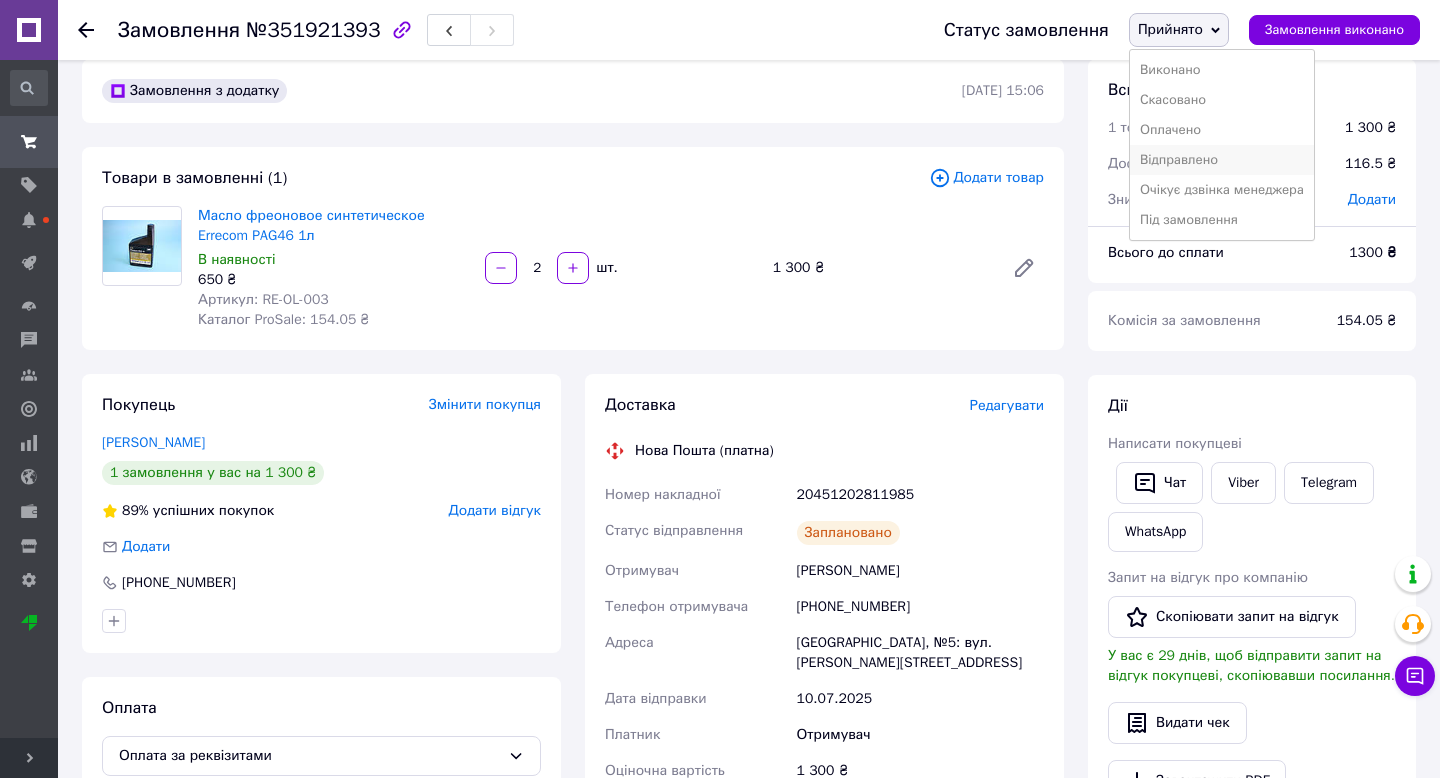 click on "Відправлено" at bounding box center (1222, 160) 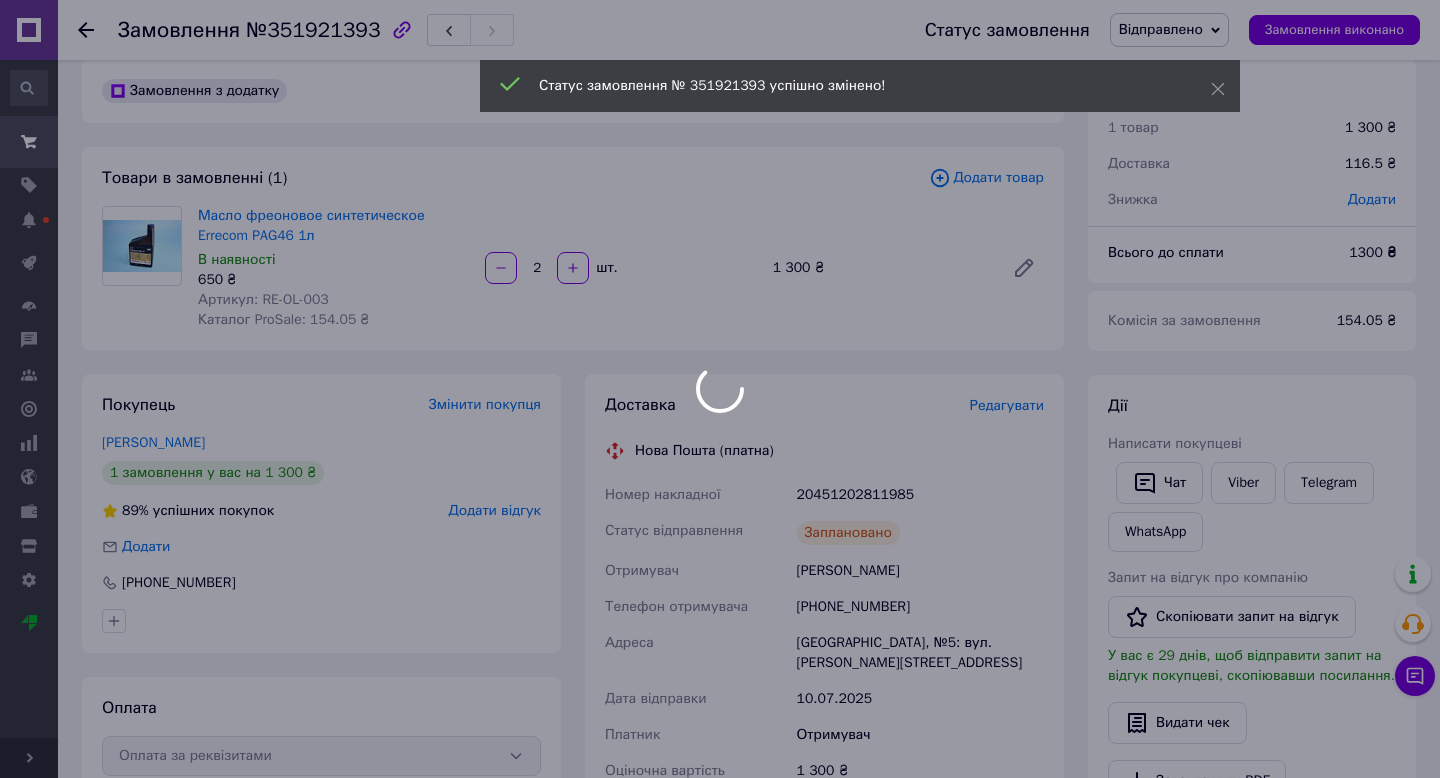 click at bounding box center (720, 389) 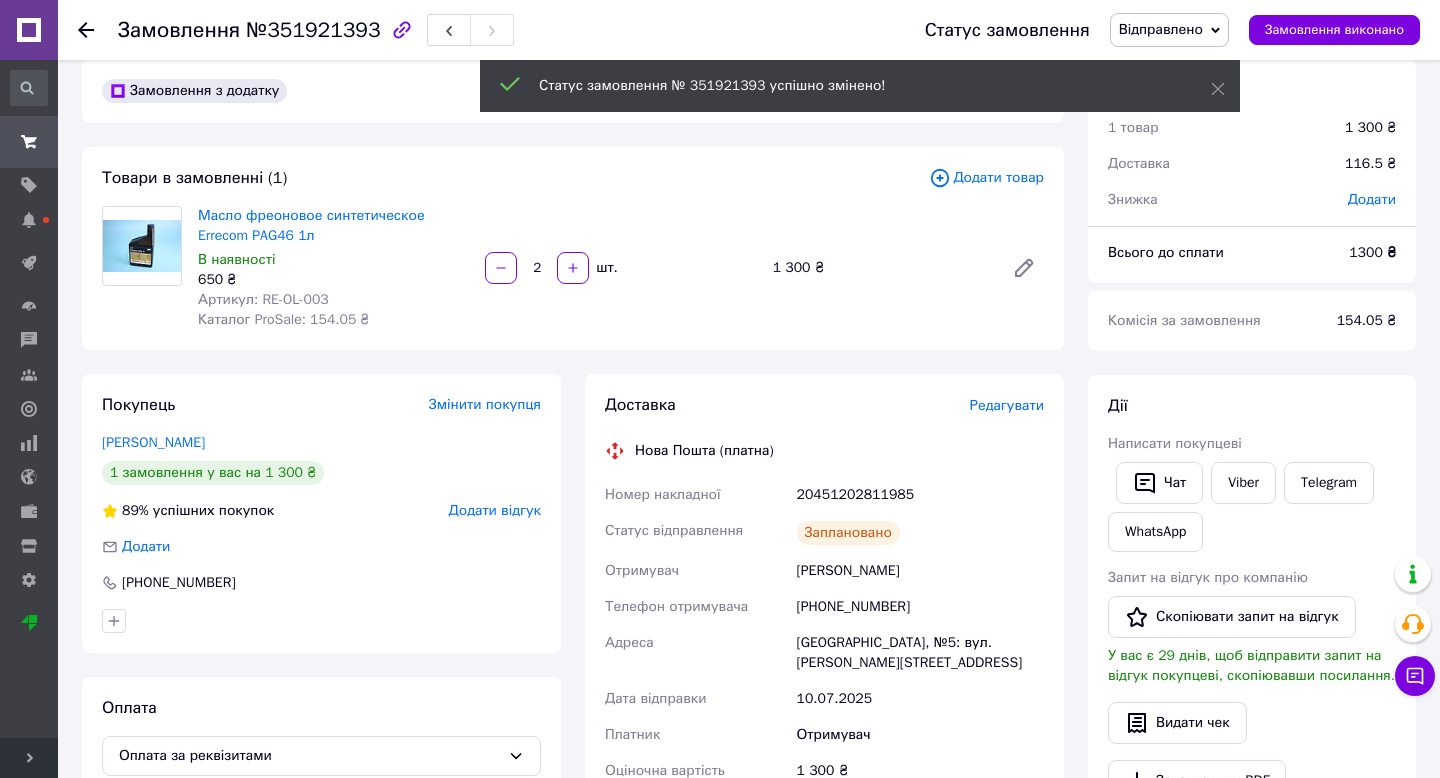 click 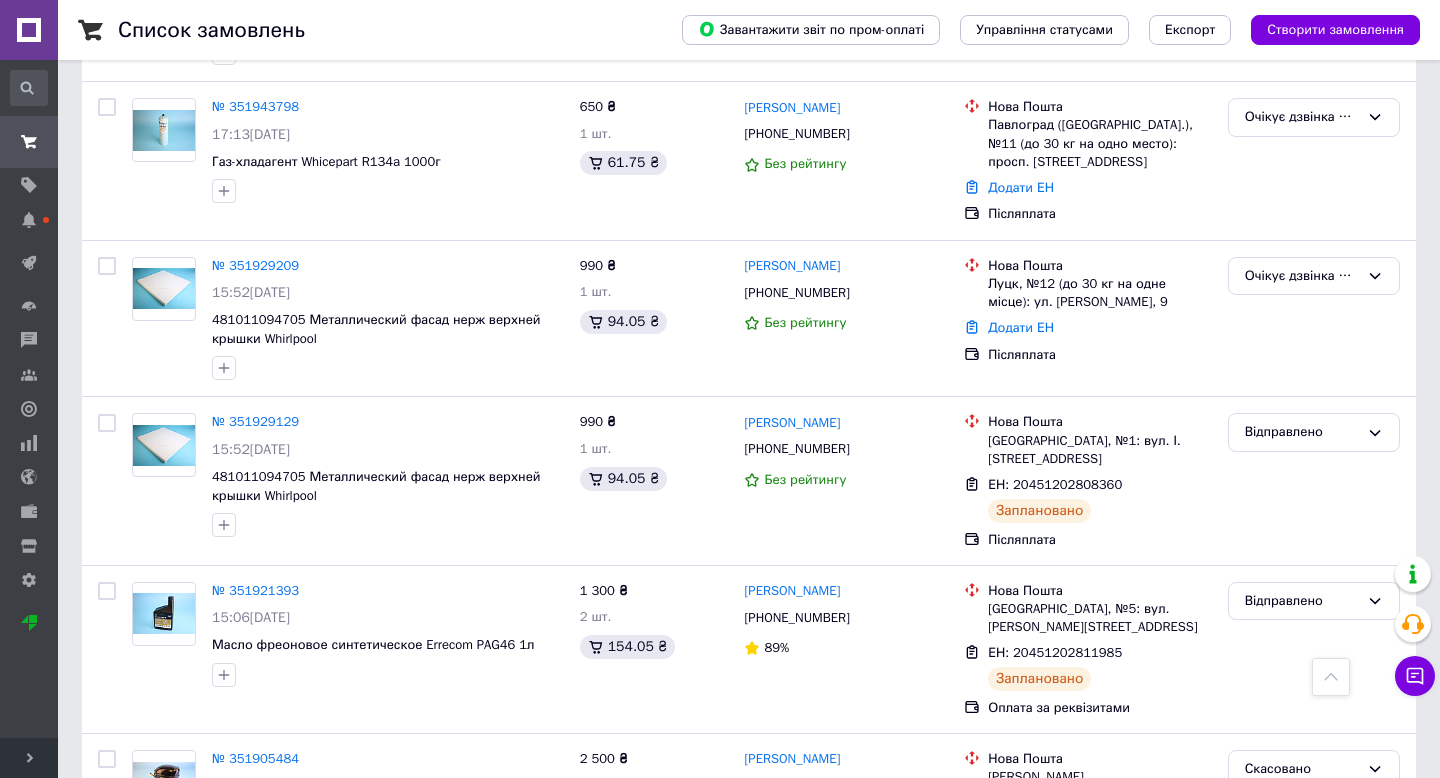 scroll, scrollTop: 618, scrollLeft: 0, axis: vertical 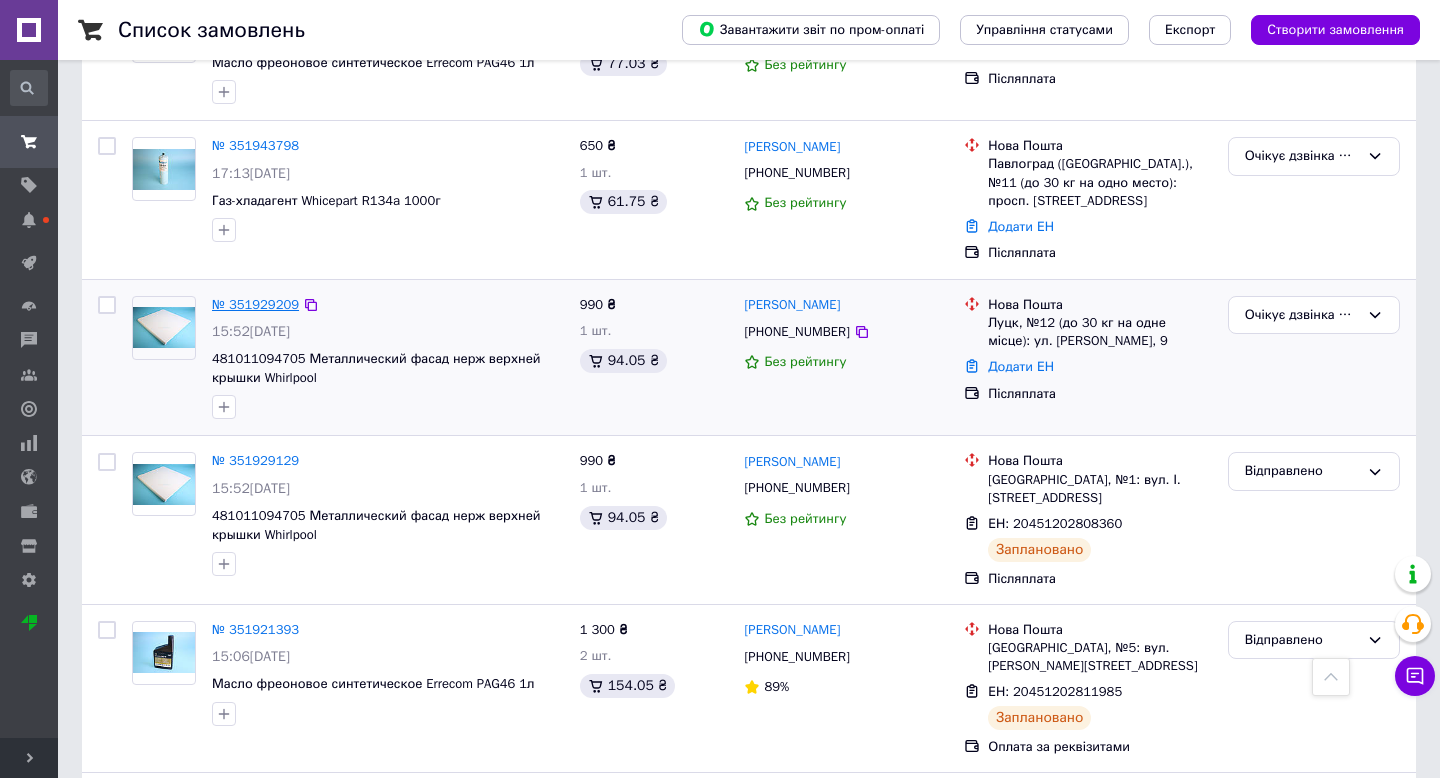 click on "№ 351929209" at bounding box center [255, 304] 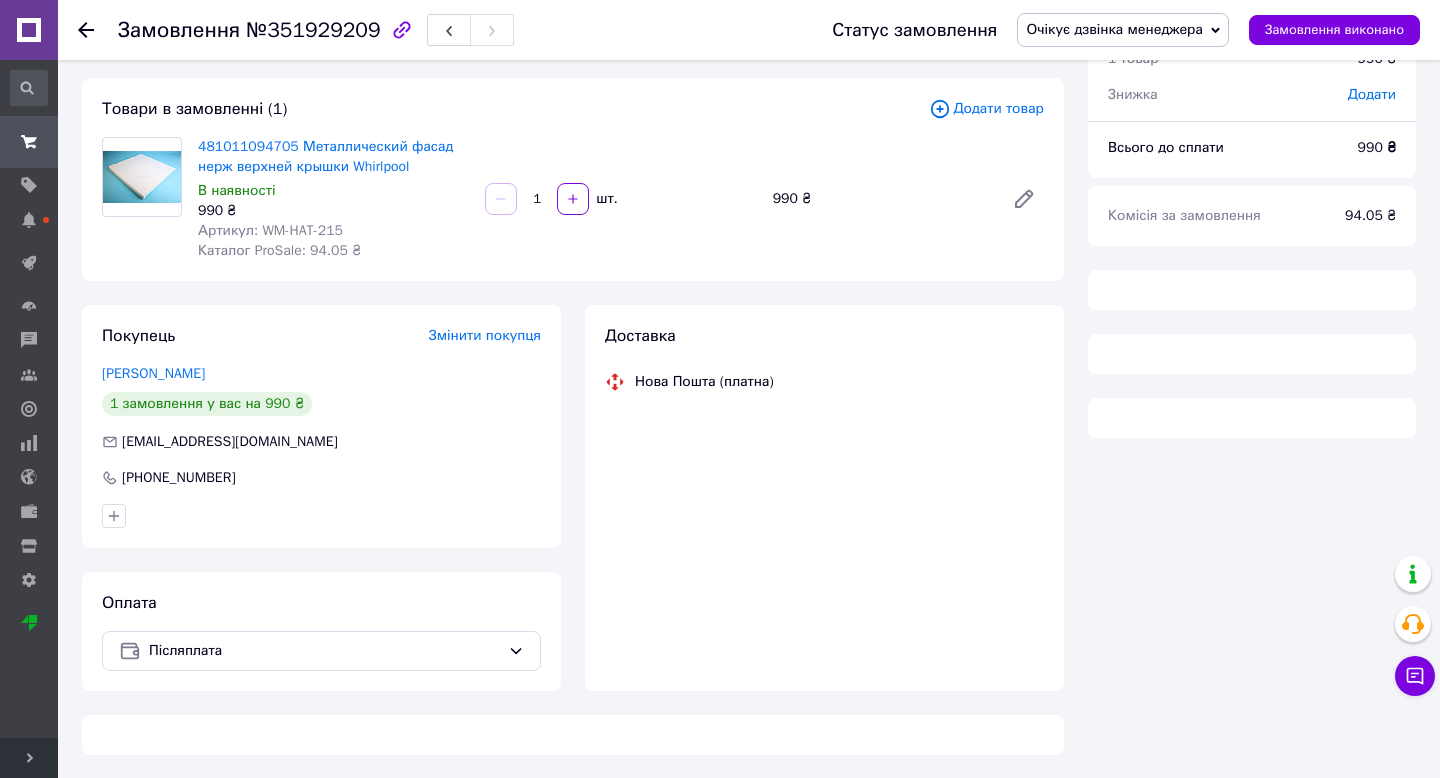 scroll, scrollTop: 0, scrollLeft: 0, axis: both 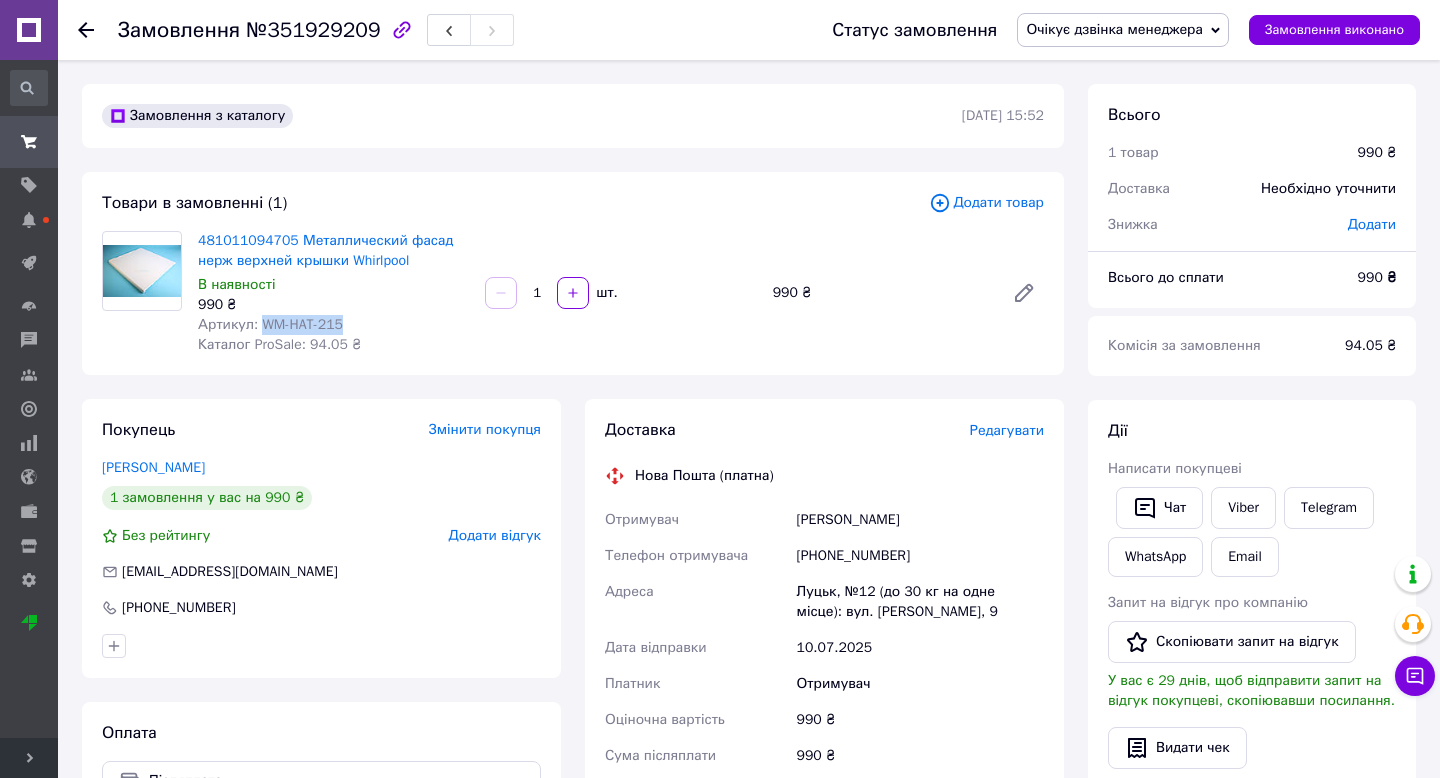 drag, startPoint x: 260, startPoint y: 324, endPoint x: 431, endPoint y: 324, distance: 171 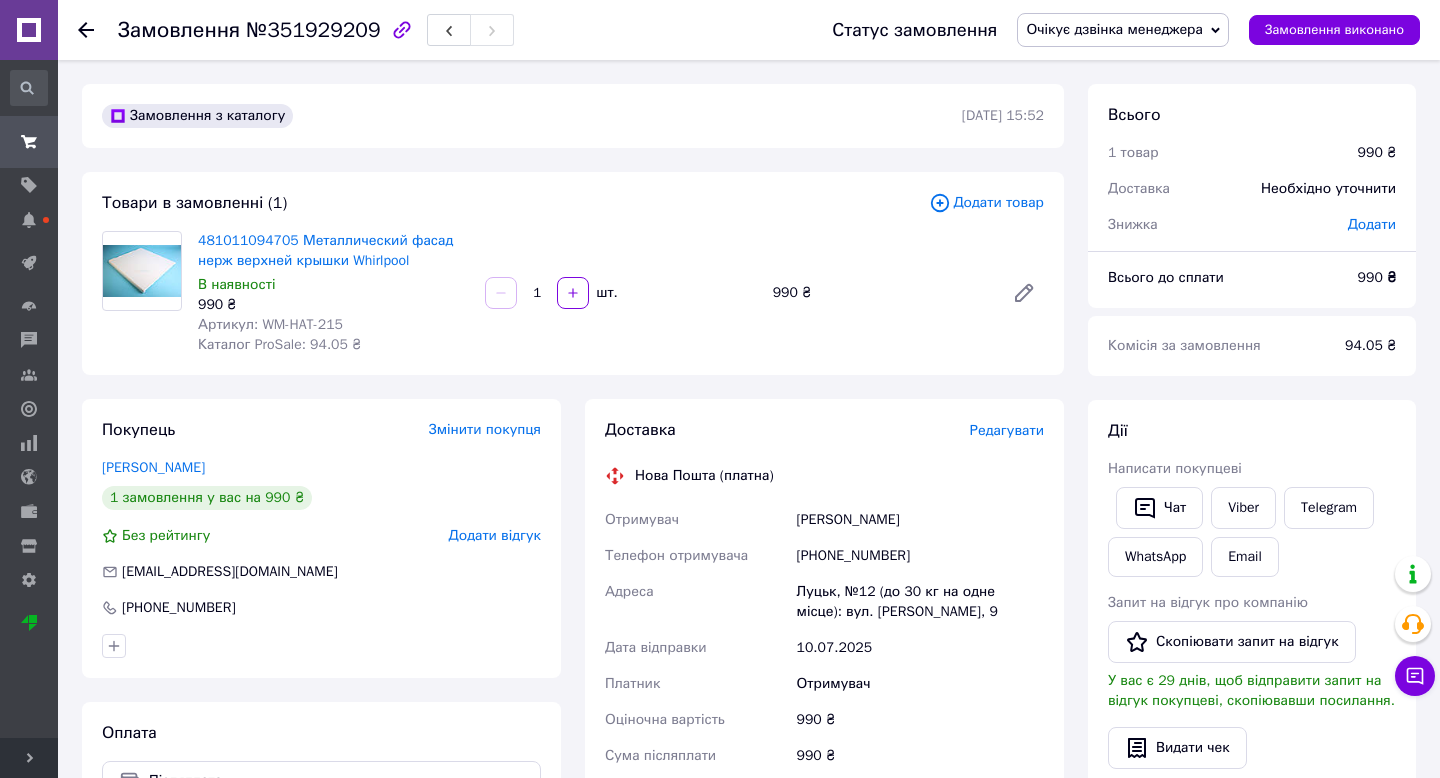 click on "В наявності" at bounding box center [333, 285] 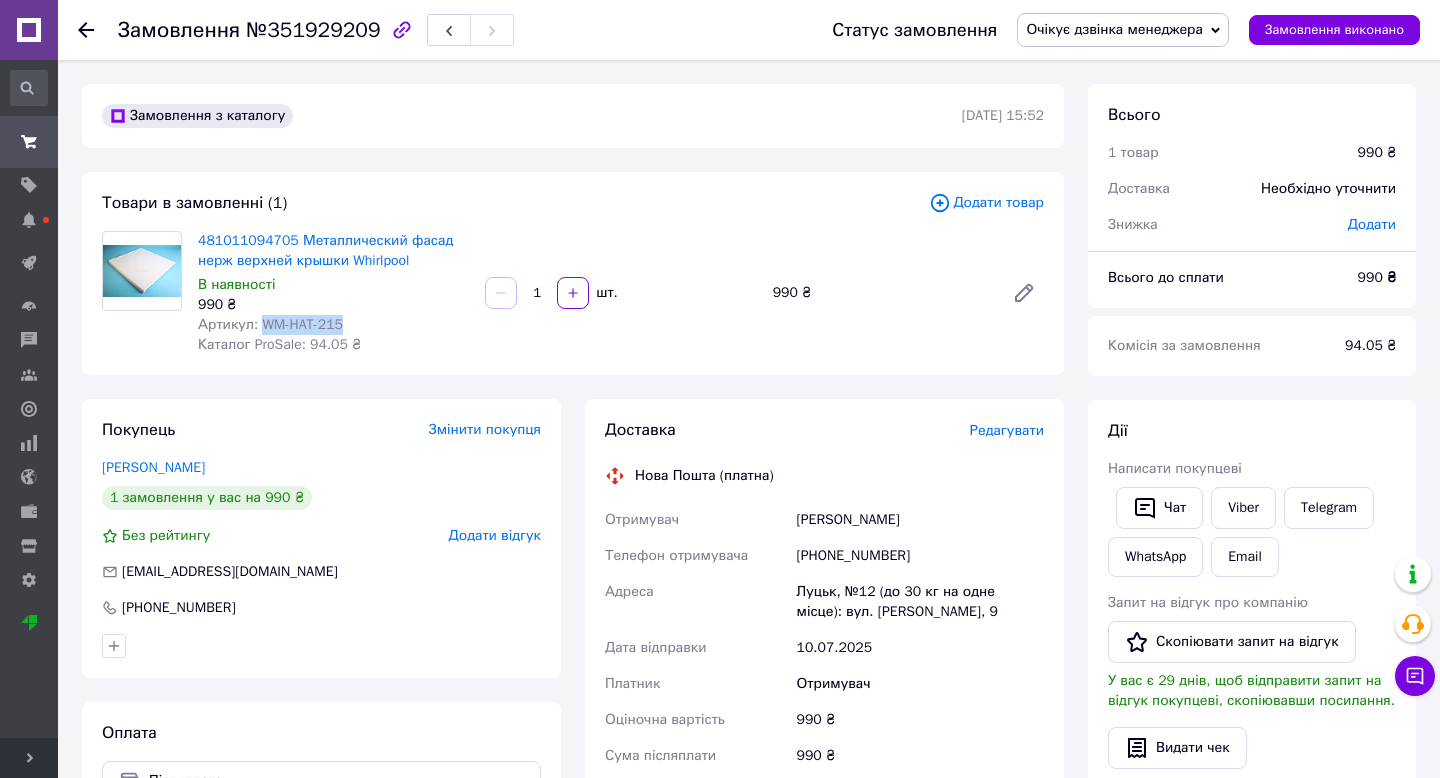 drag, startPoint x: 263, startPoint y: 325, endPoint x: 361, endPoint y: 327, distance: 98.02041 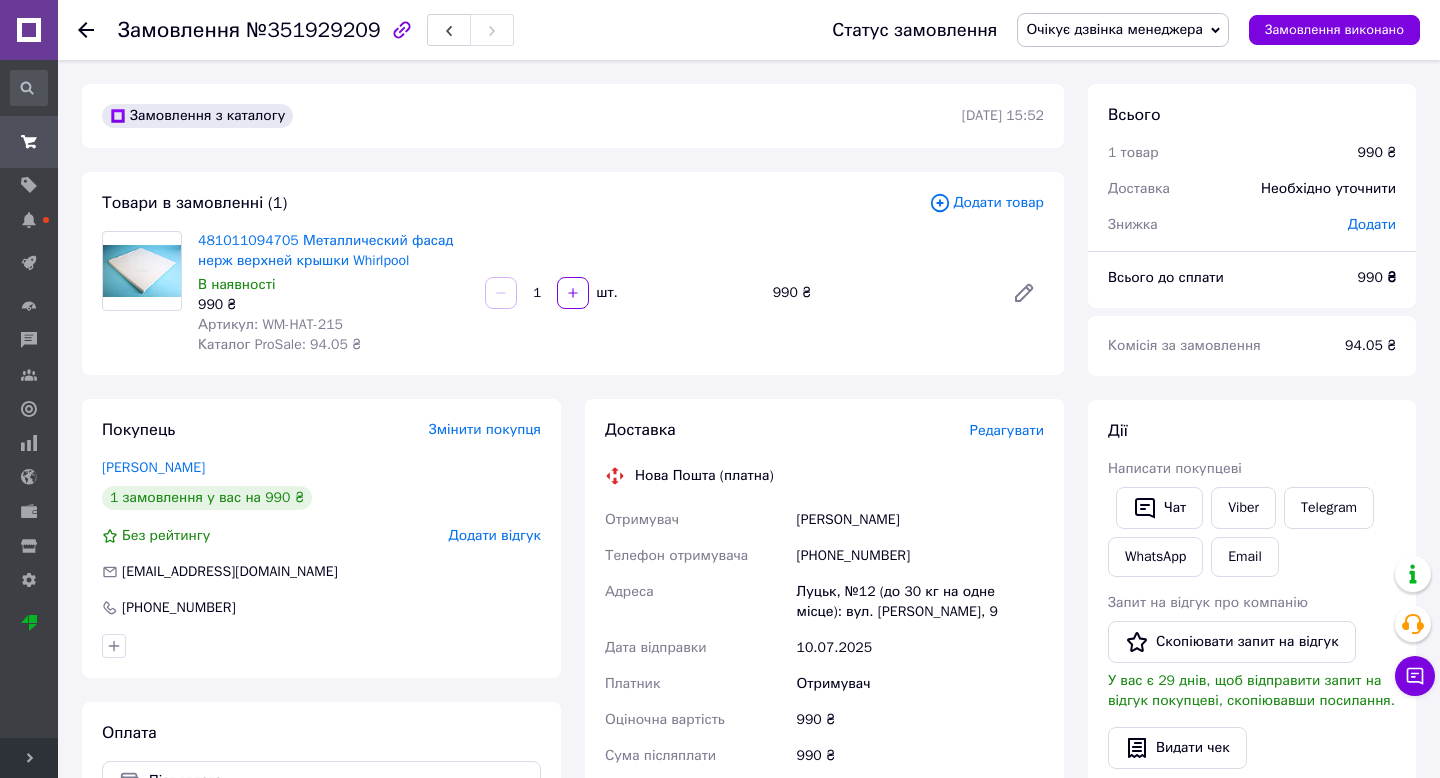 click on "481011094705 Металлический фасад нерж верхней крышки Whirlpool В наявності 990 ₴ Артикул: WM-HAT-215 Каталог ProSale: 94.05 ₴  1   шт. 990 ₴" at bounding box center [621, 293] 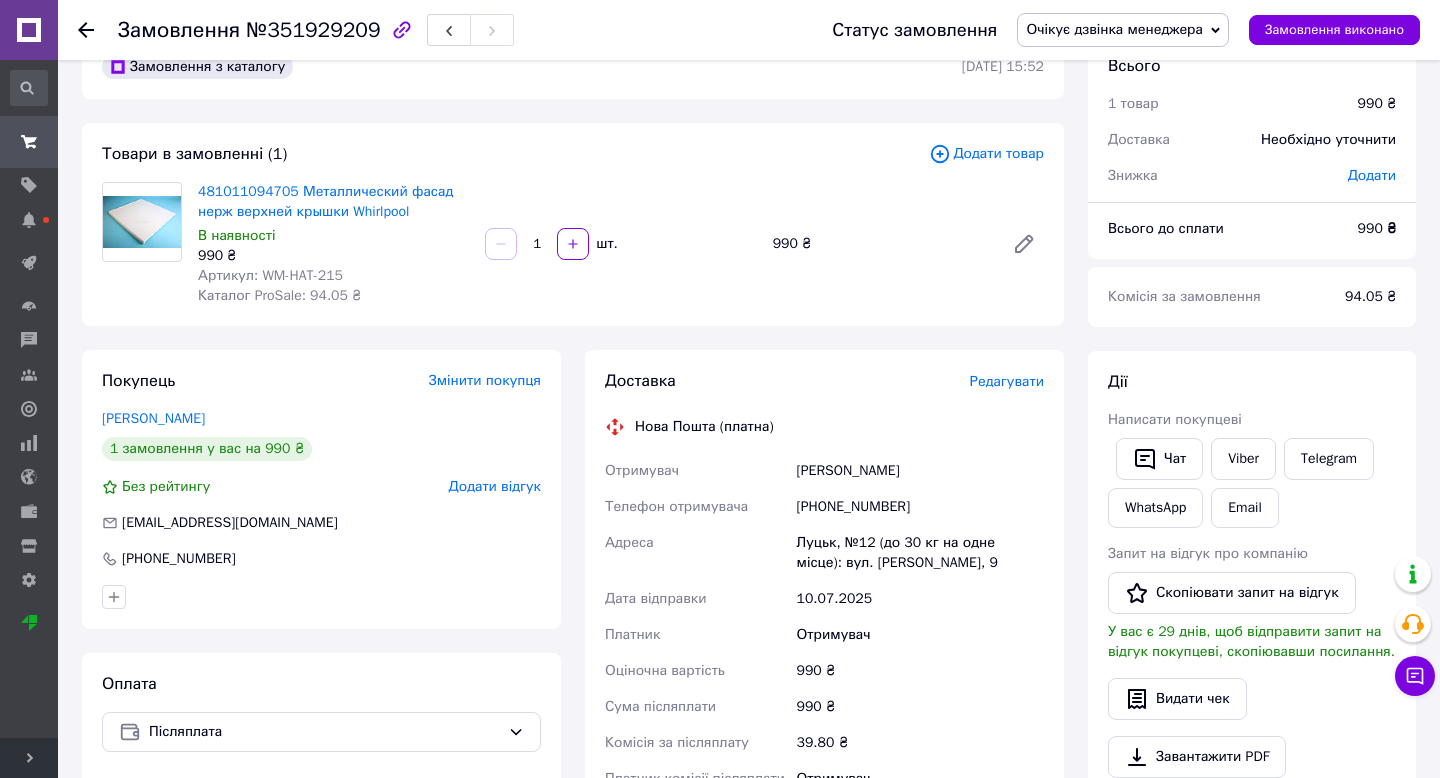 scroll, scrollTop: 69, scrollLeft: 0, axis: vertical 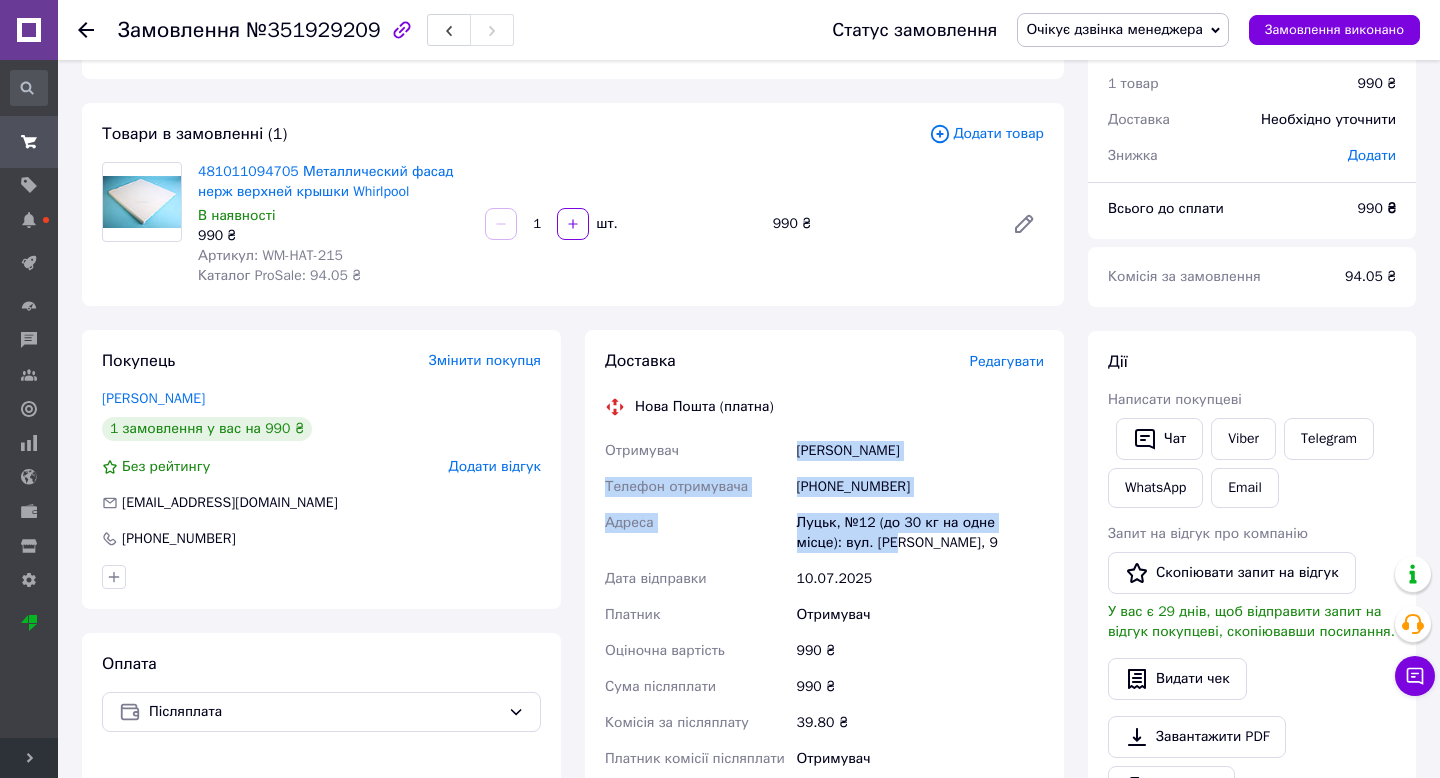 drag, startPoint x: 799, startPoint y: 456, endPoint x: 908, endPoint y: 533, distance: 133.45412 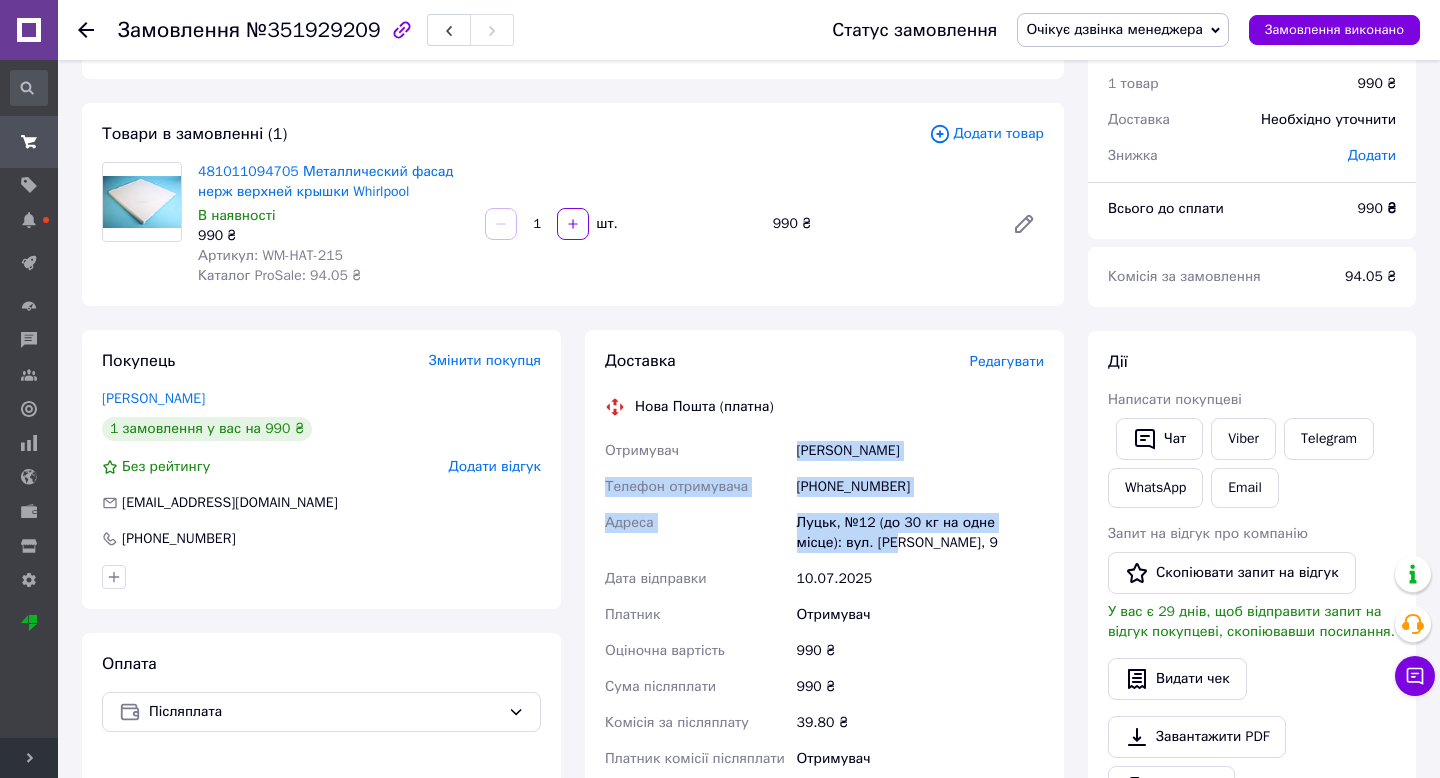 scroll, scrollTop: 101, scrollLeft: 0, axis: vertical 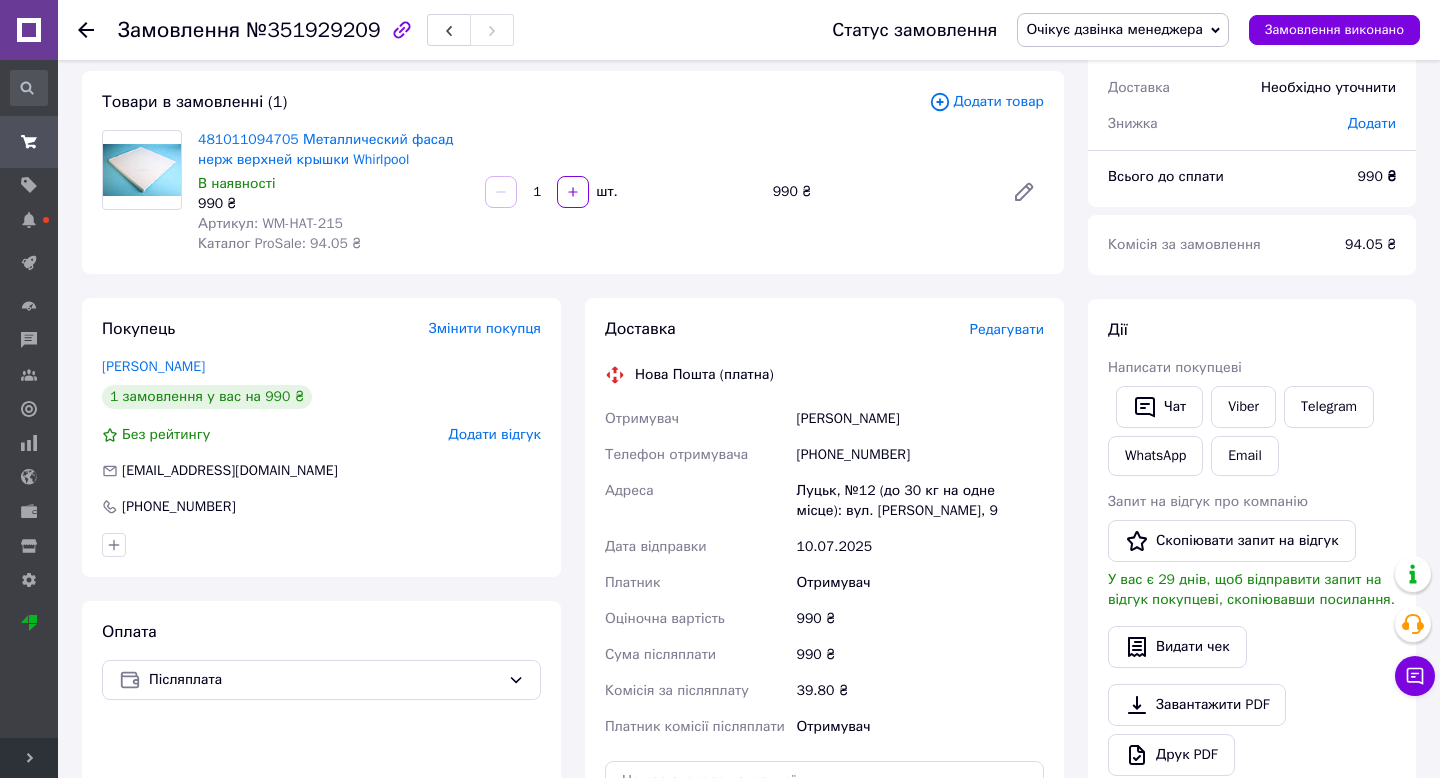 click on "10.07.2025" at bounding box center [920, 547] 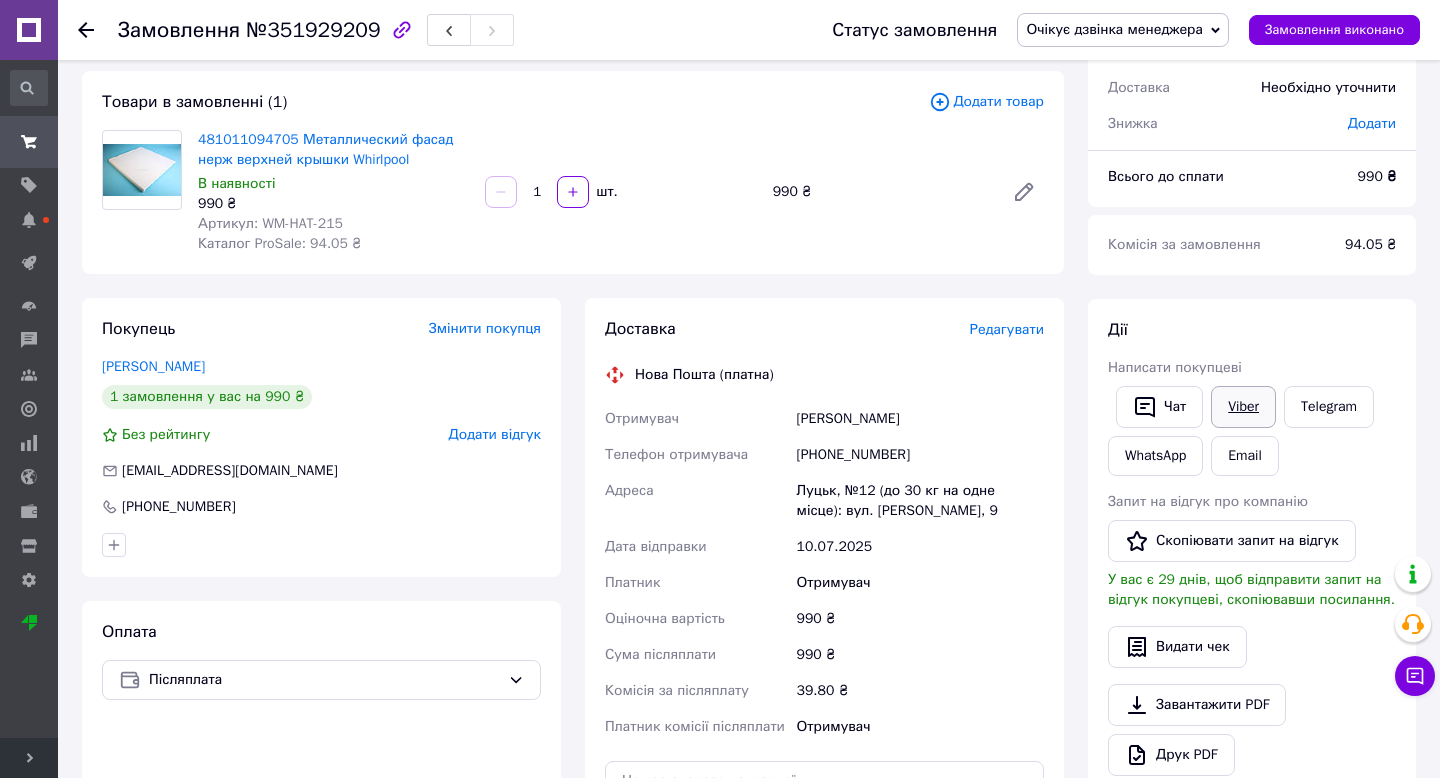 click on "Viber" at bounding box center [1243, 407] 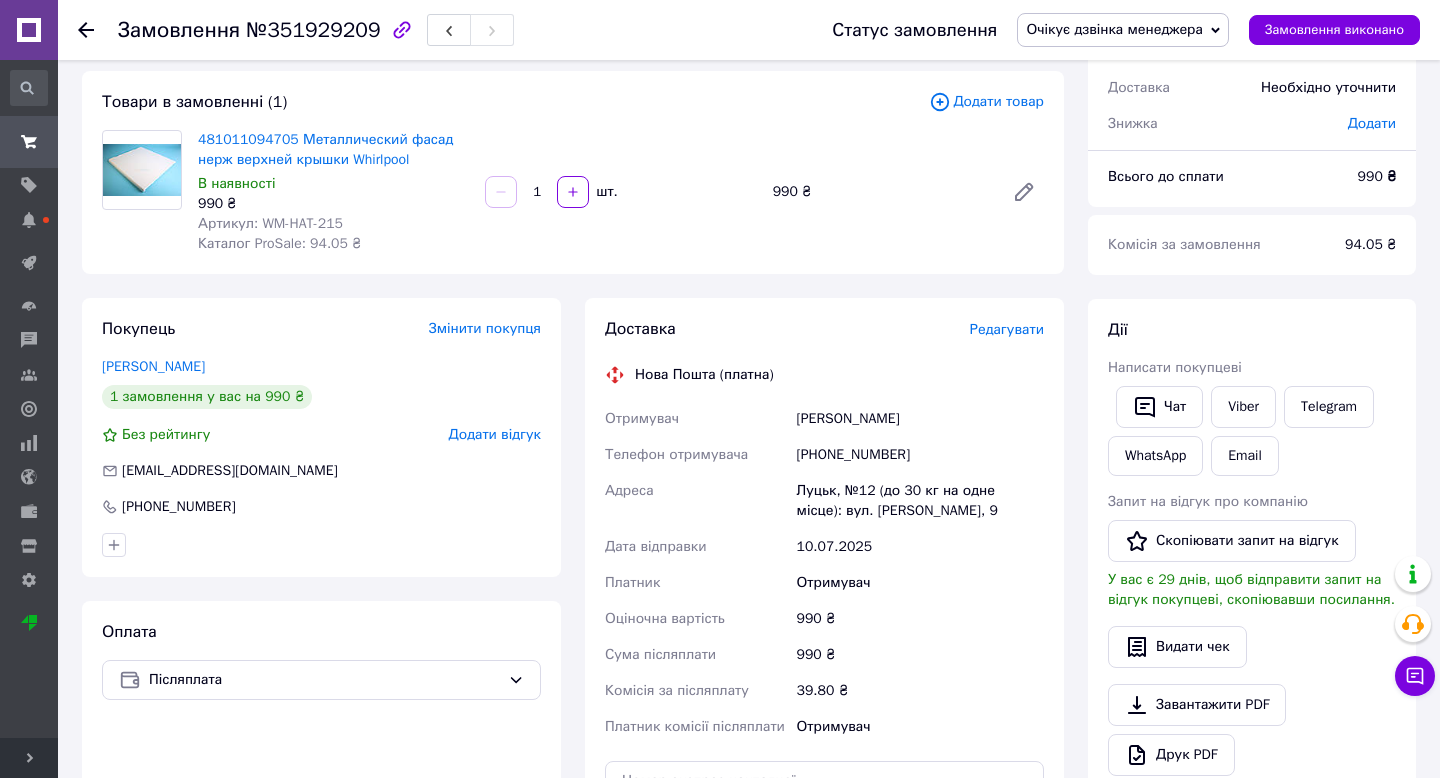 drag, startPoint x: 259, startPoint y: 218, endPoint x: 364, endPoint y: 211, distance: 105.23308 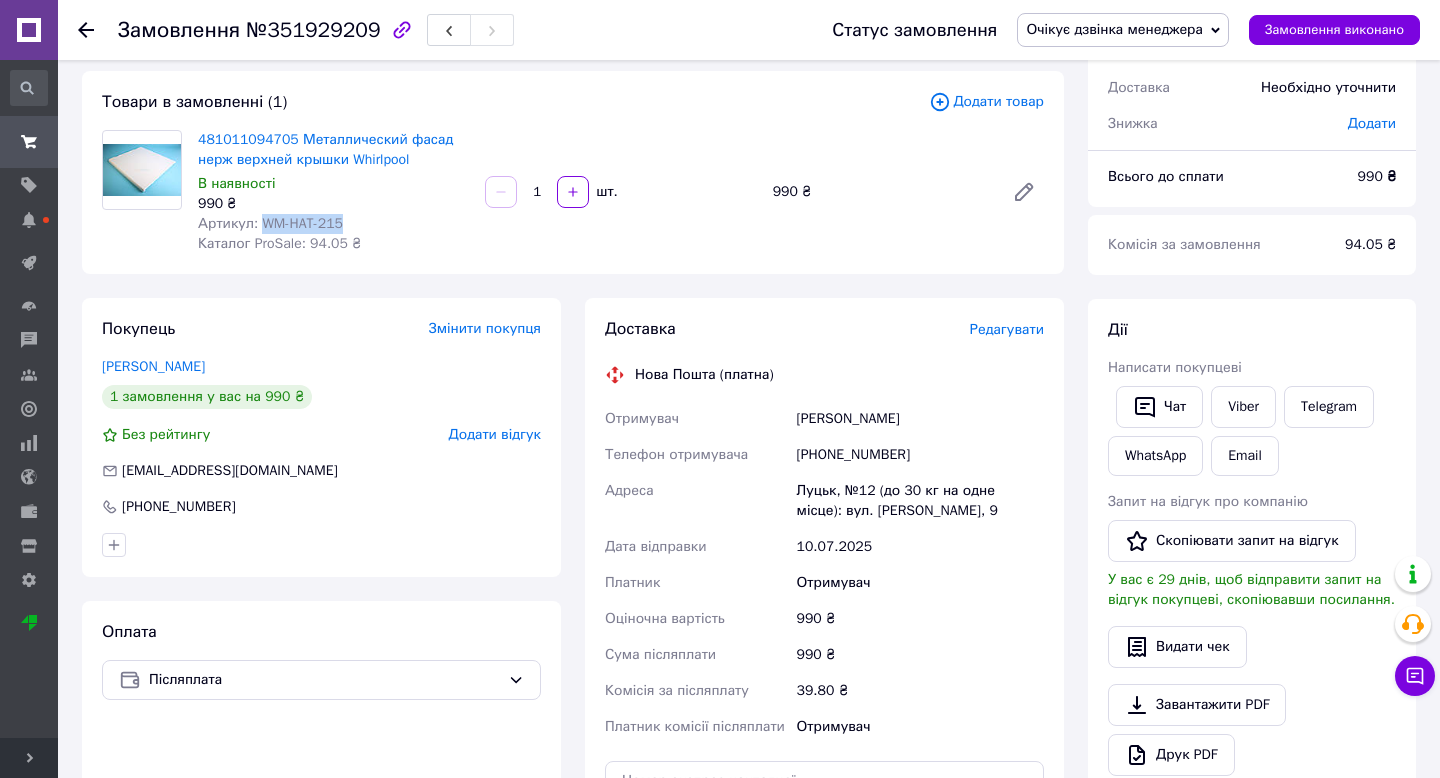 drag, startPoint x: 353, startPoint y: 220, endPoint x: 264, endPoint y: 222, distance: 89.02247 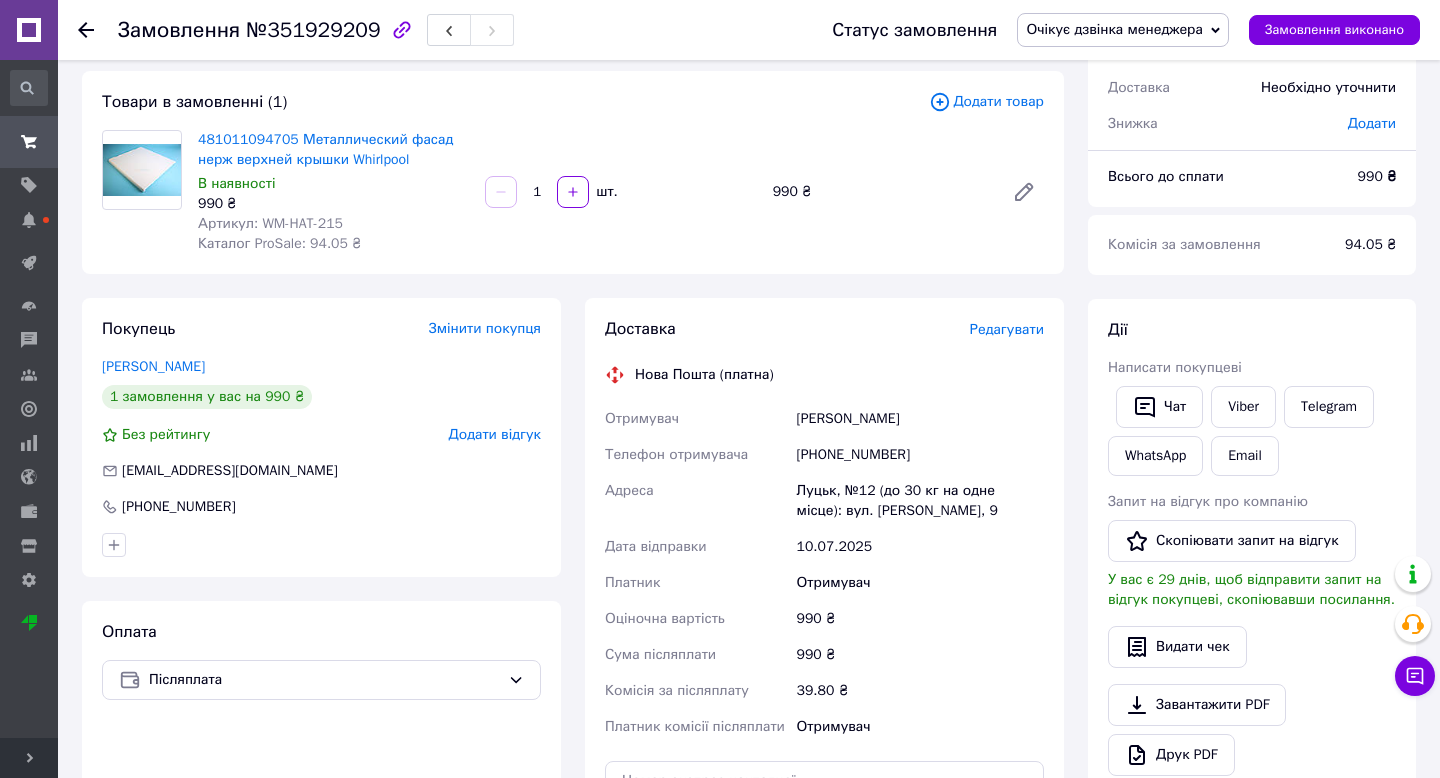 click on "[PHONE_NUMBER]" at bounding box center (920, 455) 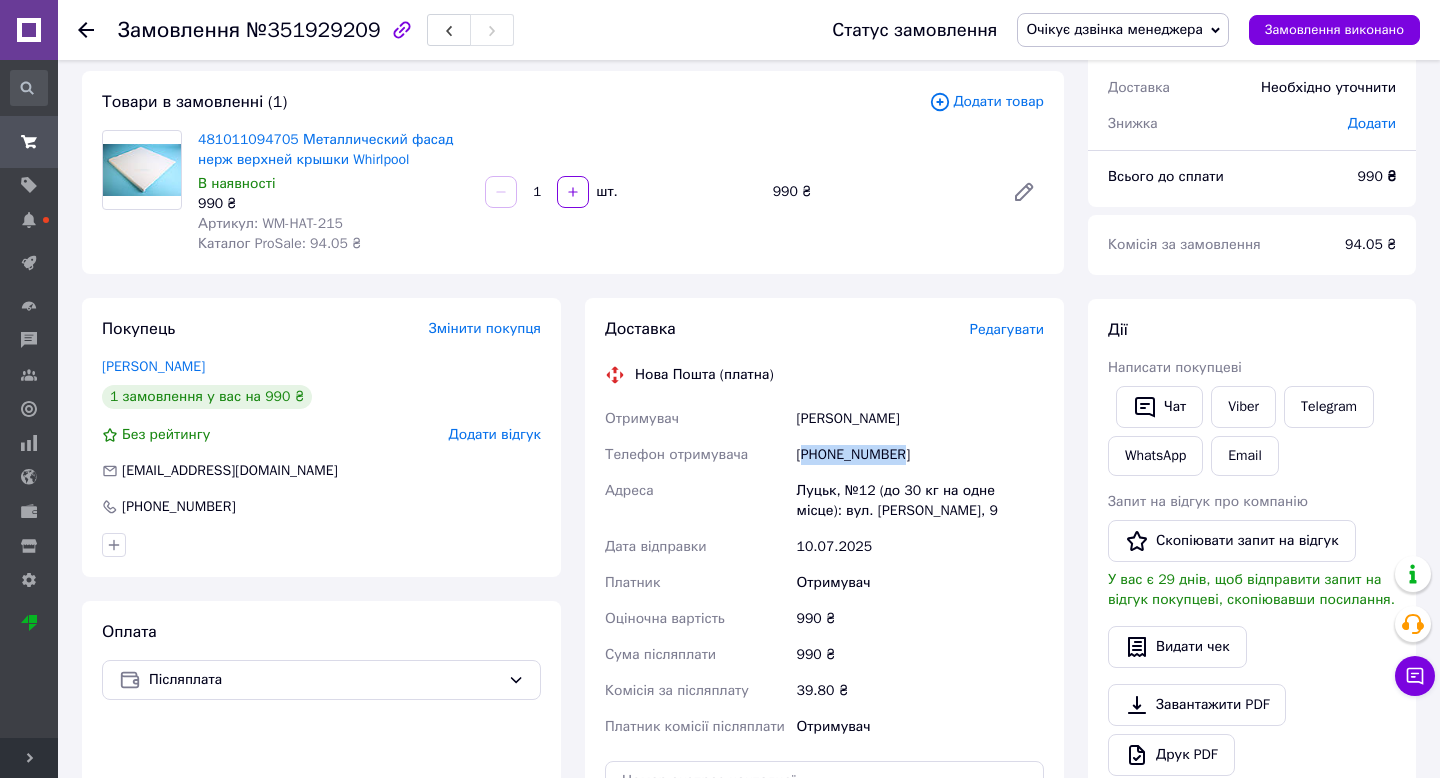 click on "[PHONE_NUMBER]" at bounding box center (920, 455) 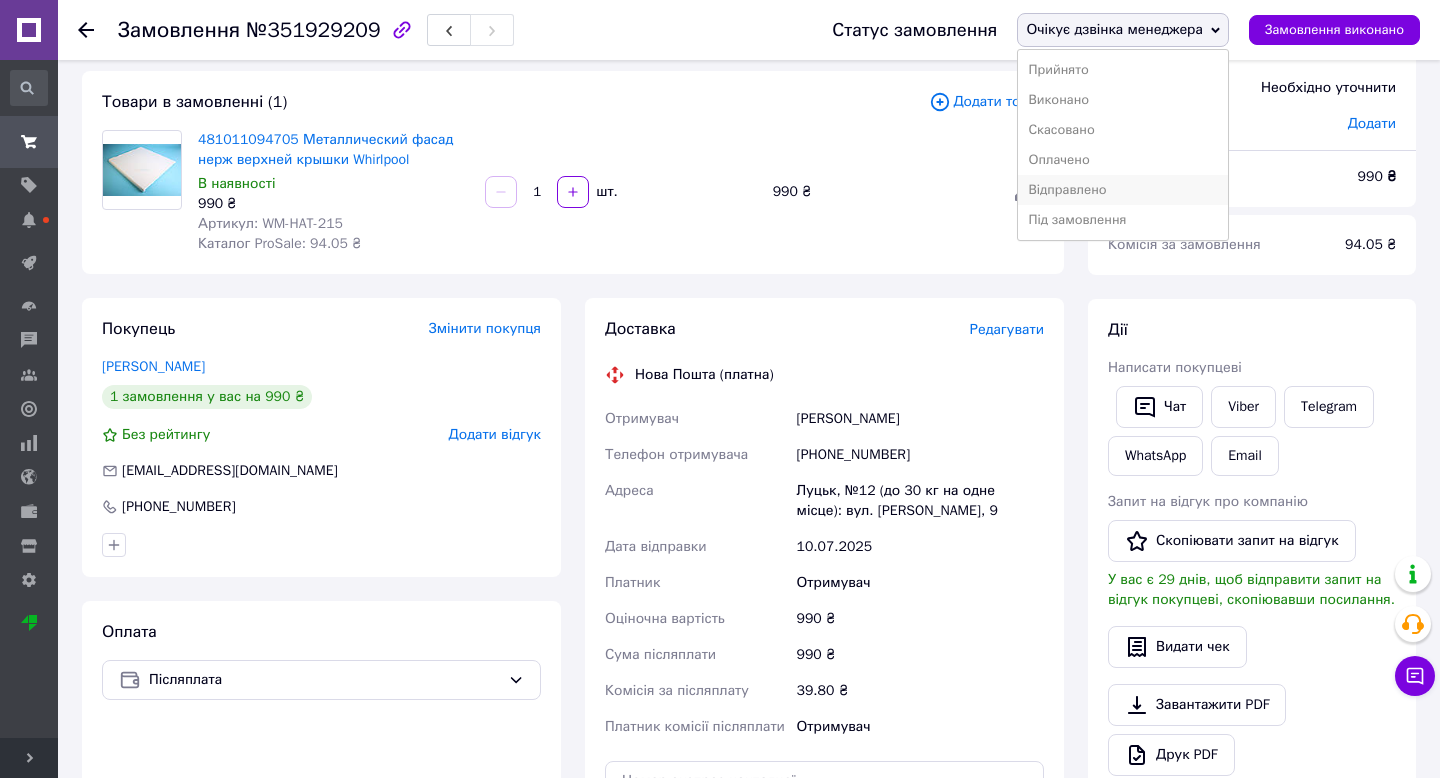 click on "Відправлено" at bounding box center (1123, 190) 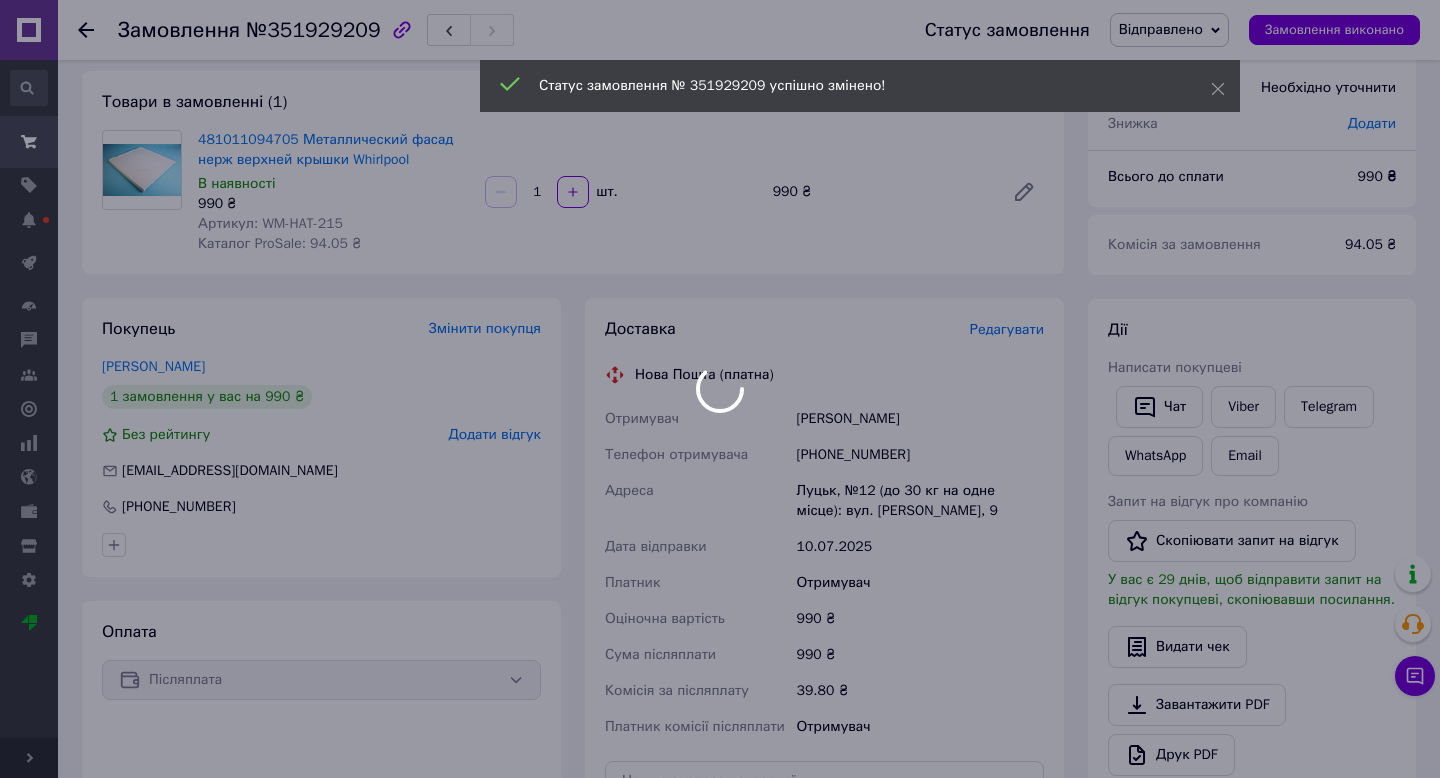 click on "FastService Ваш ID: 3863863 Сайт FastService Кабінет покупця Перевірити стан системи Сторінка на порталі Довідка Вийти Історія пошуку для св для  доста час часи Замовлення та повідомлення Замовлення та повідомлення Замовлення Нові 0 Прийняті 2 Виконані 3295 Скасовані 592 Оплачені 0 Відправлено 24 Очікує дзвінка менеджера 4 Під замовлення 0 Повідомлення Товари та послуги Товари та послуги Позиції Групи та добірки Сезонні знижки Категорії Імпорт Акції та промокоди Видалені позиції Відновлення позицій Характеристики Відгуки 1" at bounding box center [720, 626] 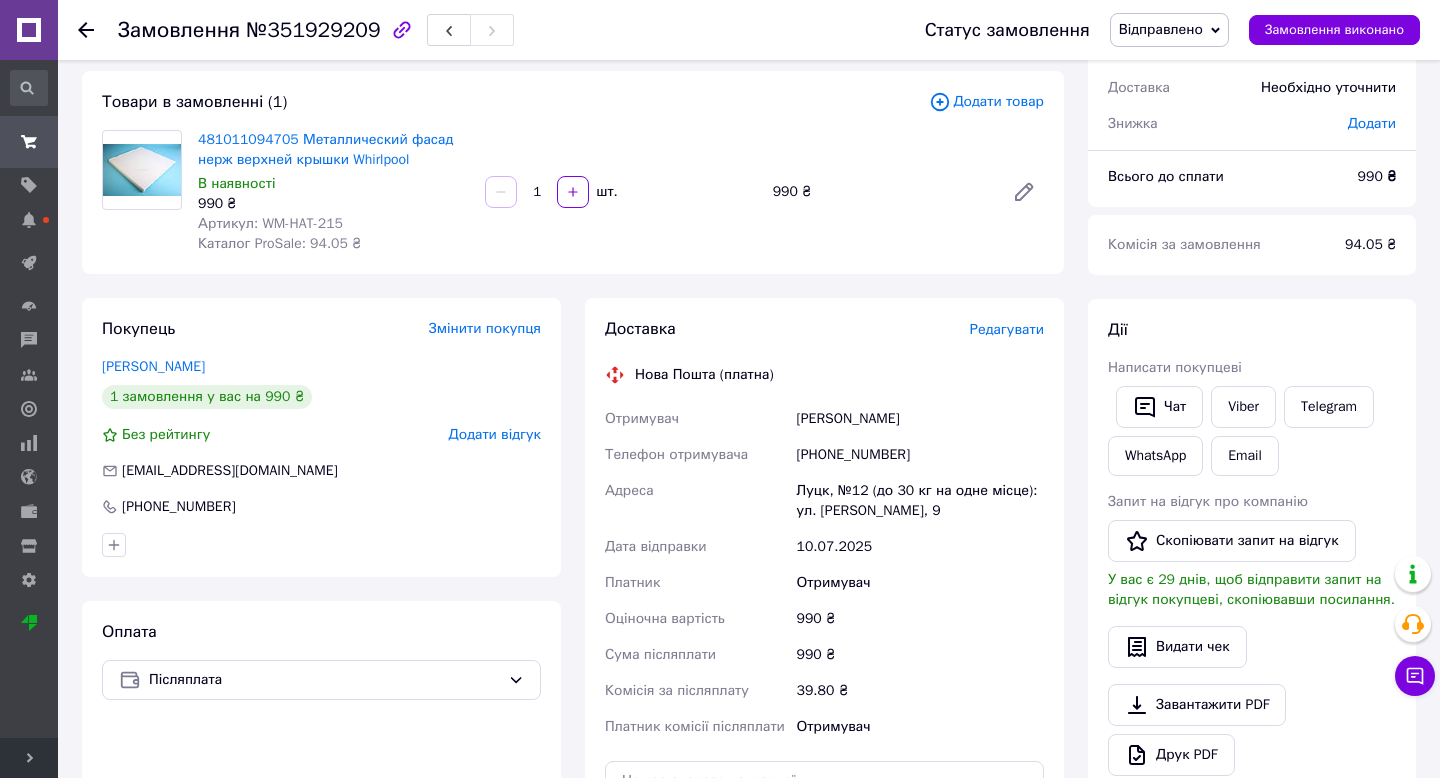 click on "Редагувати" at bounding box center [1007, 329] 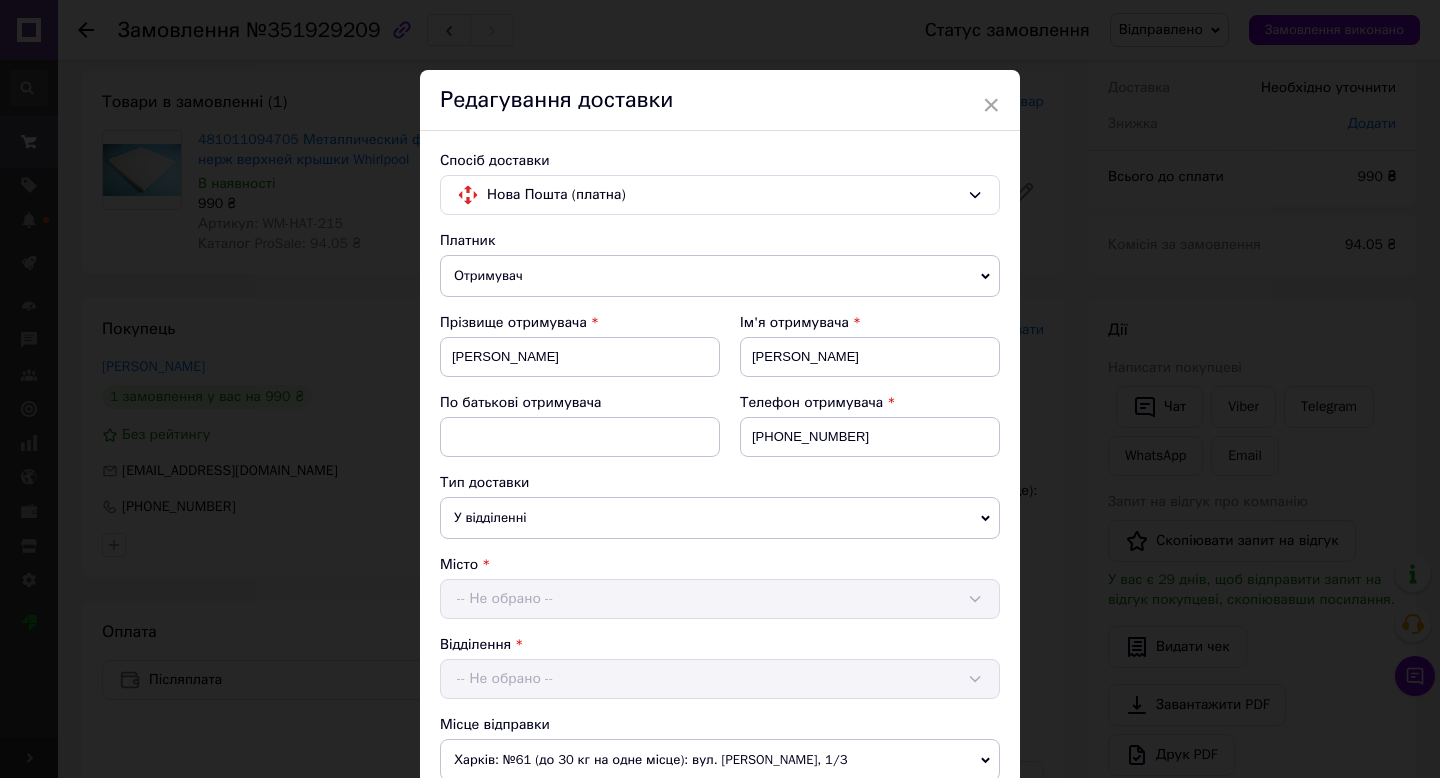 scroll, scrollTop: 768, scrollLeft: 0, axis: vertical 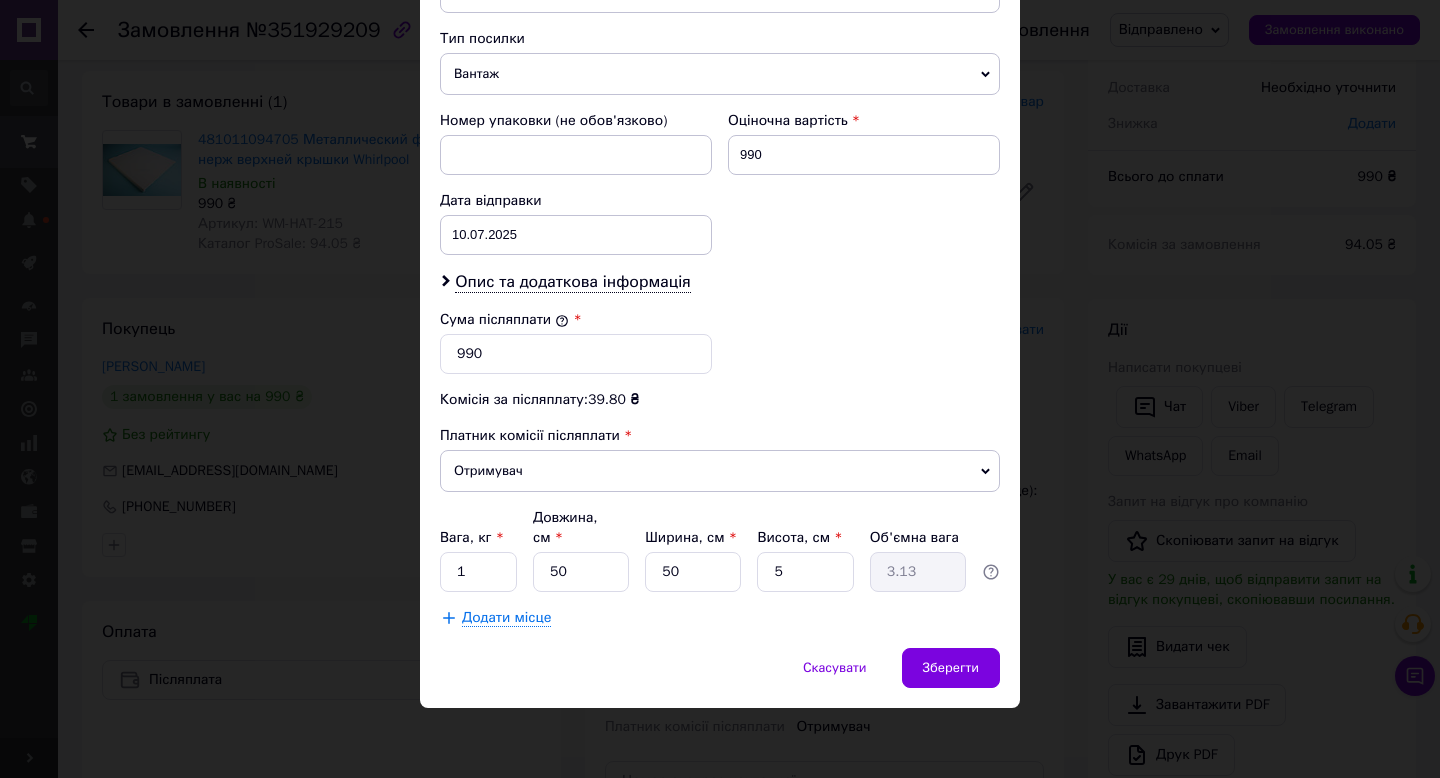 click on "× Редагування доставки Спосіб доставки Нова Пошта (платна) Платник Отримувач Відправник Прізвище отримувача [PERSON_NAME] Ім'я отримувача [PERSON_NAME] батькові отримувача Телефон отримувача [PHONE_NUMBER] Тип доставки У відділенні Кур'єром В поштоматі Місто [GEOGRAPHIC_DATA] Відділення №12 (до 30 кг на одне місце): вул. [PERSON_NAME], 9 Місце відправки Харків: №61 (до 30 кг на одне місце): вул. [PERSON_NAME], 1/3 Немає збігів. Спробуйте змінити умови пошуку Додати ще місце відправки Тип посилки Вантаж Документи Номер упаковки (не обов'язково) Оціночна вартість 990 [DATE] < 2025 > < > 30" at bounding box center [720, 389] 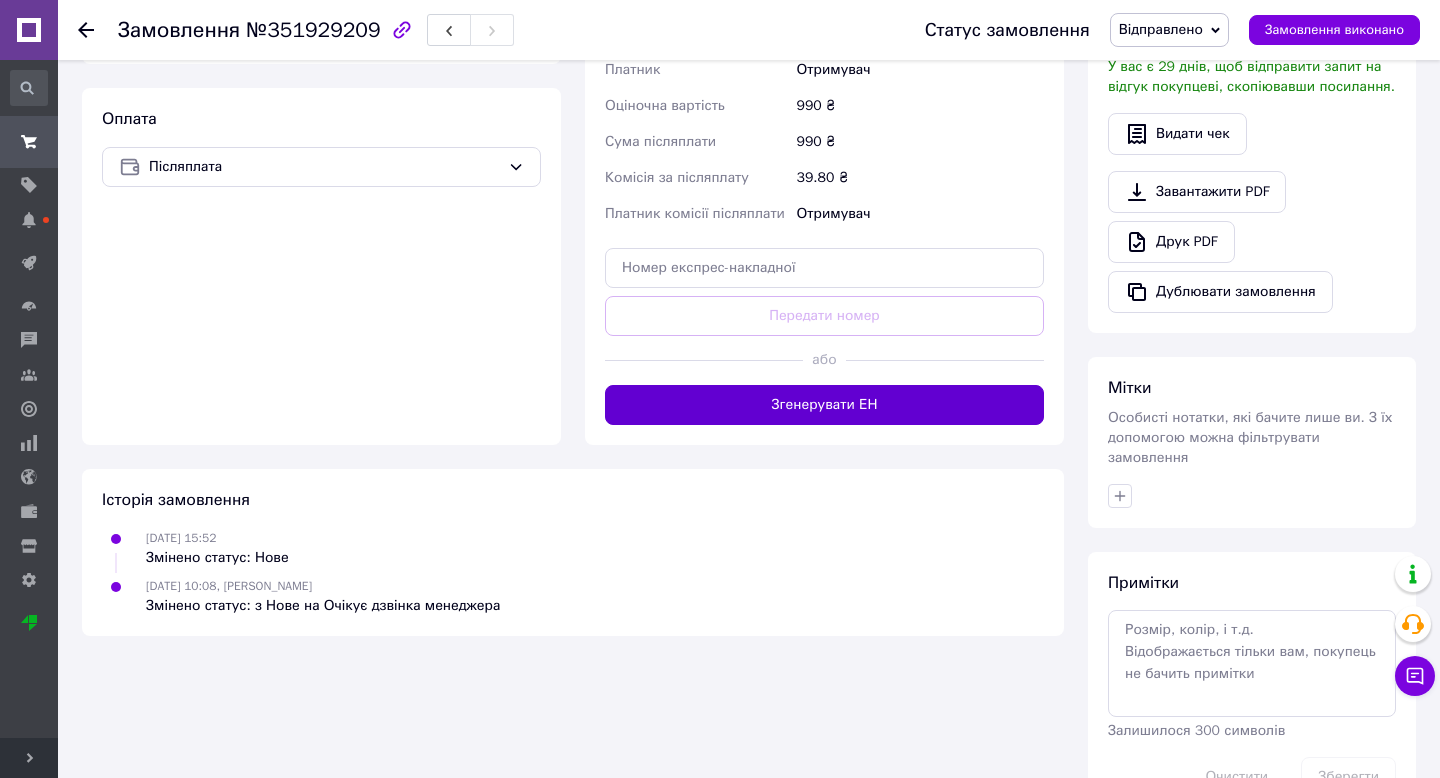 click on "Згенерувати ЕН" at bounding box center (824, 405) 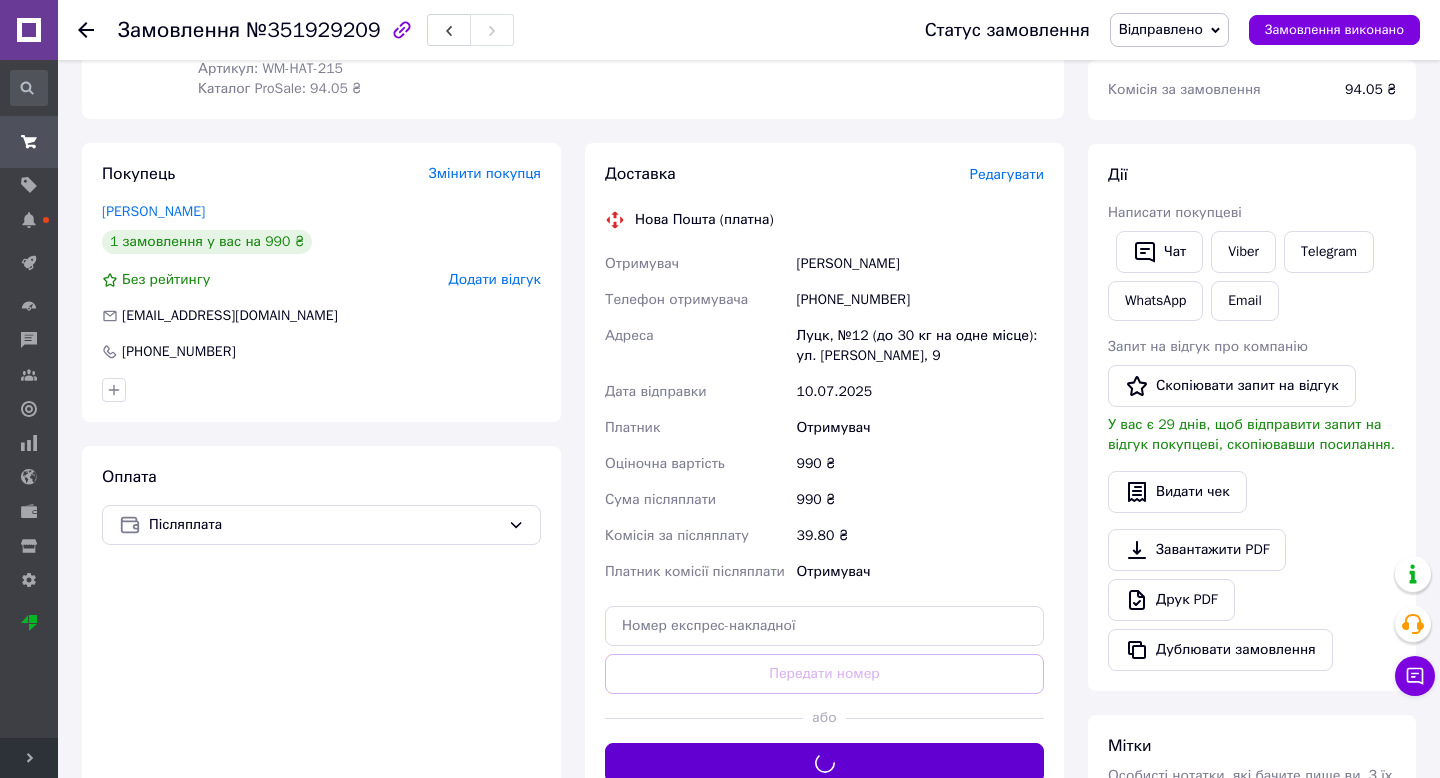 scroll, scrollTop: 201, scrollLeft: 0, axis: vertical 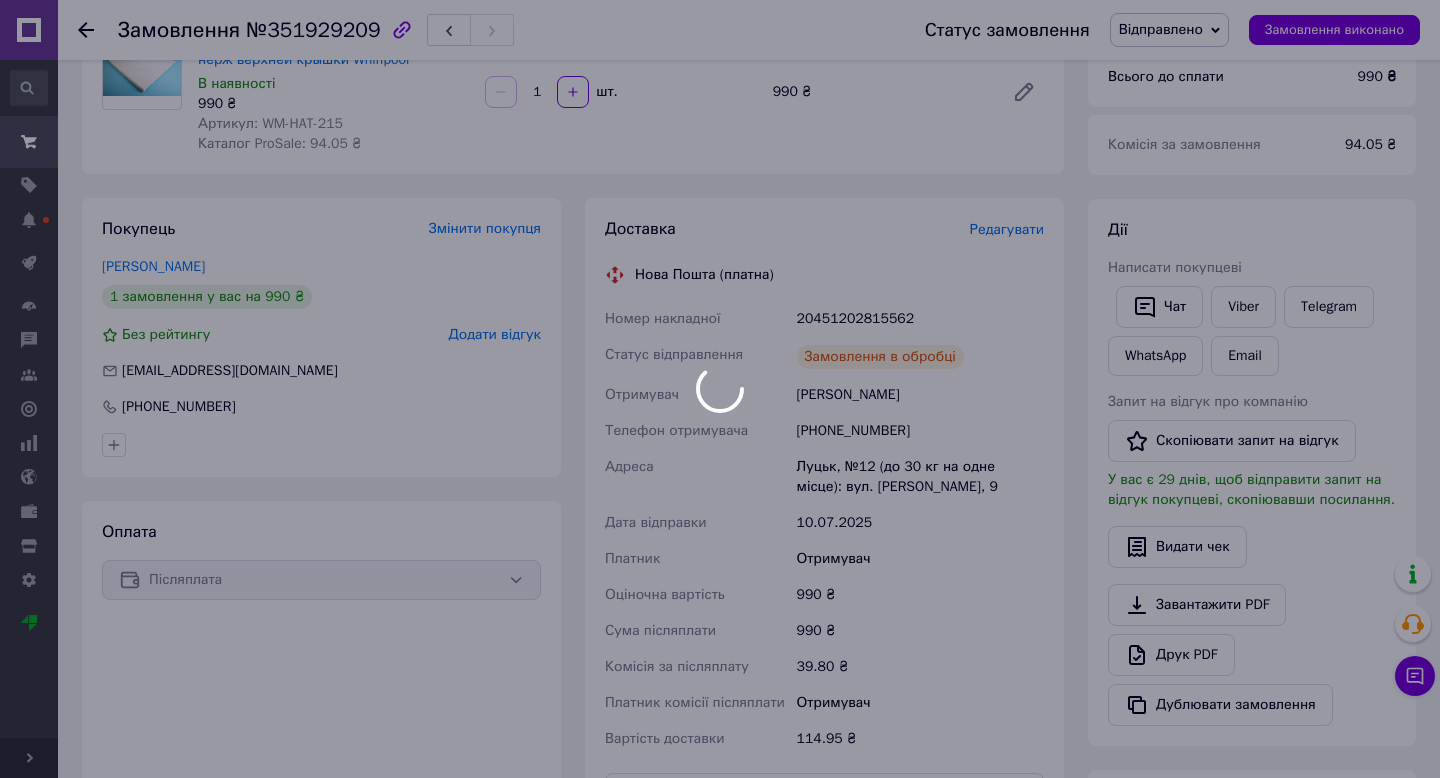 click at bounding box center (720, 389) 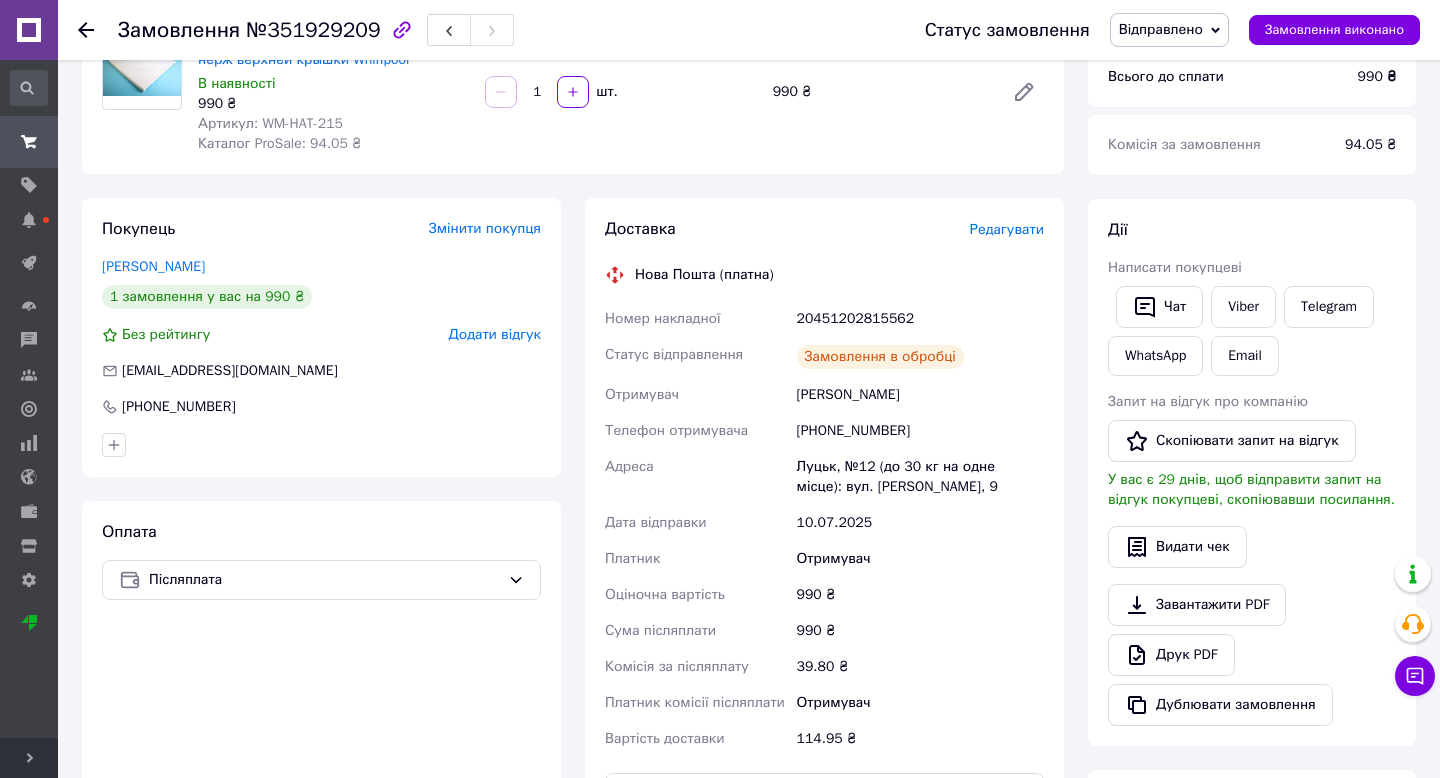 click on "20451202815562" at bounding box center [920, 319] 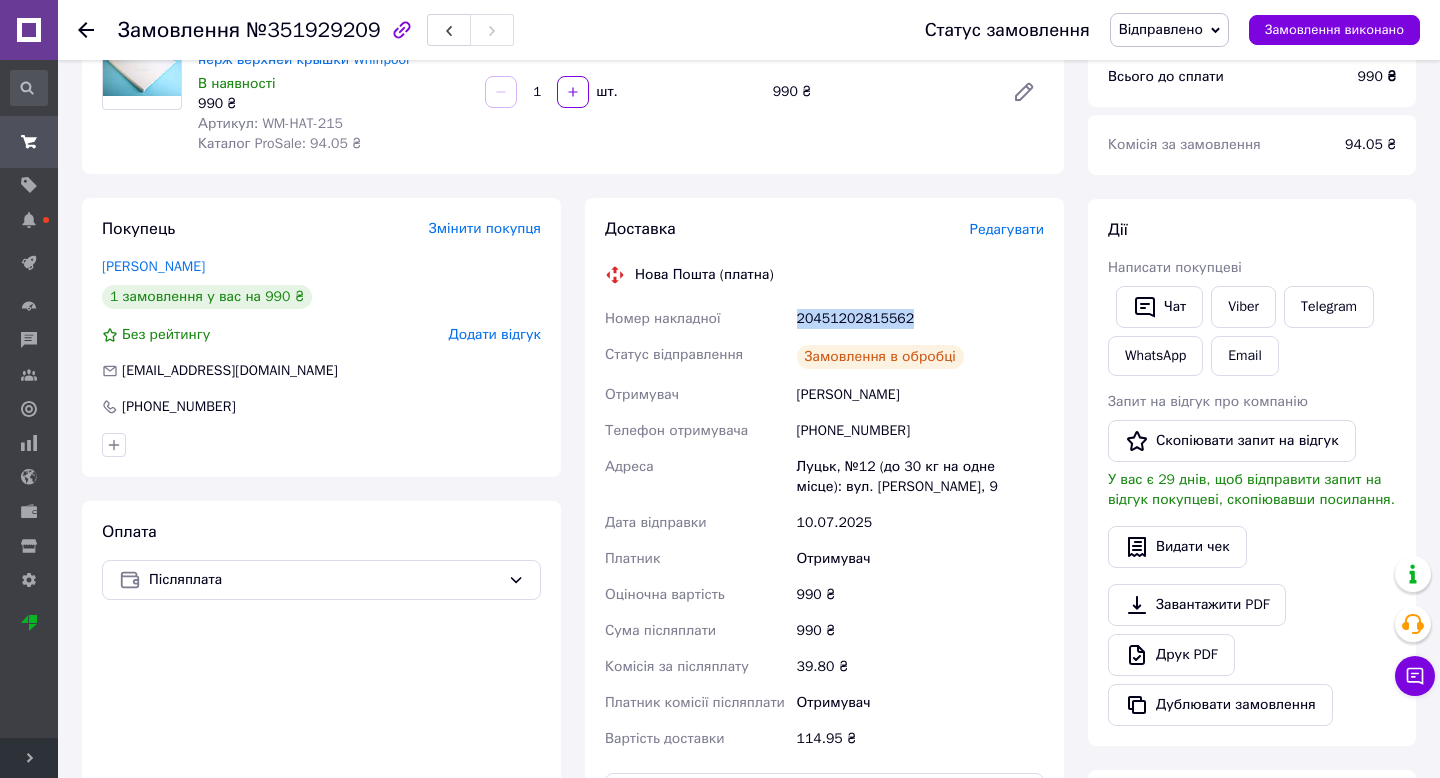 click on "20451202815562" at bounding box center (920, 319) 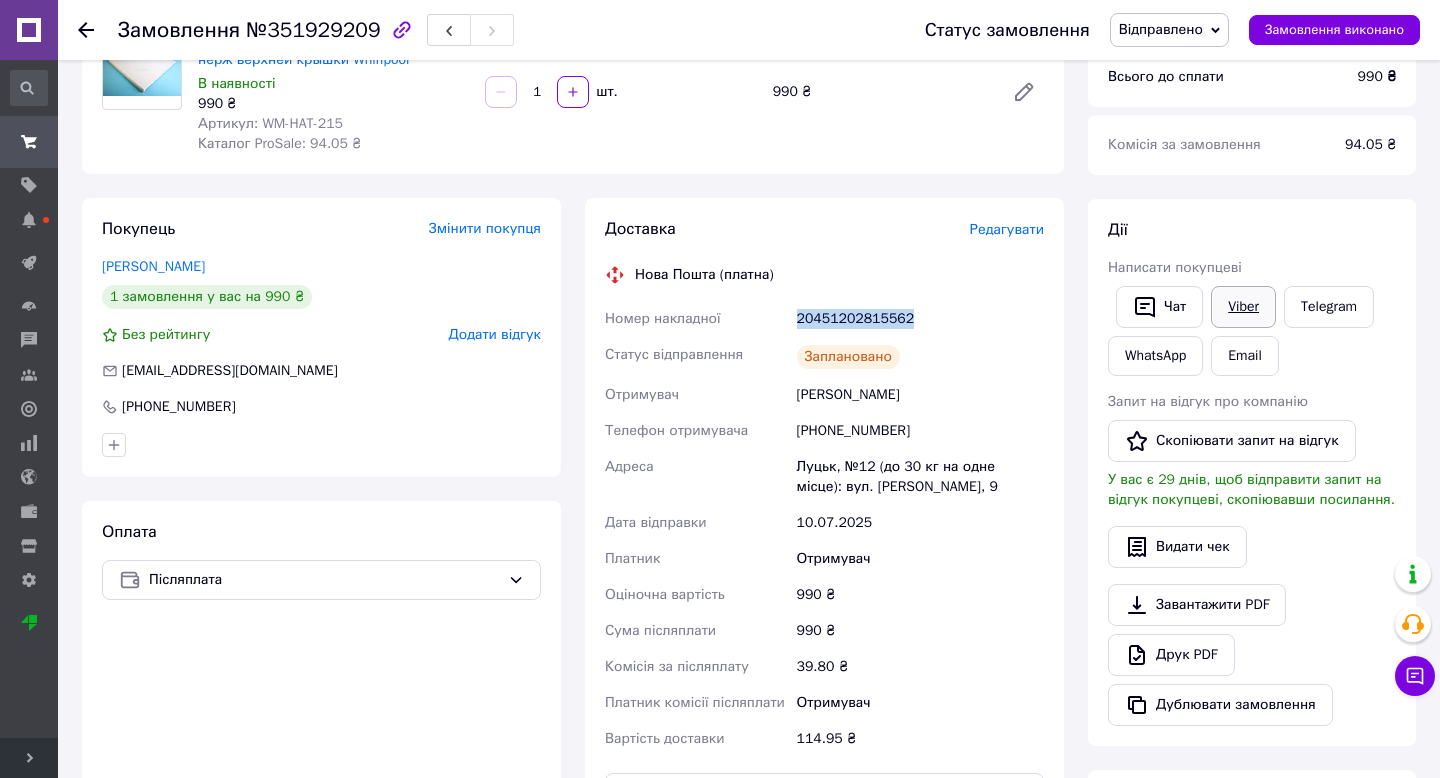 click on "Viber" at bounding box center (1243, 307) 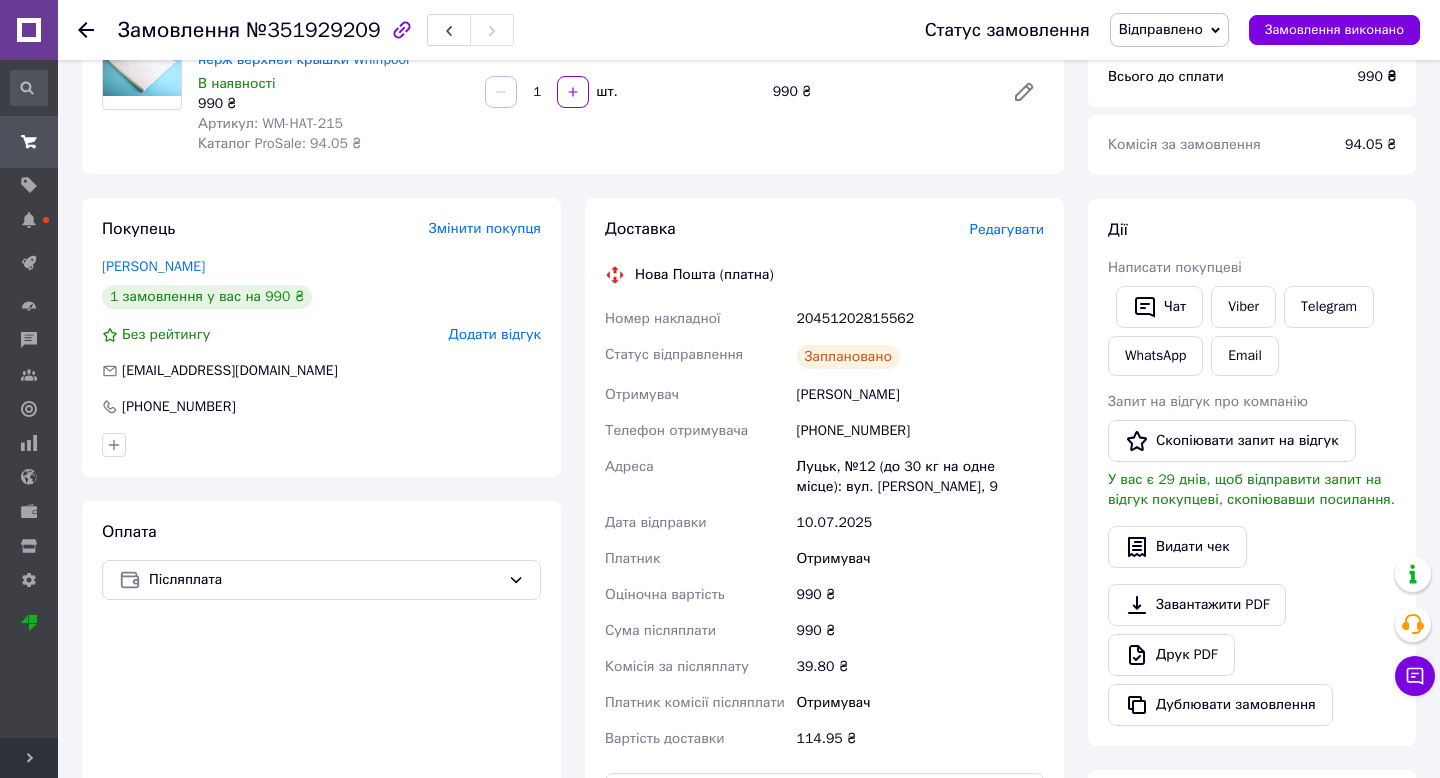click at bounding box center [86, 30] 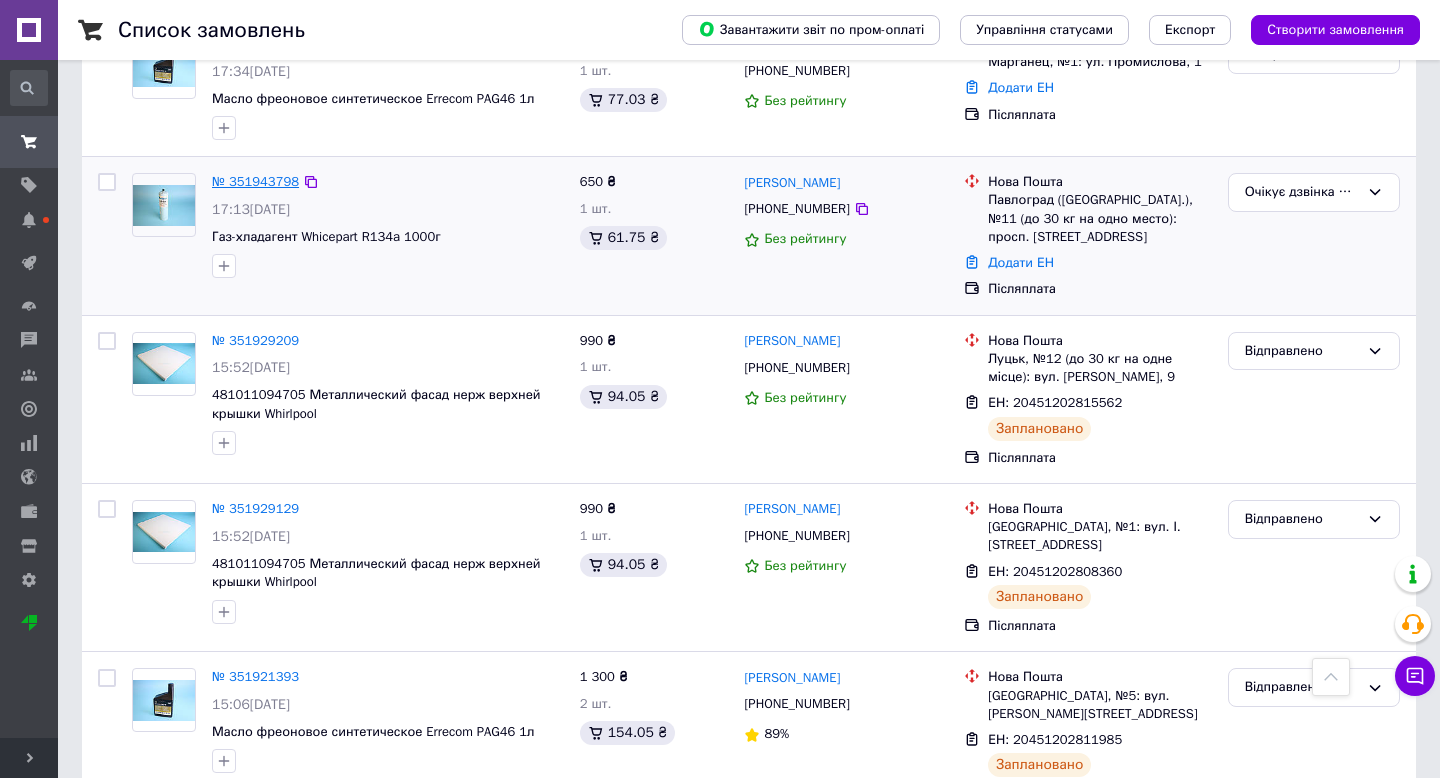 scroll, scrollTop: 598, scrollLeft: 0, axis: vertical 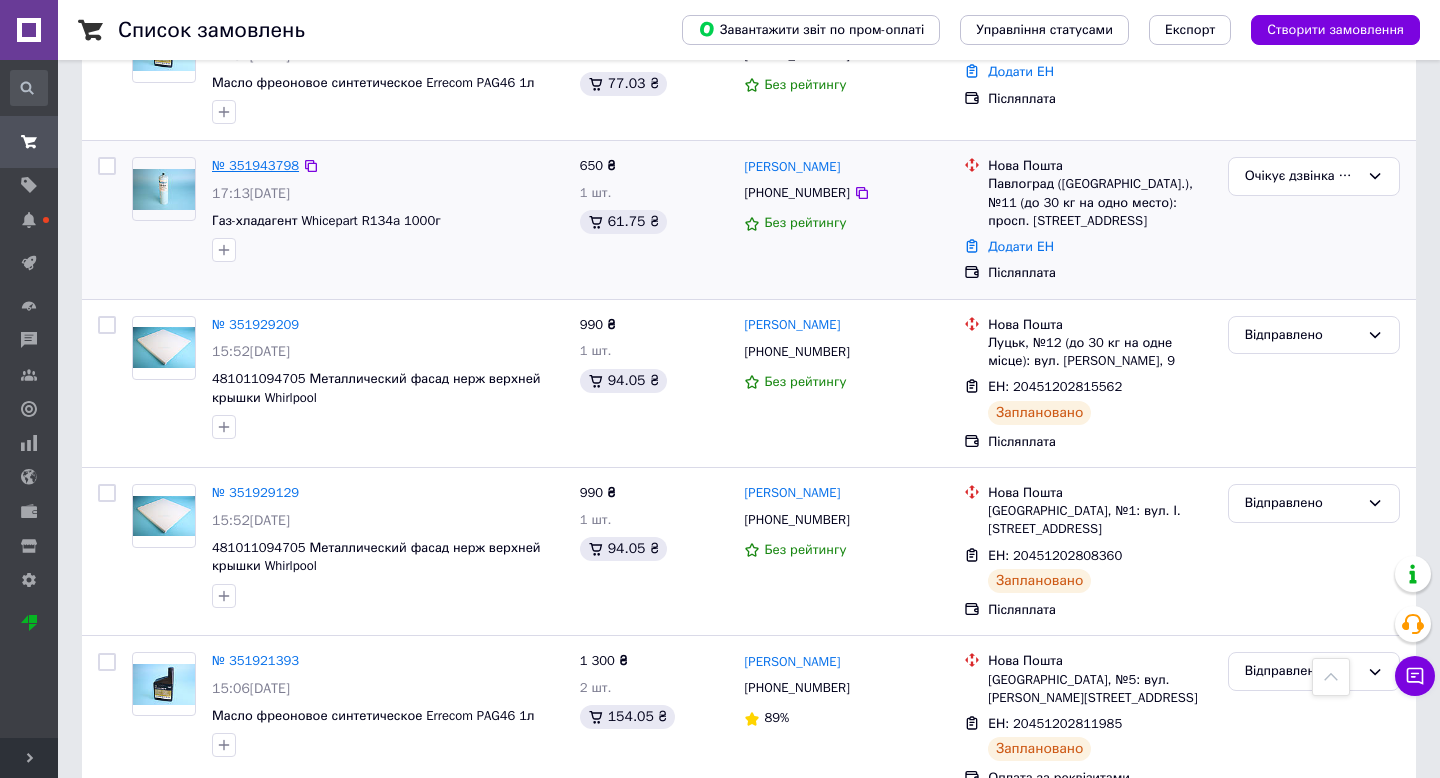 click on "№ 351943798" at bounding box center (255, 165) 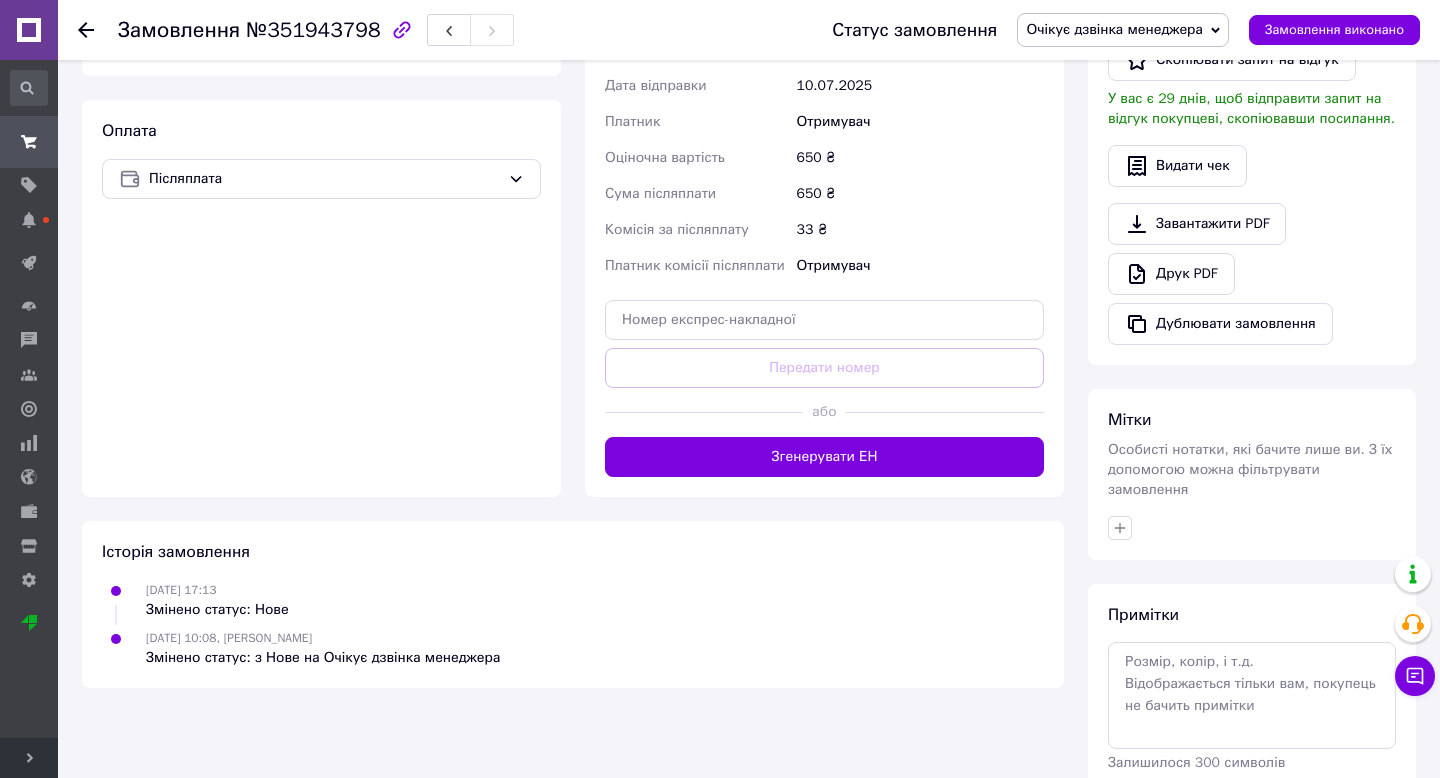 scroll, scrollTop: 0, scrollLeft: 0, axis: both 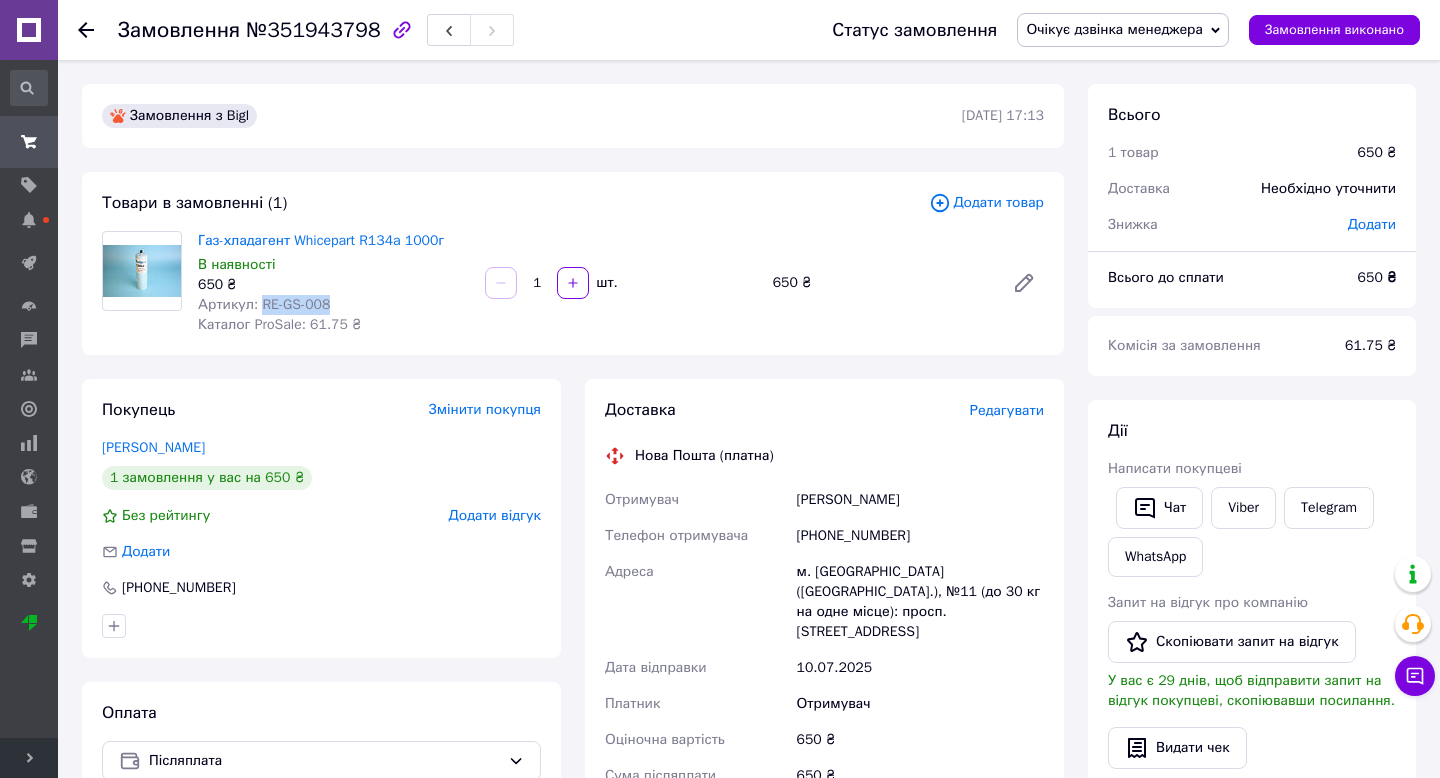 drag, startPoint x: 262, startPoint y: 303, endPoint x: 362, endPoint y: 303, distance: 100 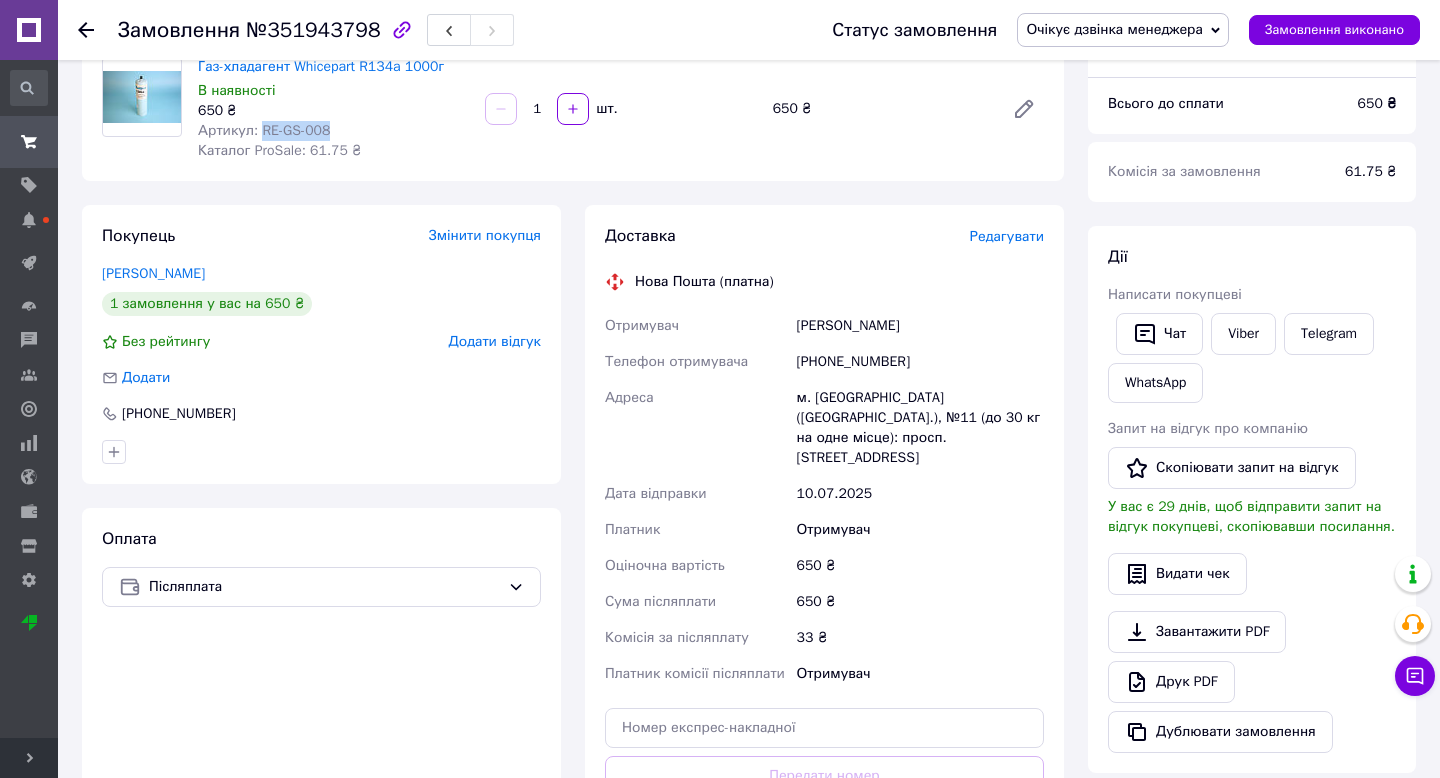 scroll, scrollTop: 176, scrollLeft: 0, axis: vertical 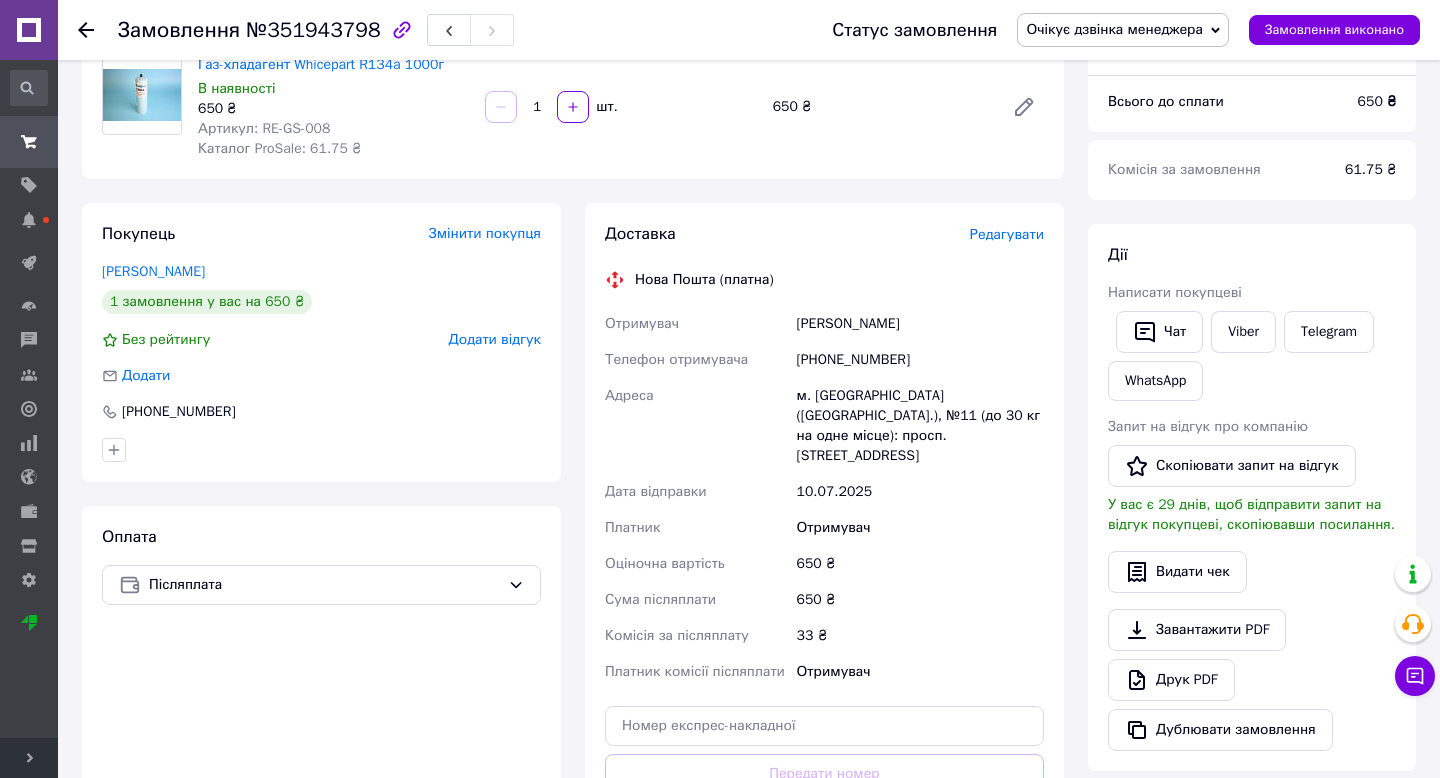 click on "[PERSON_NAME]" at bounding box center (920, 324) 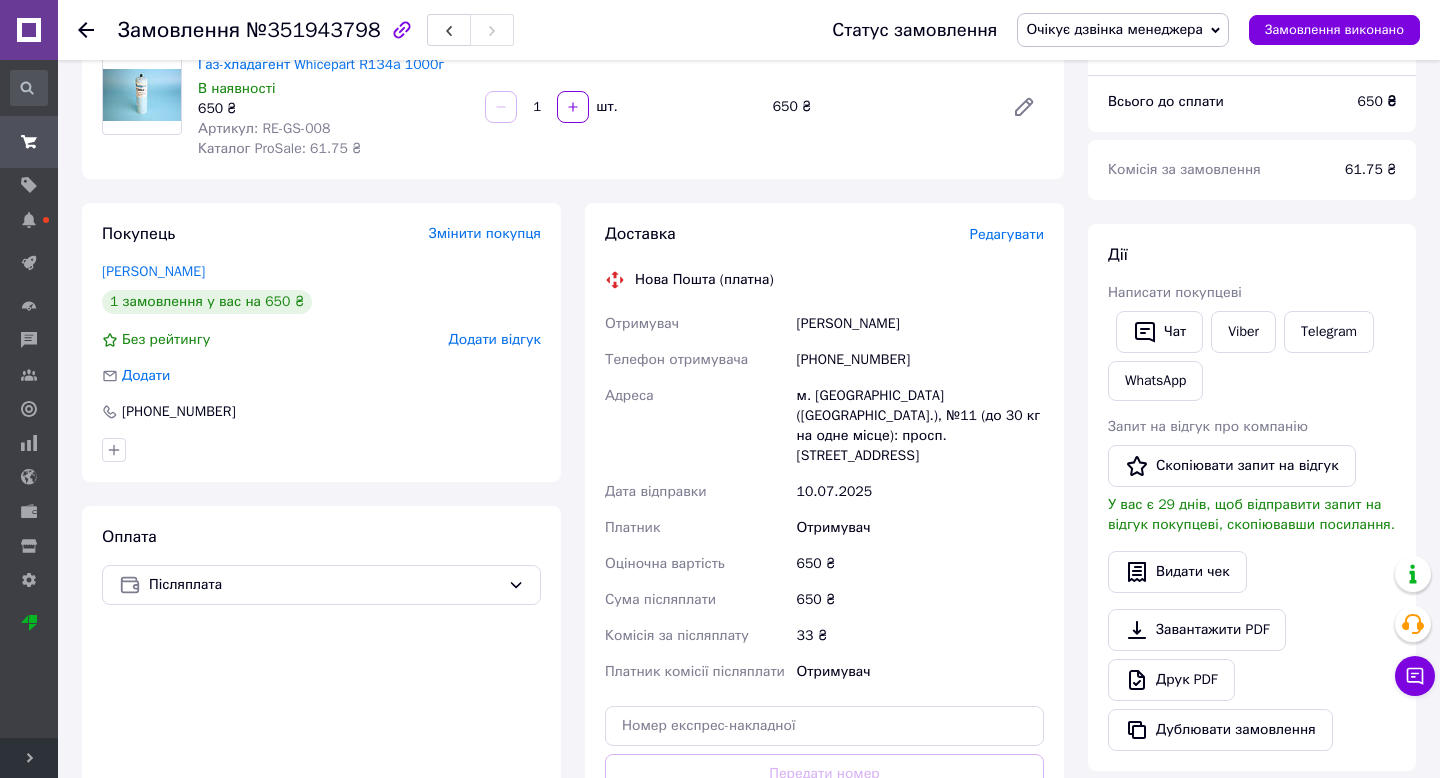 drag, startPoint x: 802, startPoint y: 321, endPoint x: 979, endPoint y: 331, distance: 177.28226 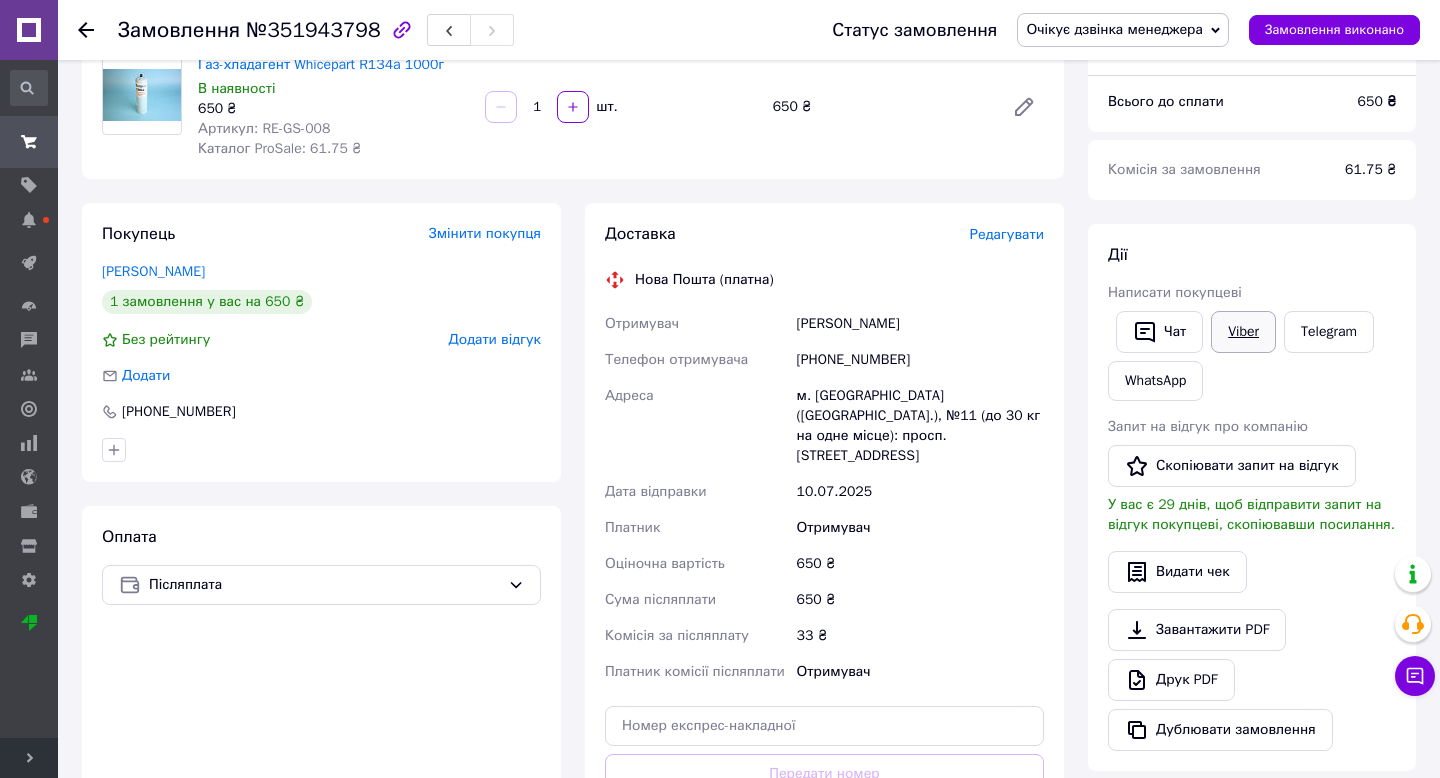 click on "Viber" at bounding box center (1243, 332) 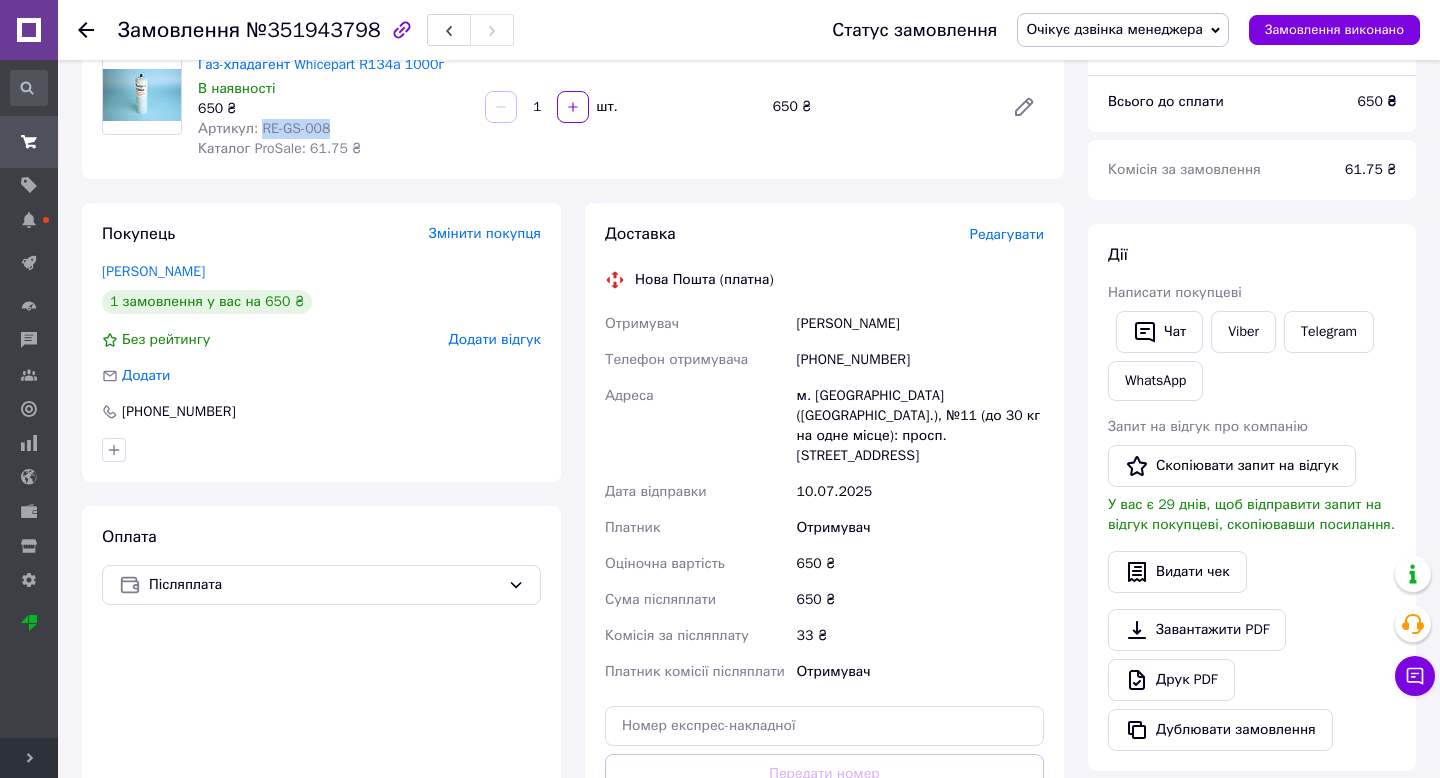 drag, startPoint x: 263, startPoint y: 131, endPoint x: 361, endPoint y: 131, distance: 98 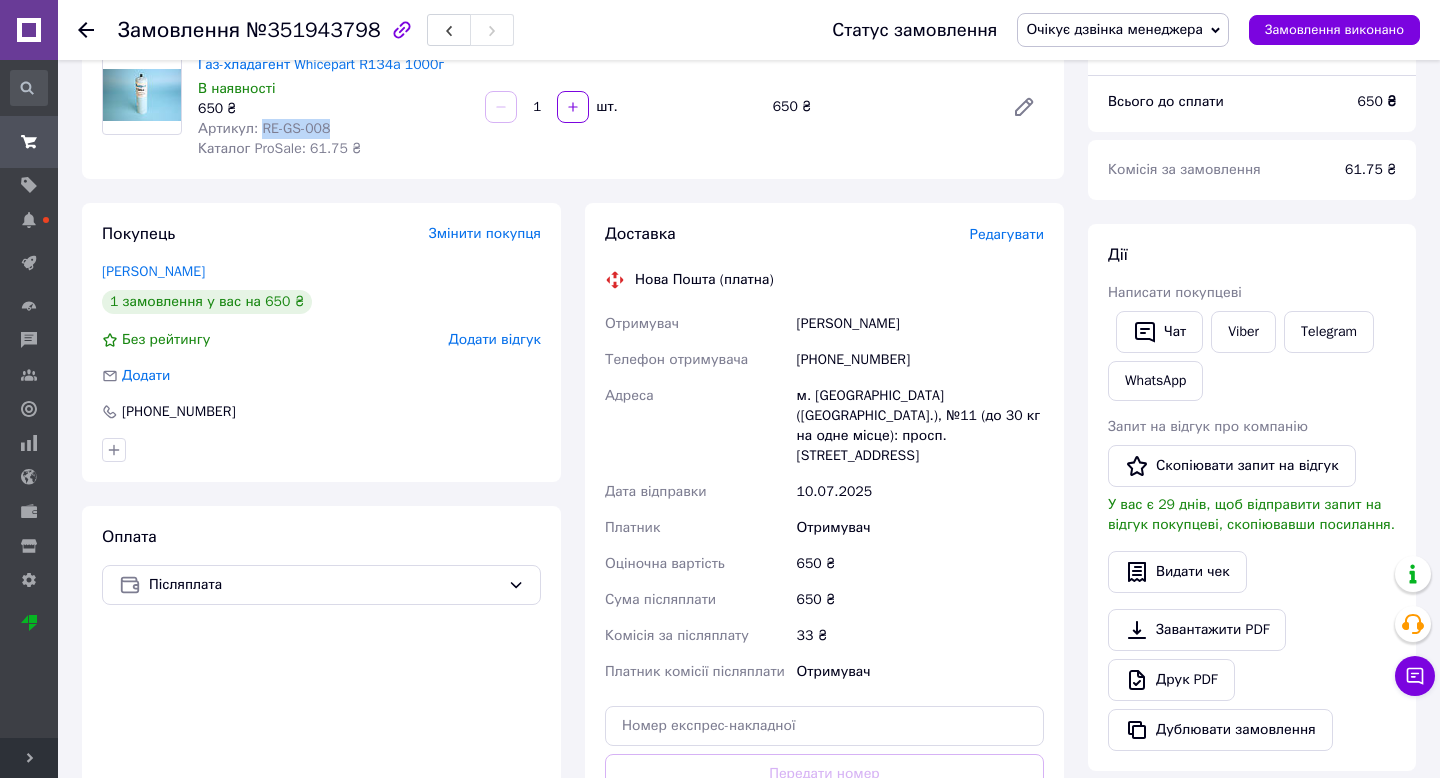 drag, startPoint x: 796, startPoint y: 329, endPoint x: 979, endPoint y: 329, distance: 183 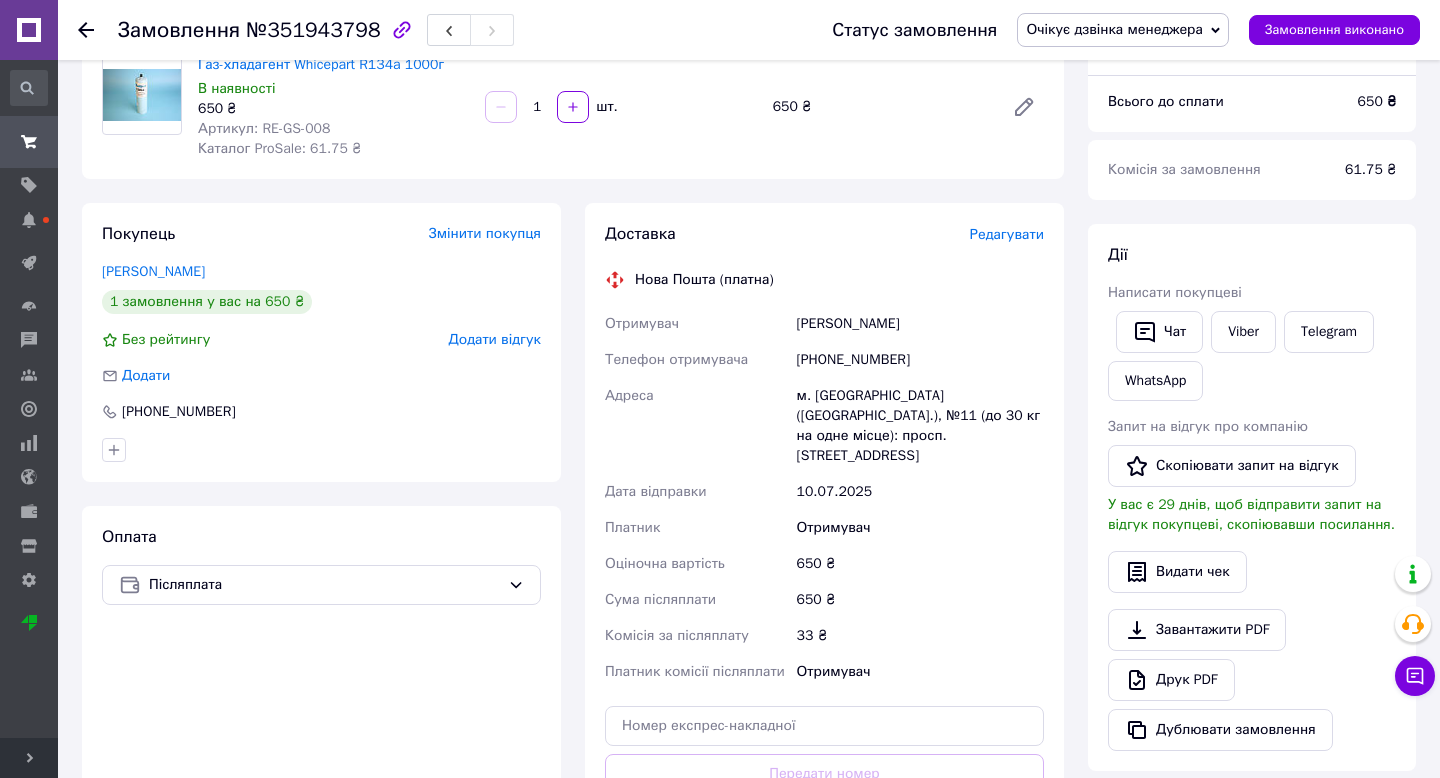 click on "[PHONE_NUMBER]" at bounding box center (920, 360) 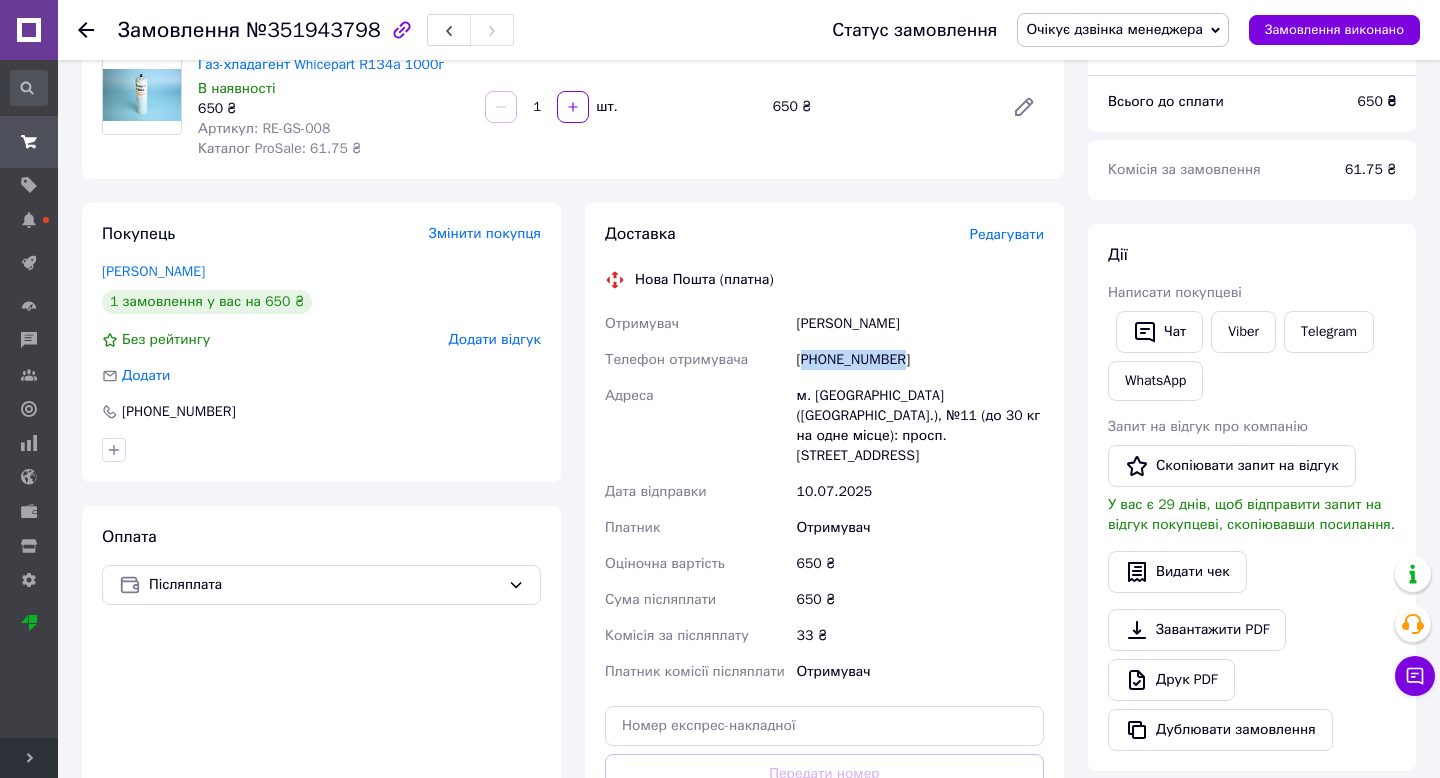 click on "[PHONE_NUMBER]" at bounding box center (920, 360) 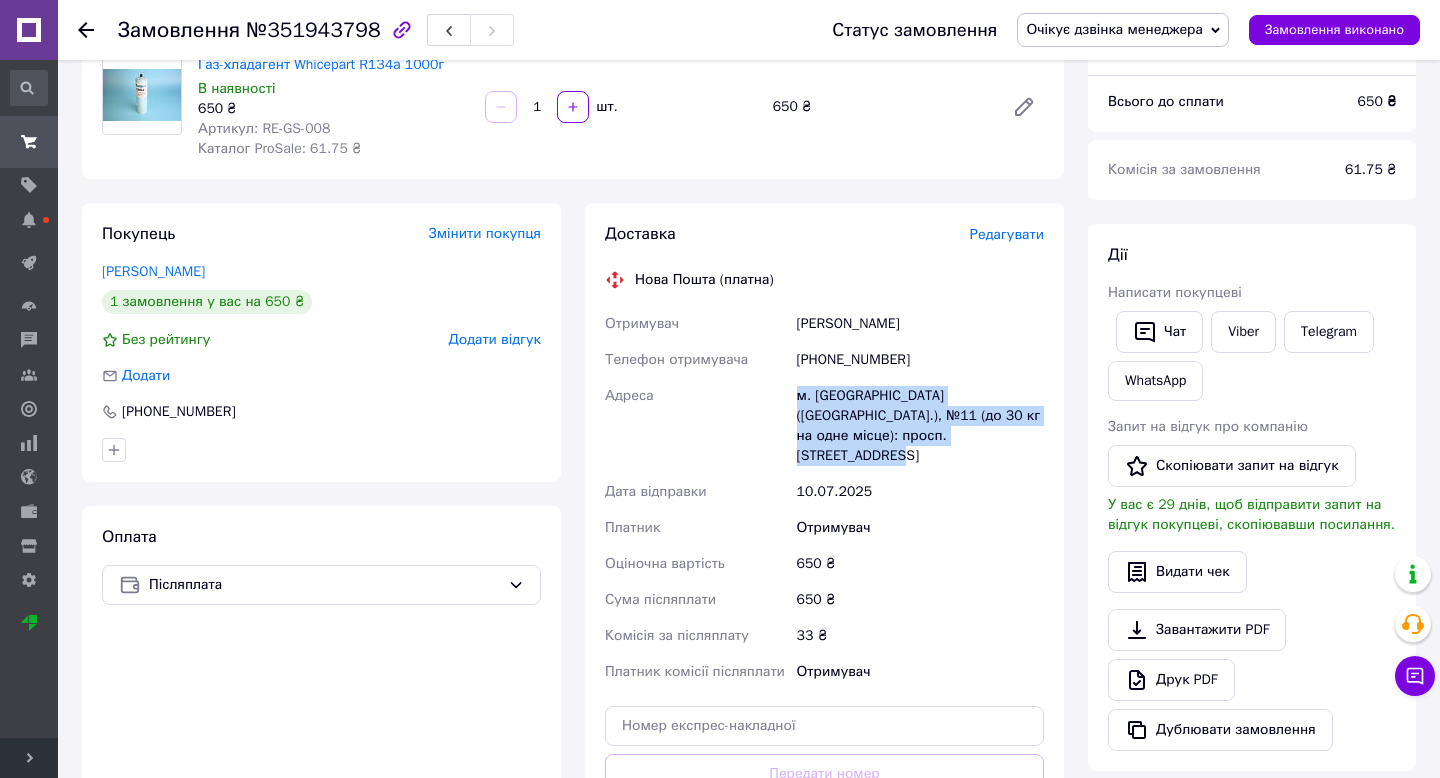 drag, startPoint x: 796, startPoint y: 400, endPoint x: 1010, endPoint y: 436, distance: 217.00691 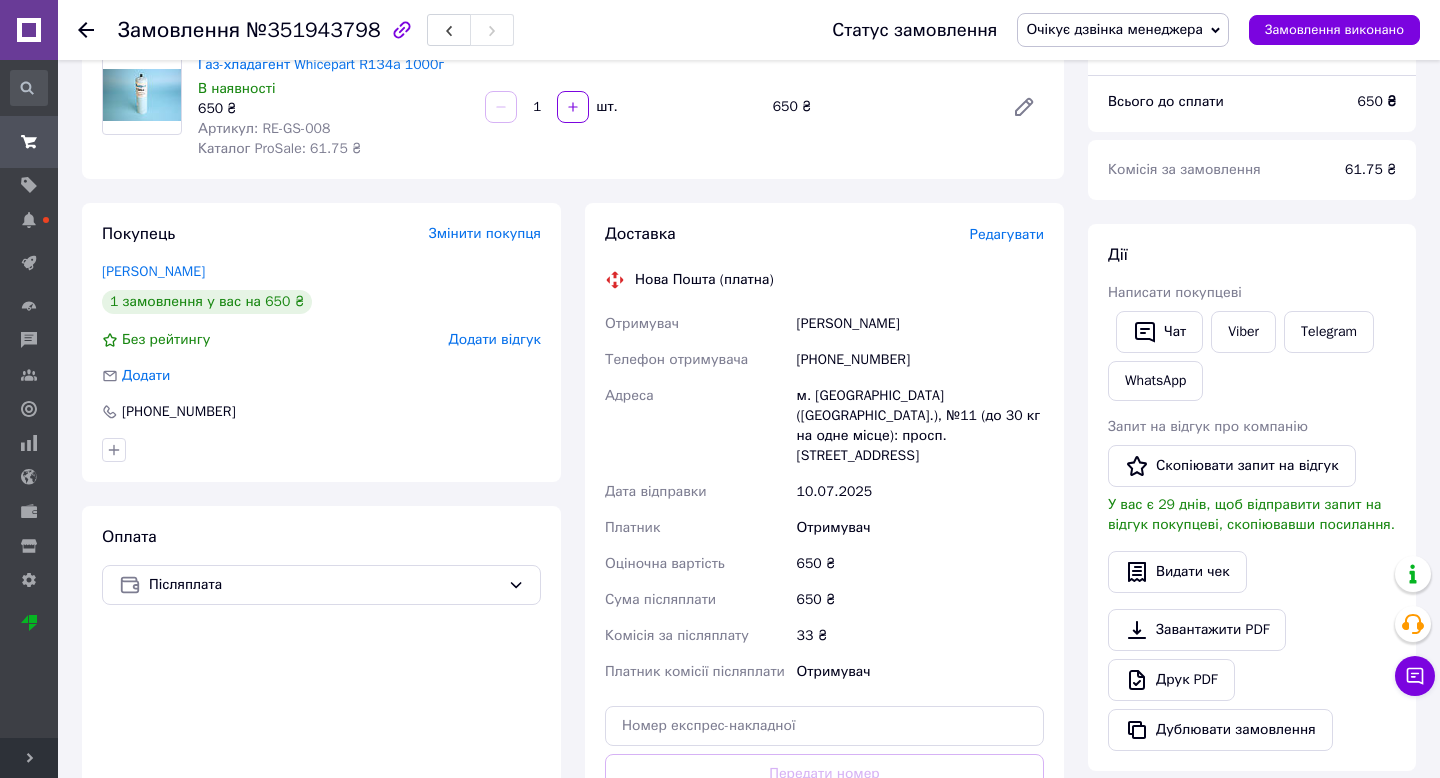 click on "Статус замовлення Очікує дзвінка менеджера [PERSON_NAME] Виконано Скасовано Оплачено Відправлено Під замовлення Замовлення виконано" at bounding box center [1106, 30] 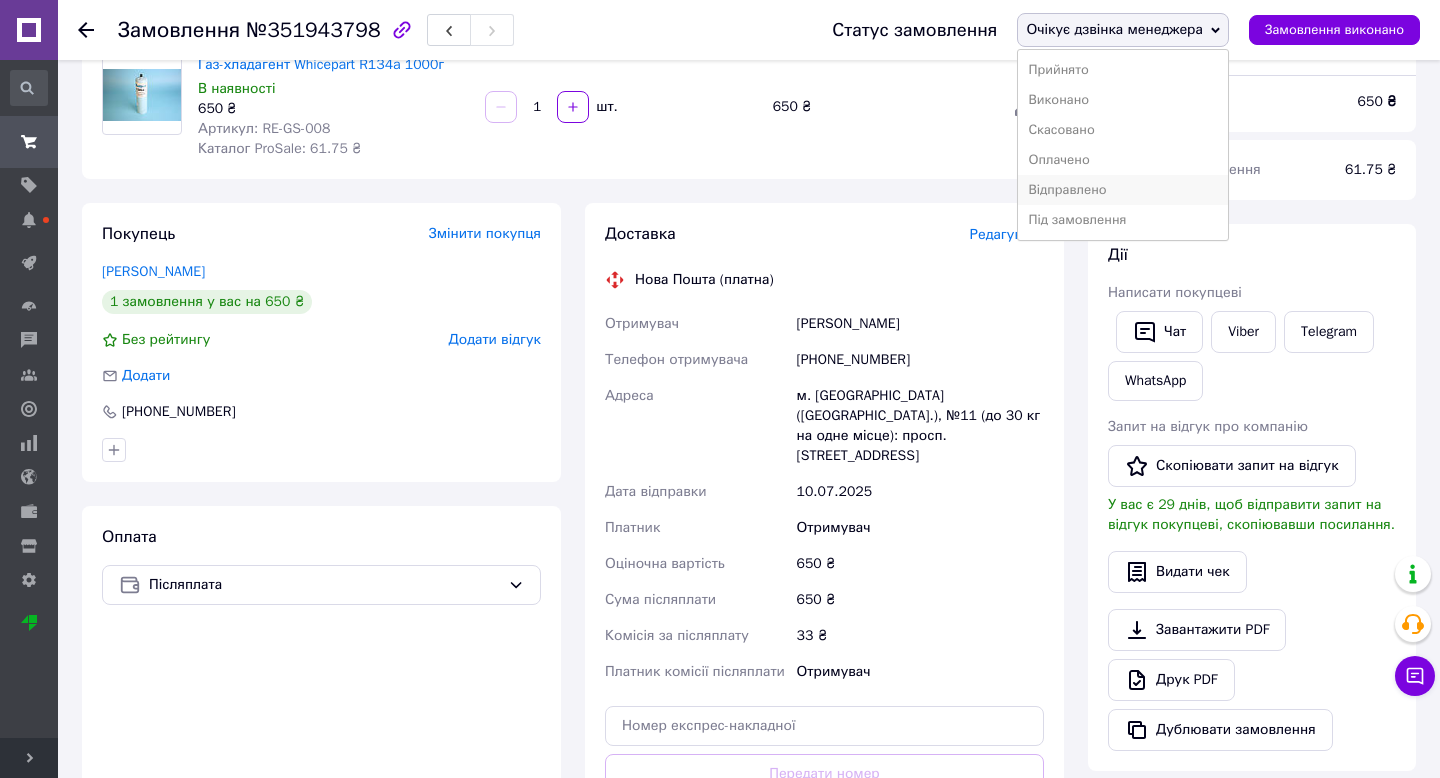 click on "Відправлено" at bounding box center (1123, 190) 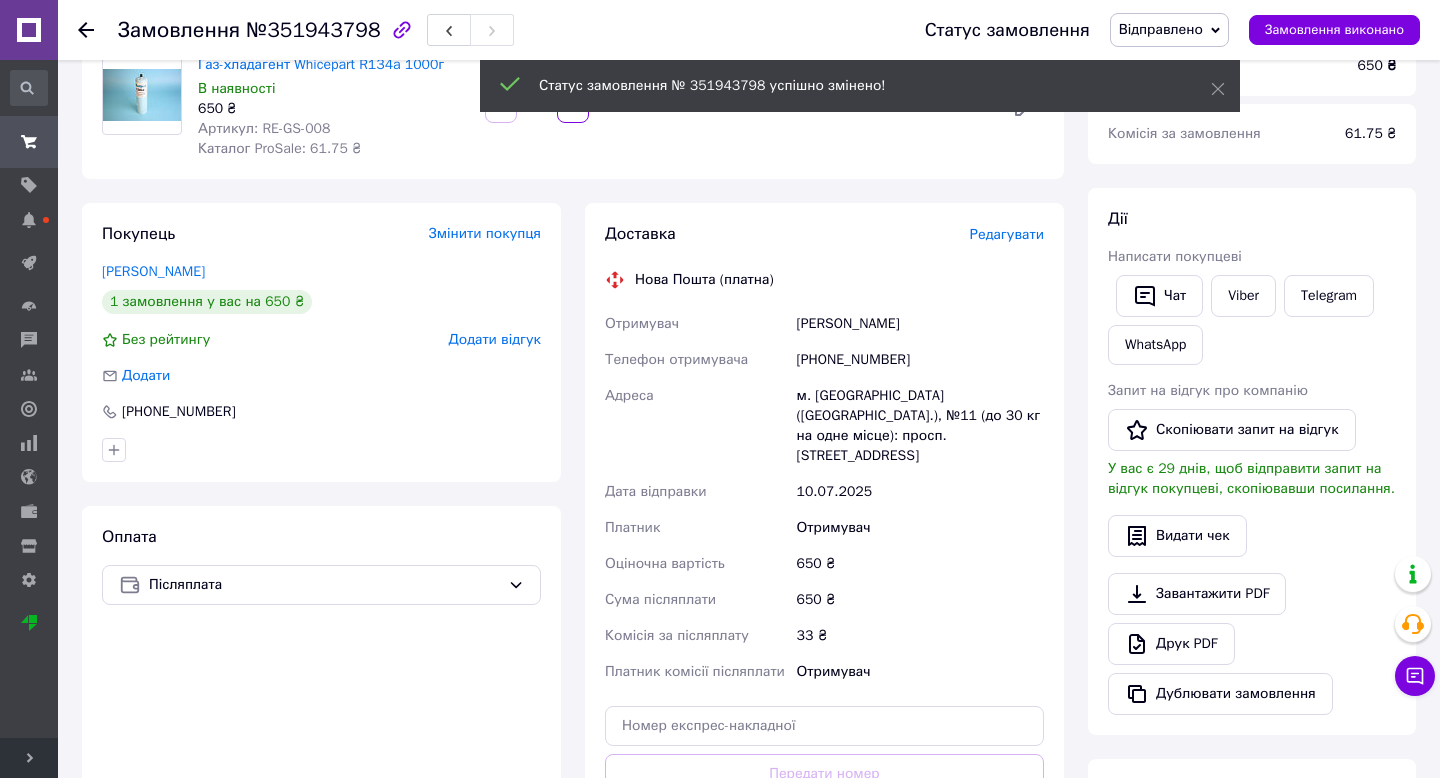 click on "Редагувати" at bounding box center (1007, 234) 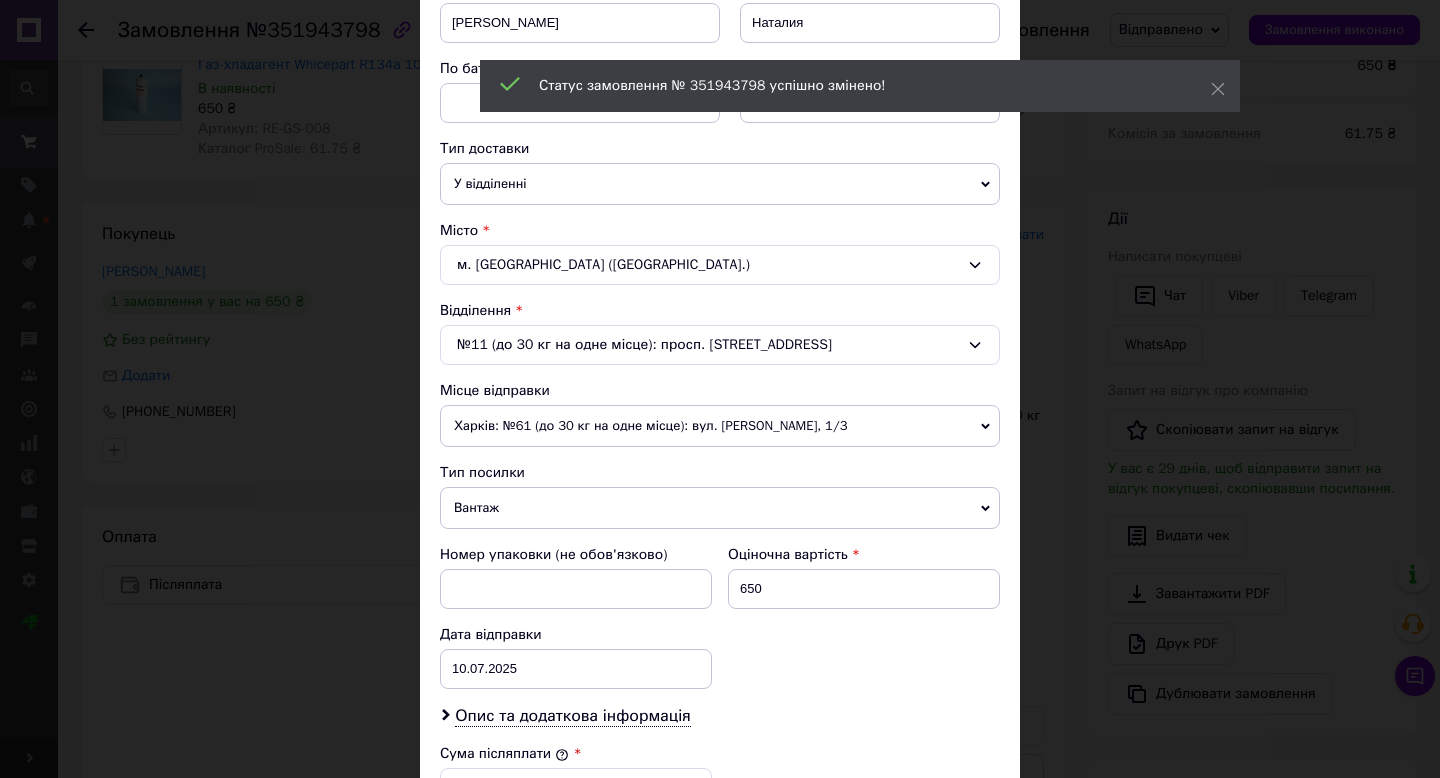 scroll, scrollTop: 768, scrollLeft: 0, axis: vertical 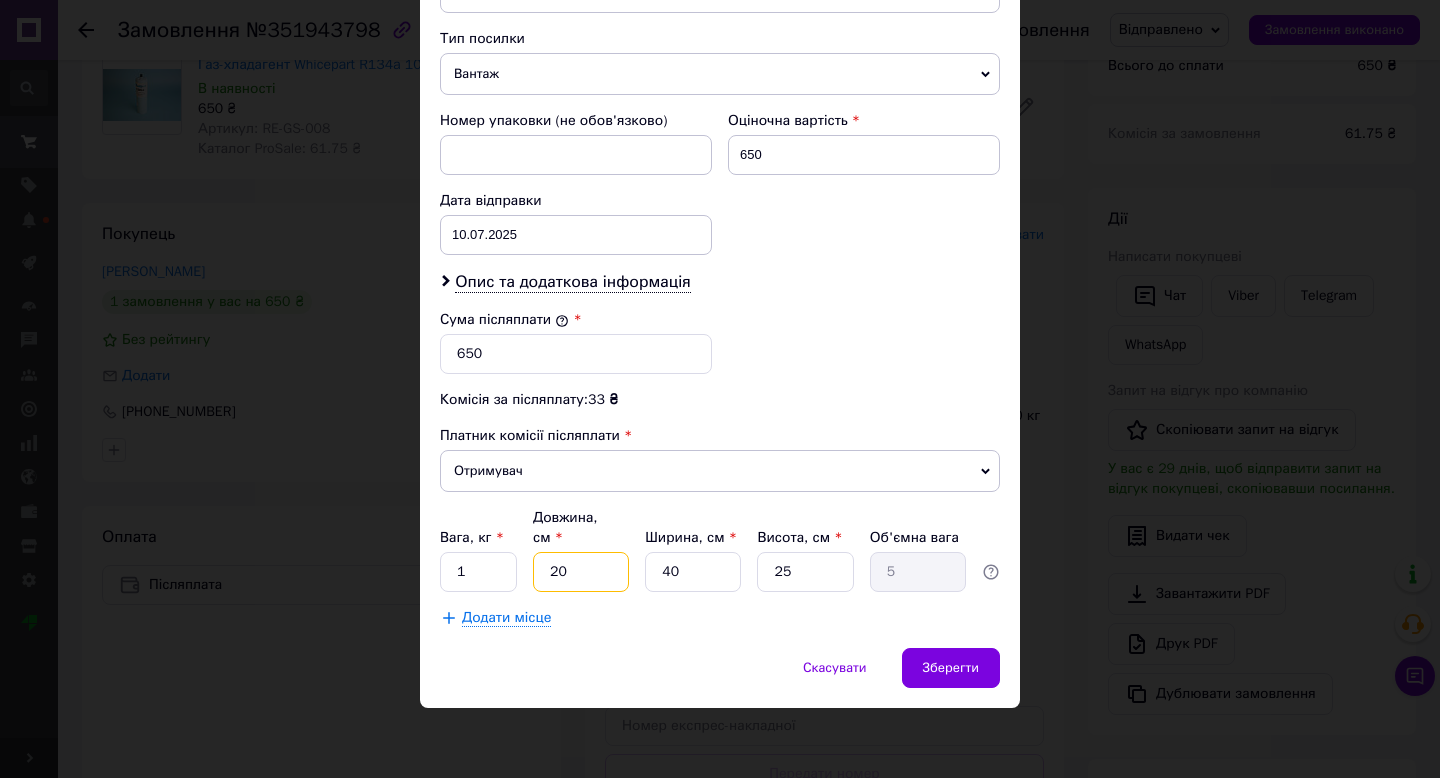 click on "20" at bounding box center [581, 572] 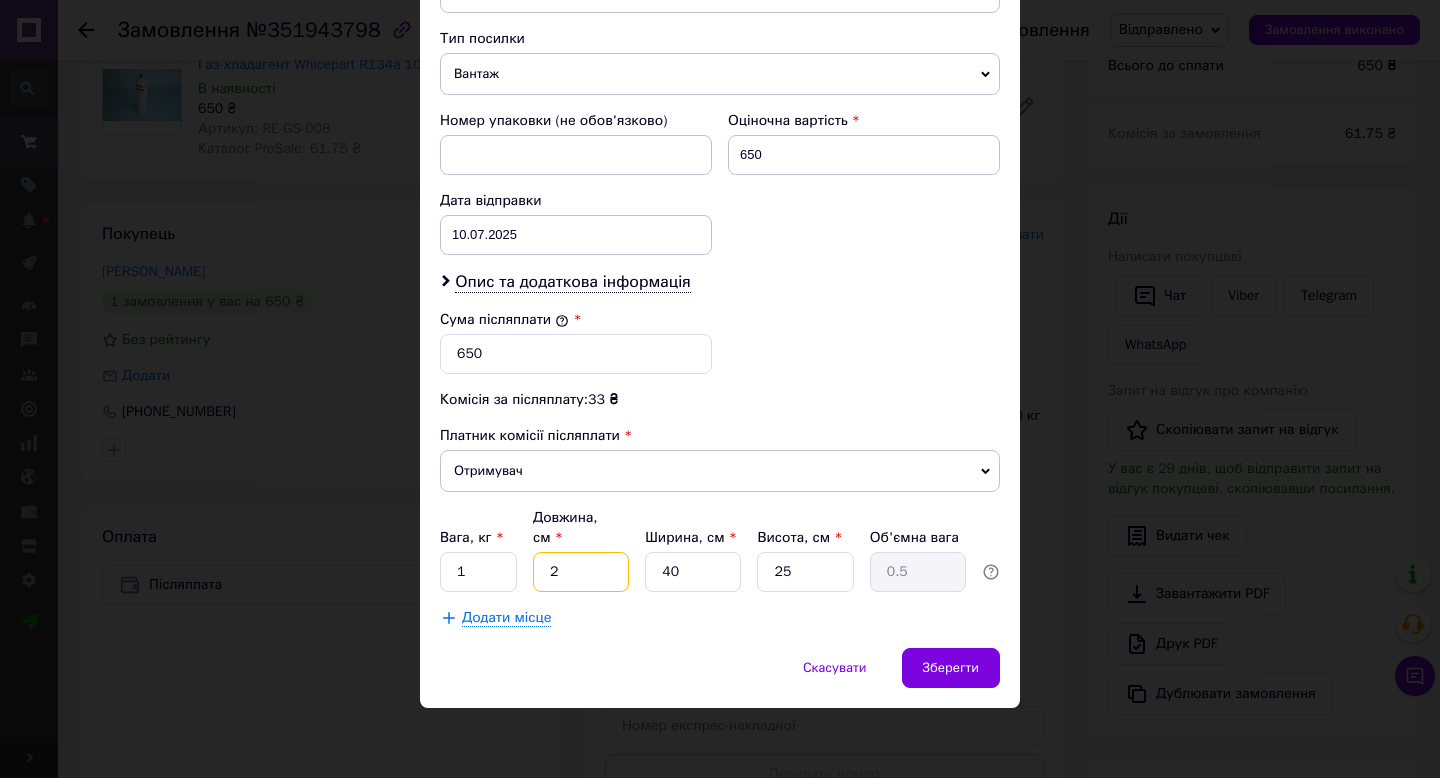 type 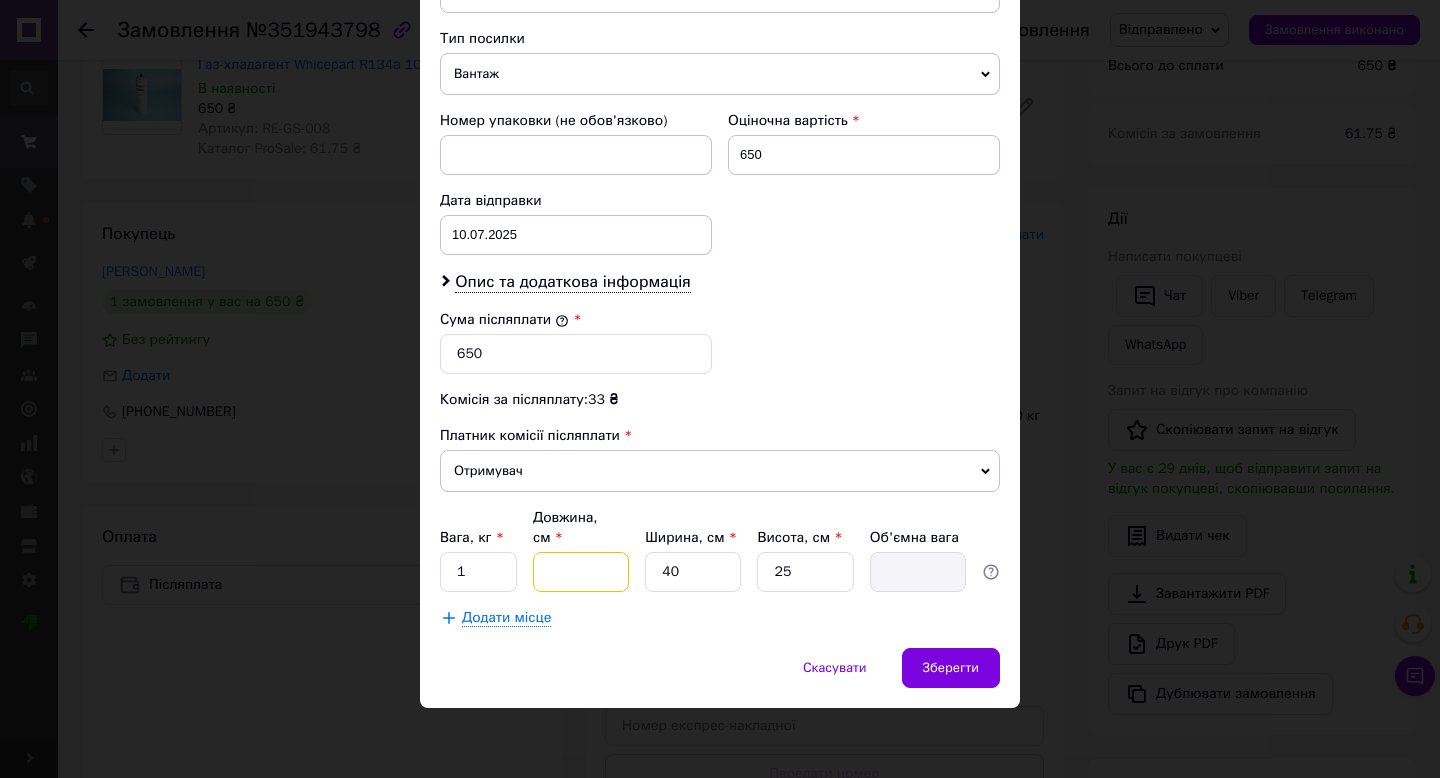 type on "2" 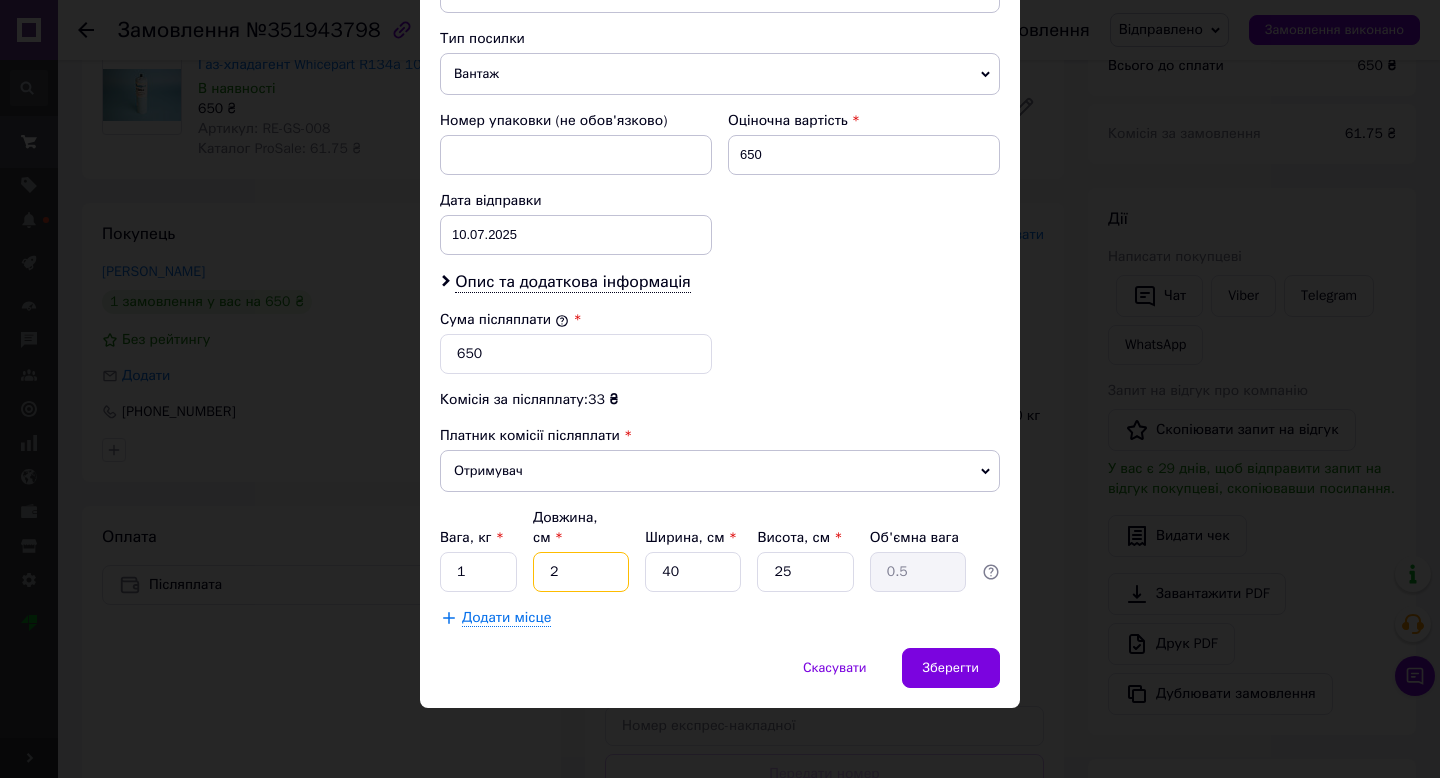 type on "20" 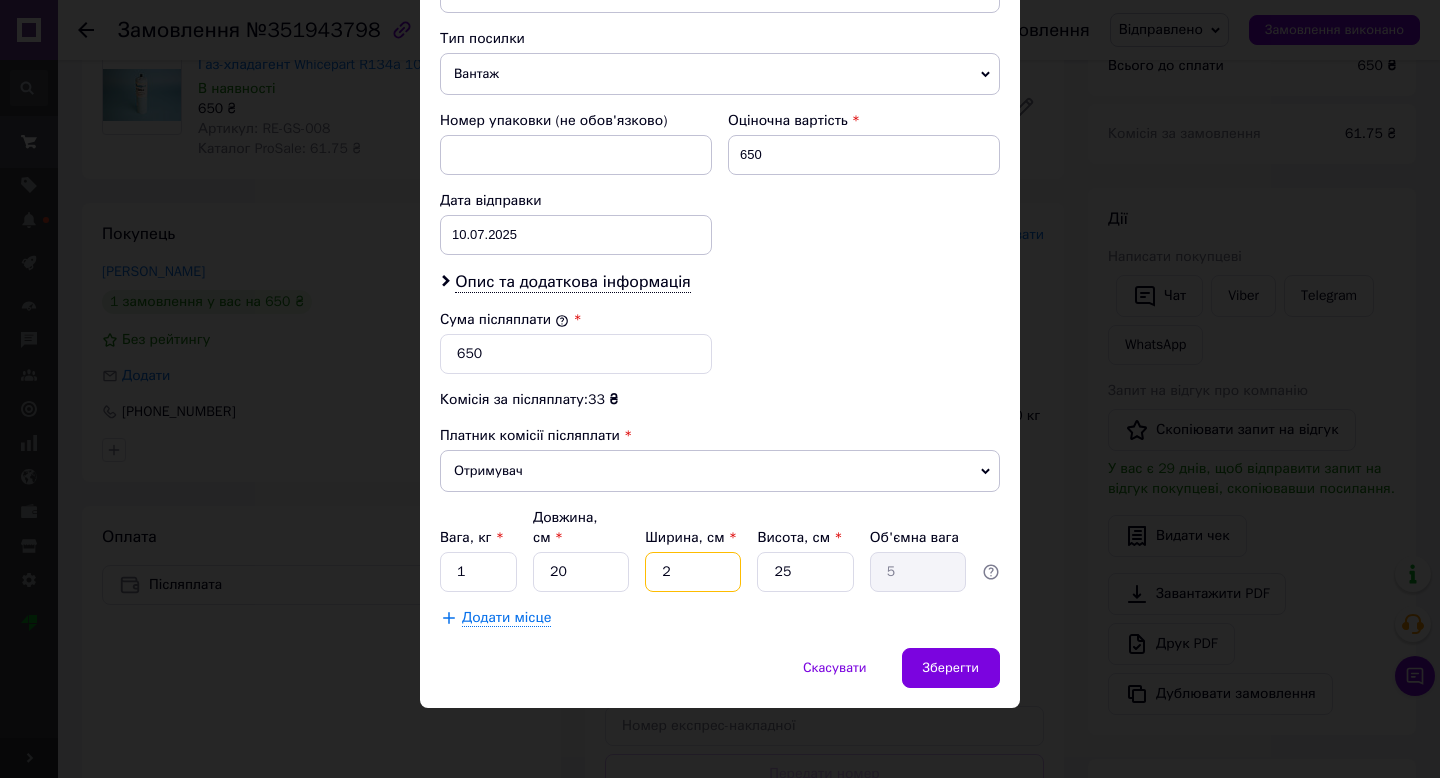 type on "2" 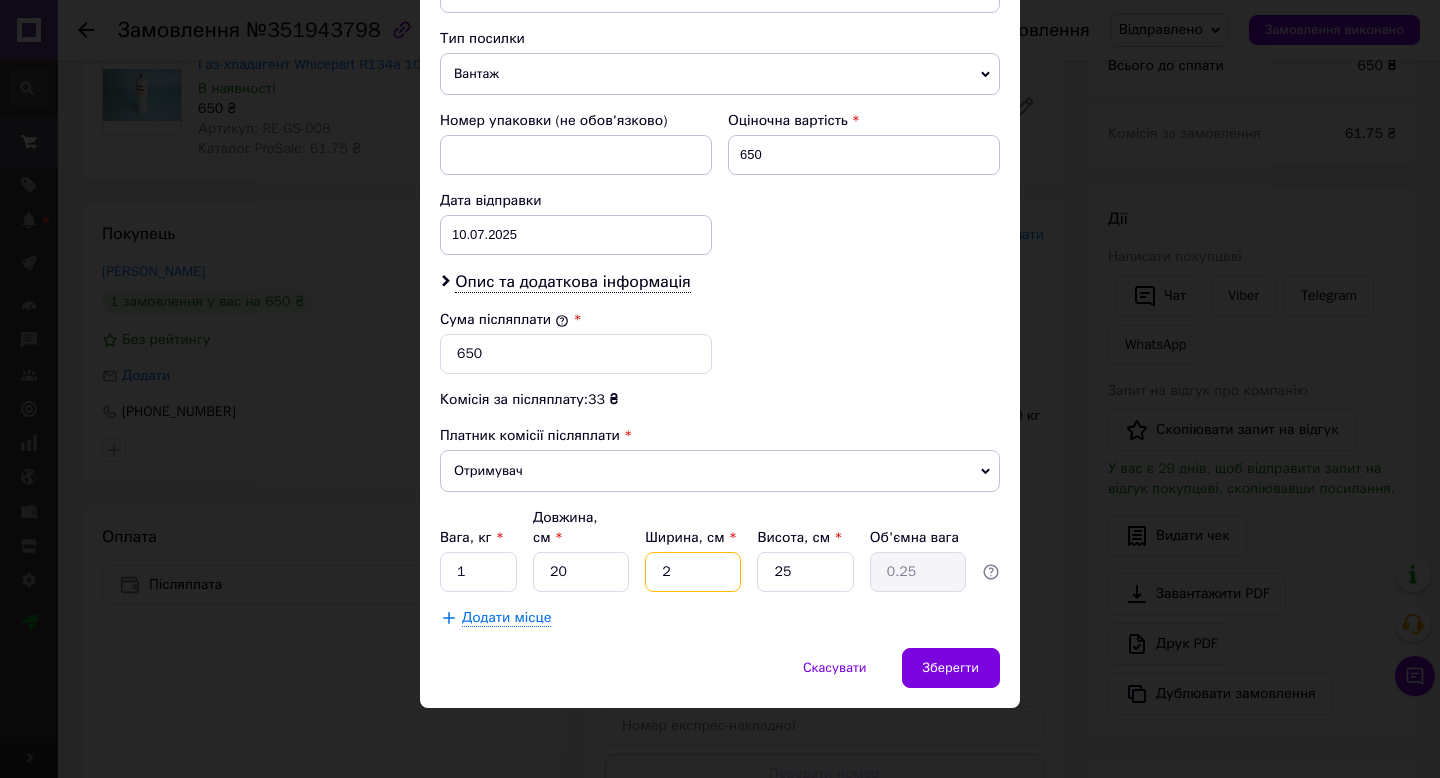 type on "2" 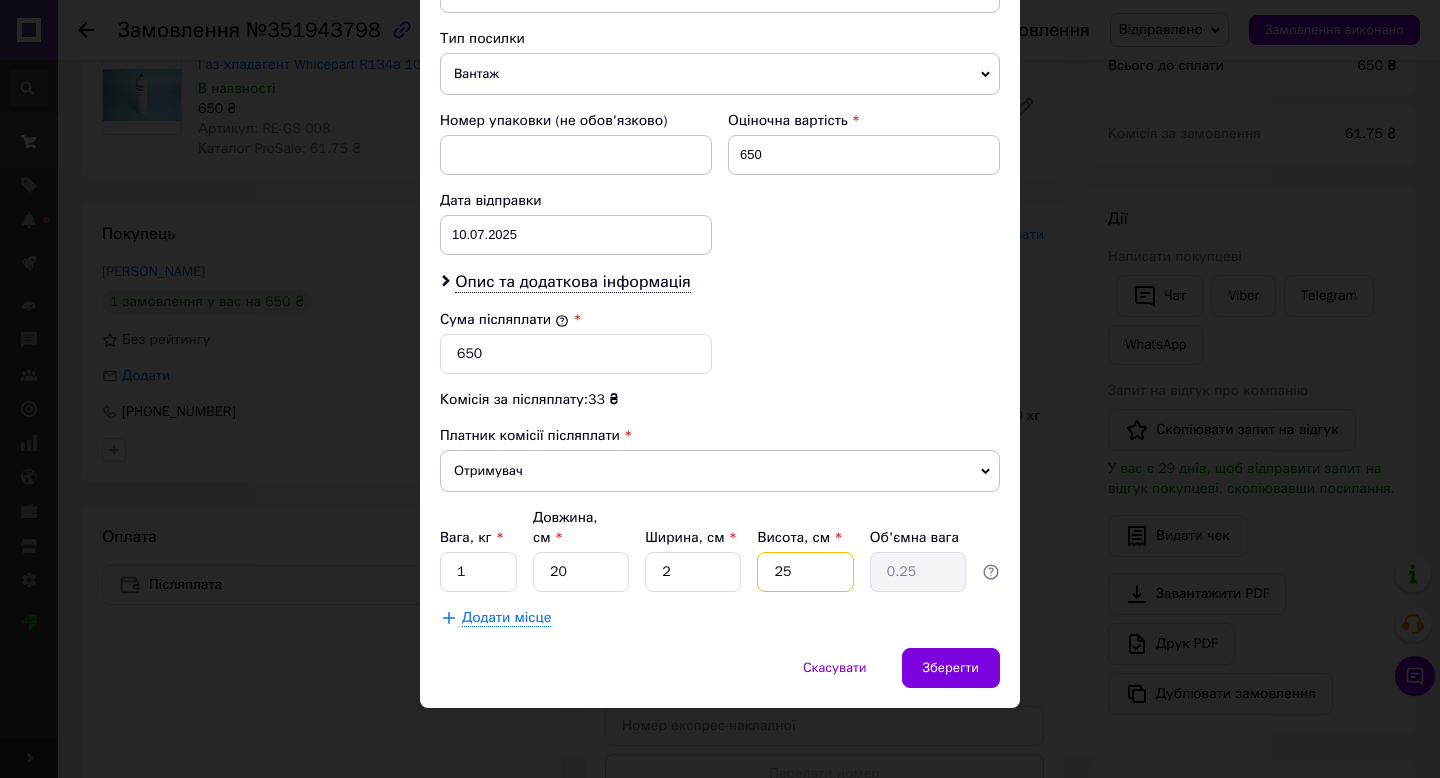 type on "1" 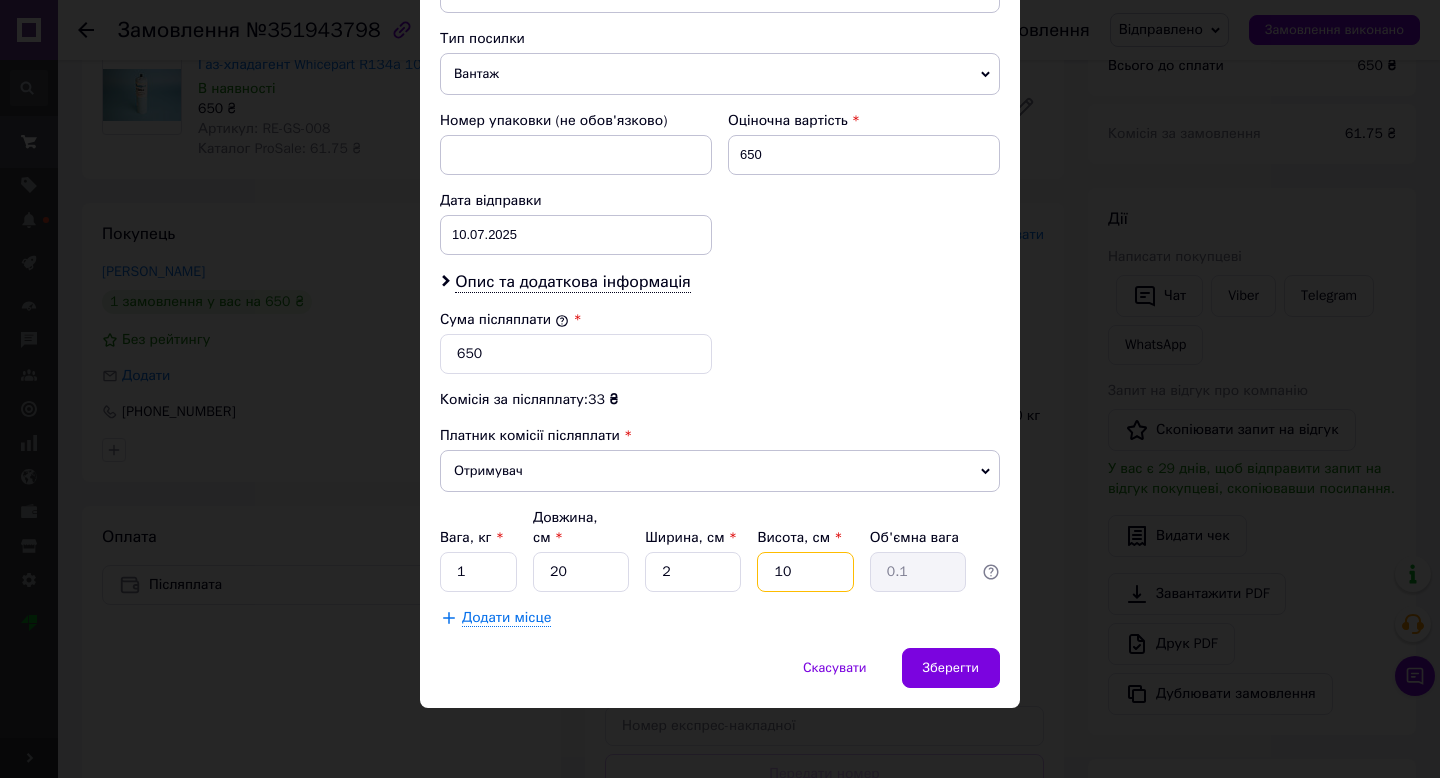 type on "10" 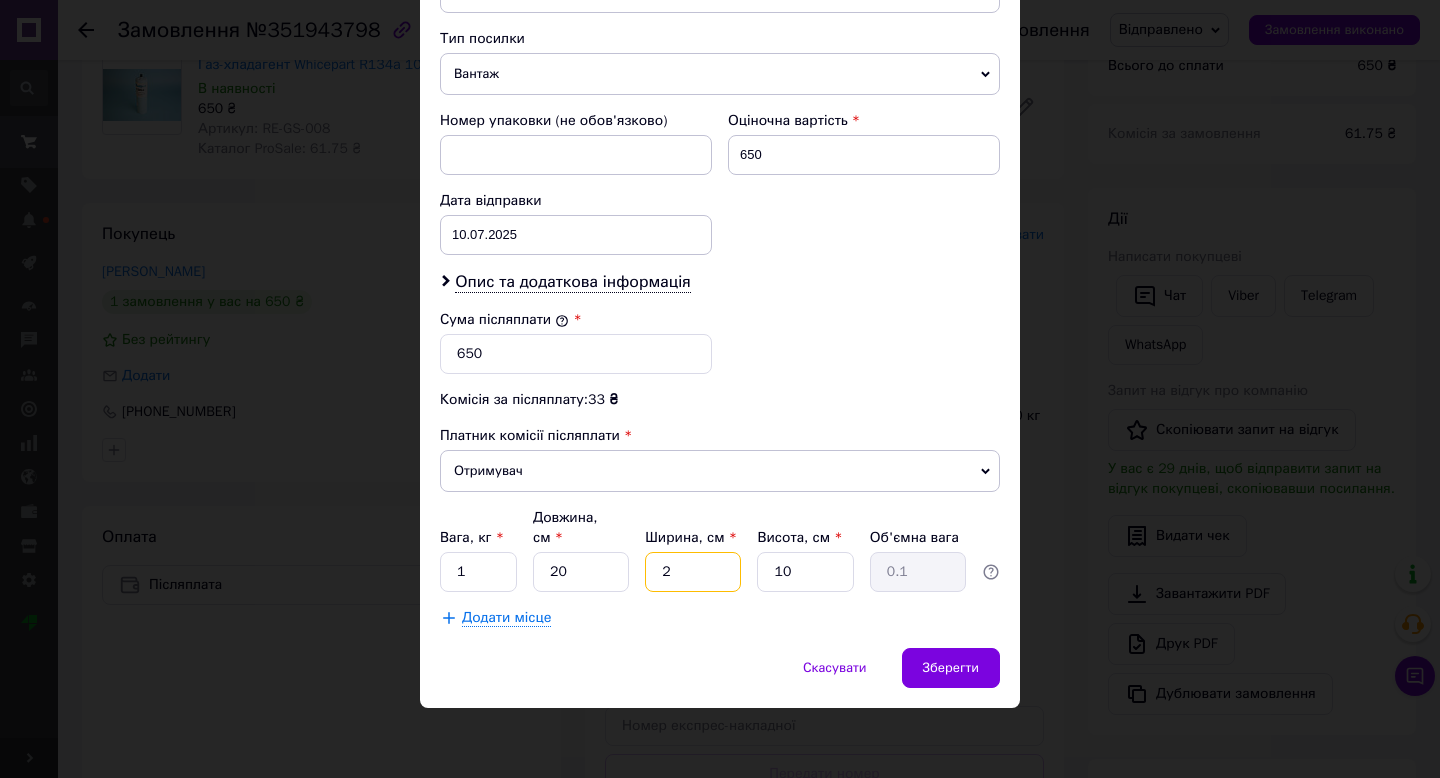 click on "2" at bounding box center (693, 572) 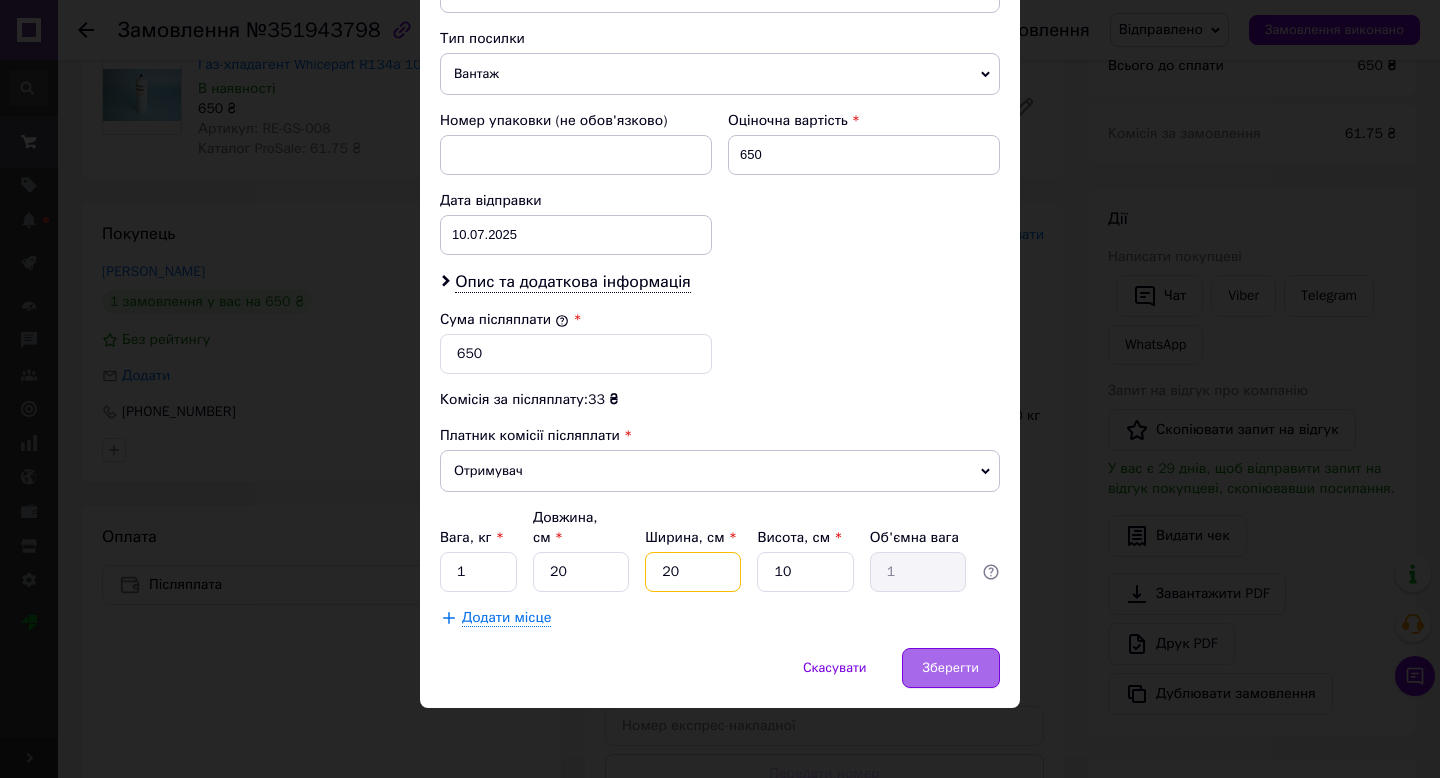type on "20" 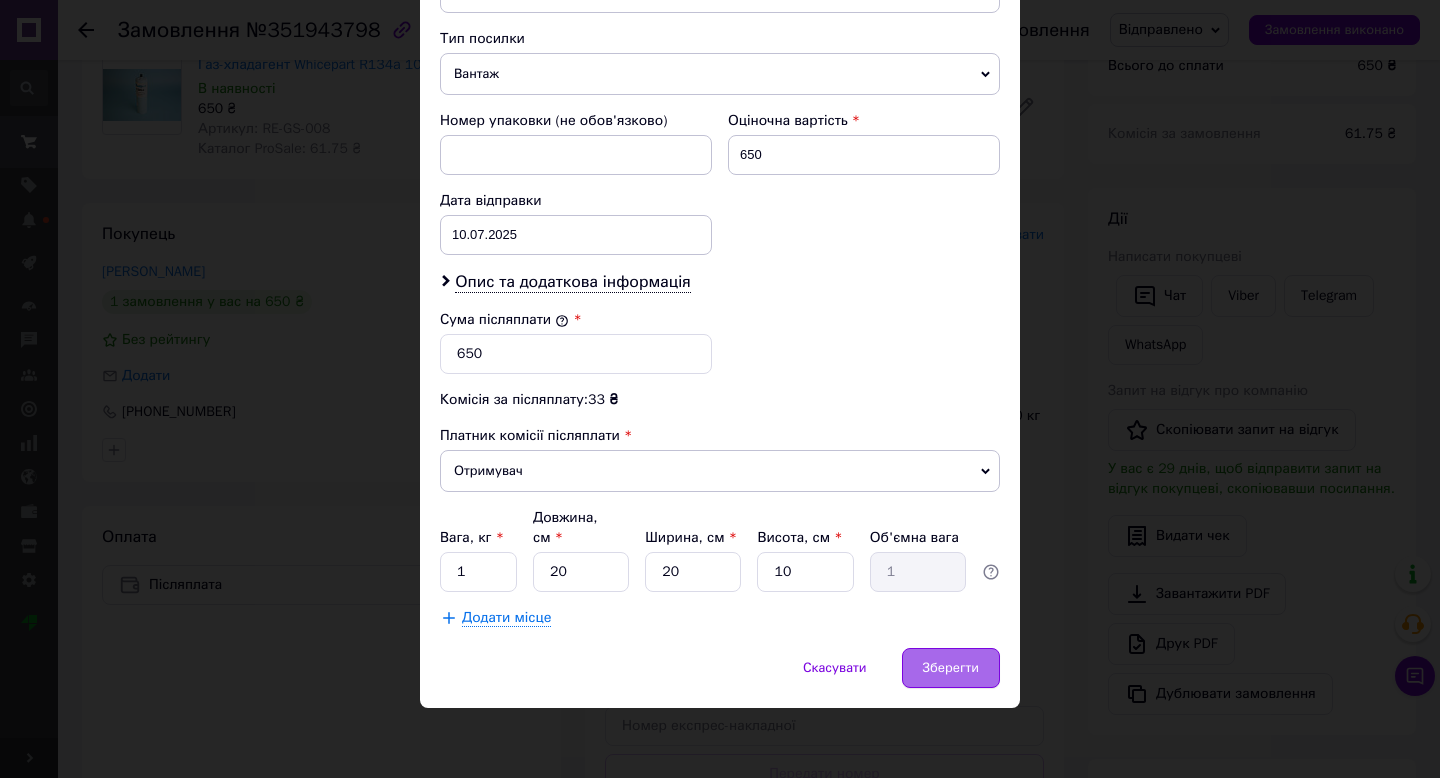 click on "Зберегти" at bounding box center [951, 668] 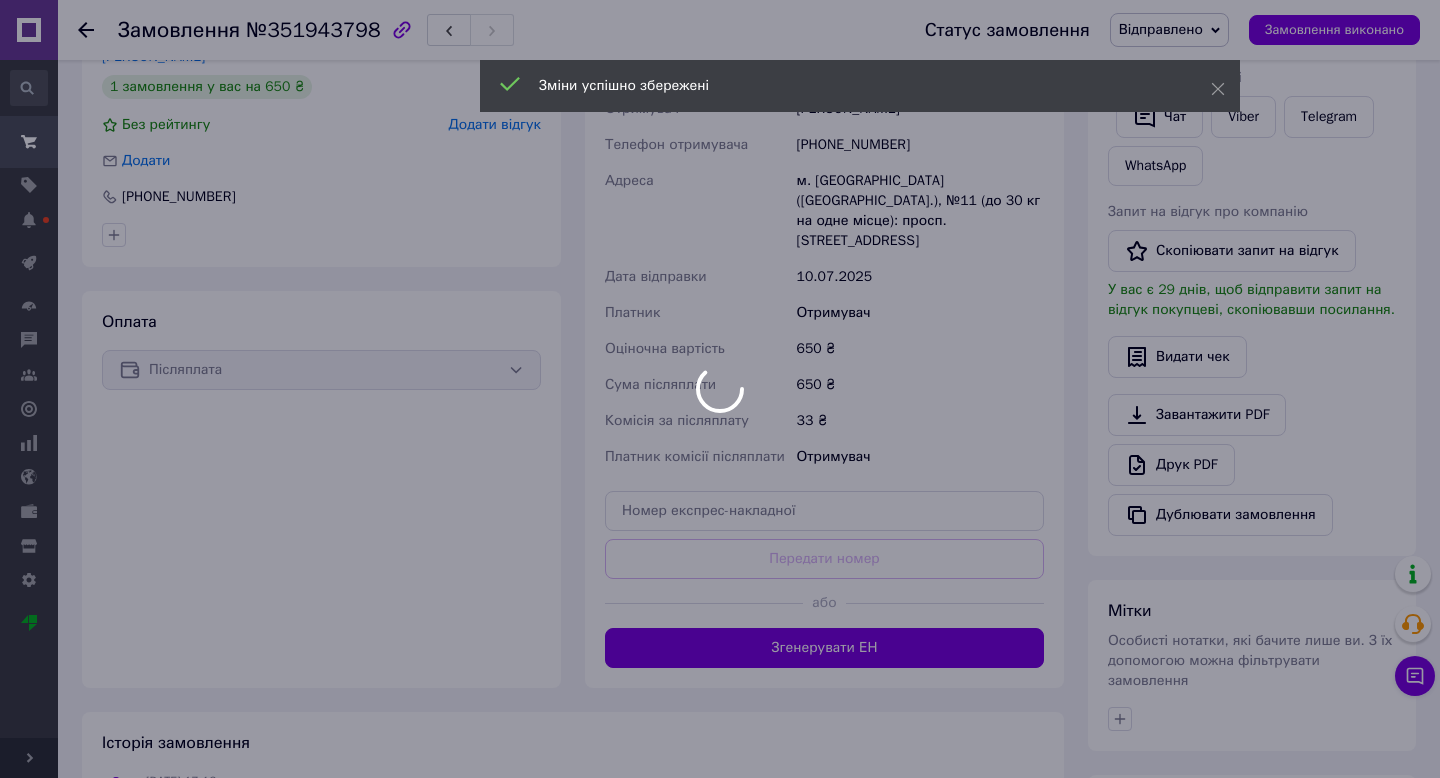 scroll, scrollTop: 502, scrollLeft: 0, axis: vertical 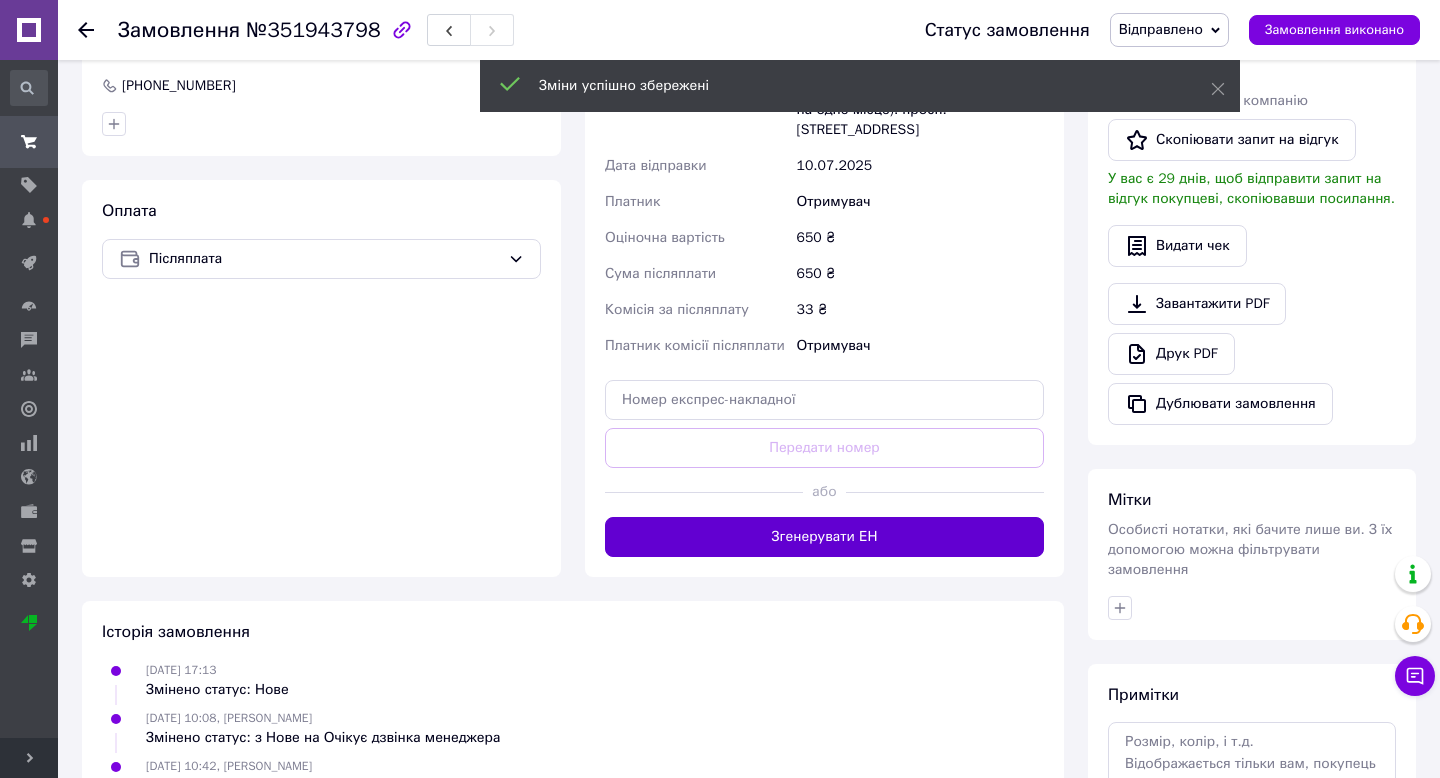 click on "Згенерувати ЕН" at bounding box center [824, 537] 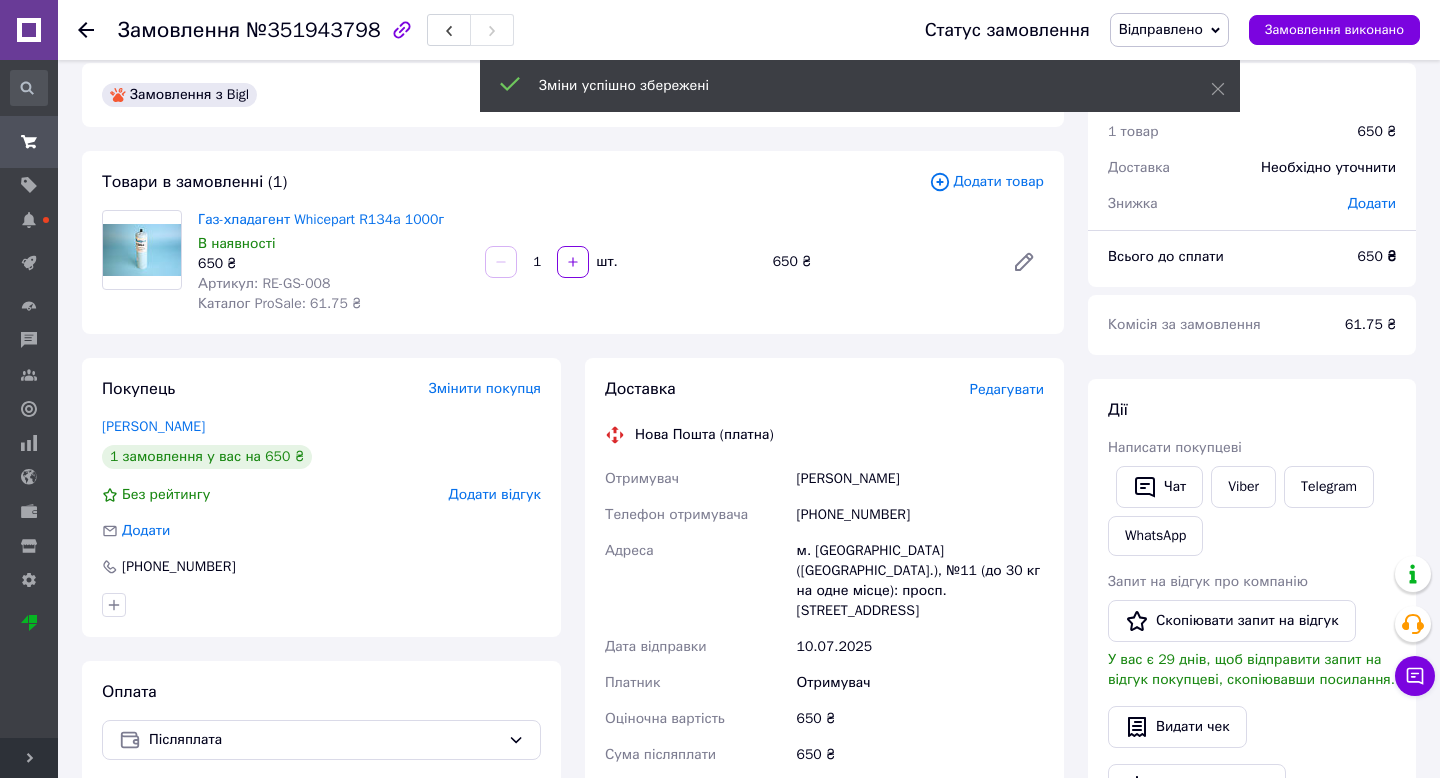 scroll, scrollTop: 0, scrollLeft: 0, axis: both 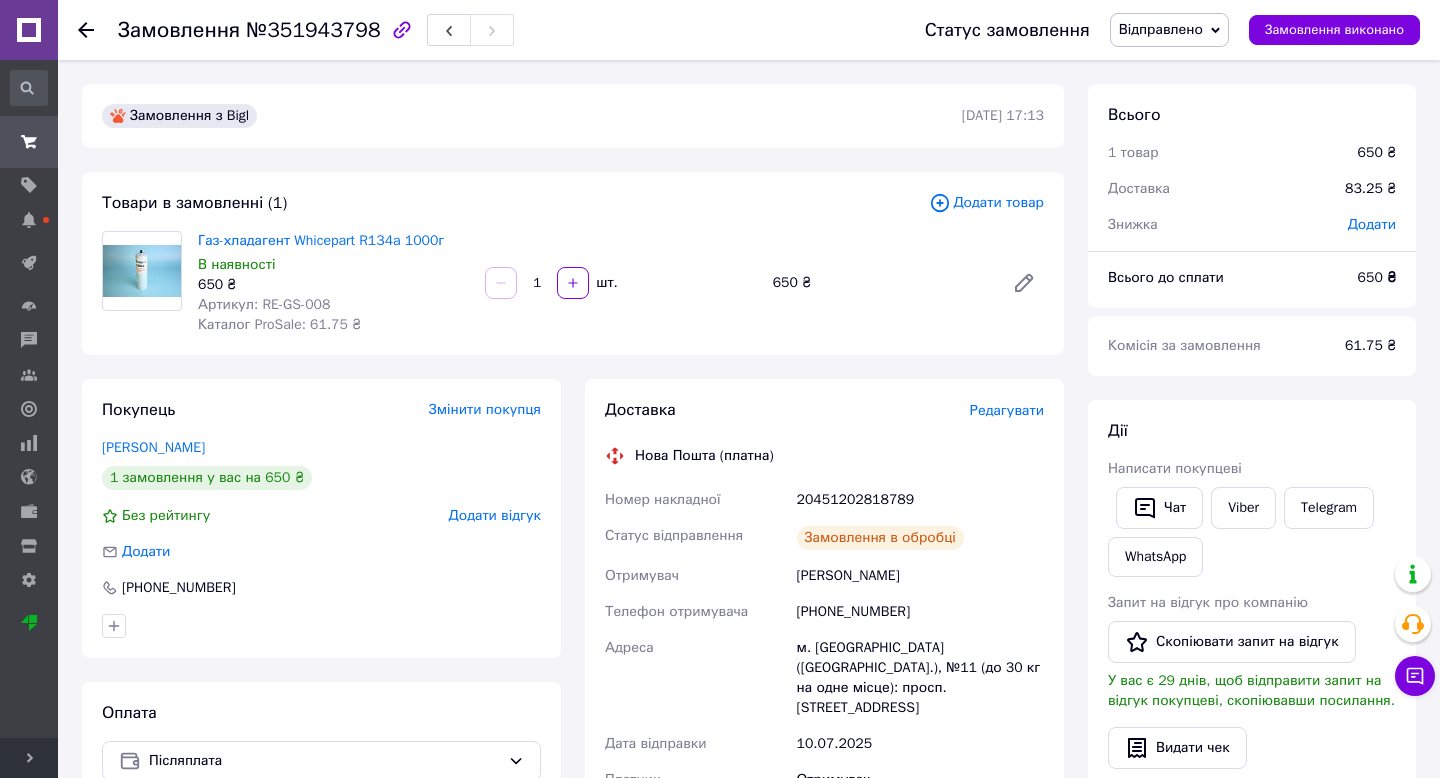 click on "20451202818789" at bounding box center [920, 500] 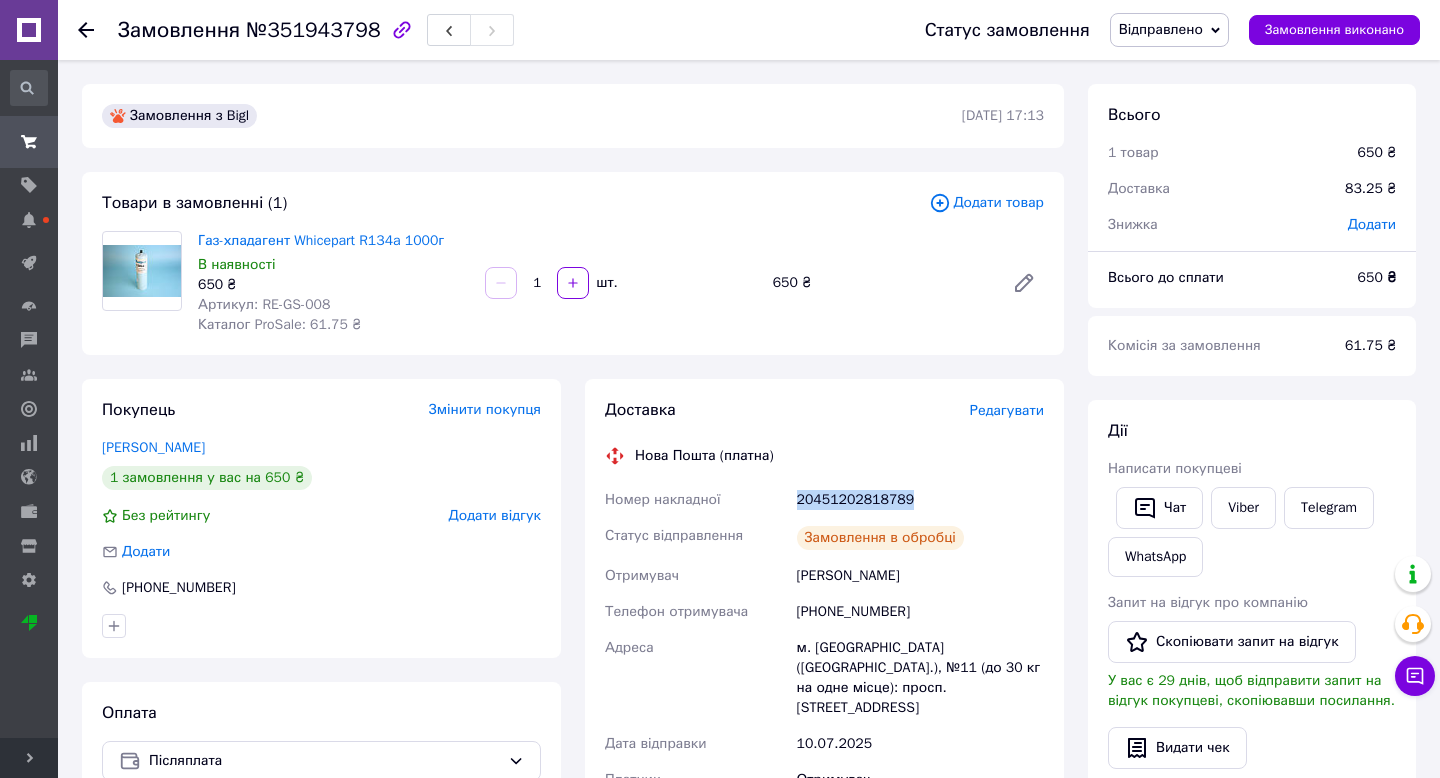 click on "20451202818789" at bounding box center [920, 500] 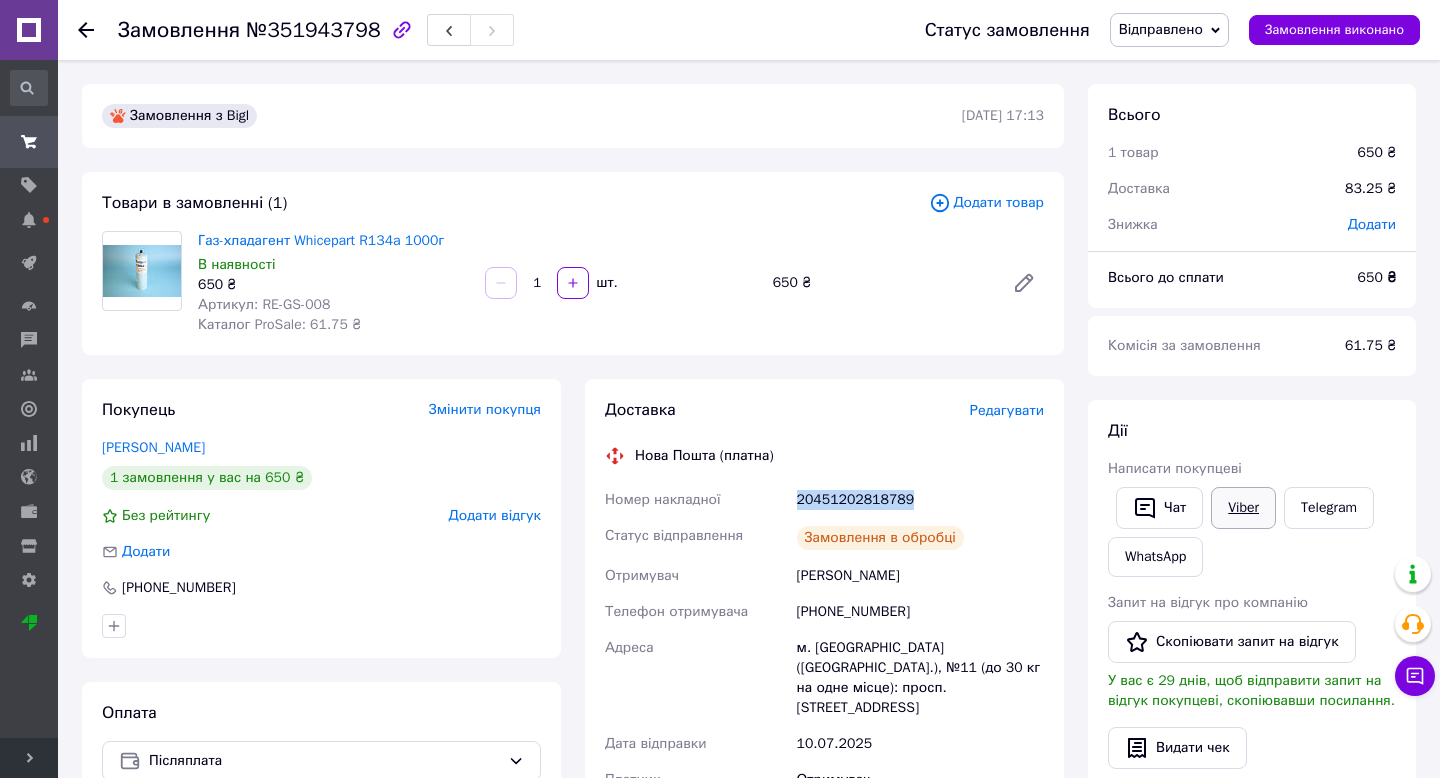 click on "Viber" at bounding box center [1243, 508] 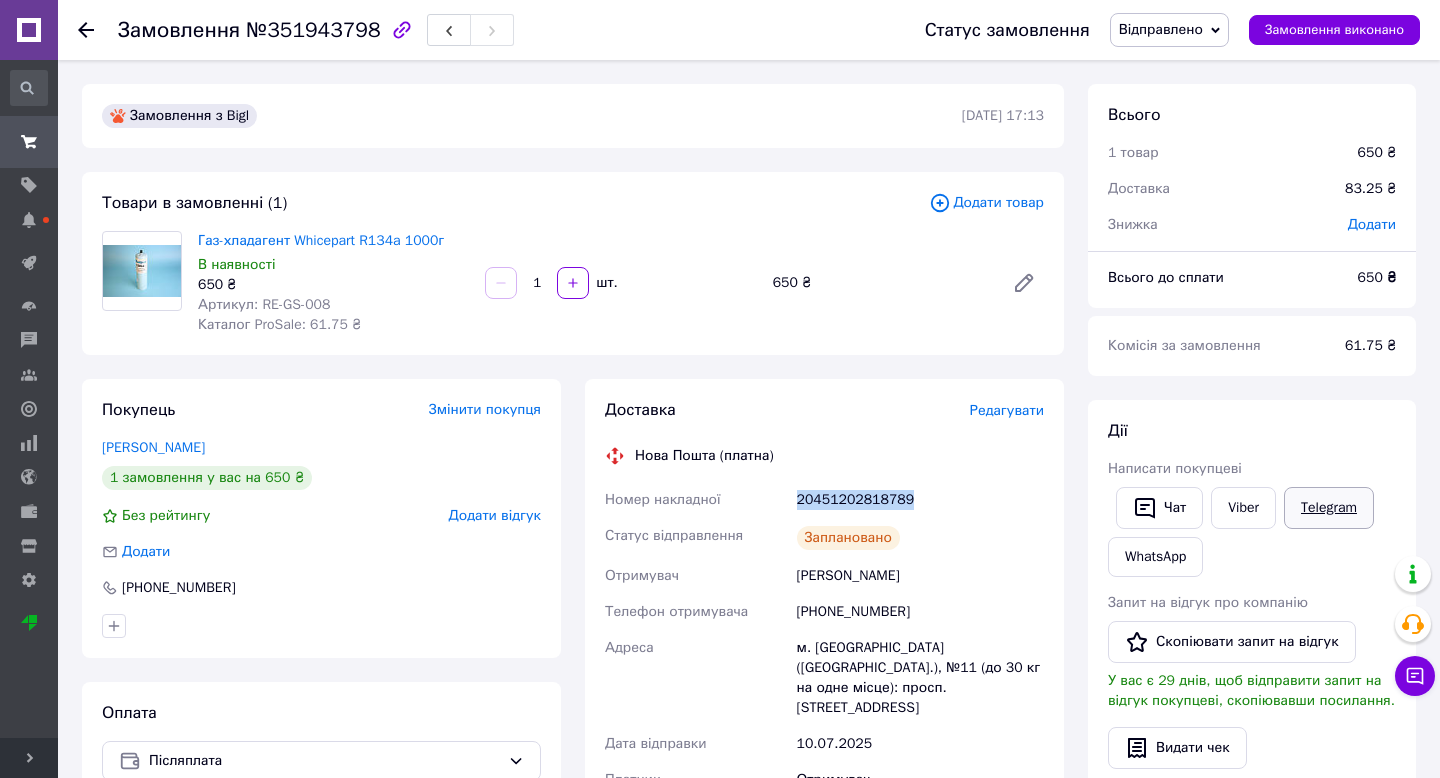 click on "Telegram" at bounding box center [1329, 508] 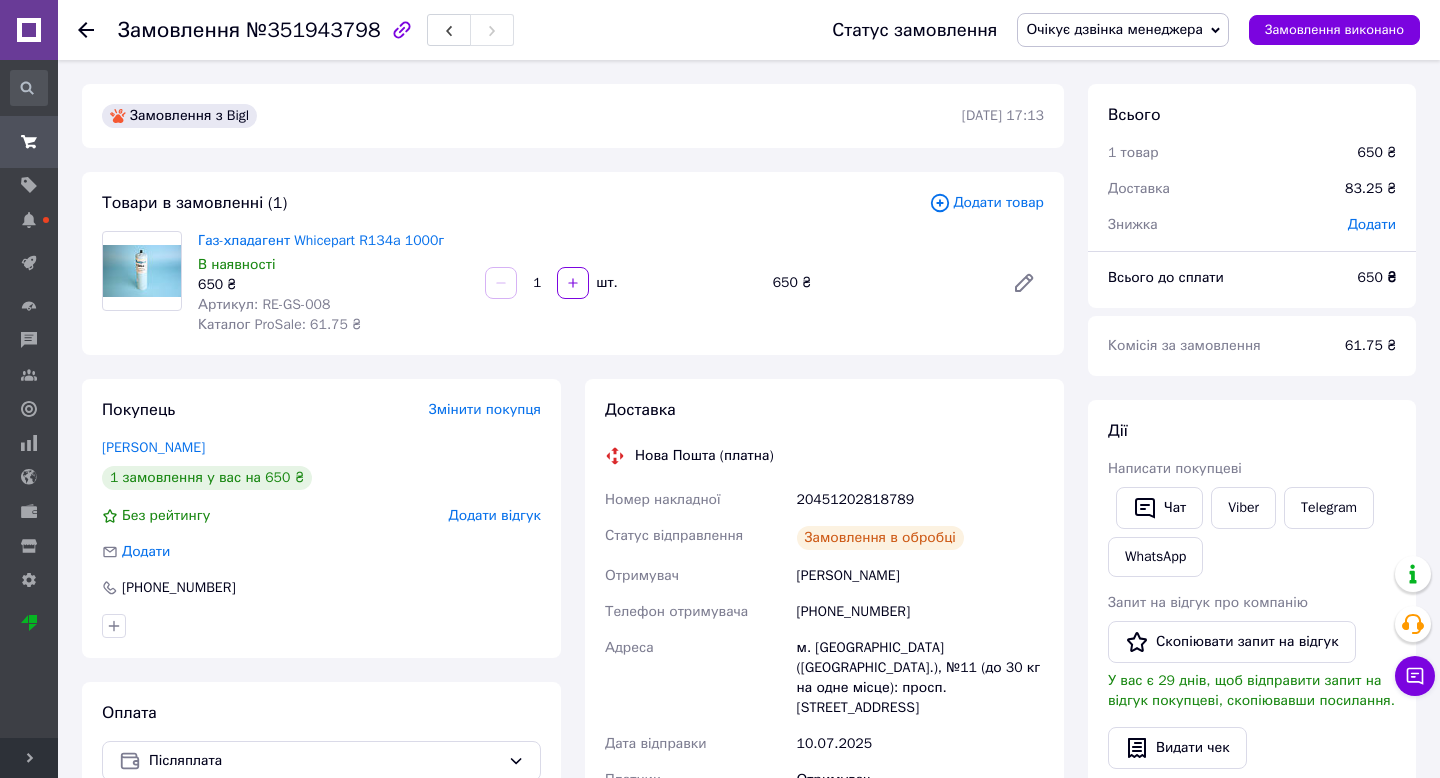scroll, scrollTop: 0, scrollLeft: 0, axis: both 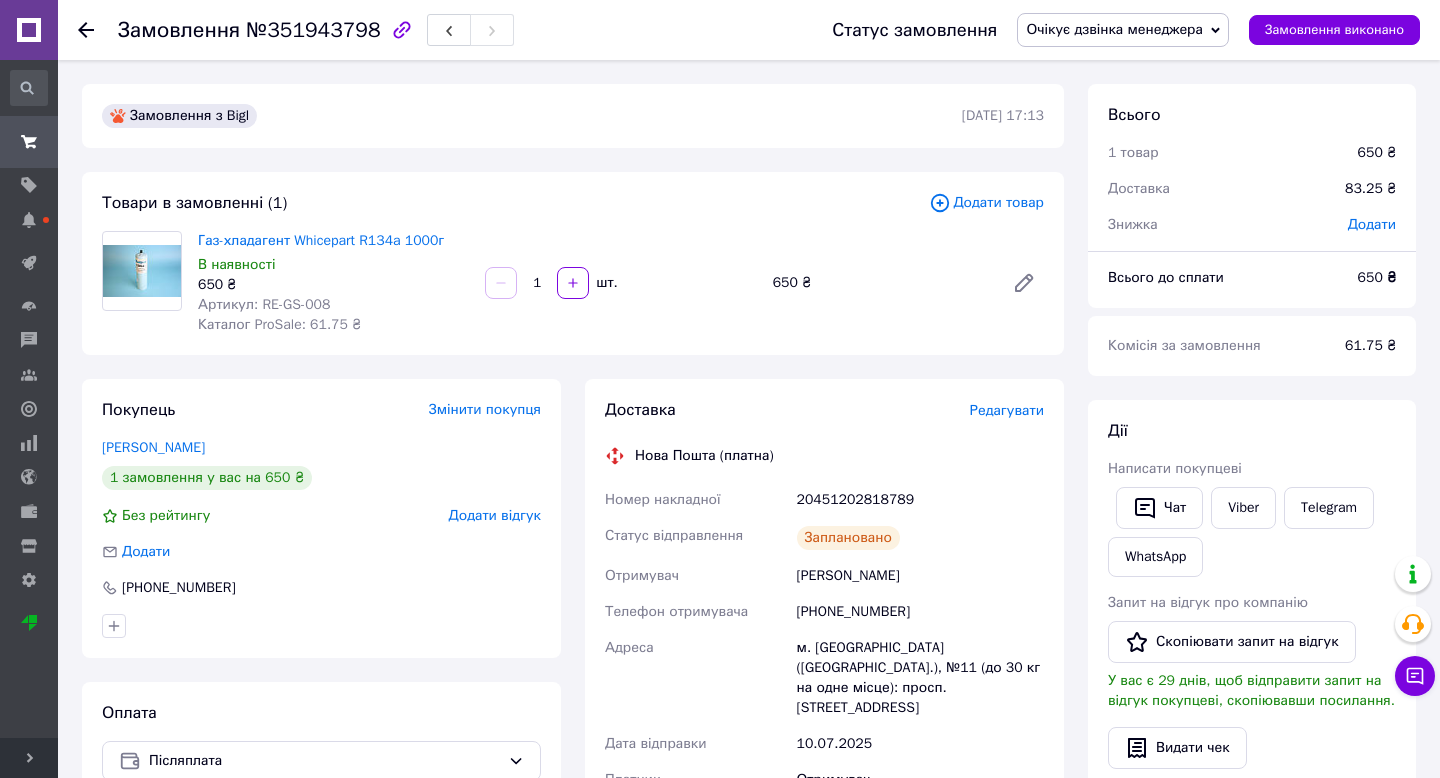 click on "Очікує дзвінка менеджера" at bounding box center [1114, 29] 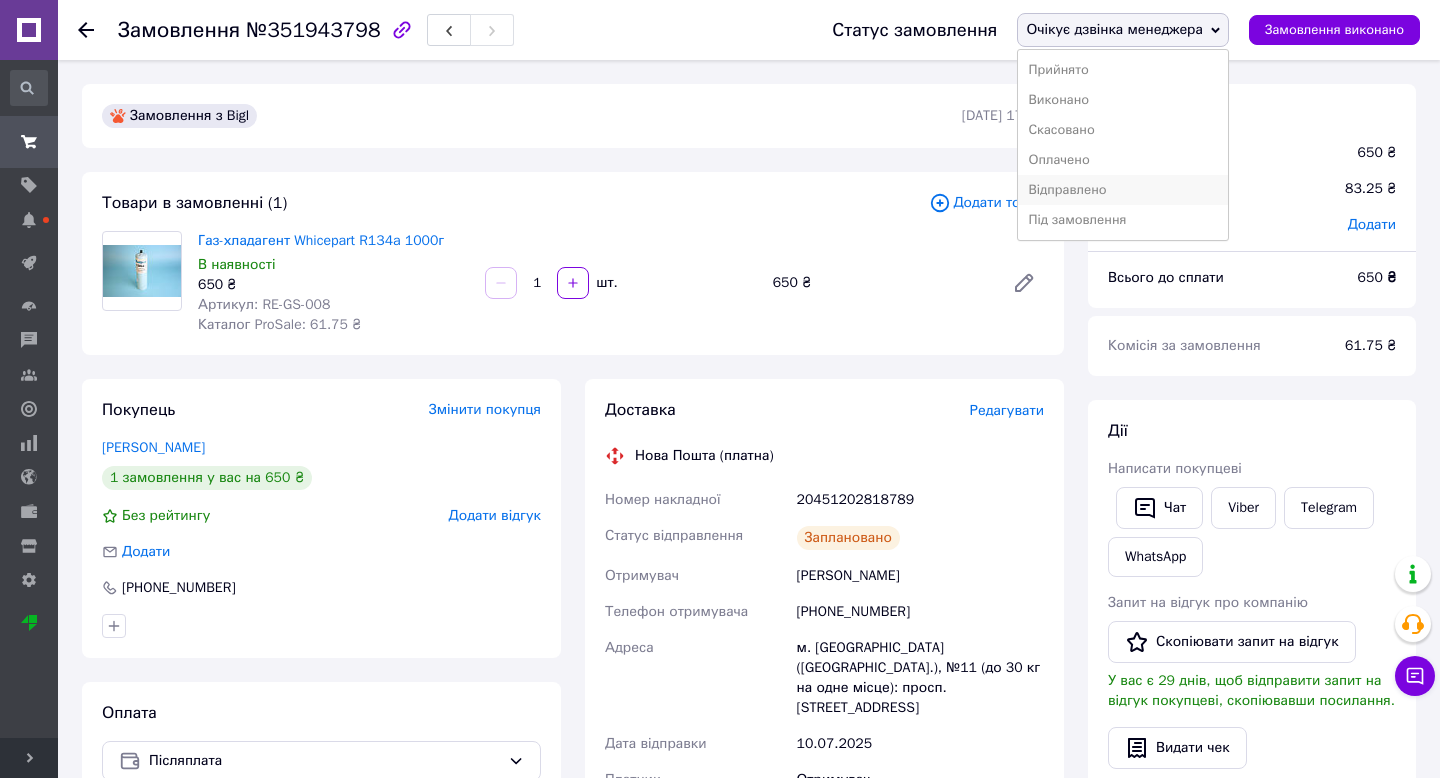 click on "Відправлено" at bounding box center (1123, 190) 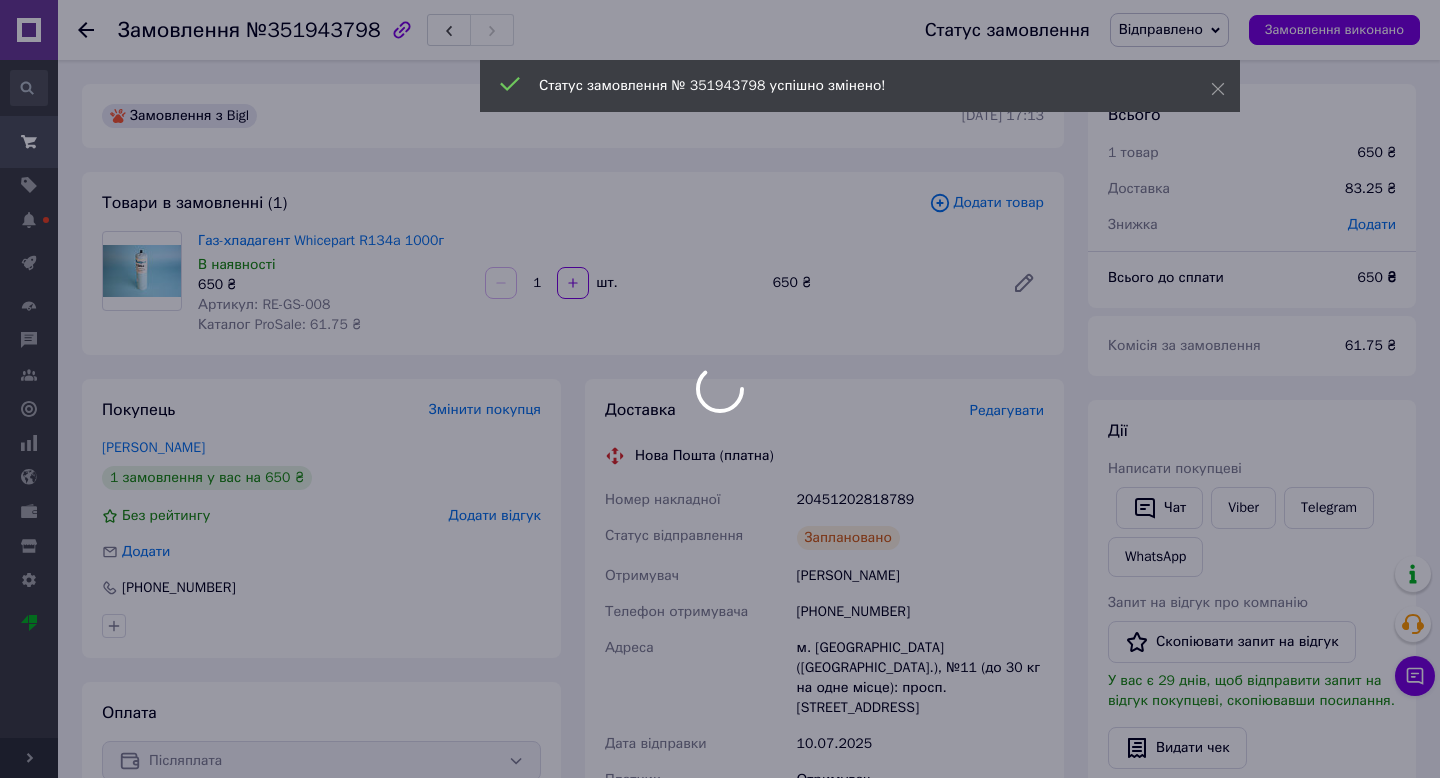 click at bounding box center (720, 389) 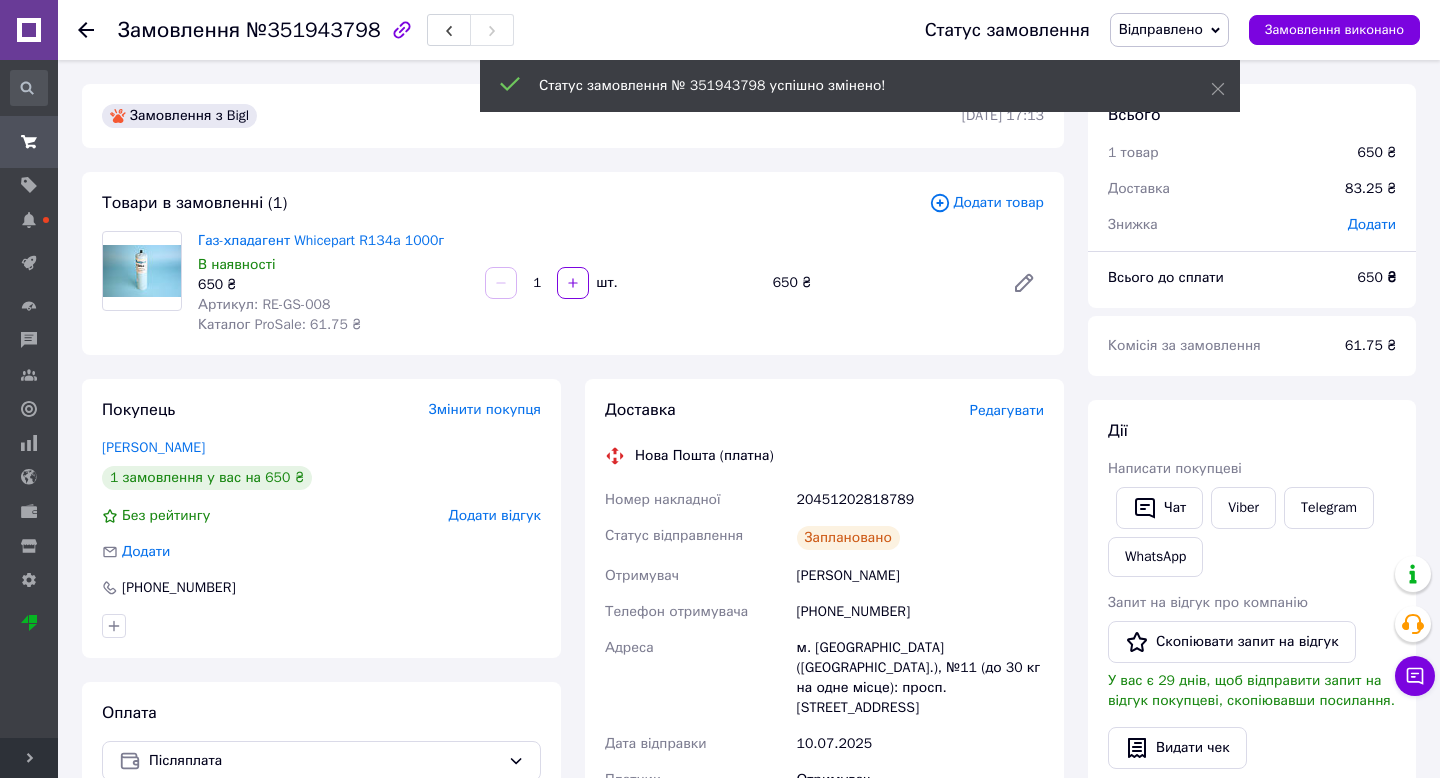 click 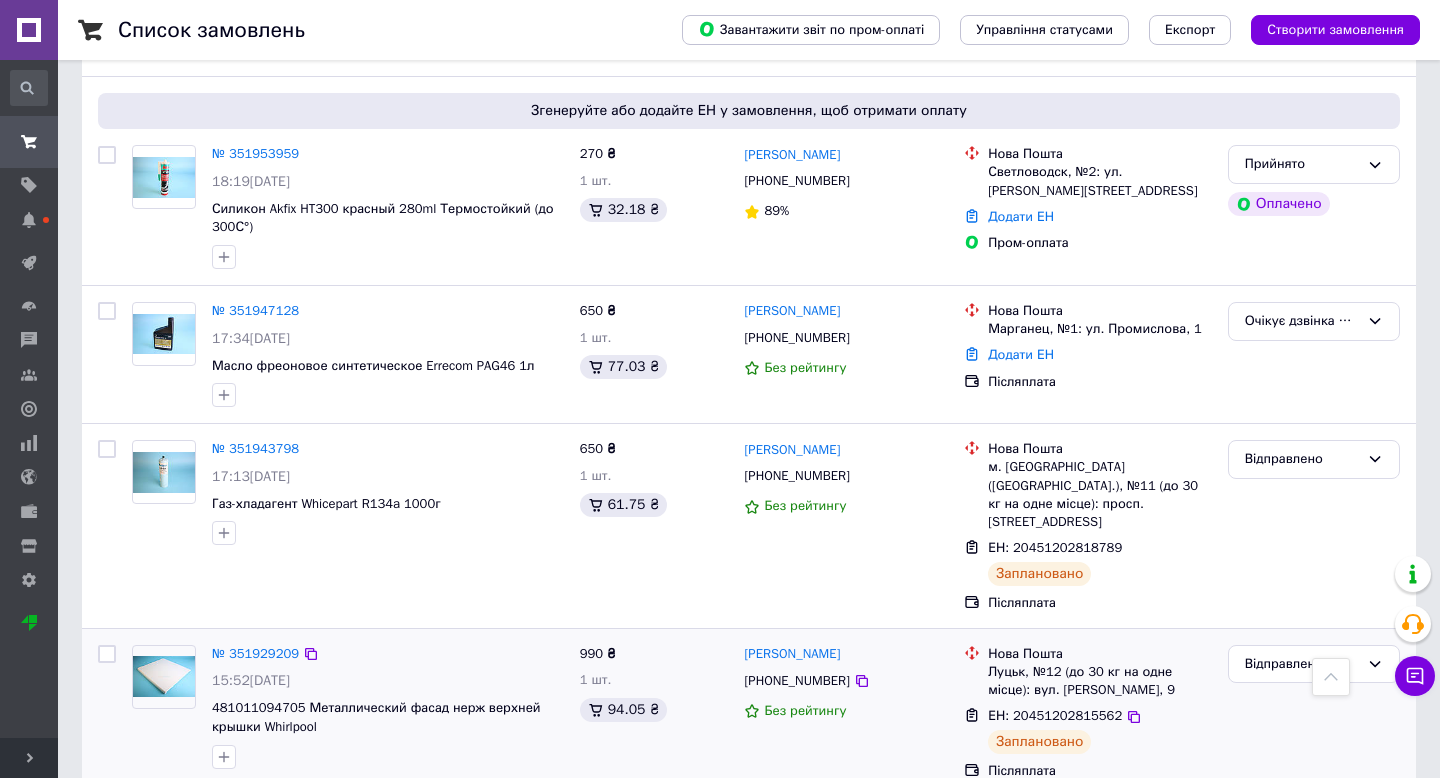 scroll, scrollTop: 311, scrollLeft: 0, axis: vertical 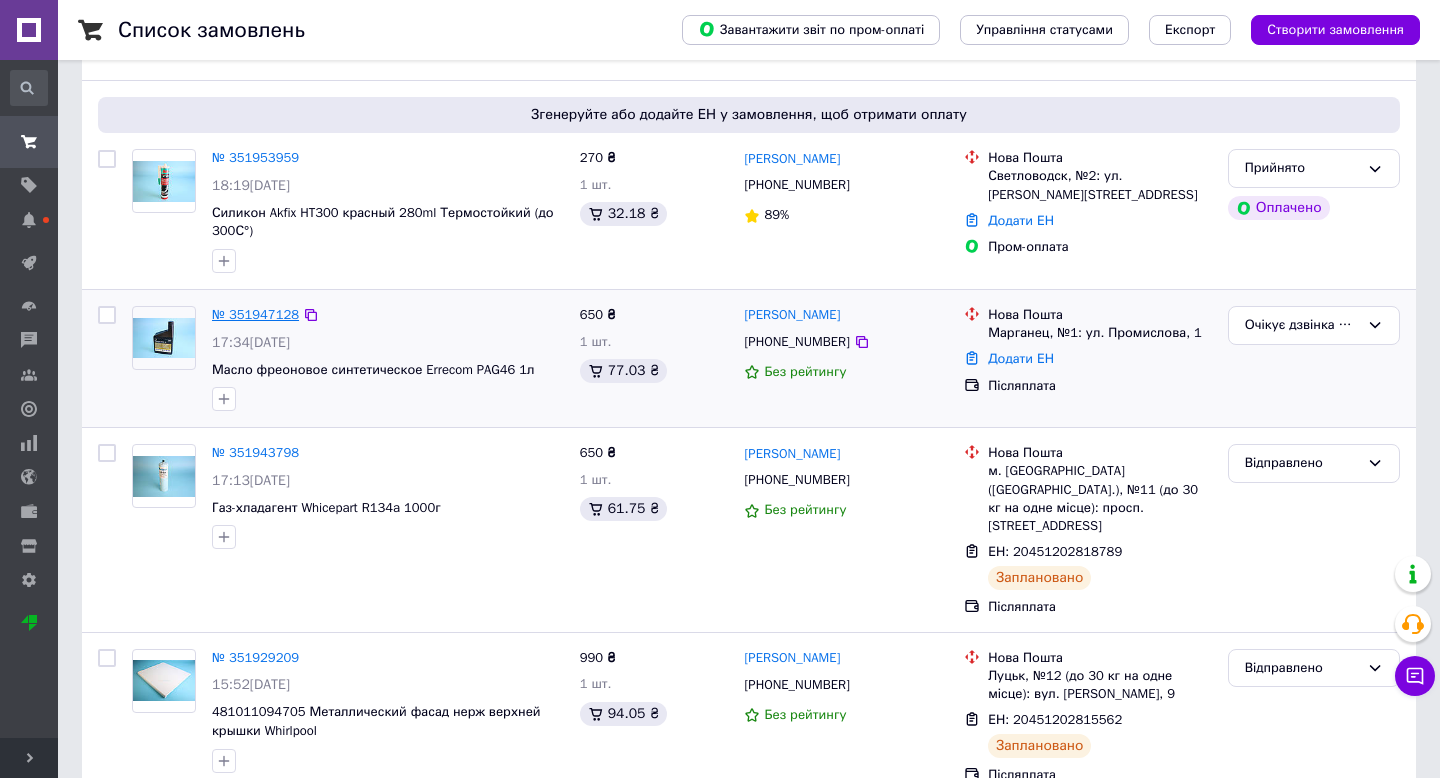 click on "№ 351947128" at bounding box center [255, 314] 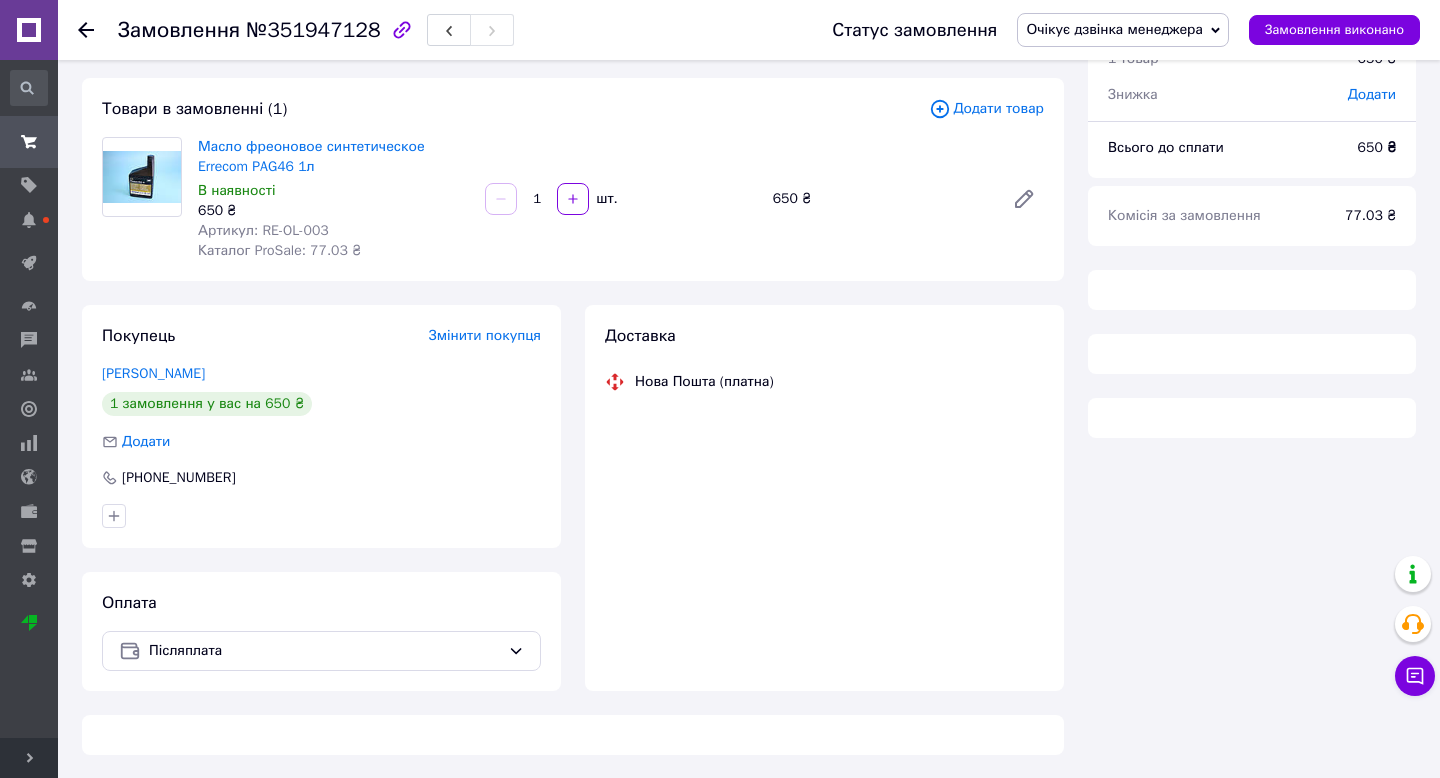 scroll, scrollTop: 0, scrollLeft: 0, axis: both 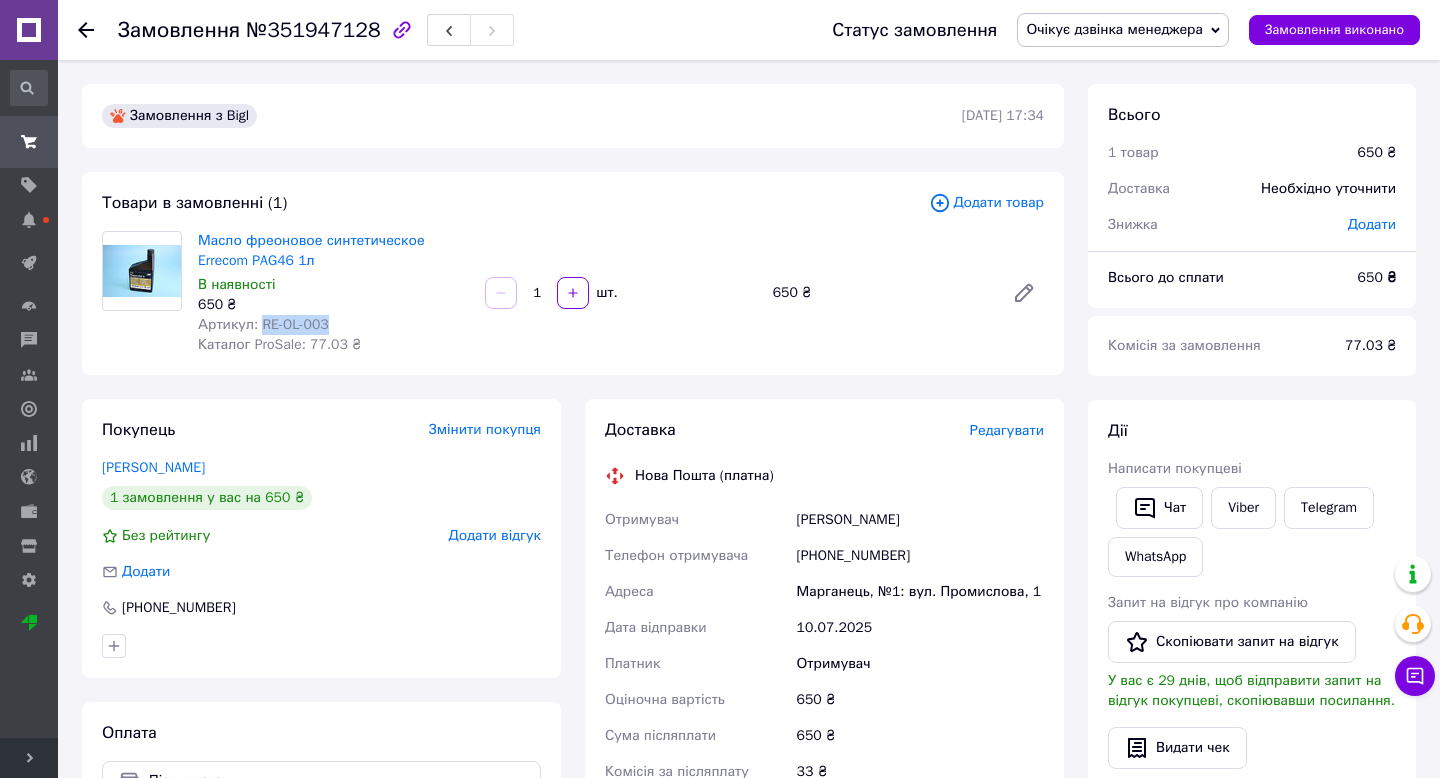 copy on "RE-OL-003" 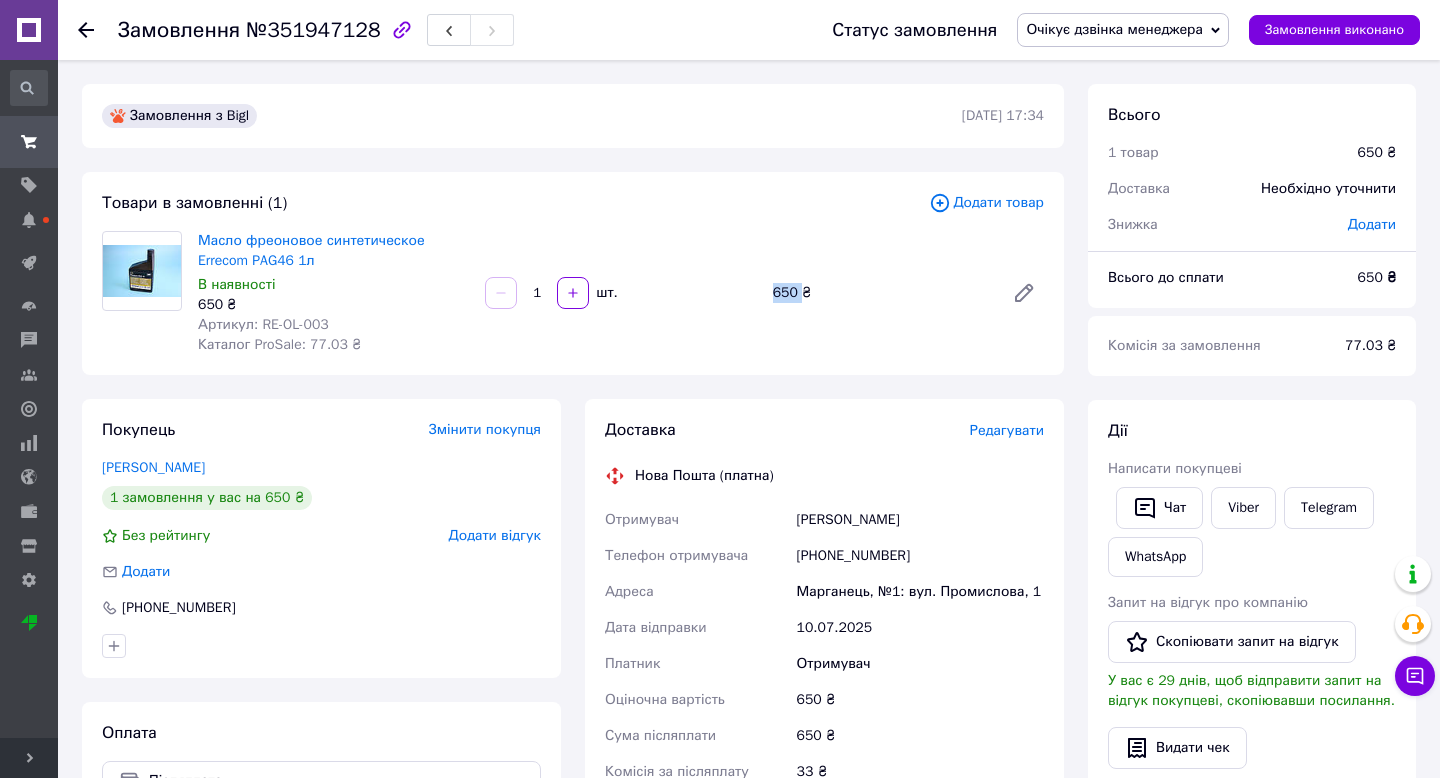 drag, startPoint x: 769, startPoint y: 296, endPoint x: 804, endPoint y: 297, distance: 35.014282 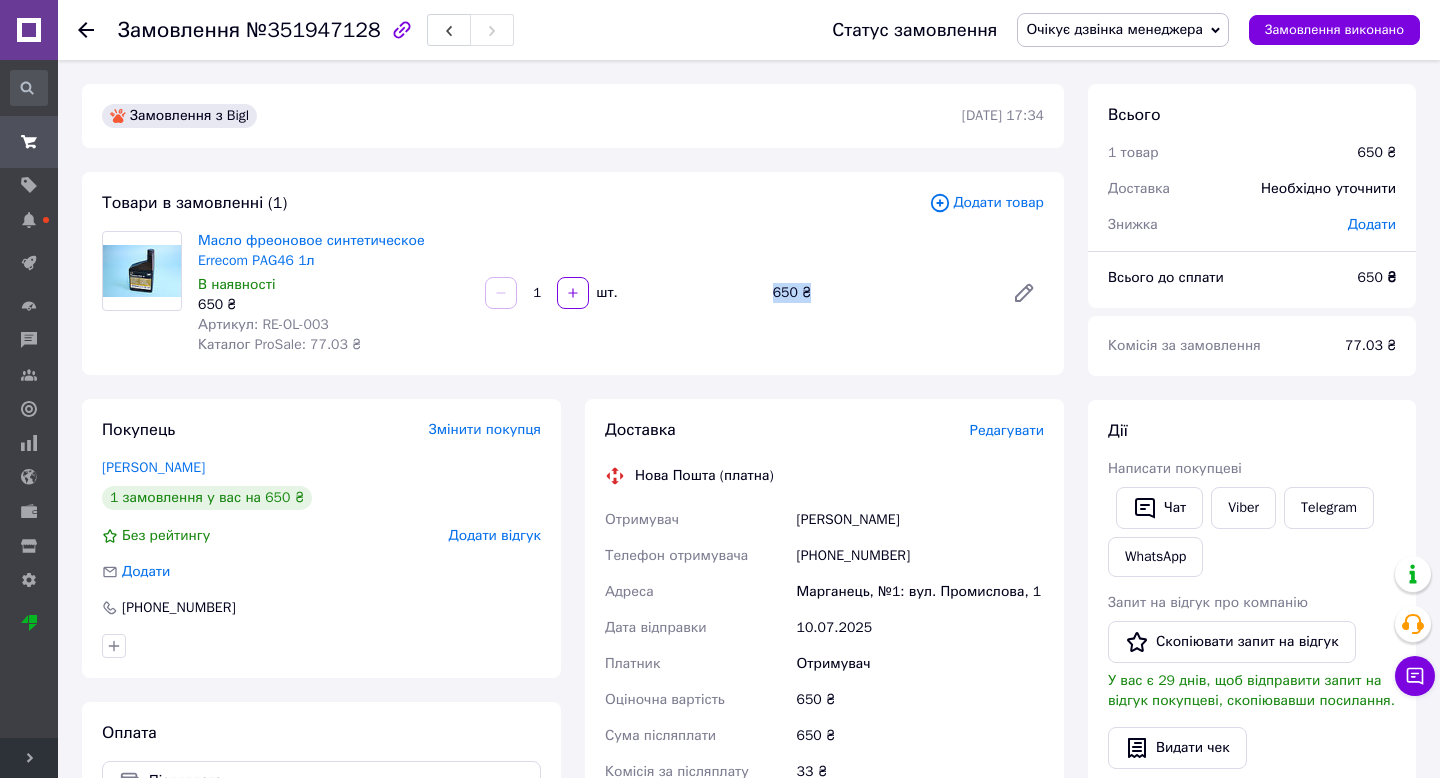 drag, startPoint x: 842, startPoint y: 291, endPoint x: 772, endPoint y: 291, distance: 70 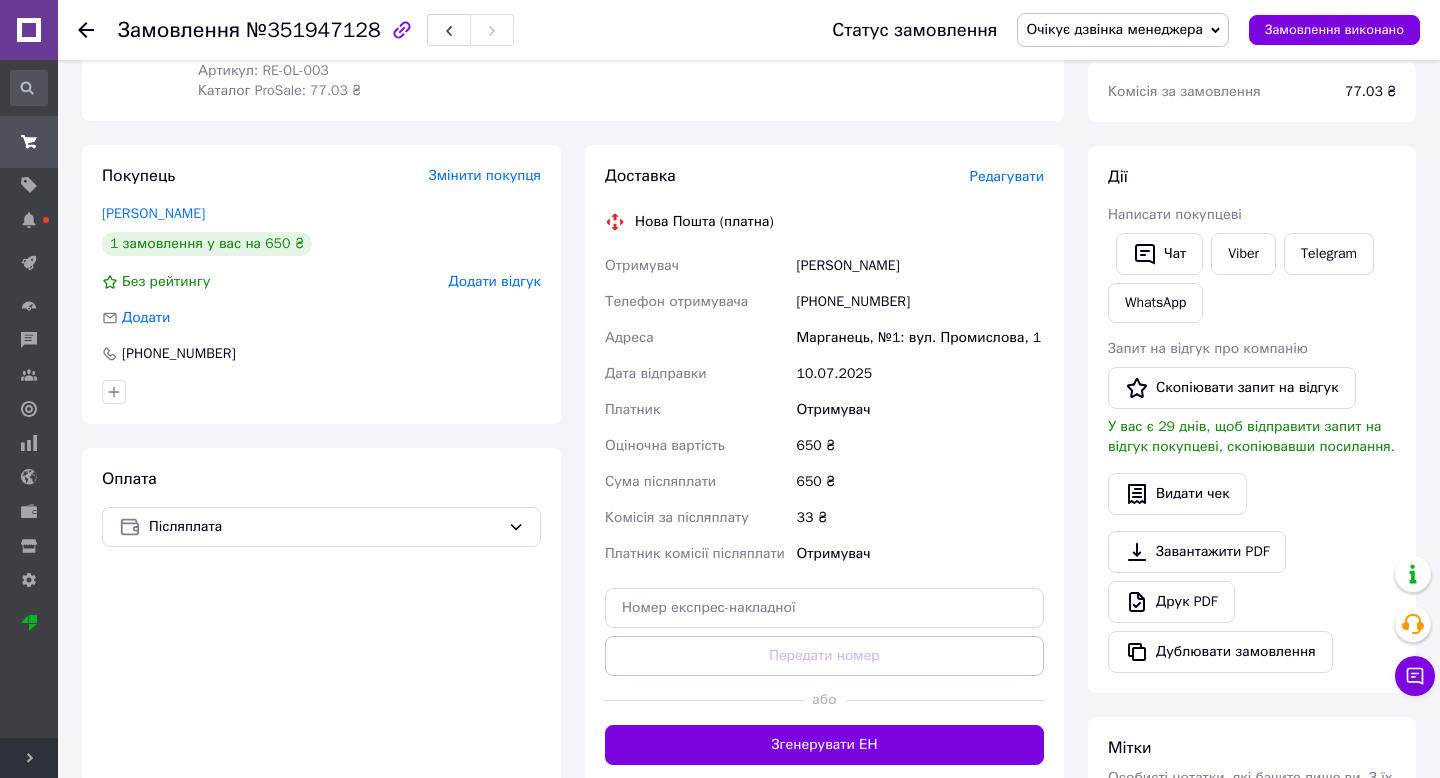 scroll, scrollTop: 0, scrollLeft: 0, axis: both 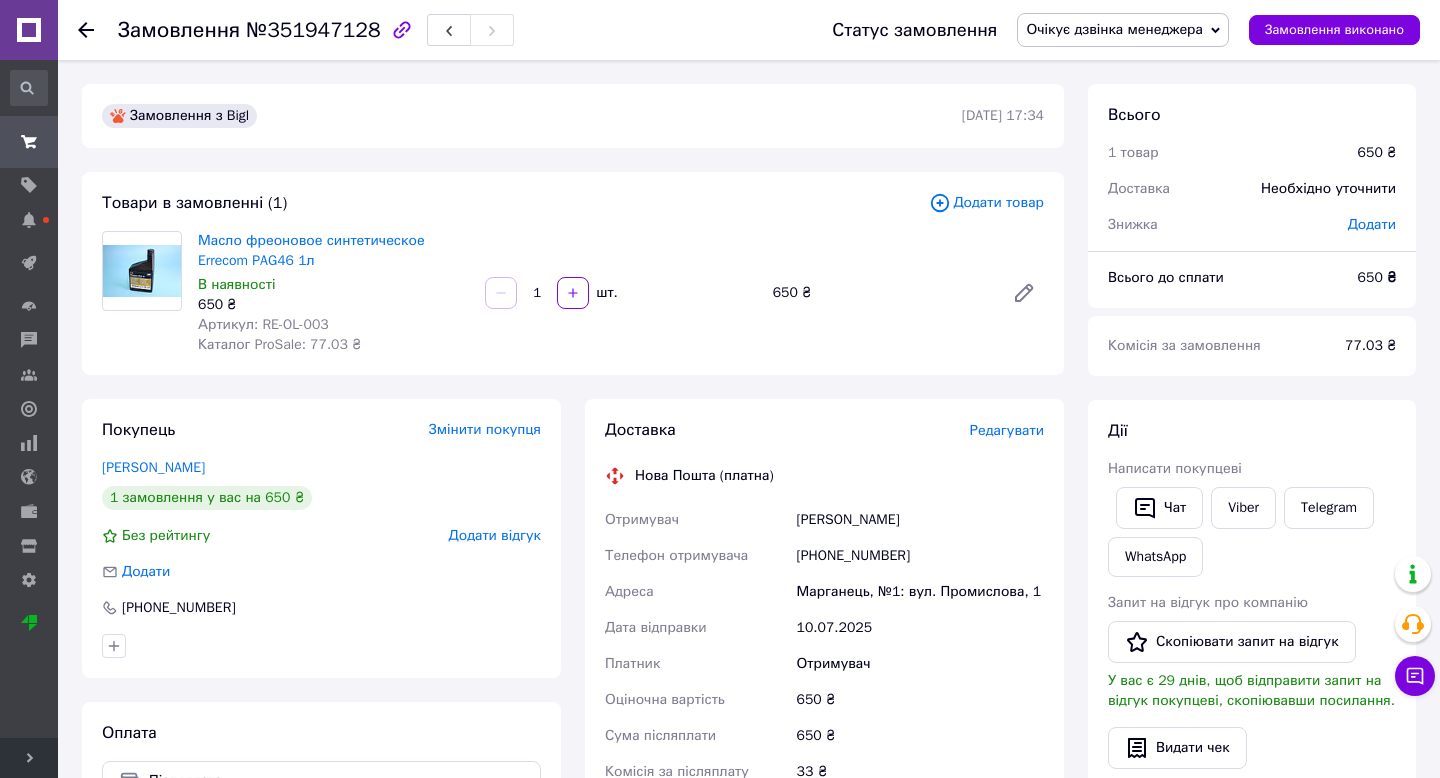 click on "Очікує дзвінка менеджера" at bounding box center [1114, 29] 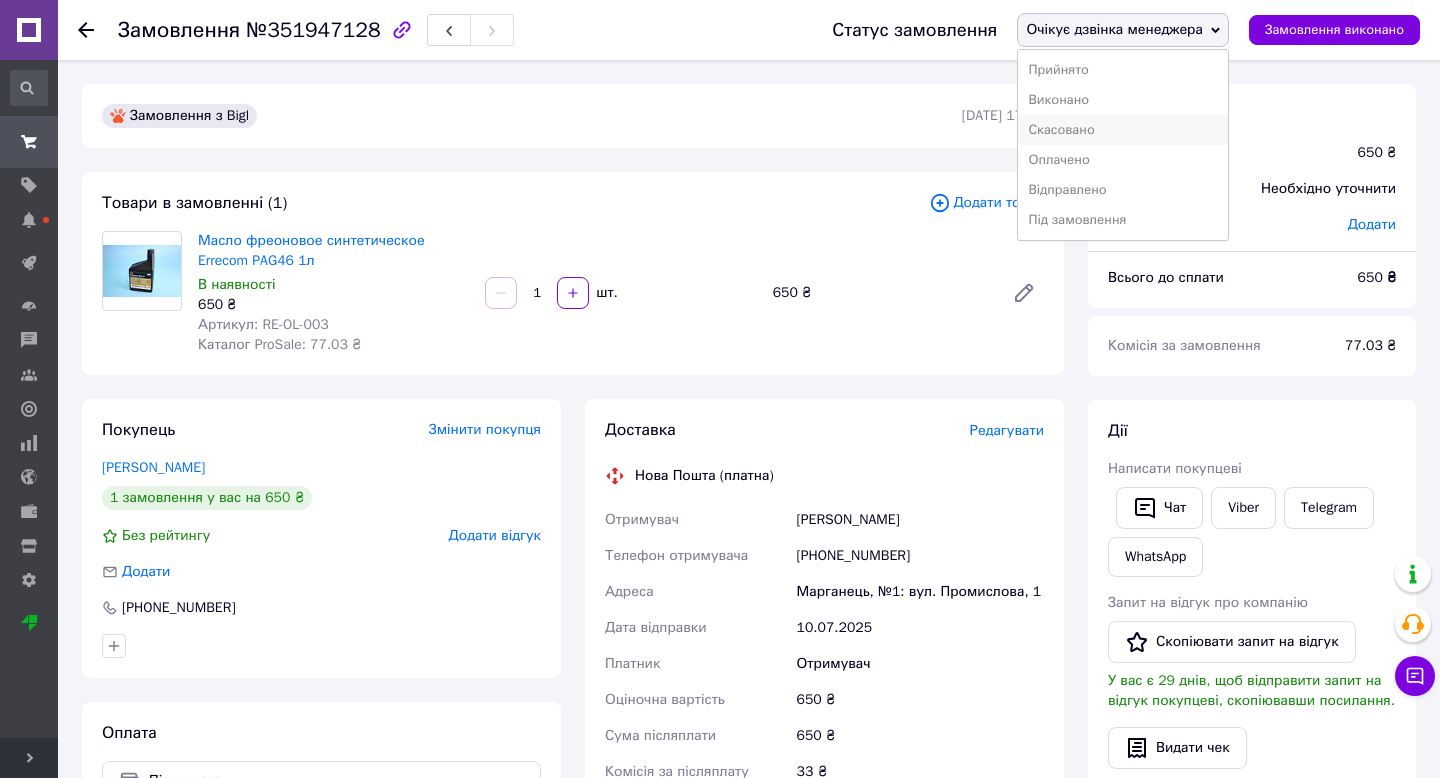 click on "Скасовано" at bounding box center (1123, 130) 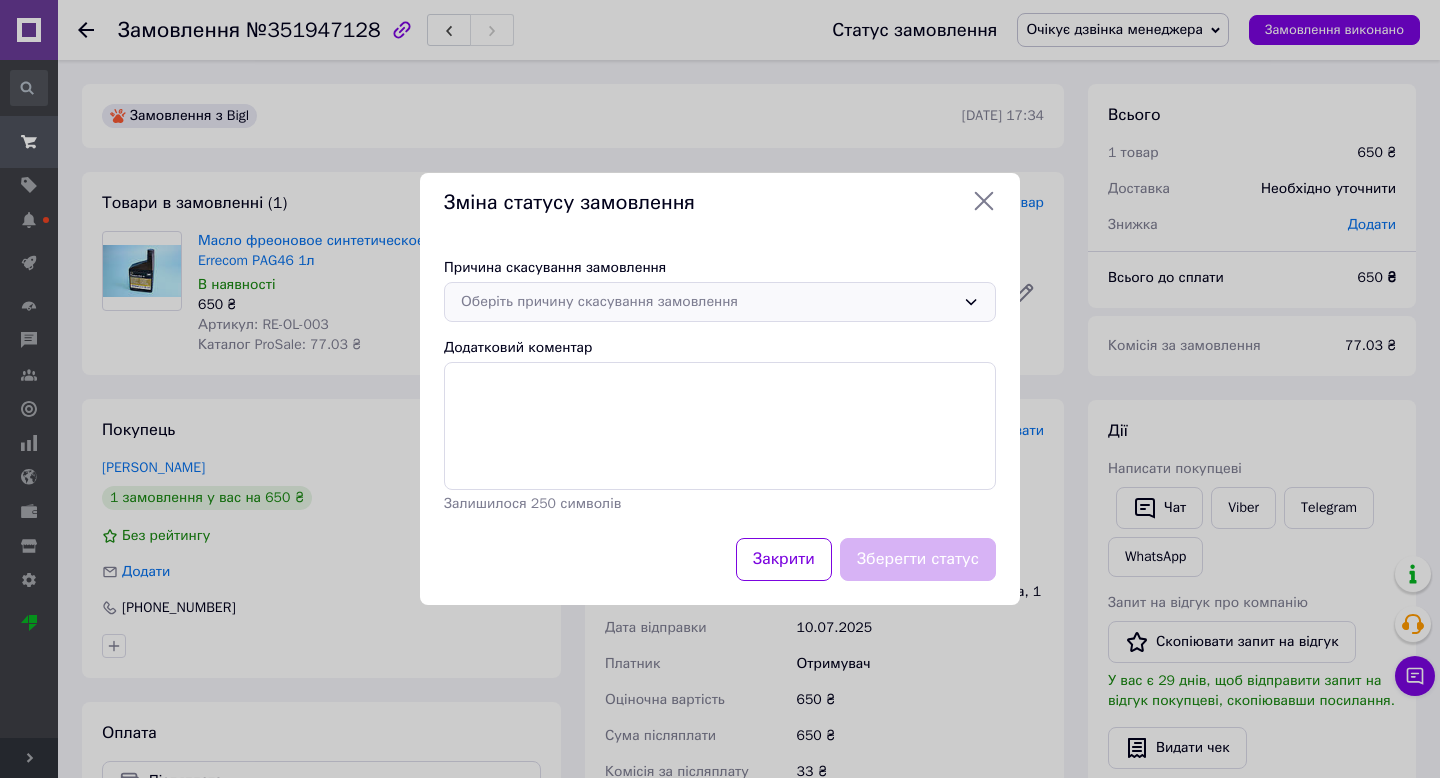 click on "Оберіть причину скасування замовлення" at bounding box center [708, 302] 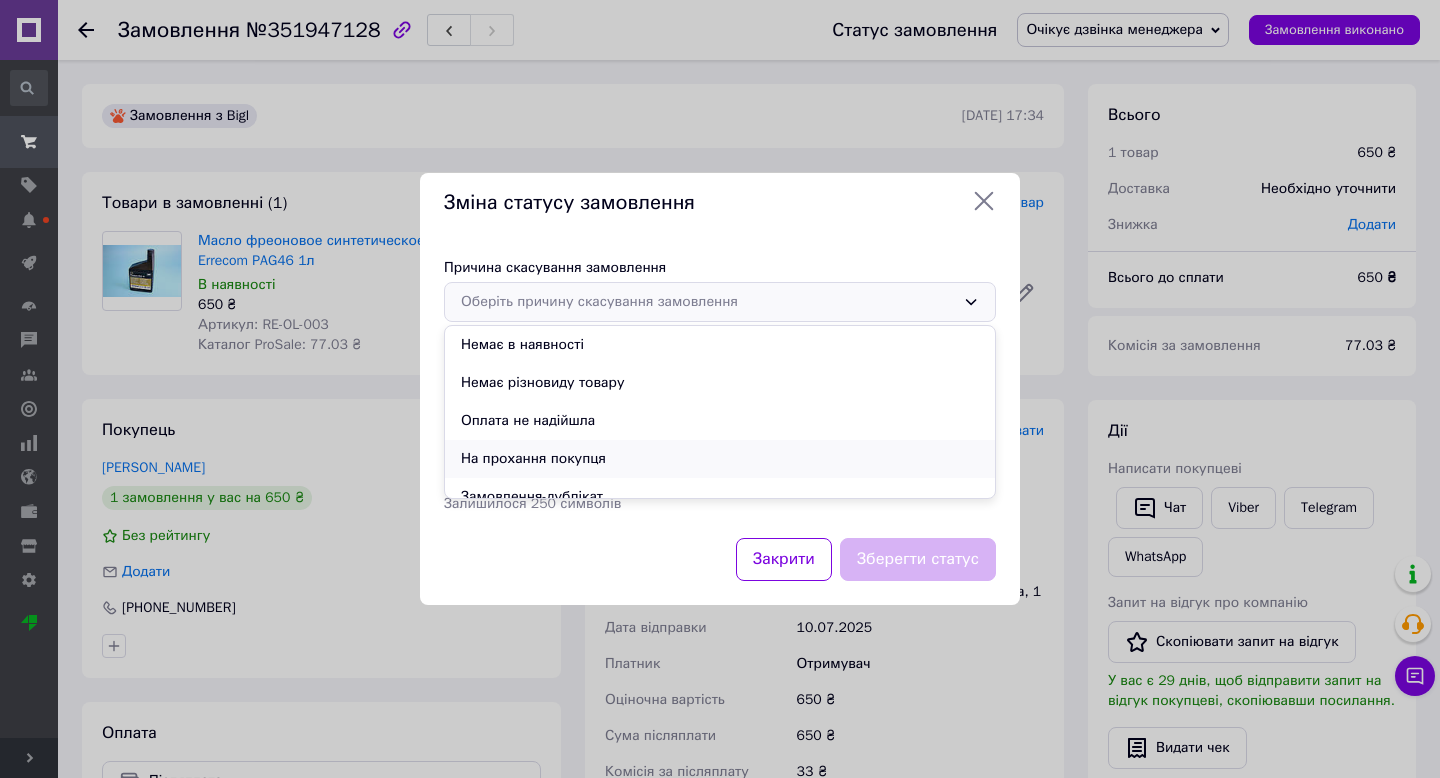 click on "На прохання покупця" at bounding box center [720, 459] 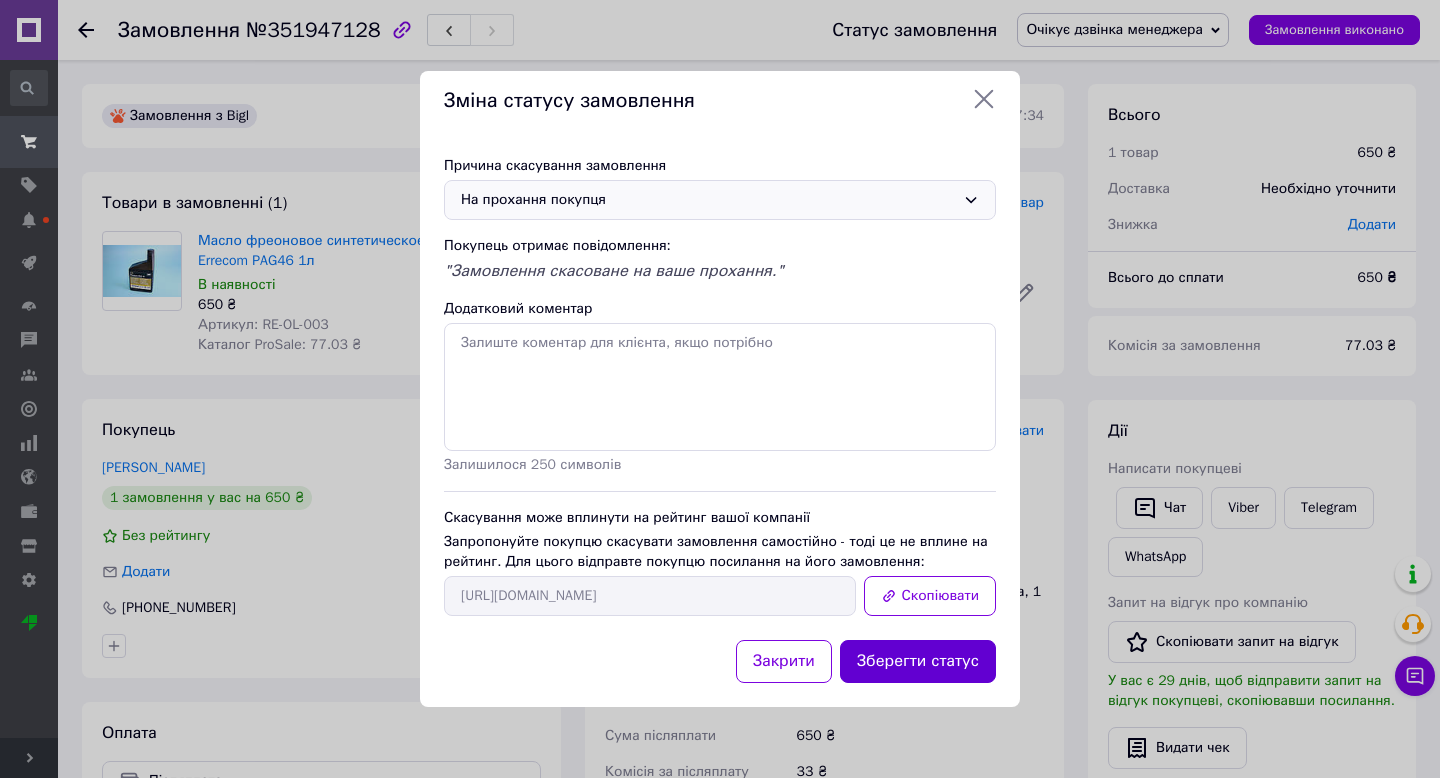 click on "Зберегти статус" at bounding box center [918, 661] 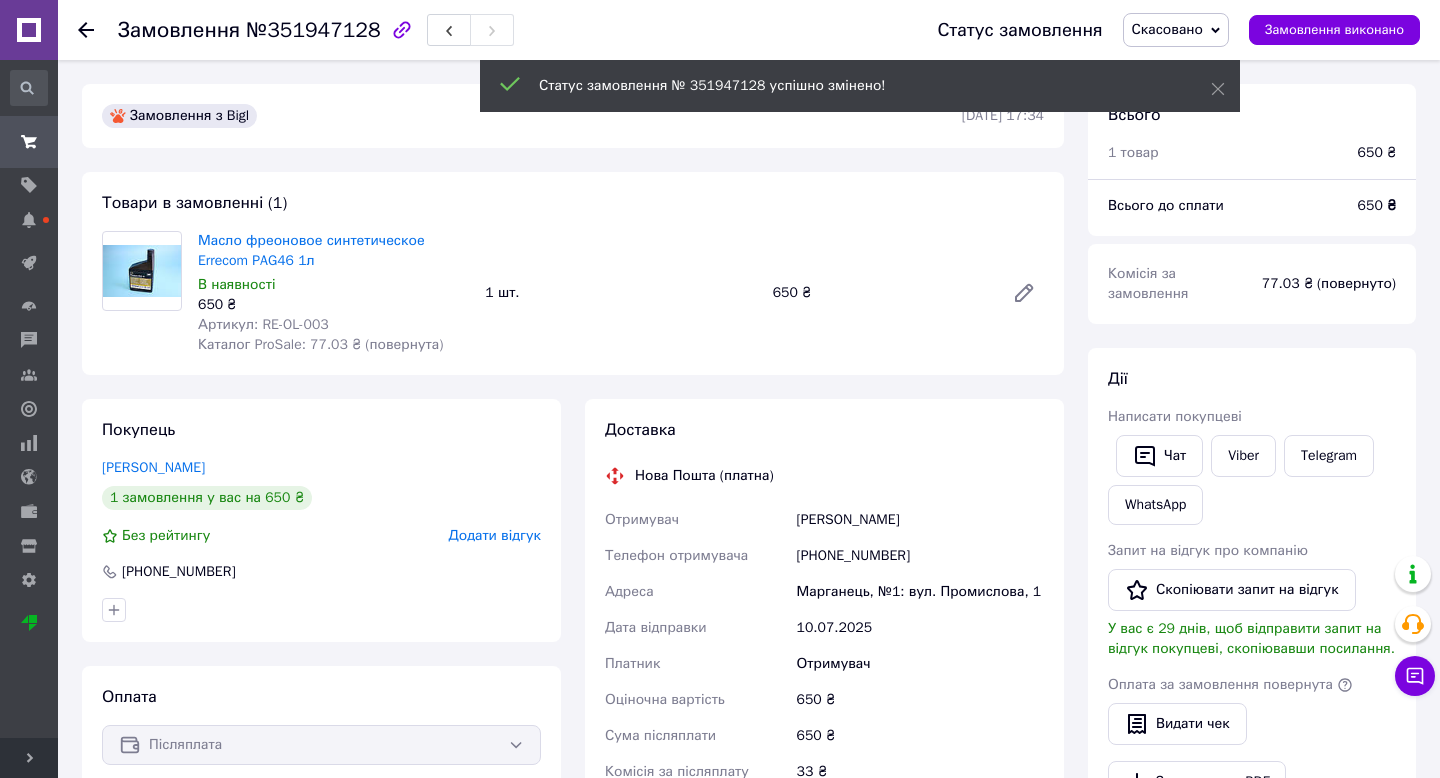 click 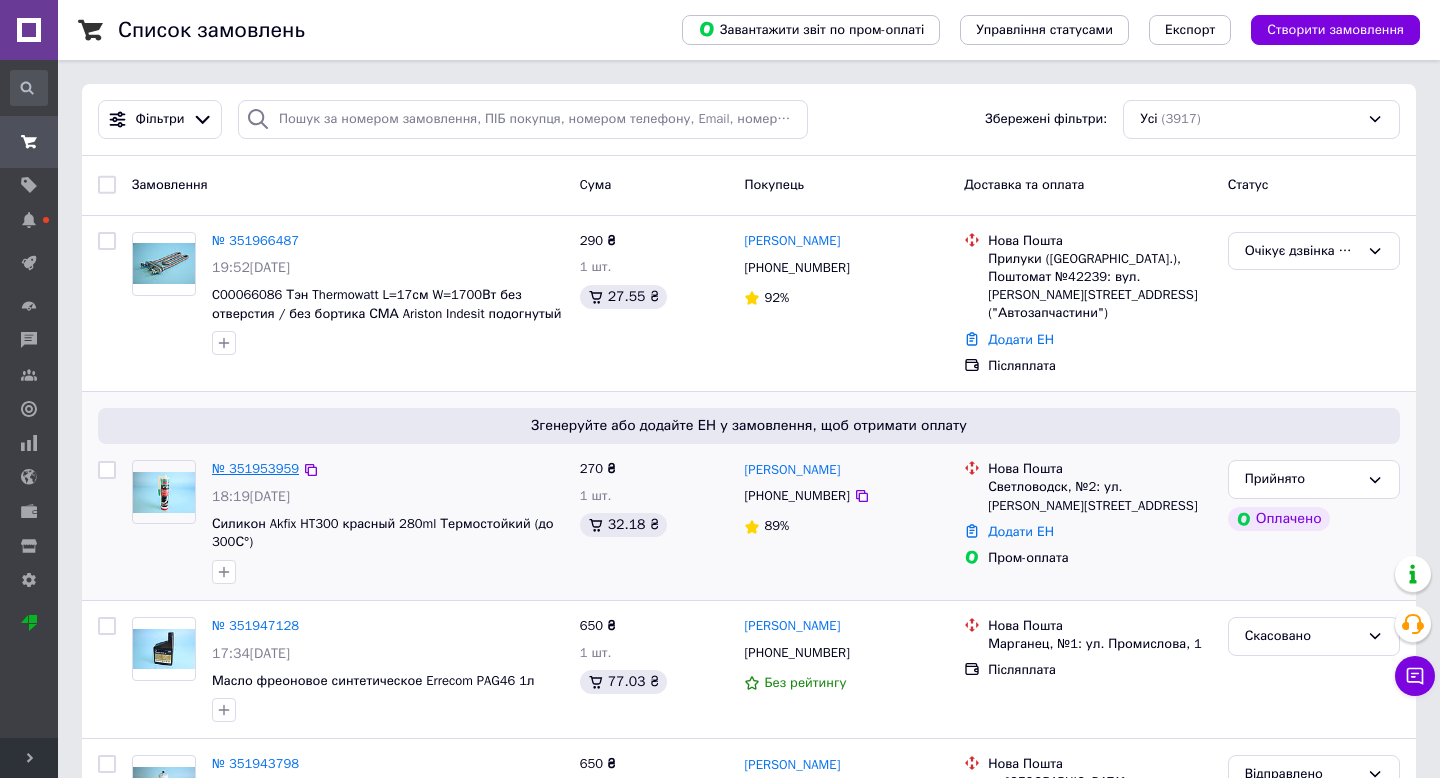 click on "№ 351953959" at bounding box center (255, 468) 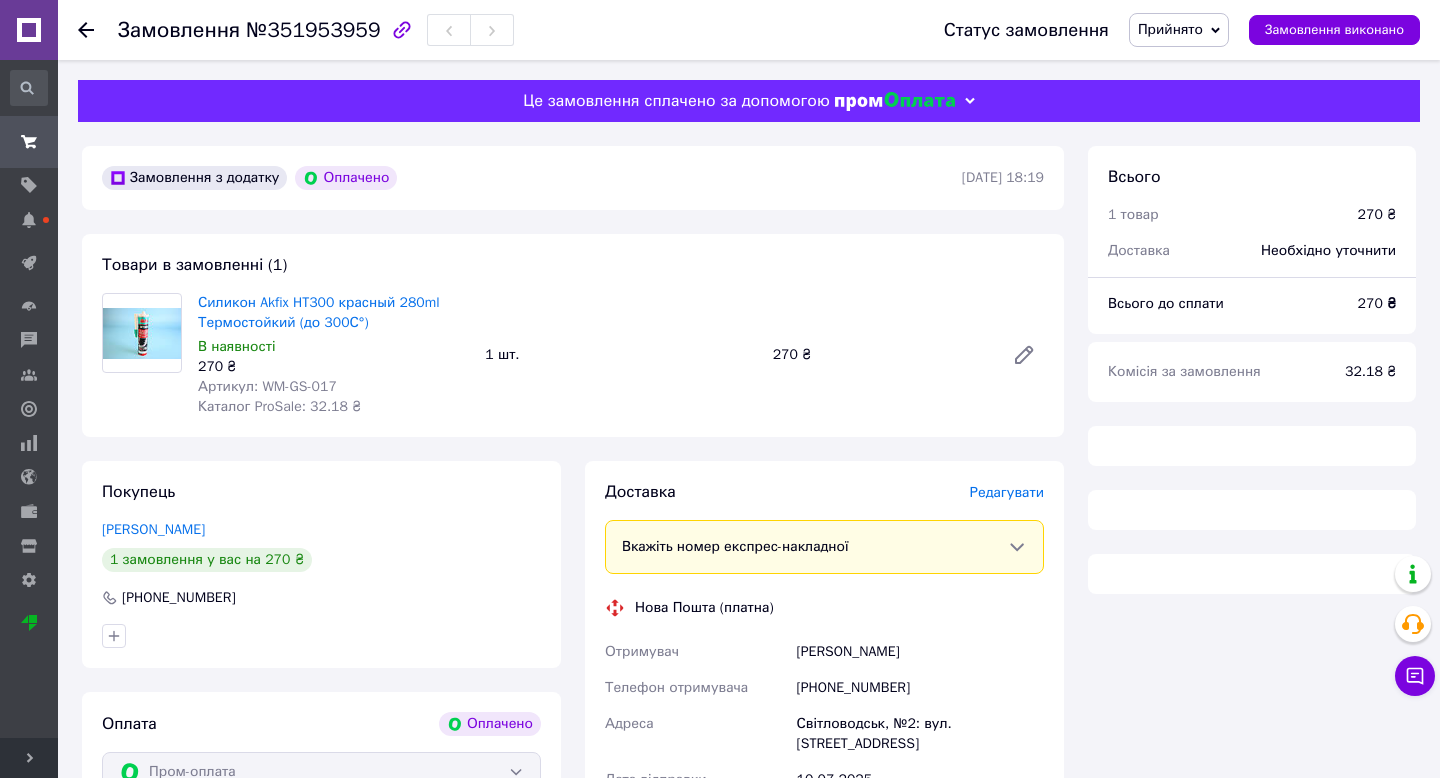 click on "Артикул: WM-GS-017" at bounding box center (267, 386) 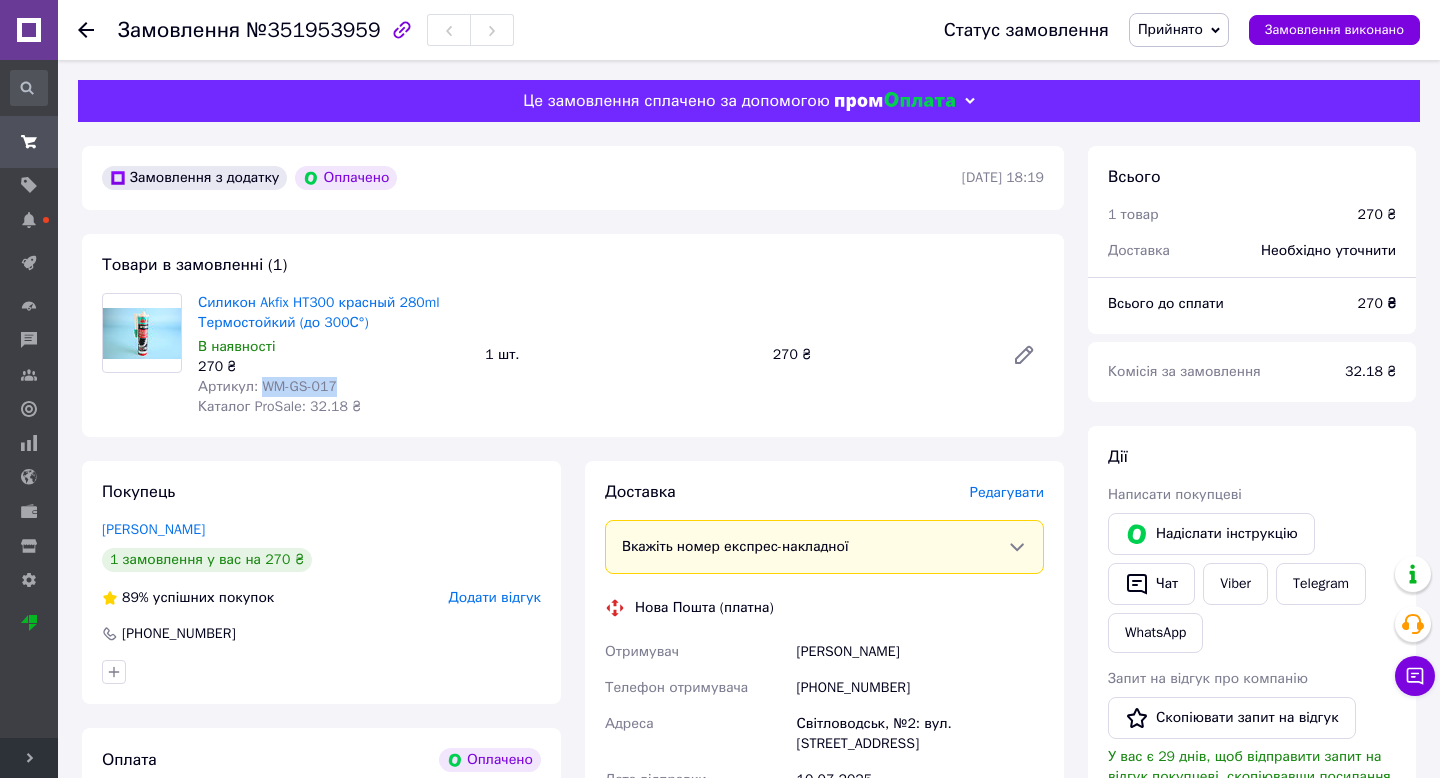 drag, startPoint x: 261, startPoint y: 383, endPoint x: 392, endPoint y: 383, distance: 131 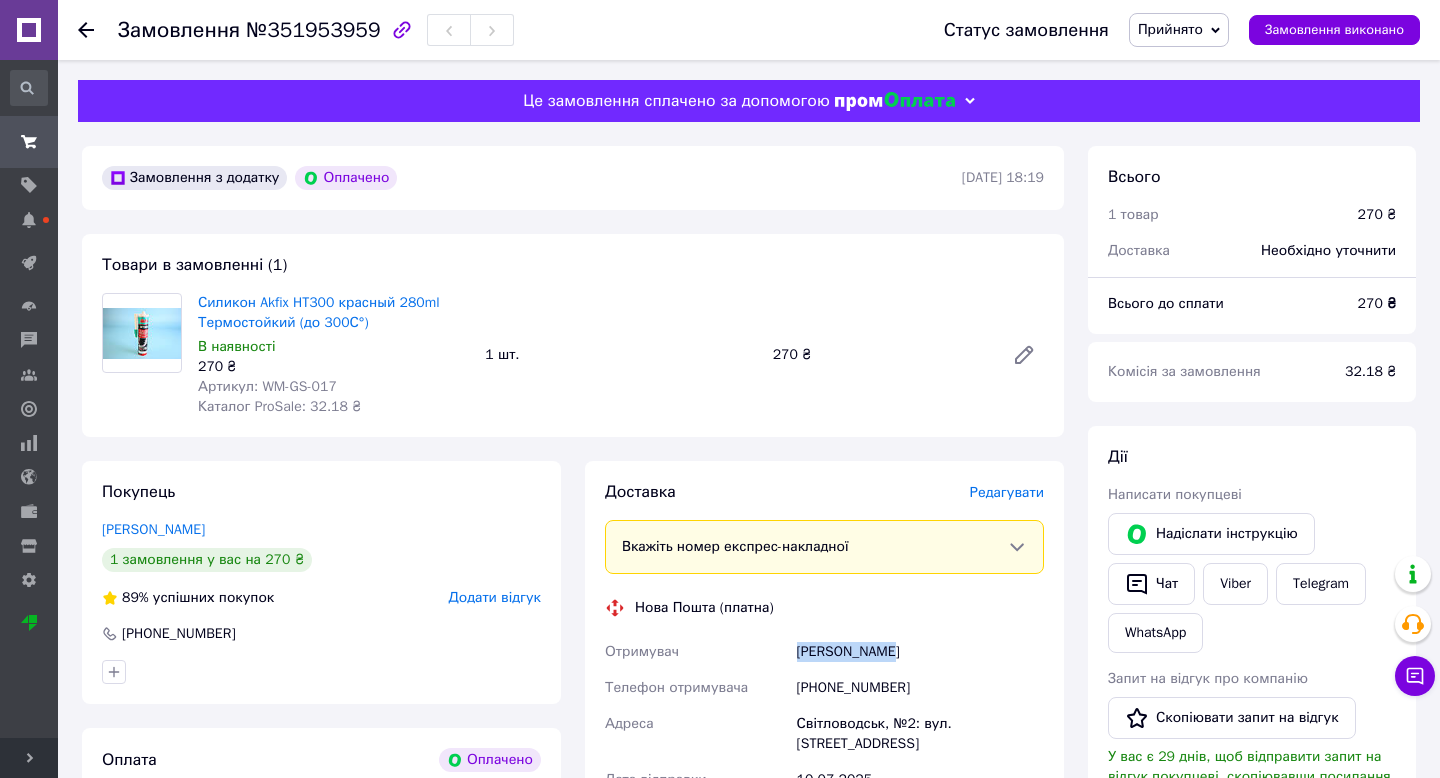 drag, startPoint x: 795, startPoint y: 654, endPoint x: 933, endPoint y: 654, distance: 138 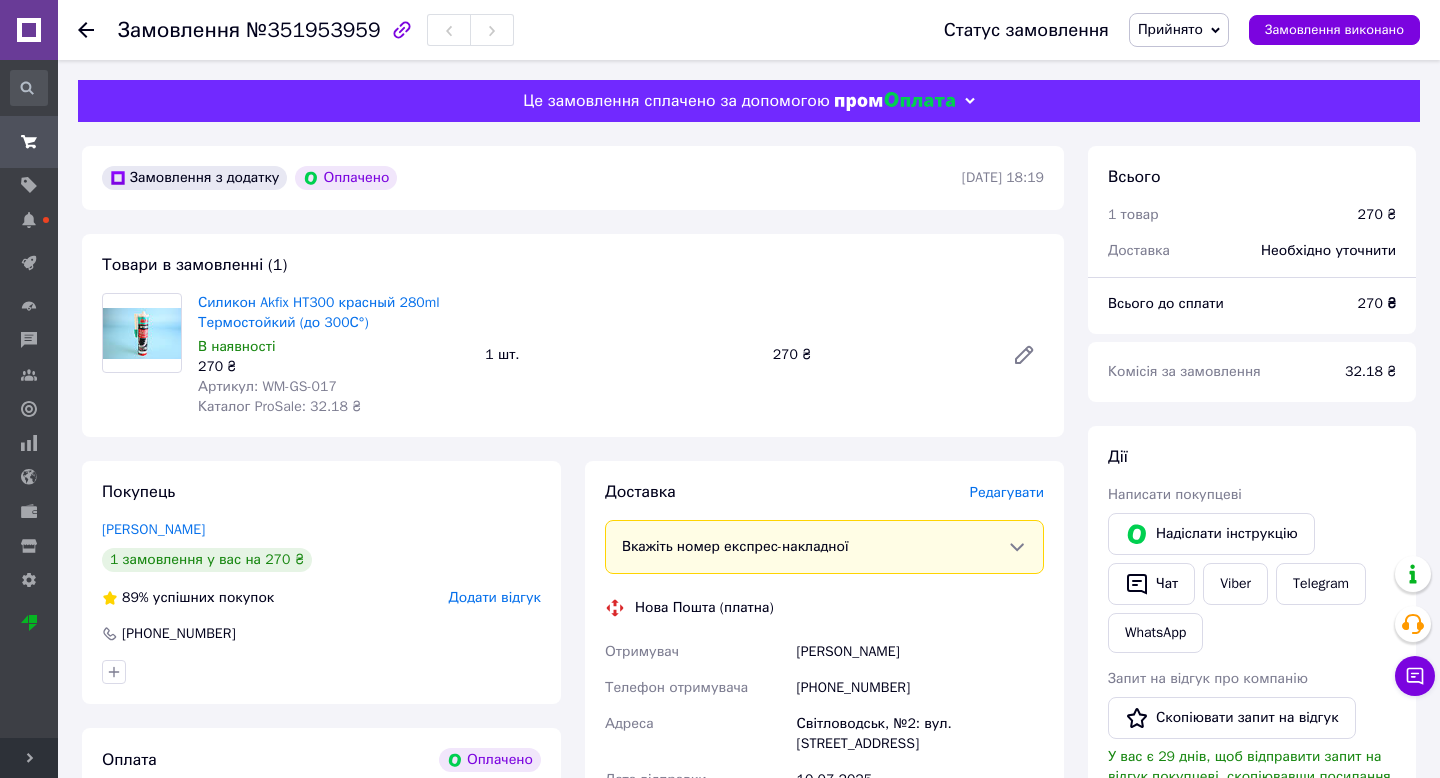 click on "[PHONE_NUMBER]" at bounding box center (920, 688) 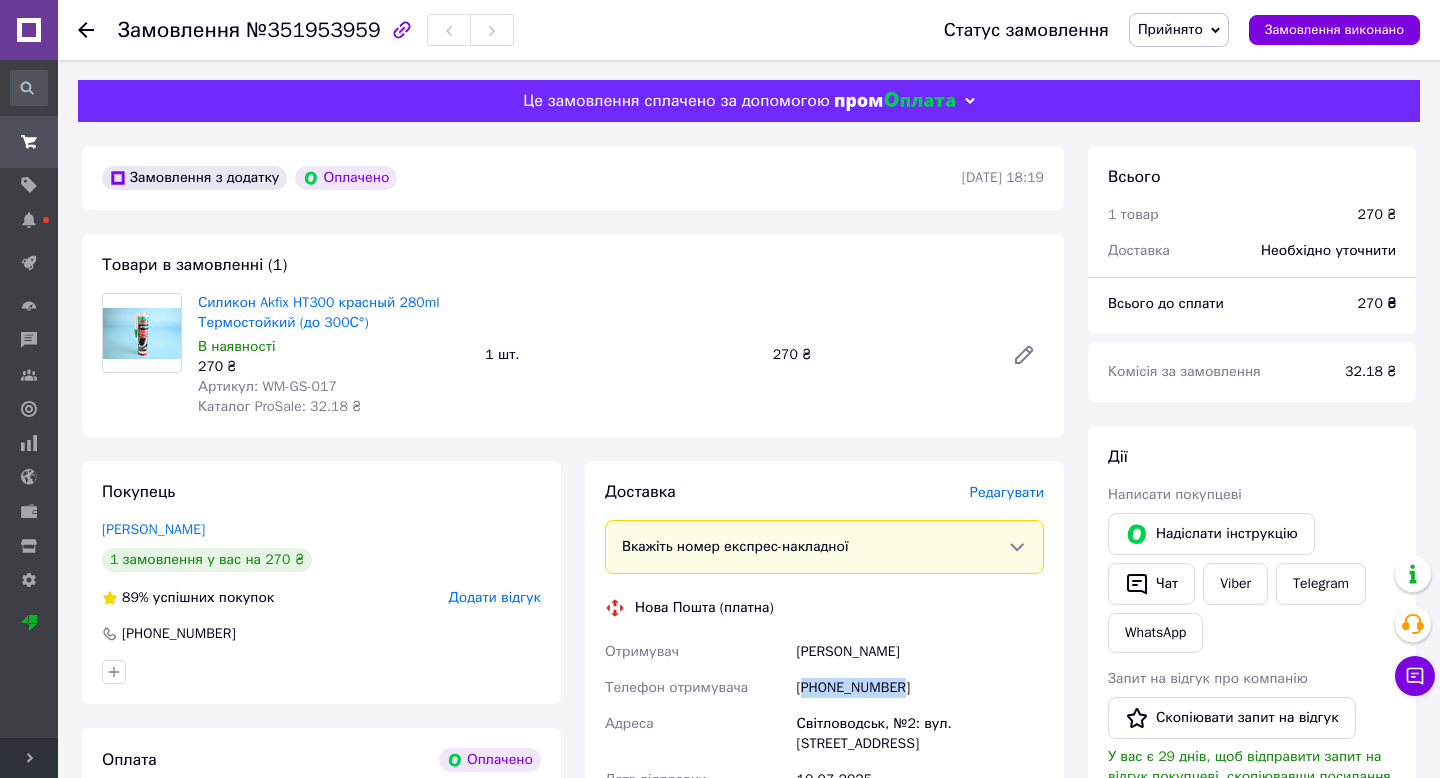 click on "[PHONE_NUMBER]" at bounding box center [920, 688] 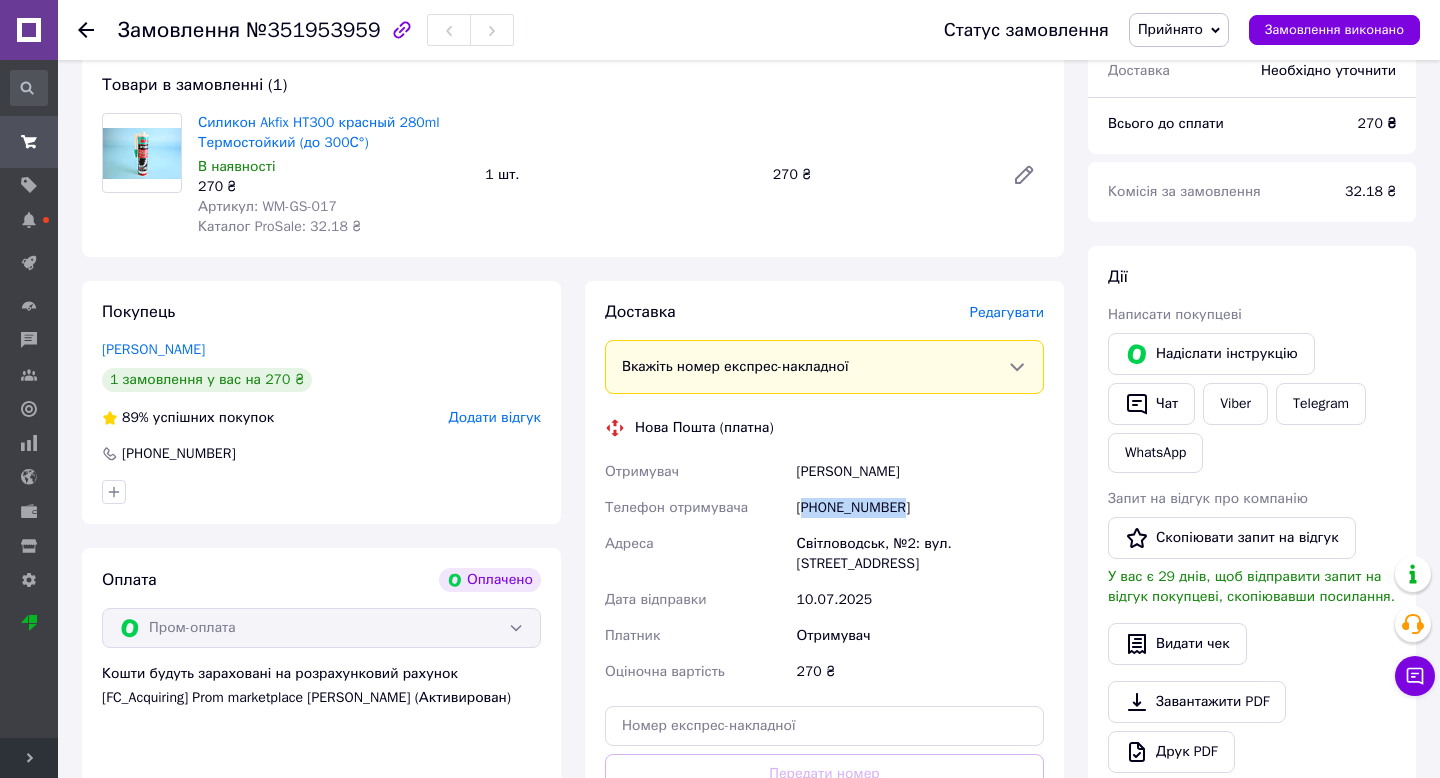scroll, scrollTop: 530, scrollLeft: 0, axis: vertical 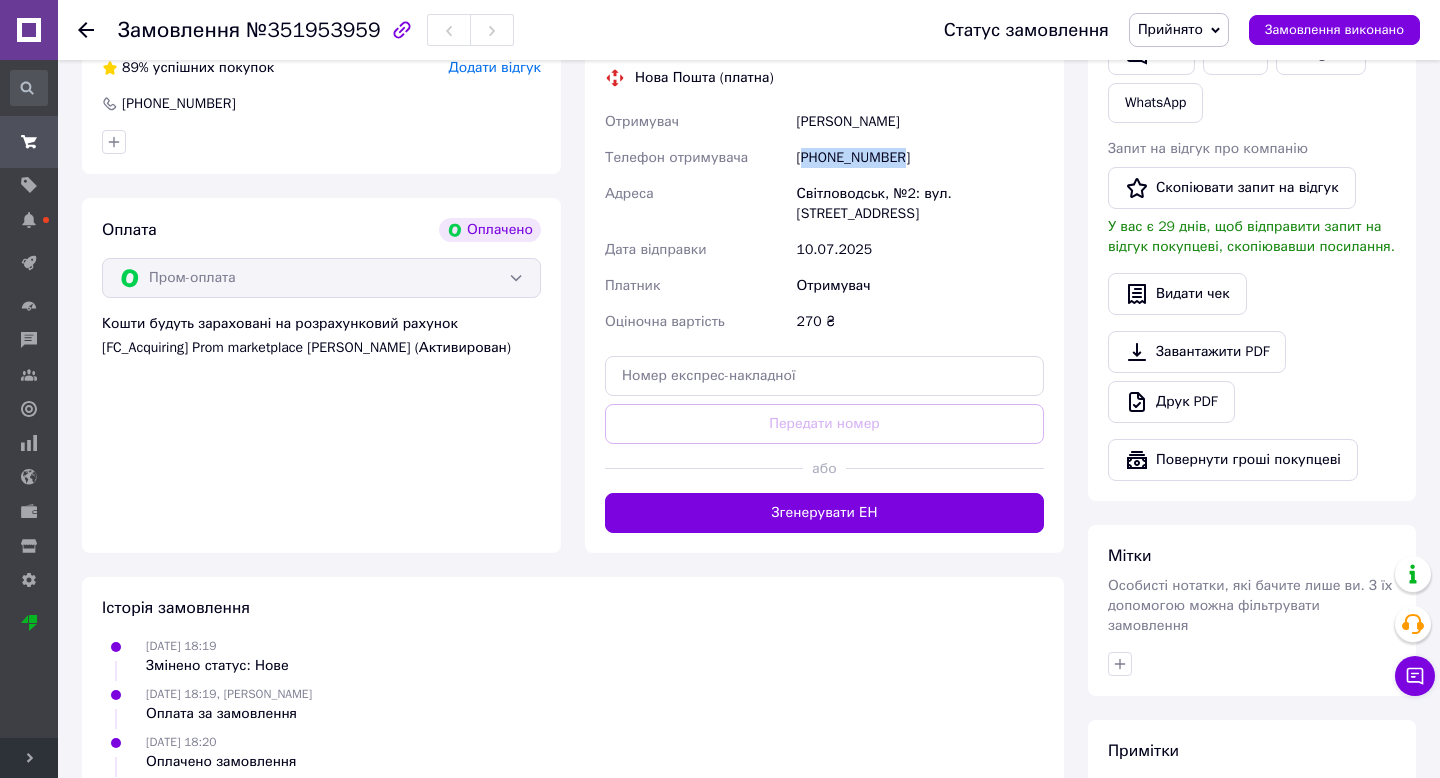 copy on "Світловодськ, №2: вул. Героїв Чорнобиля, 9Г" 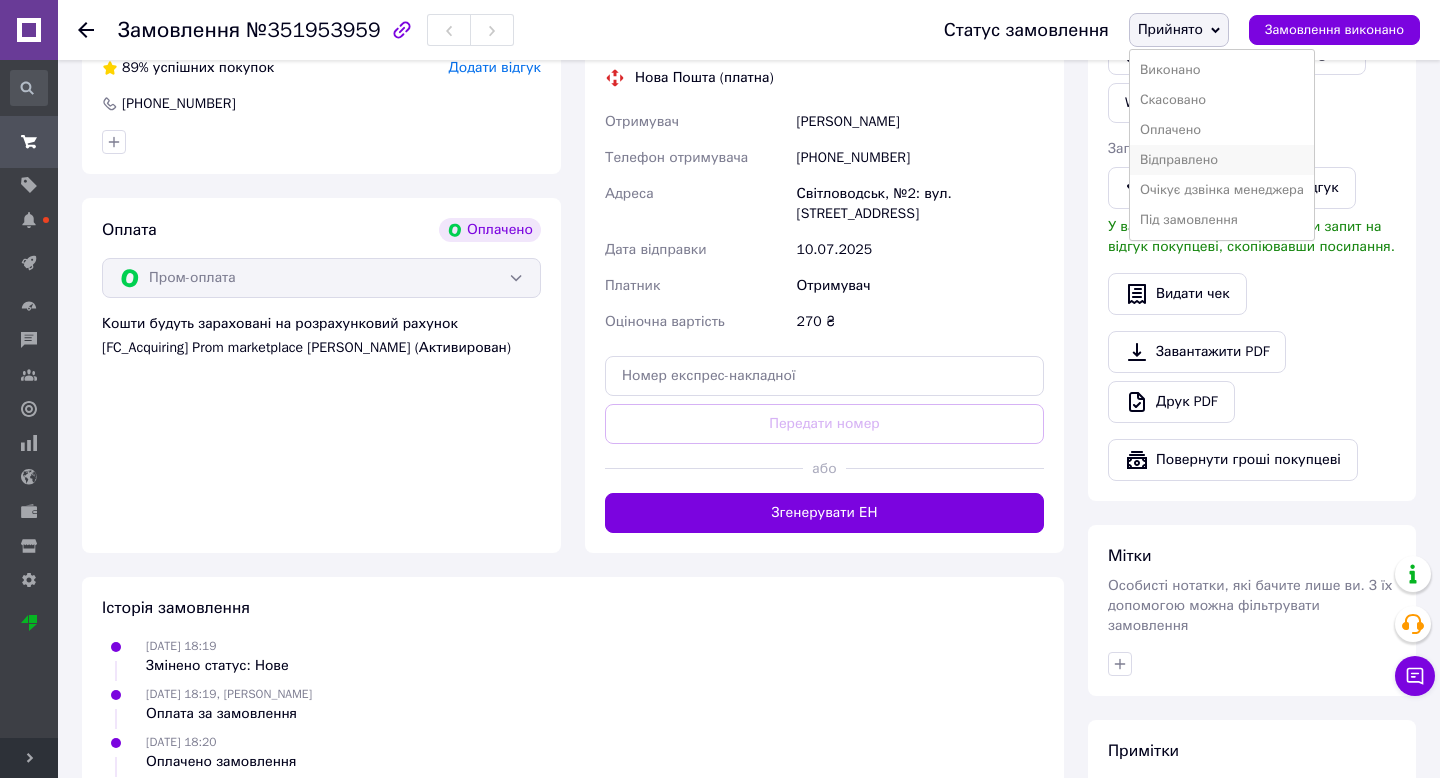 click on "Відправлено" at bounding box center [1222, 160] 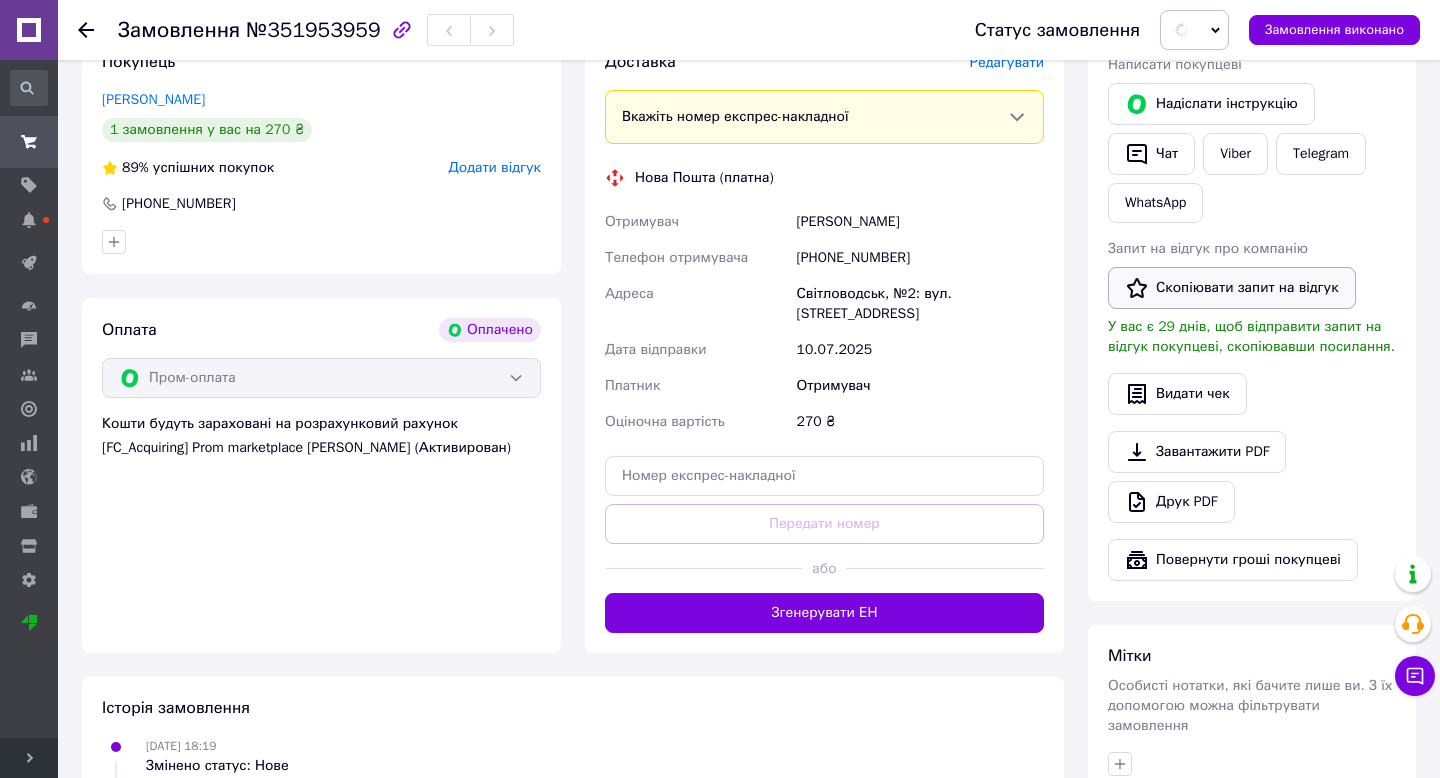 scroll, scrollTop: 192, scrollLeft: 0, axis: vertical 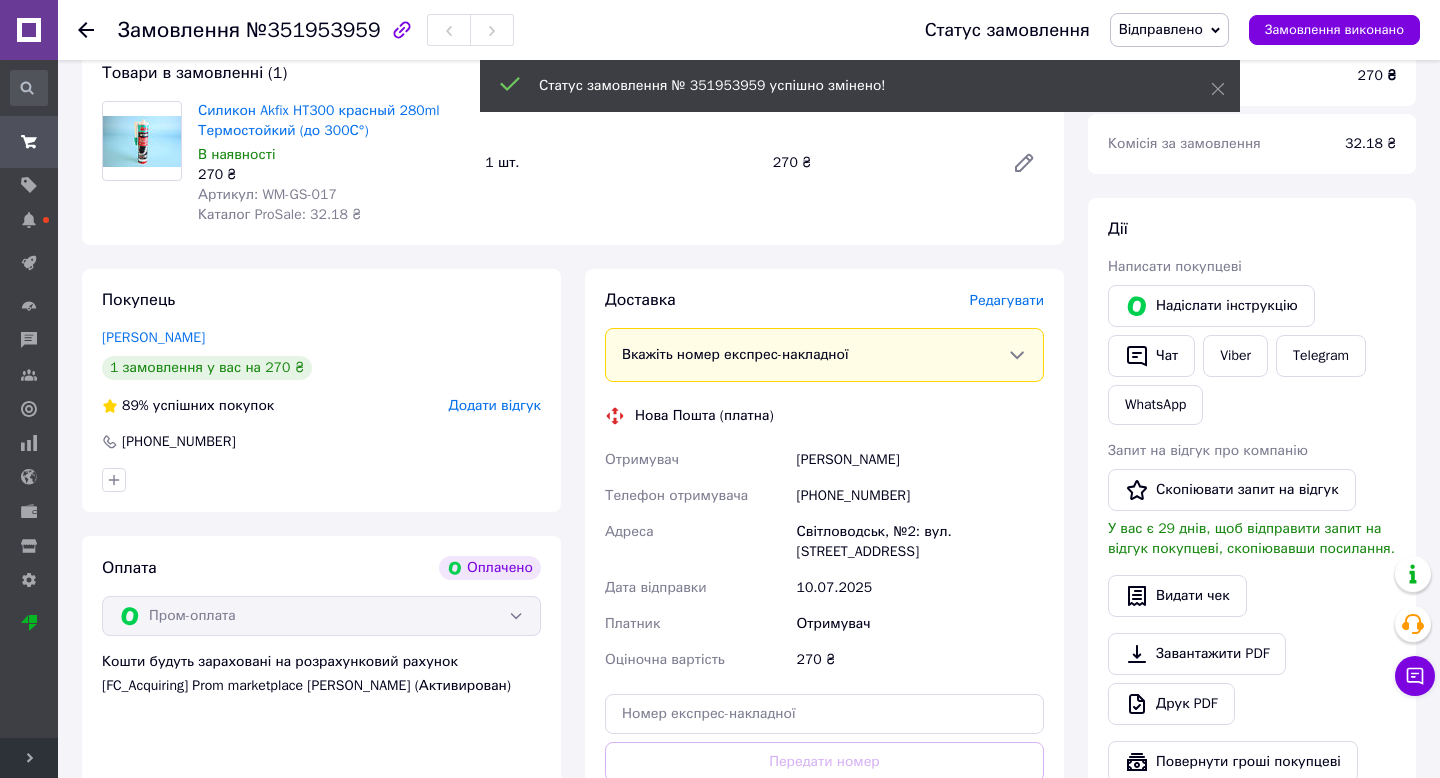 click on "Вкажіть номер експрес-накладної Обов'язково введіть номер експрес-накладної,
якщо створювали її не на цій сторінці. У разі,
якщо номер ЕН не буде доданий, ми не зможемо
виплатити гроші за замовлення Мобільний номер покупця (із замовлення) повинен відповідати номеру отримувача за накладною" at bounding box center [824, 355] 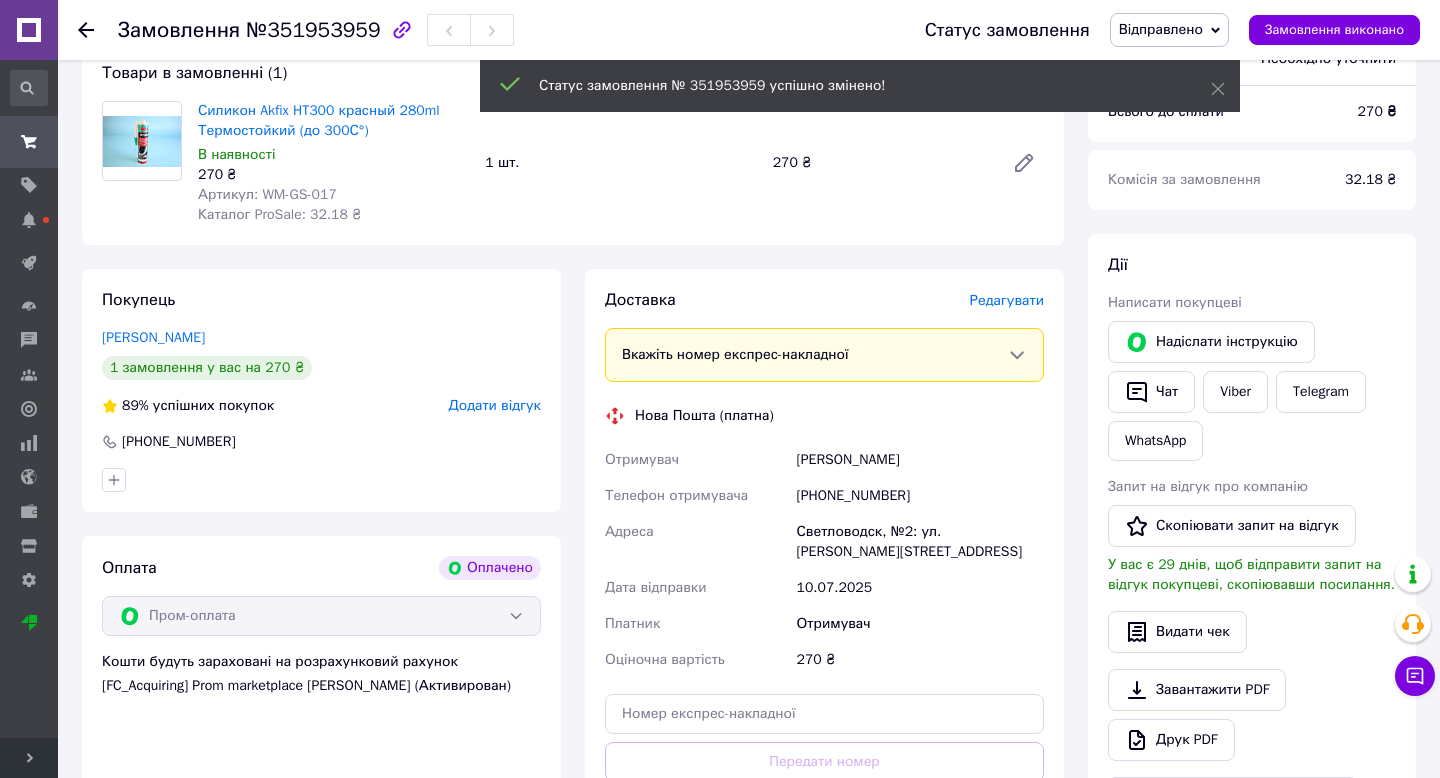 click on "Редагувати" at bounding box center (1007, 300) 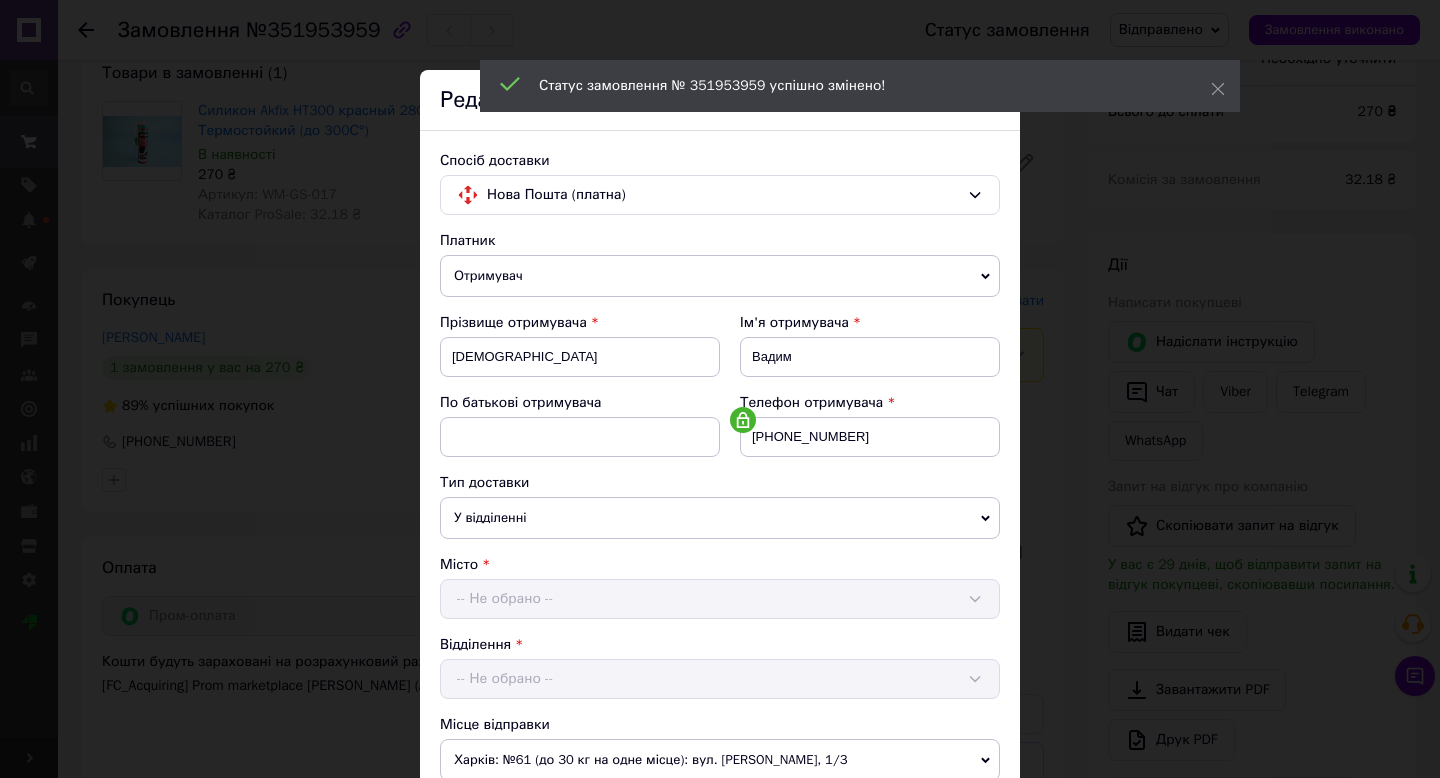 scroll, scrollTop: 570, scrollLeft: 0, axis: vertical 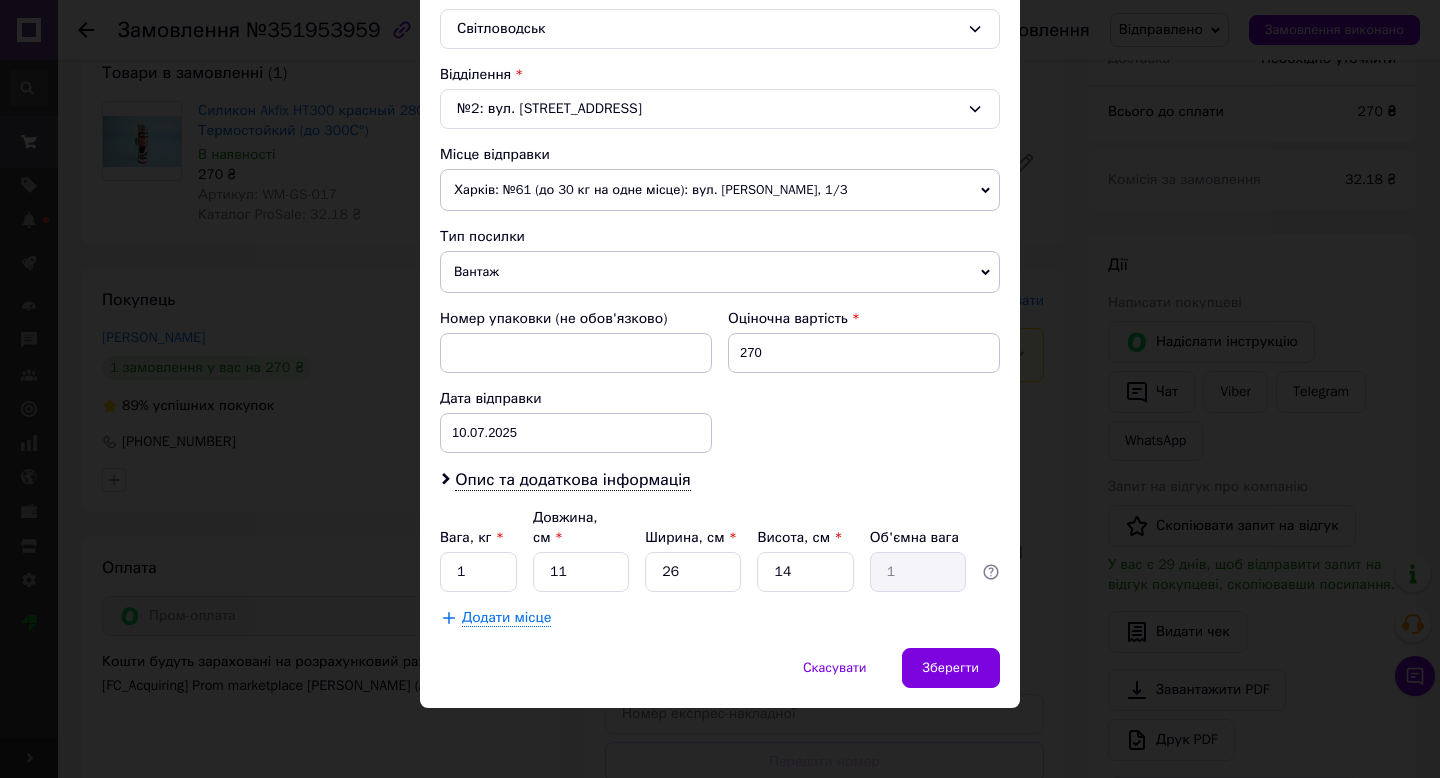 click on "× Редагування доставки Спосіб доставки Нова Пошта (платна) Платник Отримувач Відправник Прізвище отримувача Мейлах Ім'я отримувача Вадим По батькові отримувача Телефон отримувача +380675202120 Тип доставки У відділенні Кур'єром В поштоматі Місто Світловодськ Відділення №2: вул. Героїв Чорнобиля, 9Г Місце відправки Харків: №61 (до 30 кг на одне місце): вул. Донець-Захаржевського, 1/3 Немає збігів. Спробуйте змінити умови пошуку Додати ще місце відправки Тип посилки Вантаж Документи Номер упаковки (не обов'язково) Оціночна вартість 270 Дата відправки 10.07.2025 < 2025 > < > Пн" at bounding box center [720, 389] 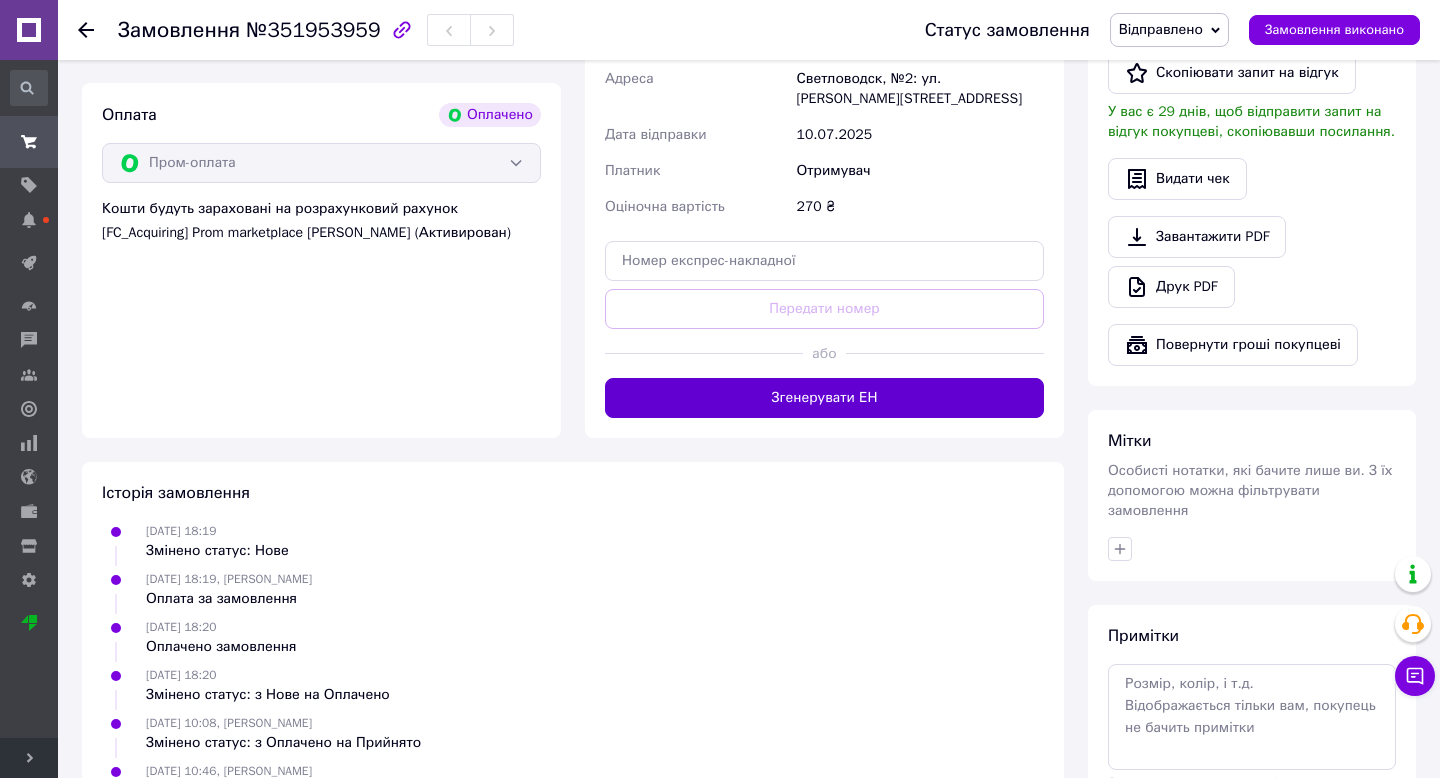 click on "Згенерувати ЕН" at bounding box center [824, 398] 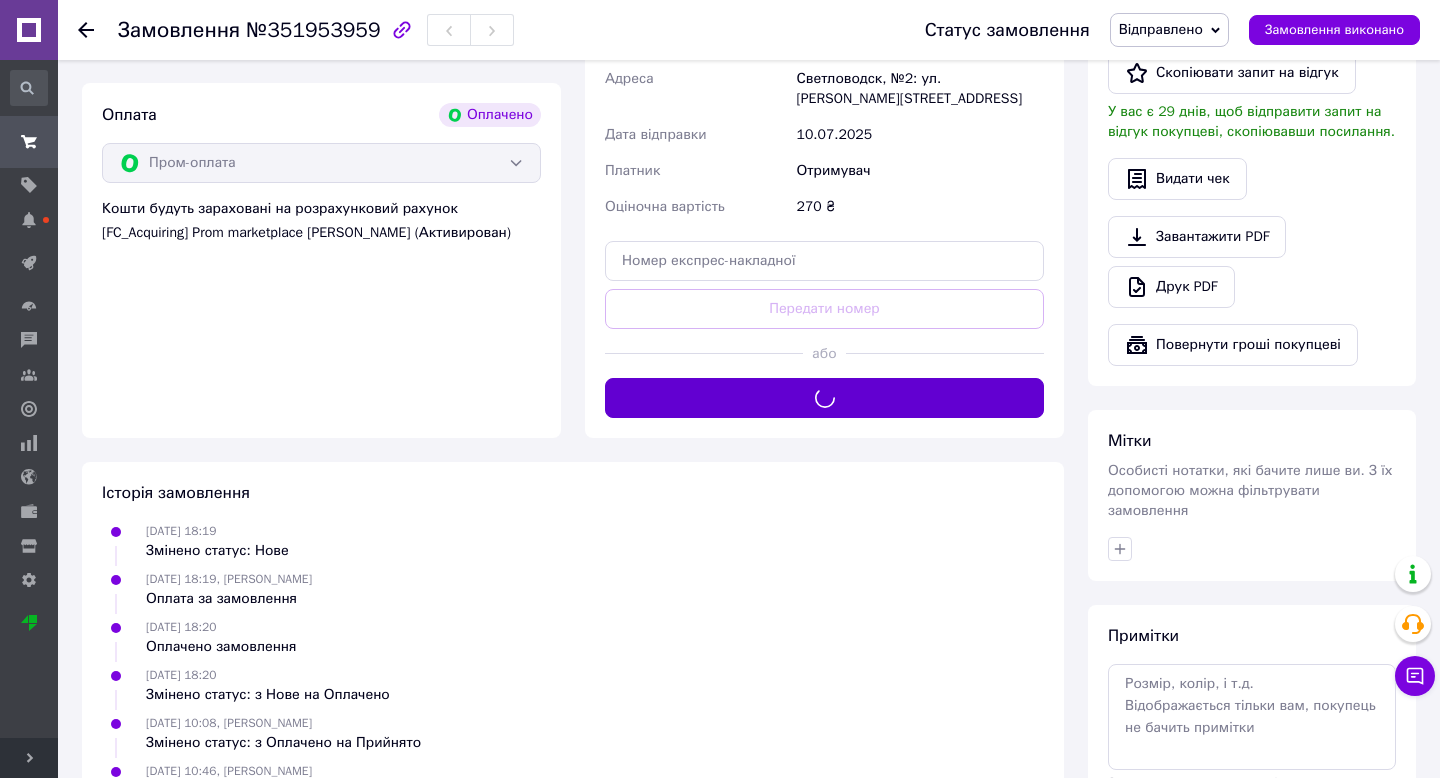 scroll, scrollTop: 245, scrollLeft: 0, axis: vertical 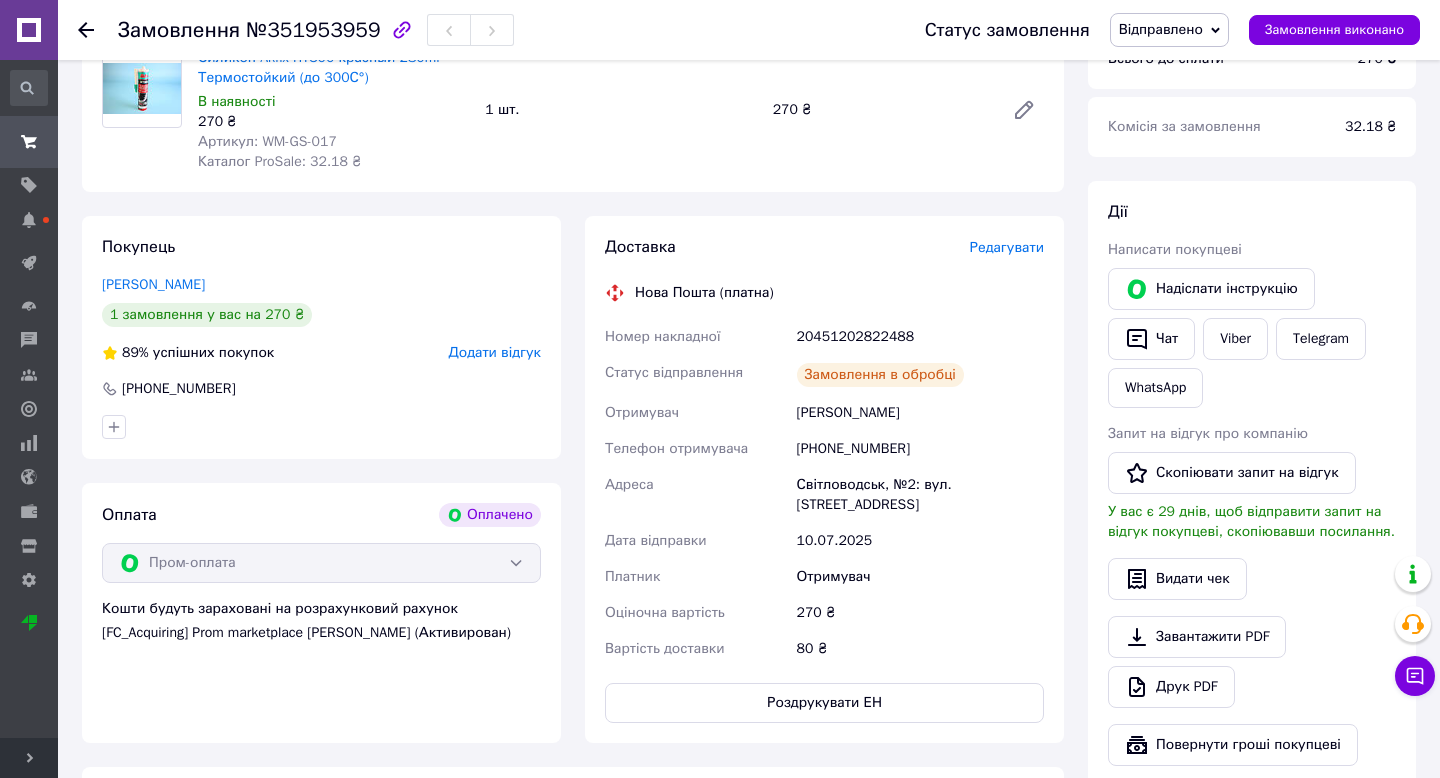 click on "20451202822488" at bounding box center [920, 337] 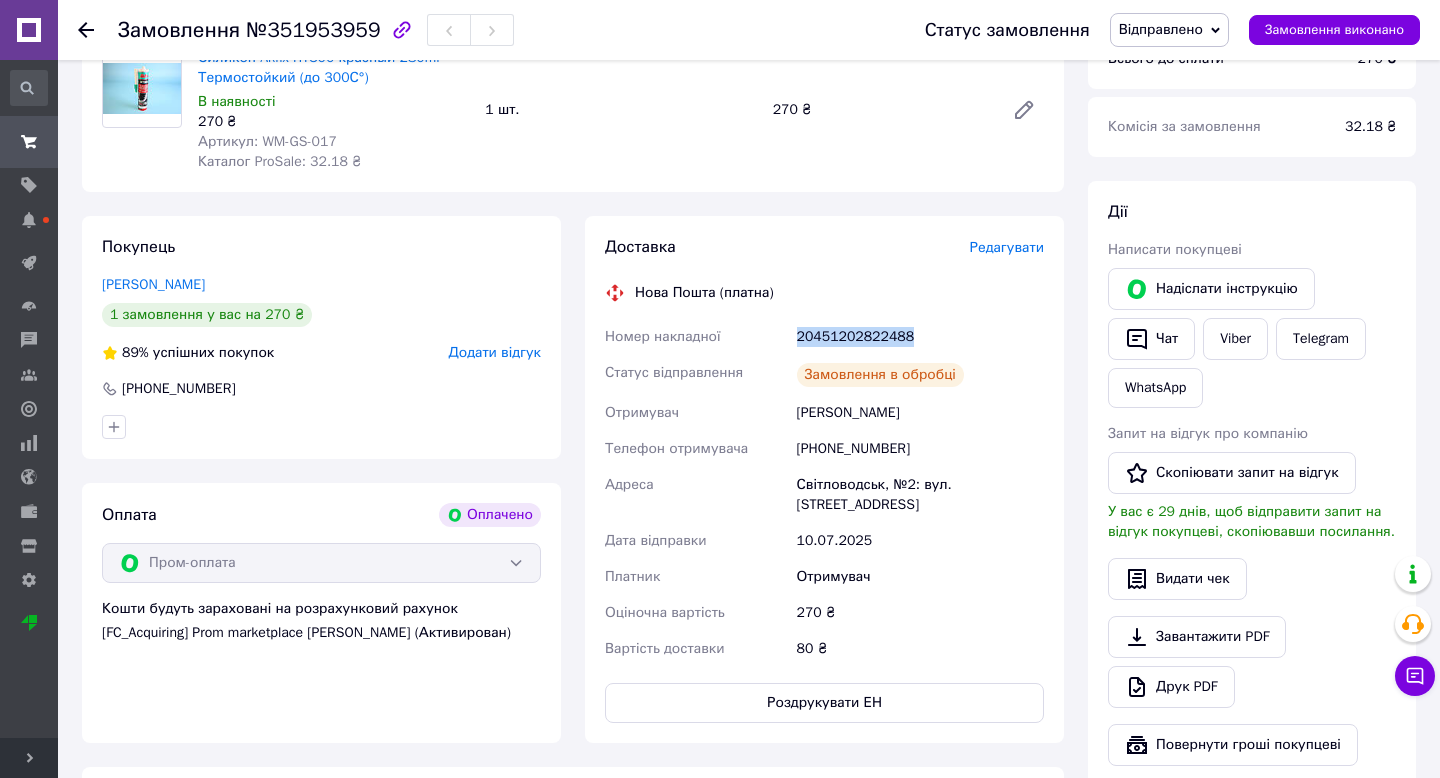 click on "20451202822488" at bounding box center (920, 337) 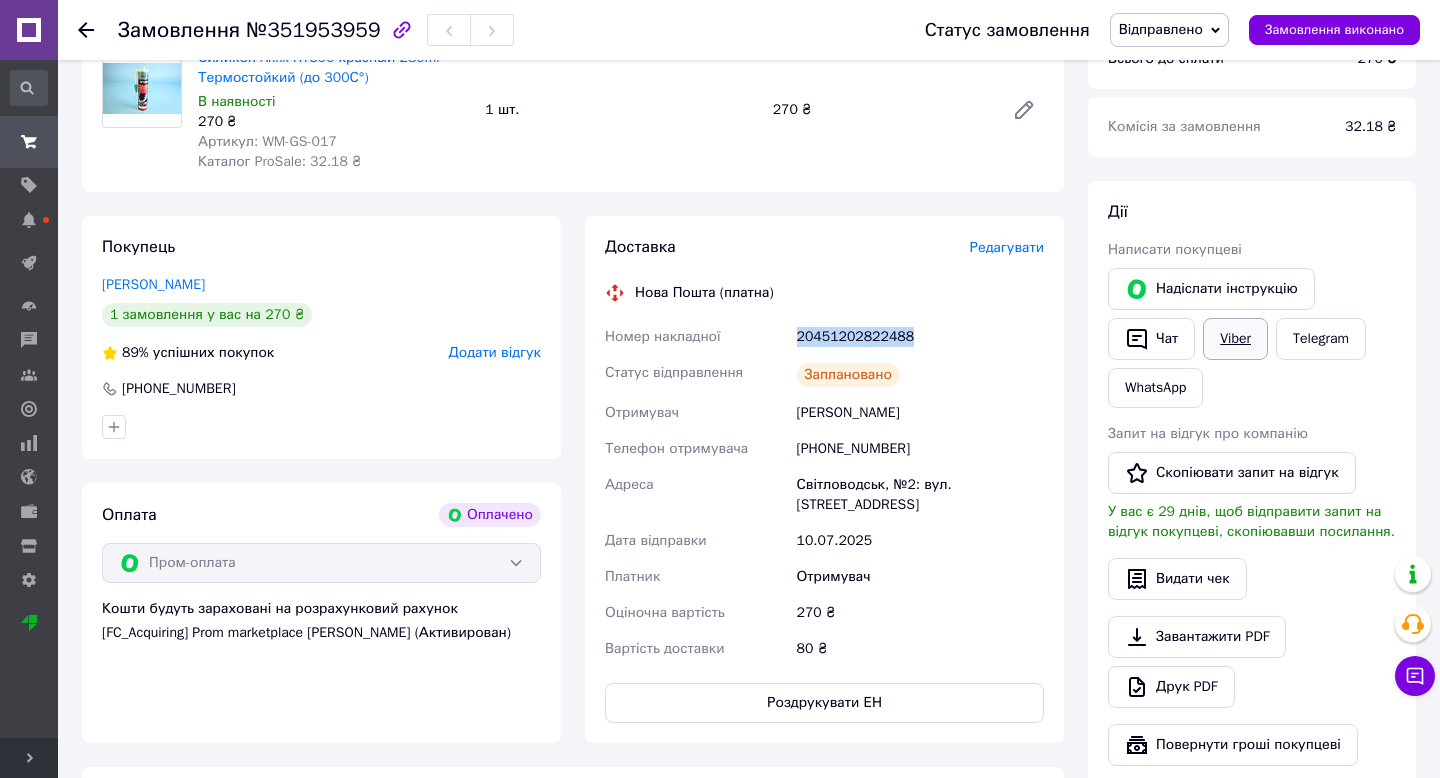 click on "Viber" at bounding box center [1235, 339] 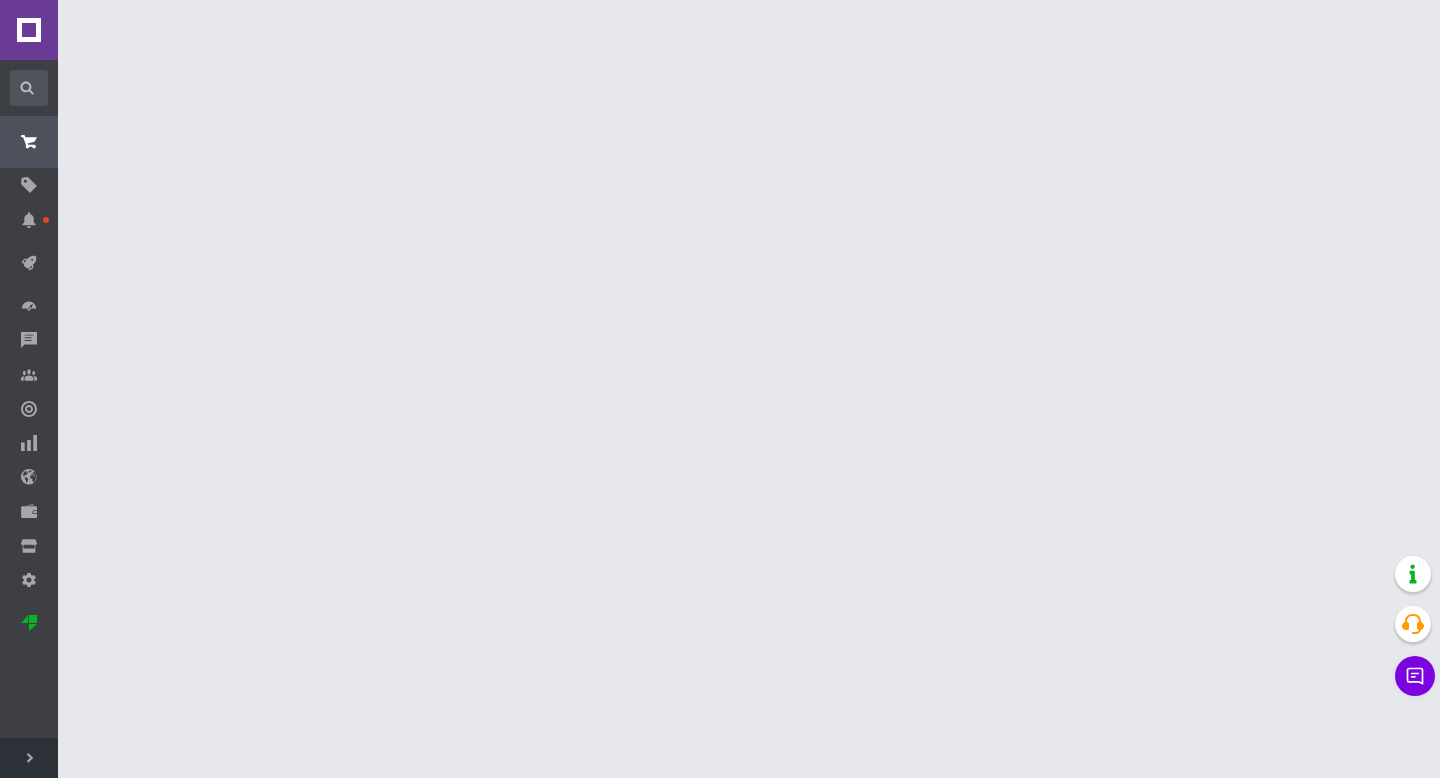 scroll, scrollTop: 0, scrollLeft: 0, axis: both 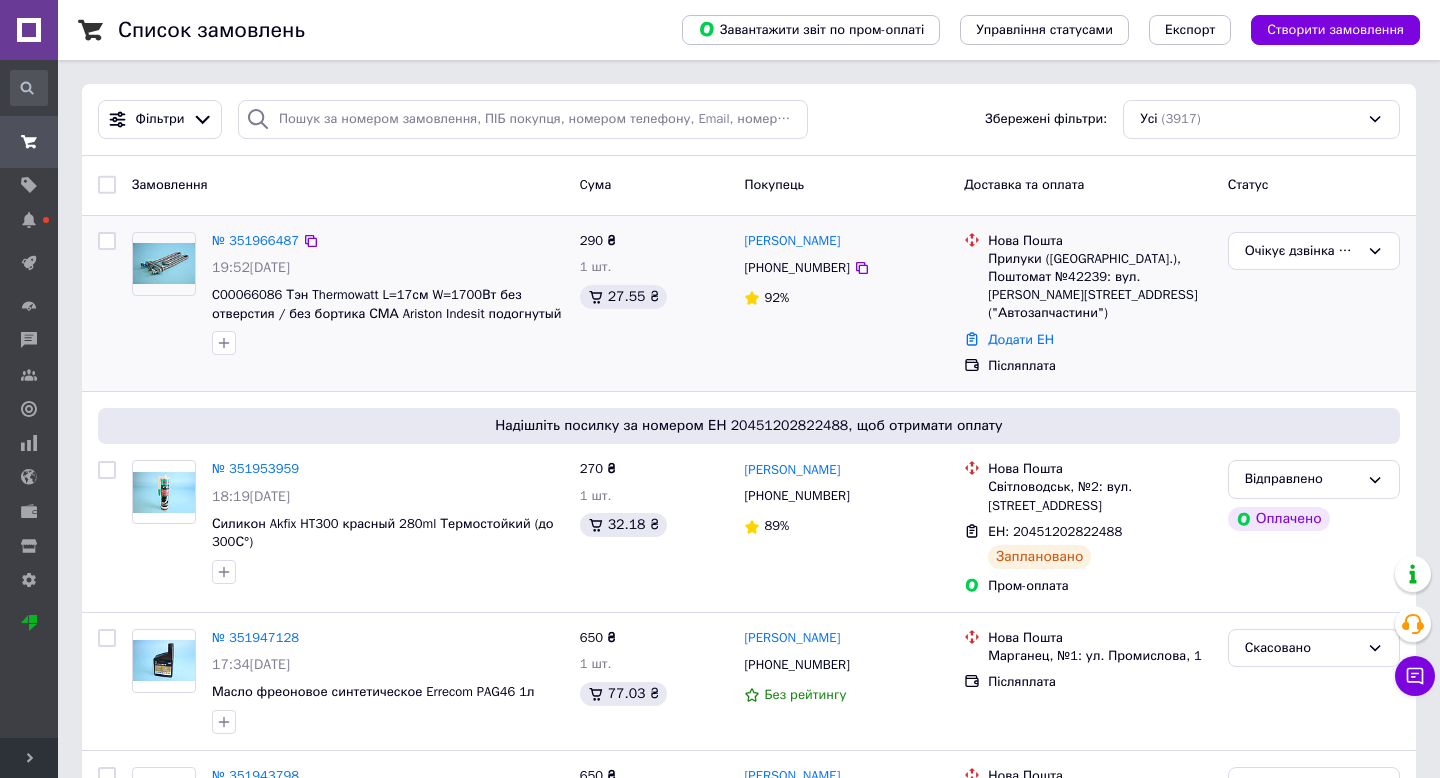 click on "№ 351966487 19:52, 09.07.2025 C00066086 Тэн Thermowatt L=17см W=1700Вт без отверстия / без бортика СМА Ariston Indesit подогнутый" at bounding box center [388, 294] 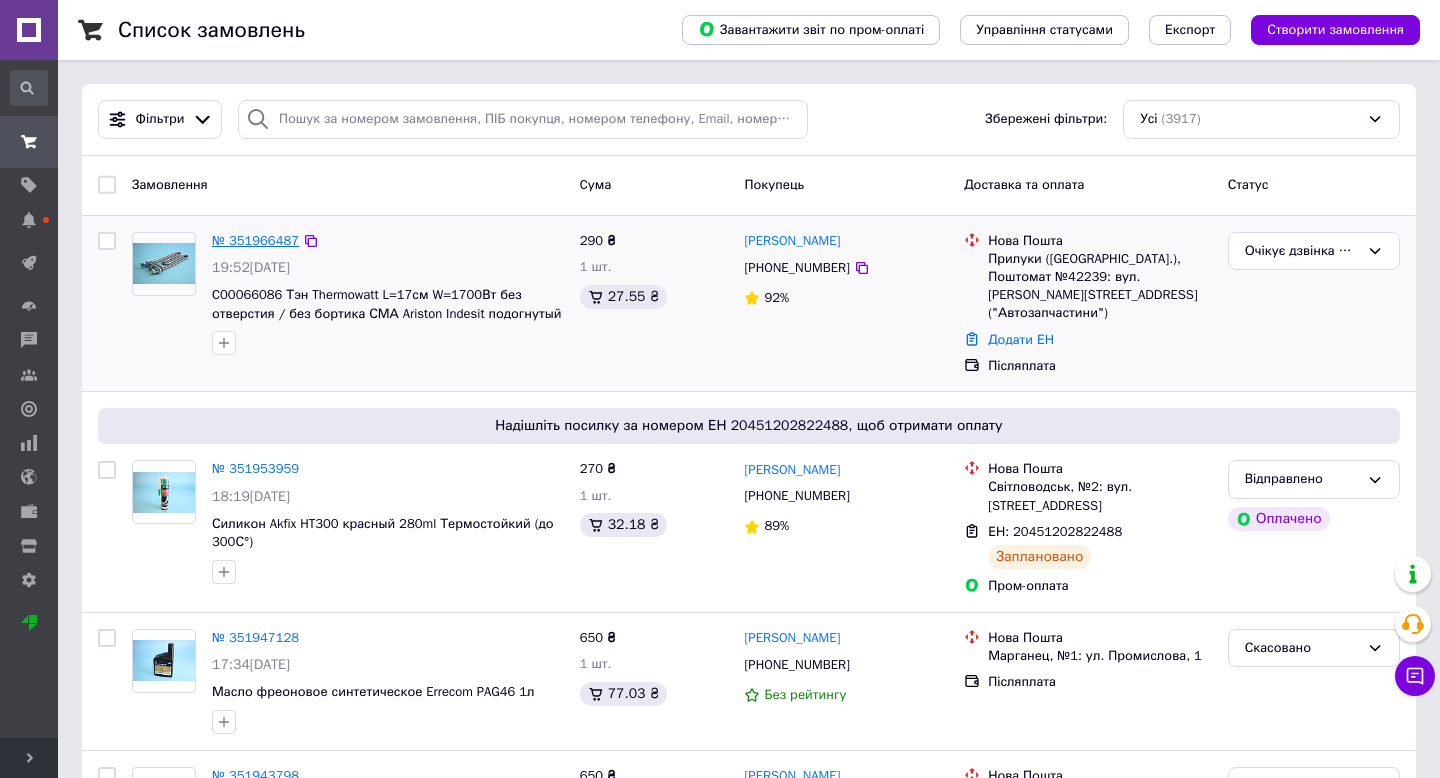click on "№ 351966487" at bounding box center [255, 240] 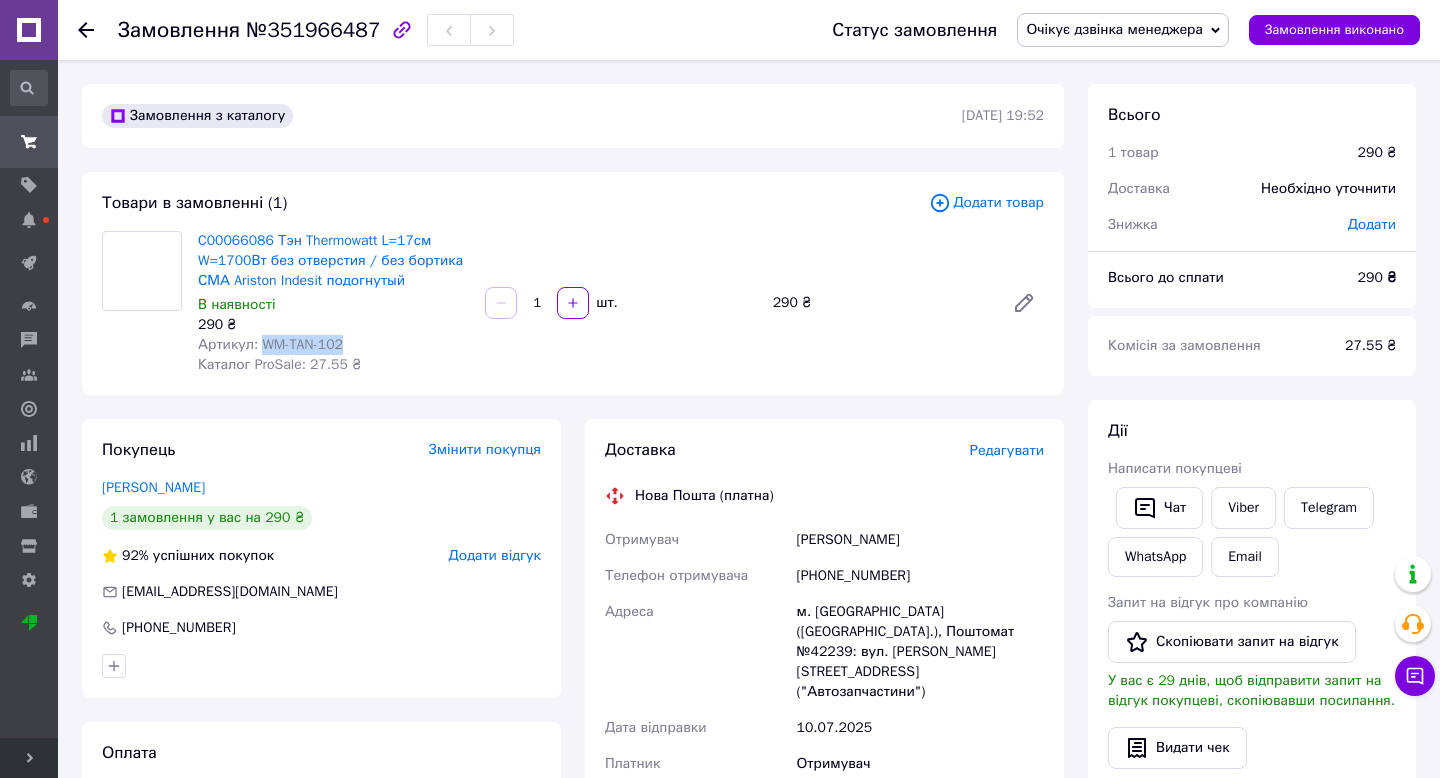 drag, startPoint x: 286, startPoint y: 347, endPoint x: 371, endPoint y: 347, distance: 85 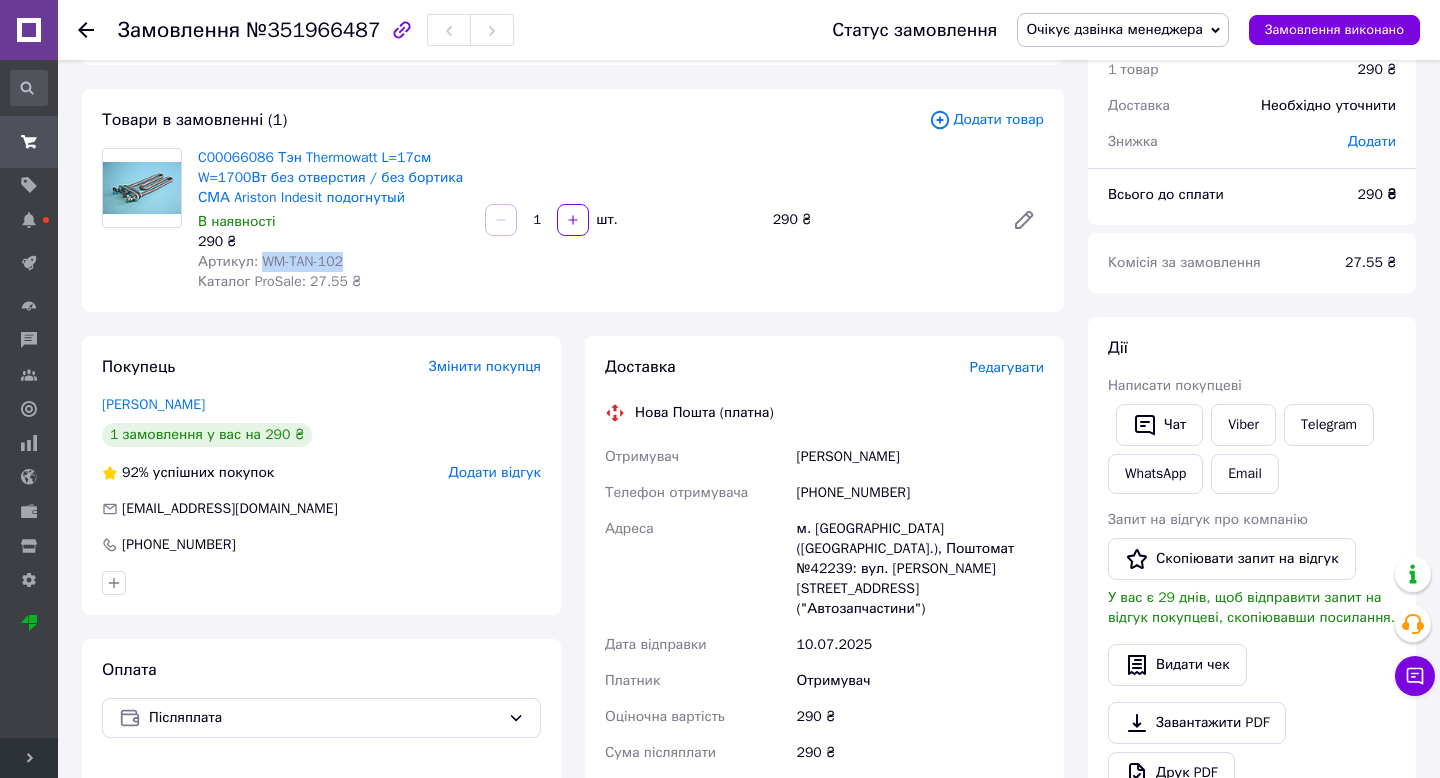 scroll, scrollTop: 101, scrollLeft: 0, axis: vertical 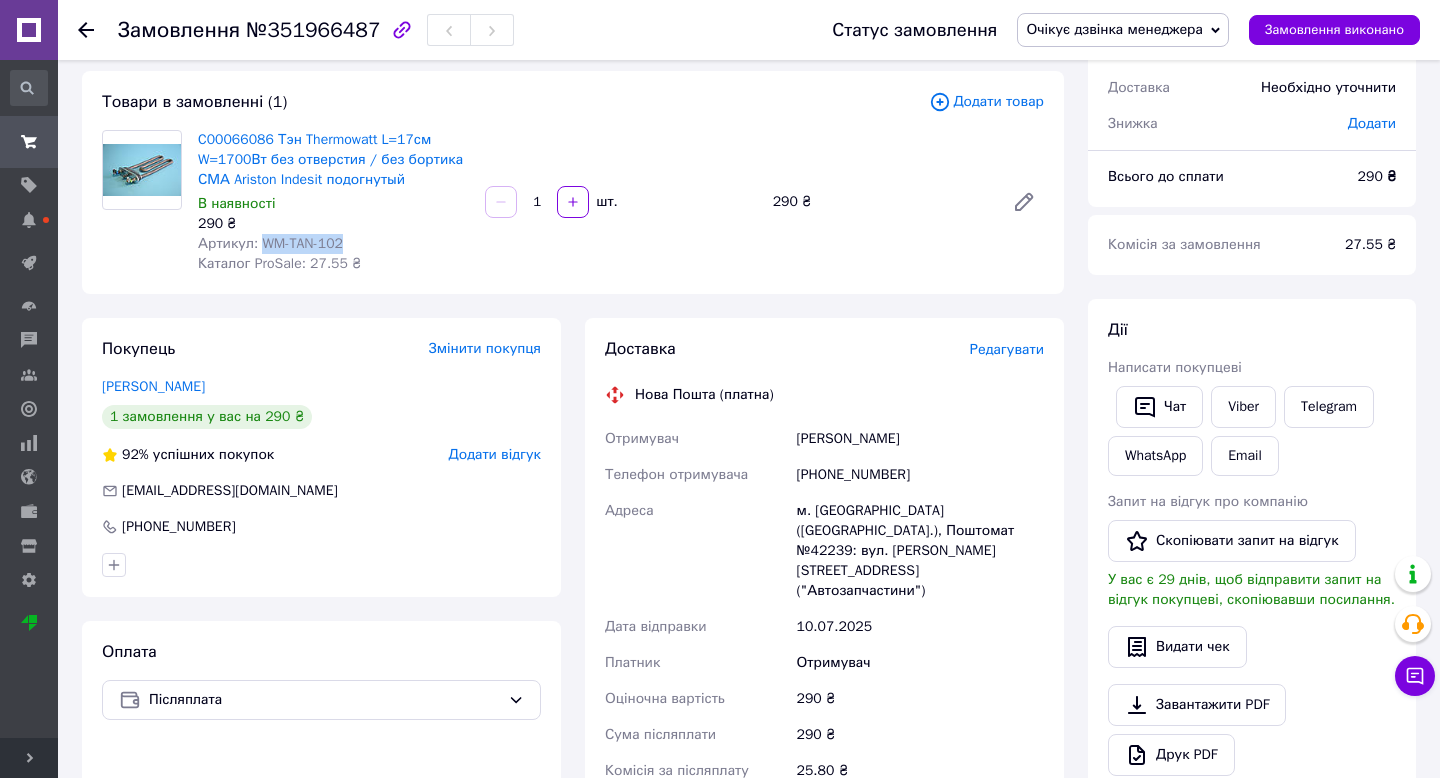 copy on "WM-TAN-102" 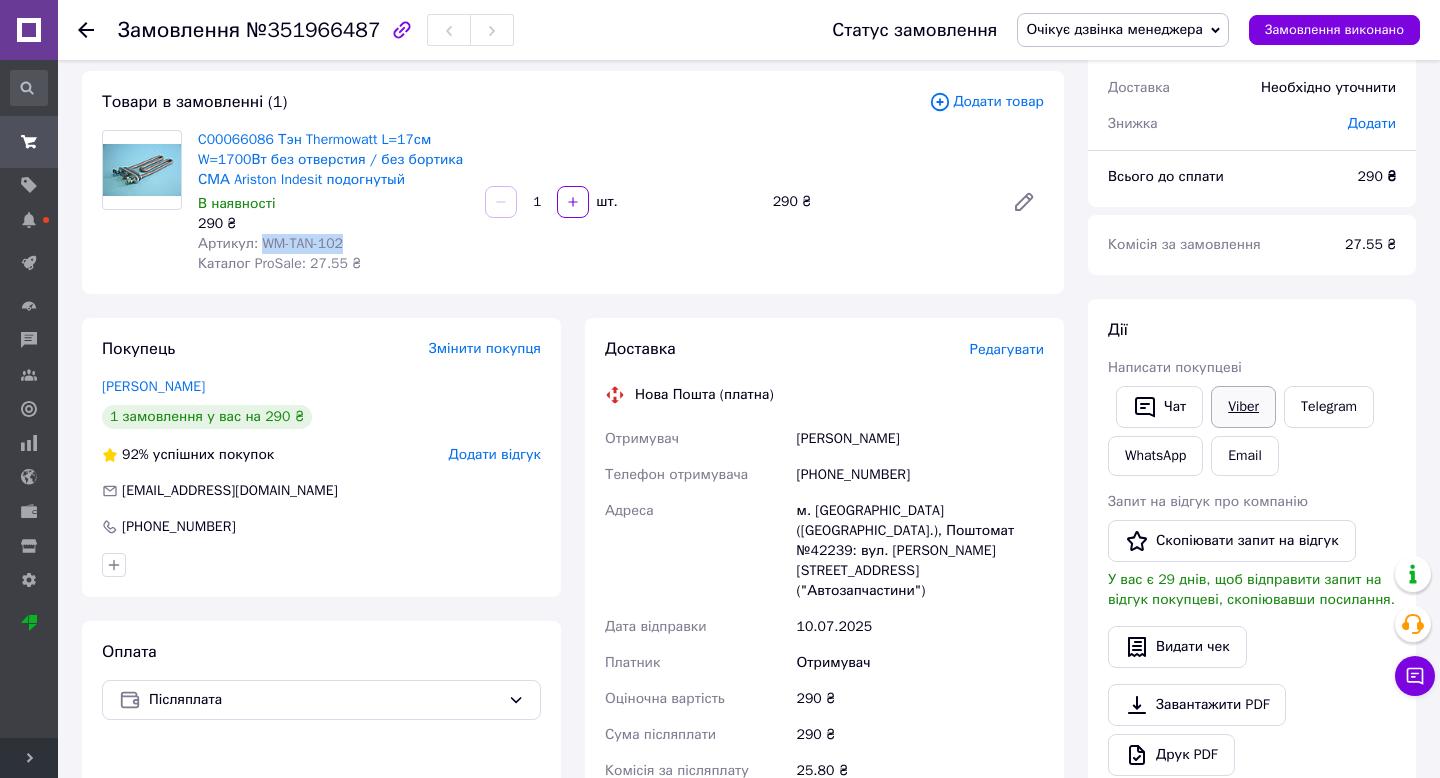 click on "Viber" at bounding box center [1243, 407] 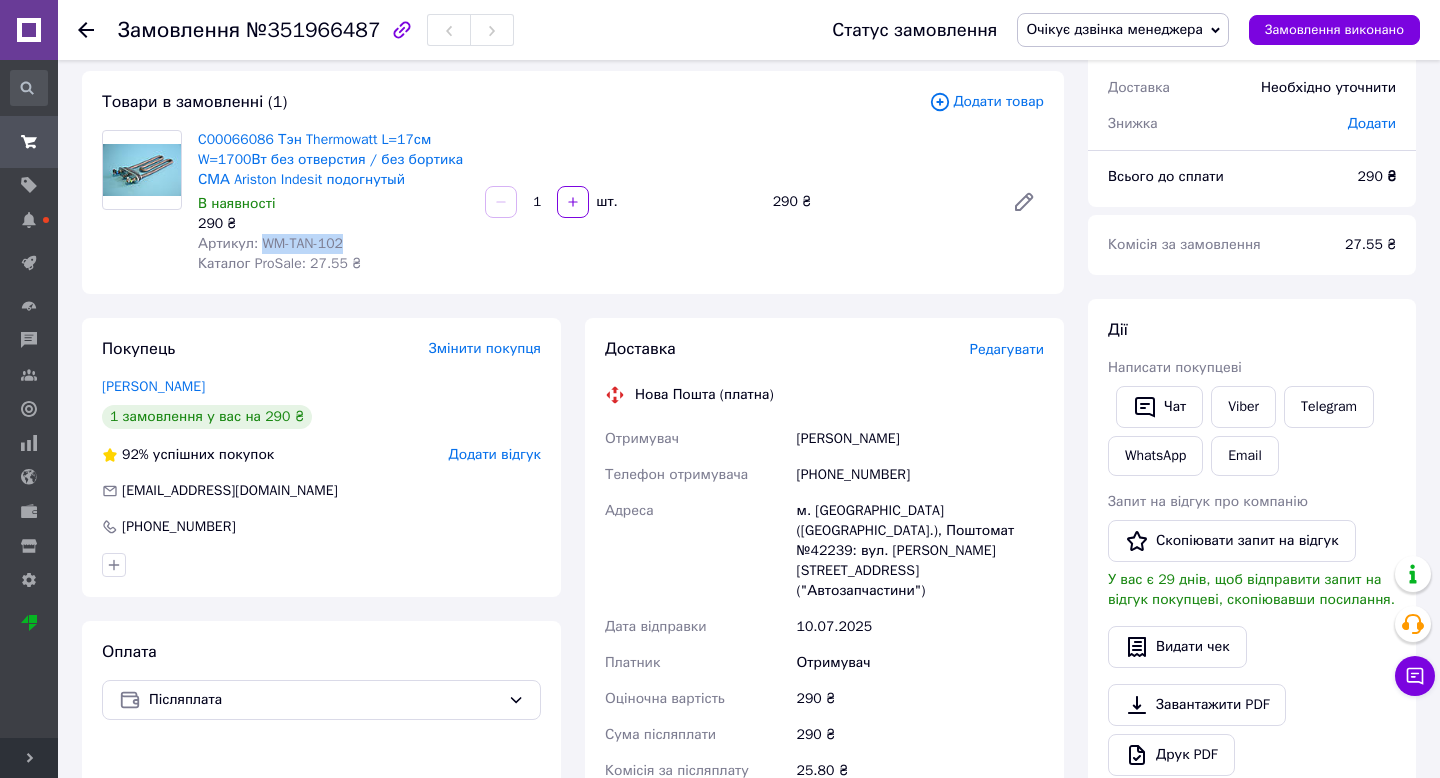 copy on "WM-TAN-102" 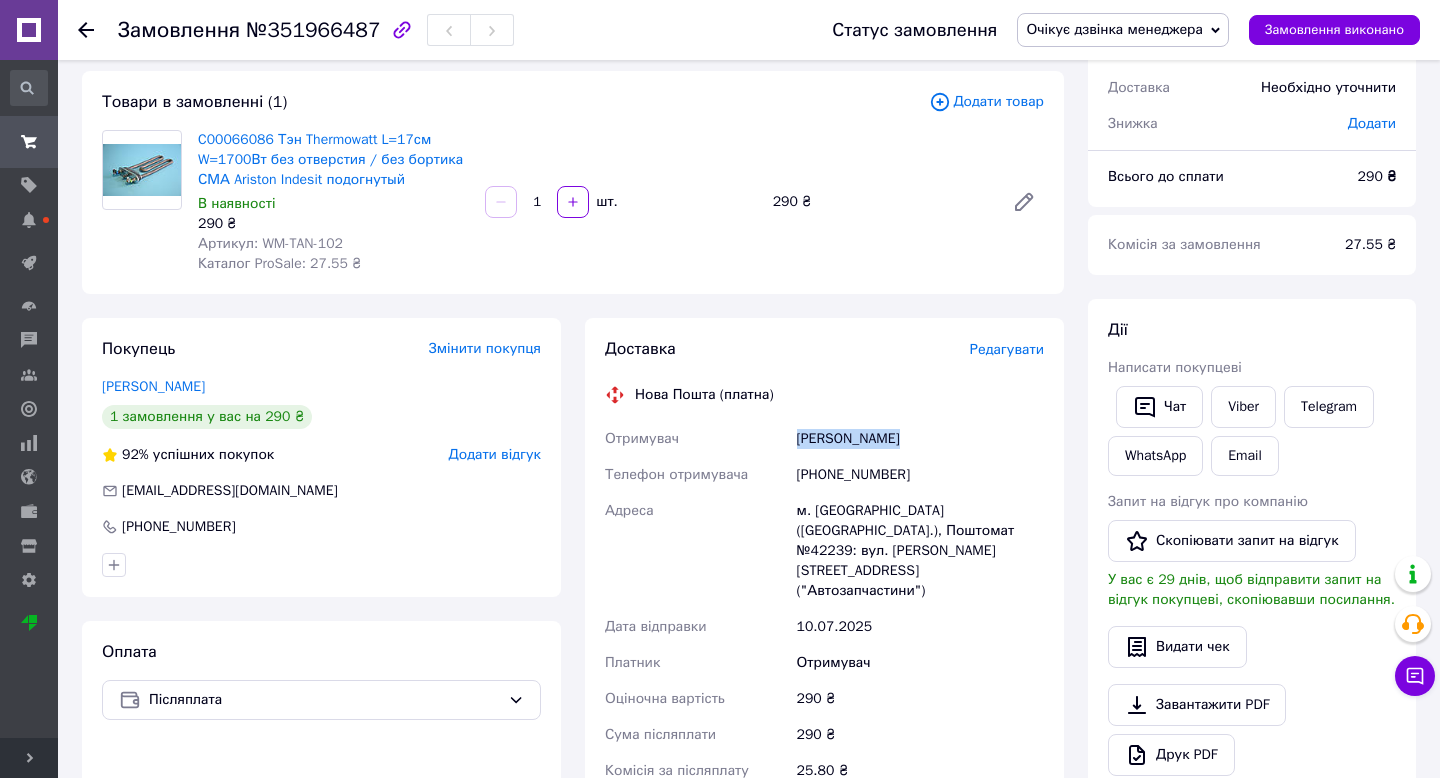 drag, startPoint x: 797, startPoint y: 440, endPoint x: 910, endPoint y: 439, distance: 113.004425 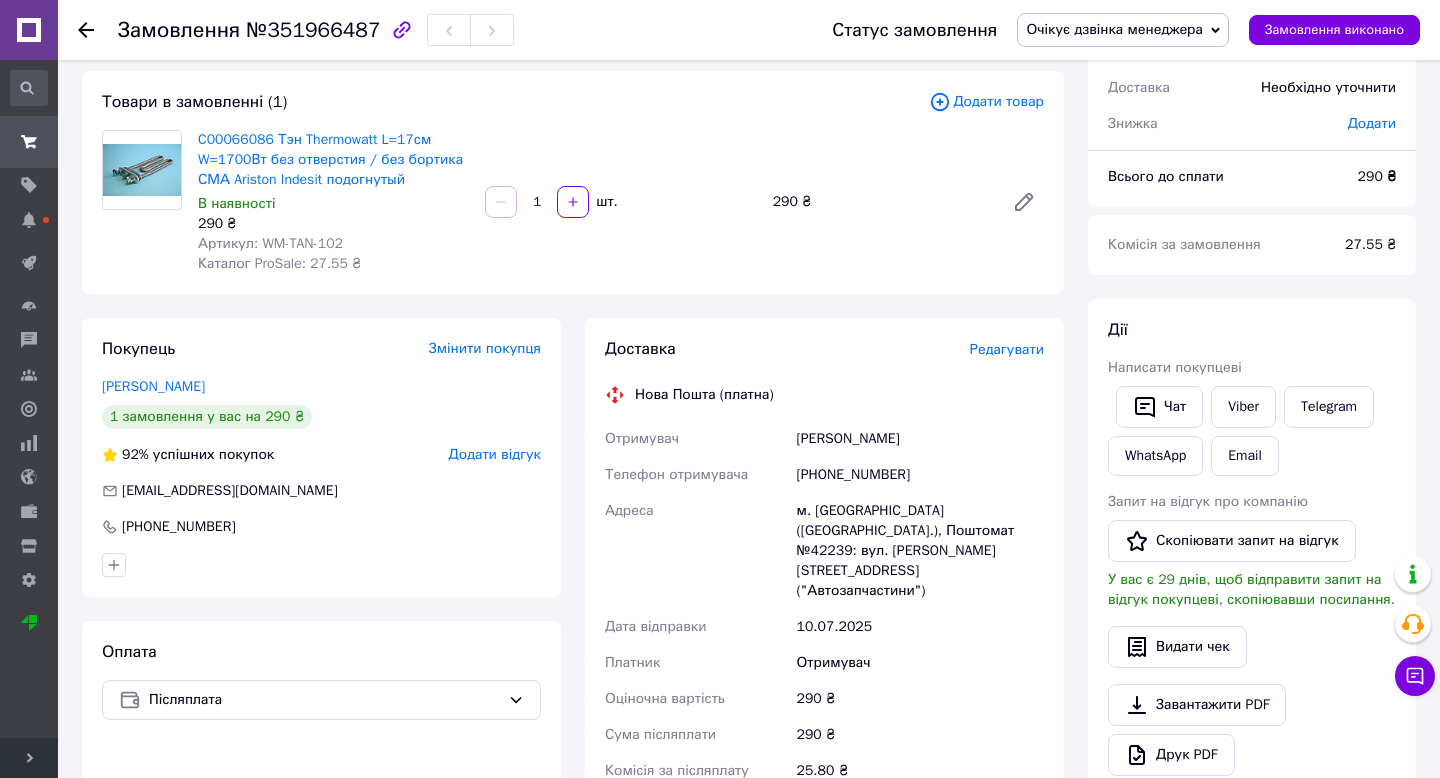 click on "[PHONE_NUMBER]" at bounding box center (920, 475) 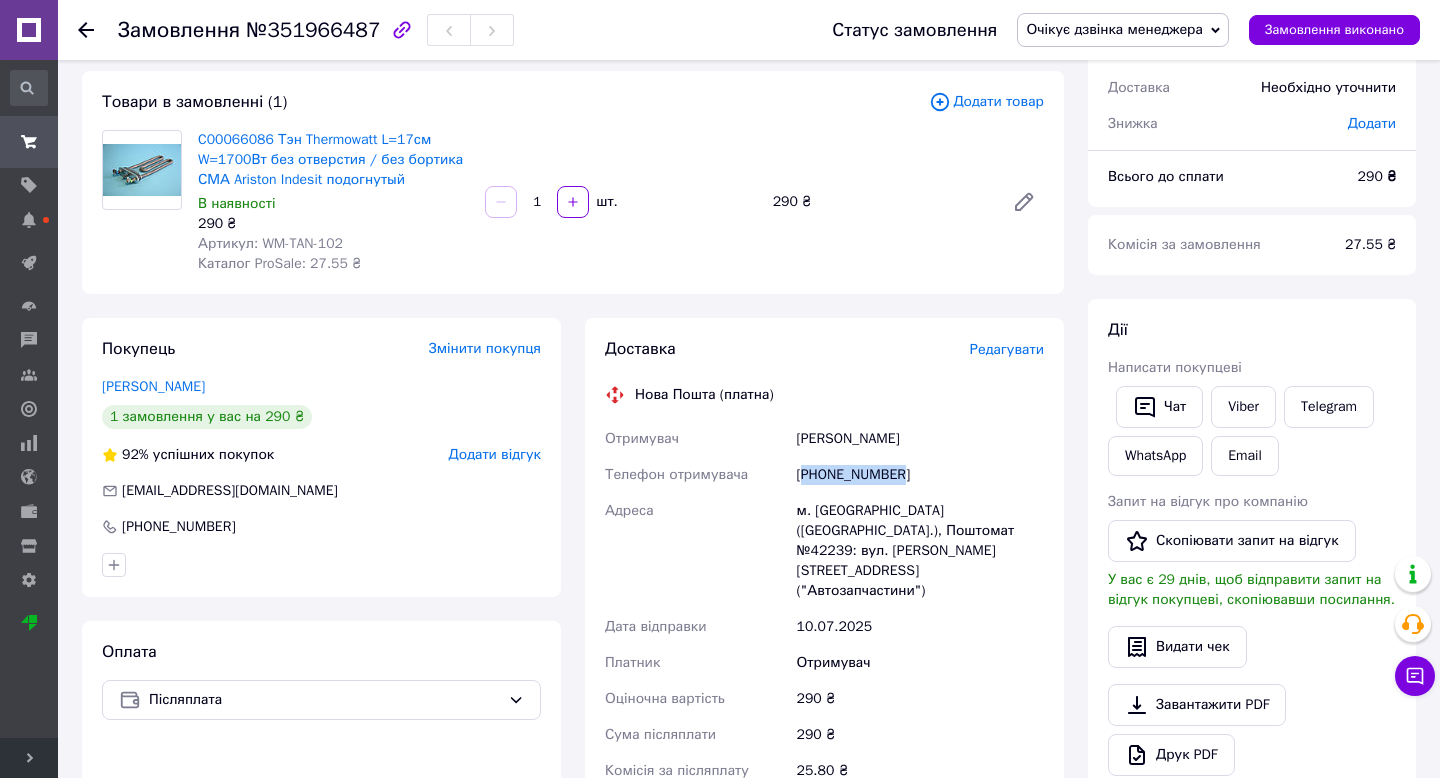 click on "[PHONE_NUMBER]" at bounding box center (920, 475) 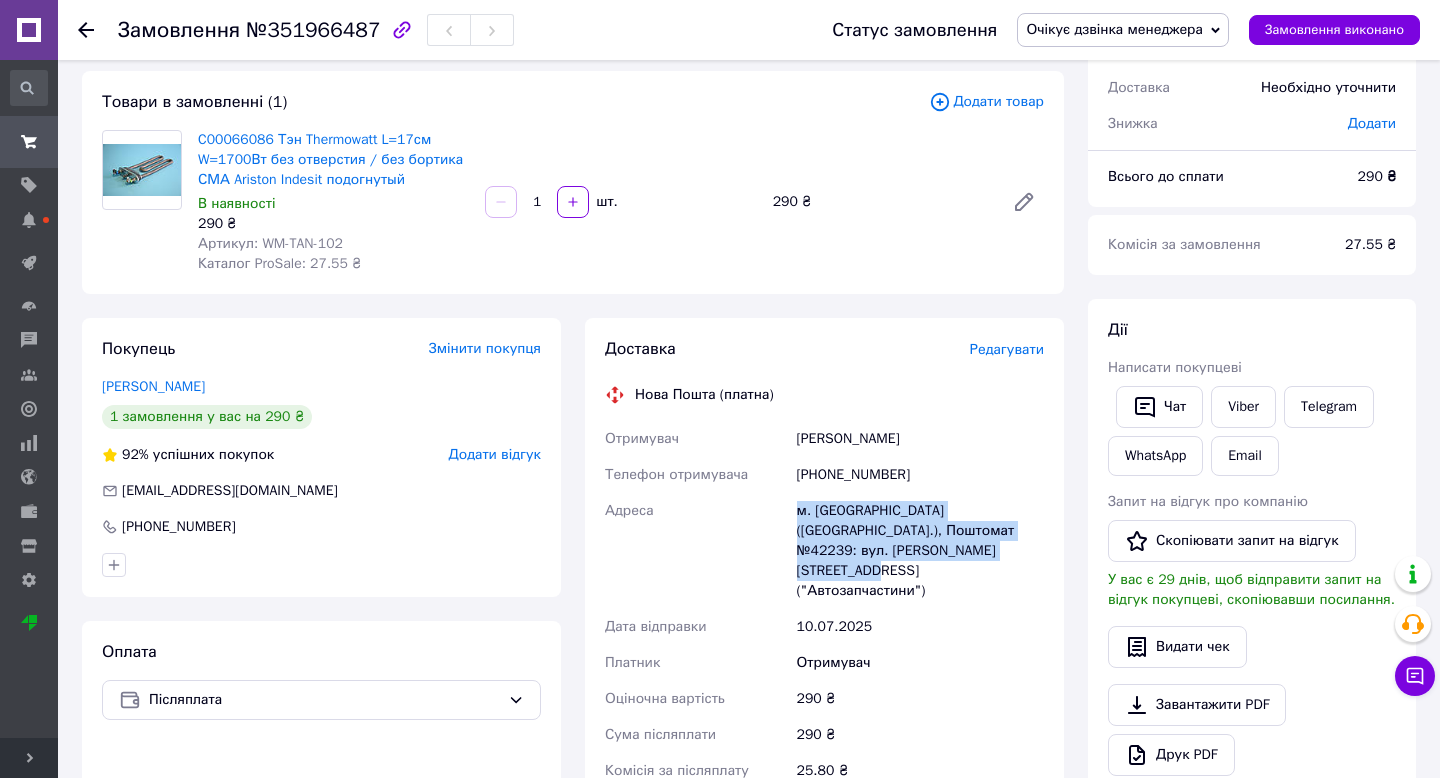 drag, startPoint x: 800, startPoint y: 507, endPoint x: 941, endPoint y: 577, distance: 157.41982 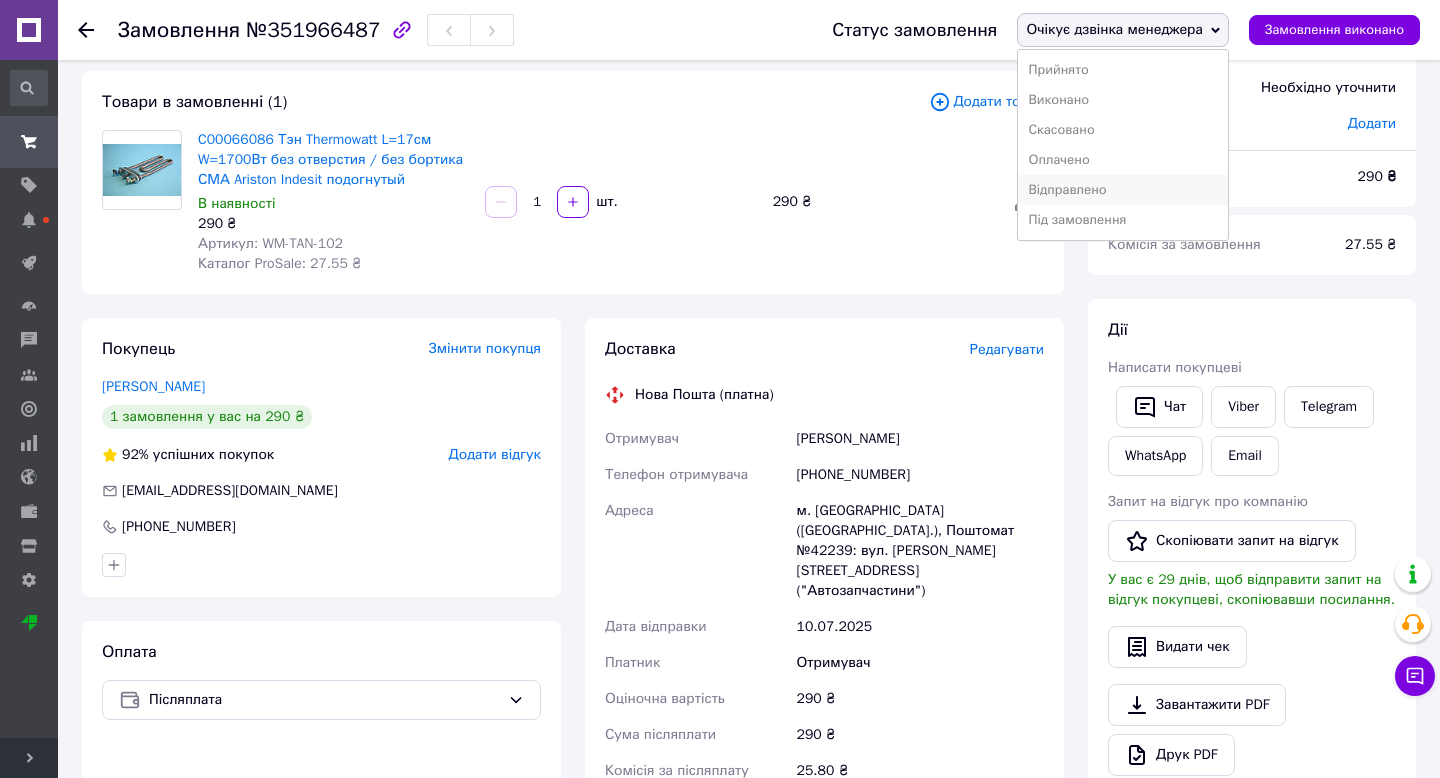click on "Відправлено" at bounding box center (1123, 190) 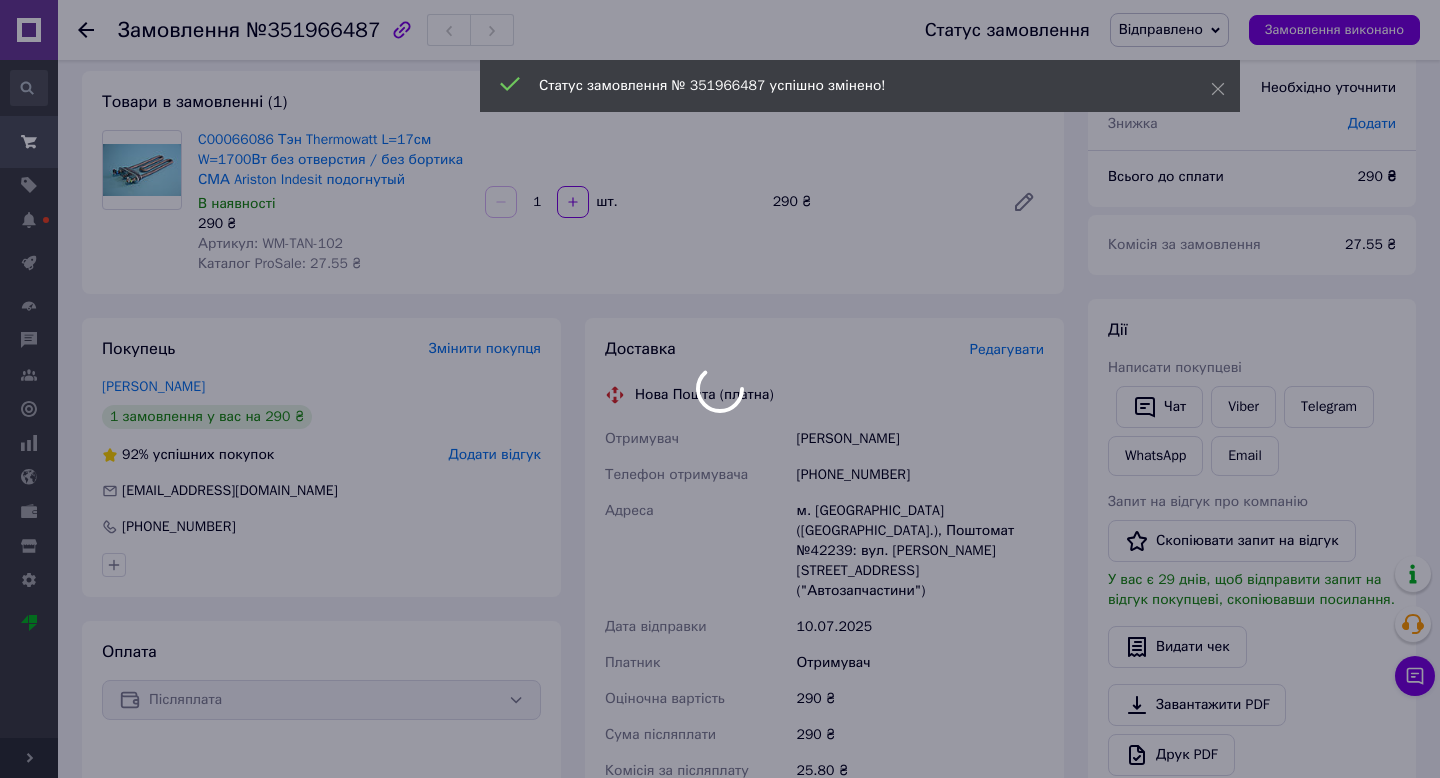 click on "FastService Ваш ID: 3863863 Сайт FastService Кабінет покупця Перевірити стан системи Сторінка на порталі Довідка Вийти Історія пошуку для св для  доста час часи Замовлення та повідомлення Замовлення та повідомлення Замовлення Нові 0 Прийняті 0 Виконані 3295 Скасовані 593 Оплачені 0 Відправлено 28 Очікує дзвінка менеджера 1 Під замовлення 0 Повідомлення Товари та послуги Товари та послуги Позиції Групи та добірки Сезонні знижки Категорії Імпорт Акції та промокоди Видалені позиції Відновлення позицій Характеристики Відгуки 1" at bounding box center [720, 626] 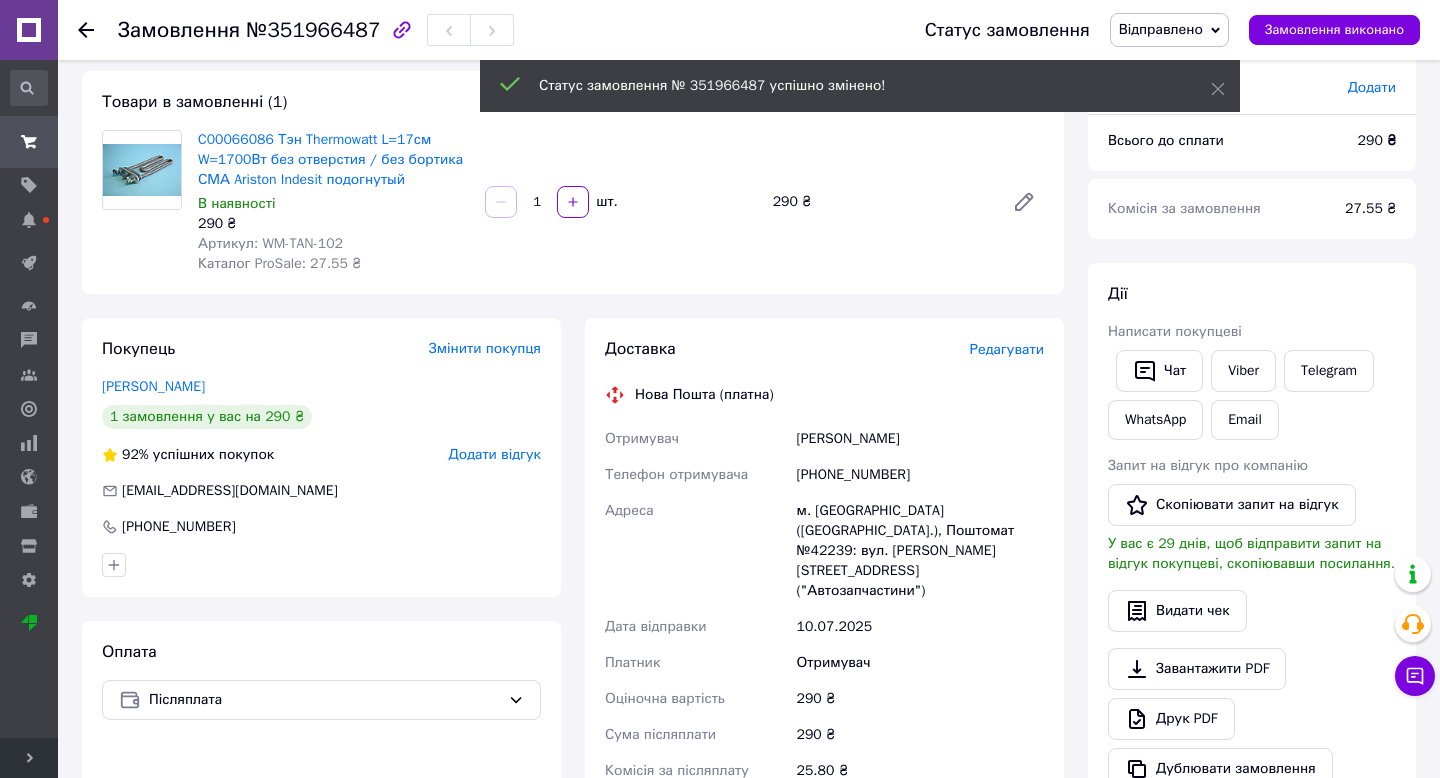 click on "Редагувати" at bounding box center (1007, 349) 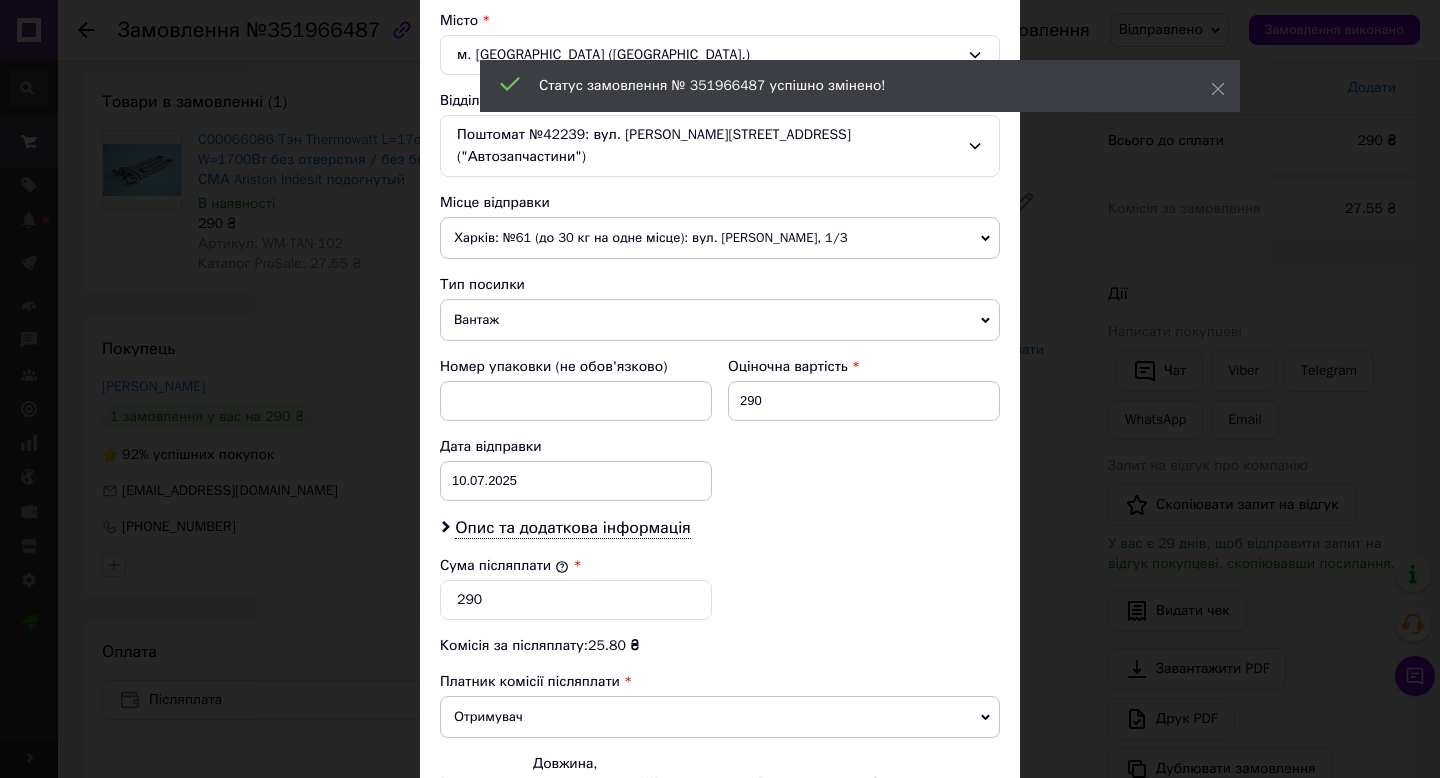 scroll, scrollTop: 768, scrollLeft: 0, axis: vertical 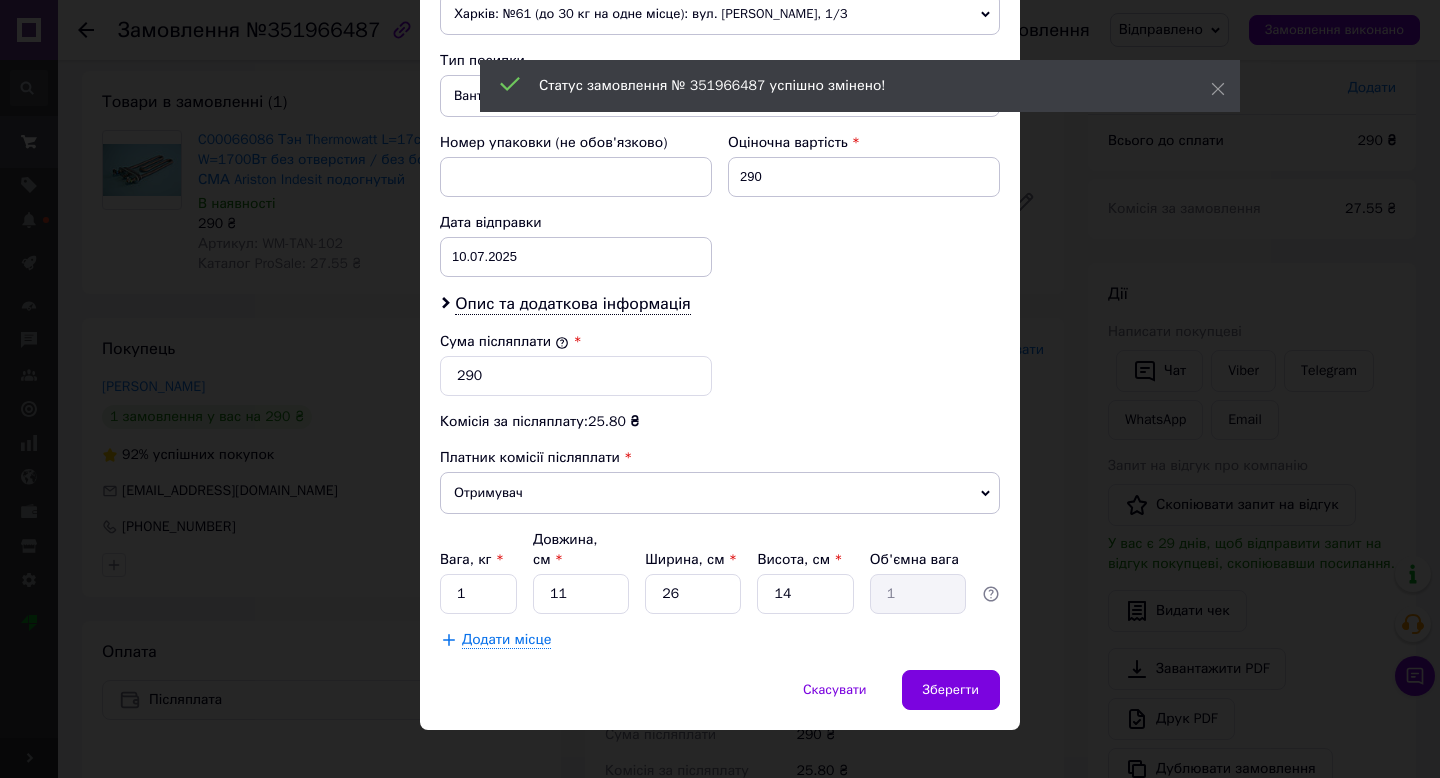 click on "× Редагування доставки Спосіб доставки Нова Пошта (платна) Платник Отримувач Відправник Прізвище отримувача Масьома Ім'я отримувача Тарас По батькові отримувача Телефон отримувача +380505157257 Тип доставки У відділенні Кур'єром В поштоматі Місто м. Прилуки (Чернігівська обл.) Відділення Поштомат №42239: вул. Пирятинська, 14г ("Автозапчастини") Місце відправки Харків: №61 (до 30 кг на одне місце): вул. Донець-Захаржевського, 1/3 Немає збігів. Спробуйте змінити умови пошуку Додати ще місце відправки Тип посилки Вантаж Документи Номер упаковки (не обов'язково) 290 10.07.2025 < >" at bounding box center [720, 389] 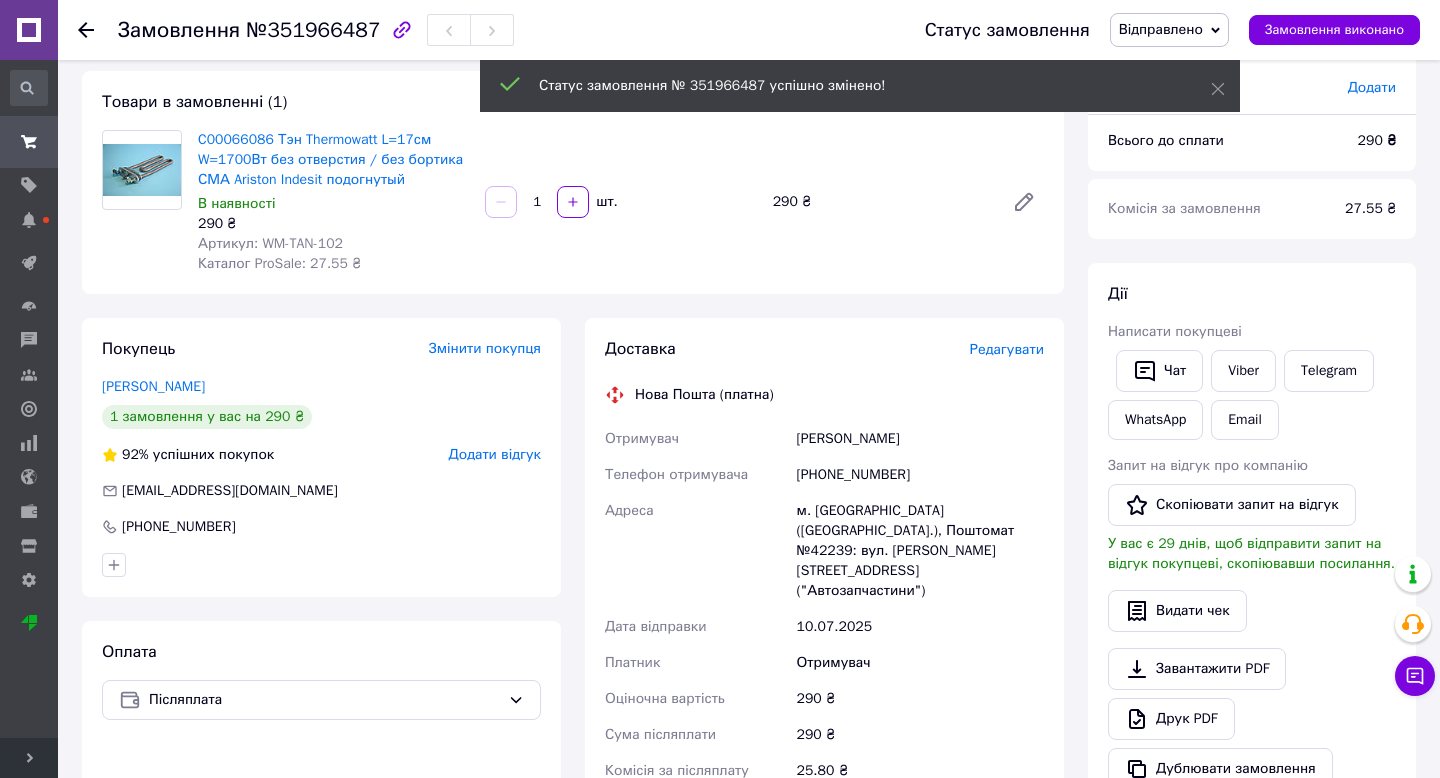 scroll, scrollTop: 388, scrollLeft: 0, axis: vertical 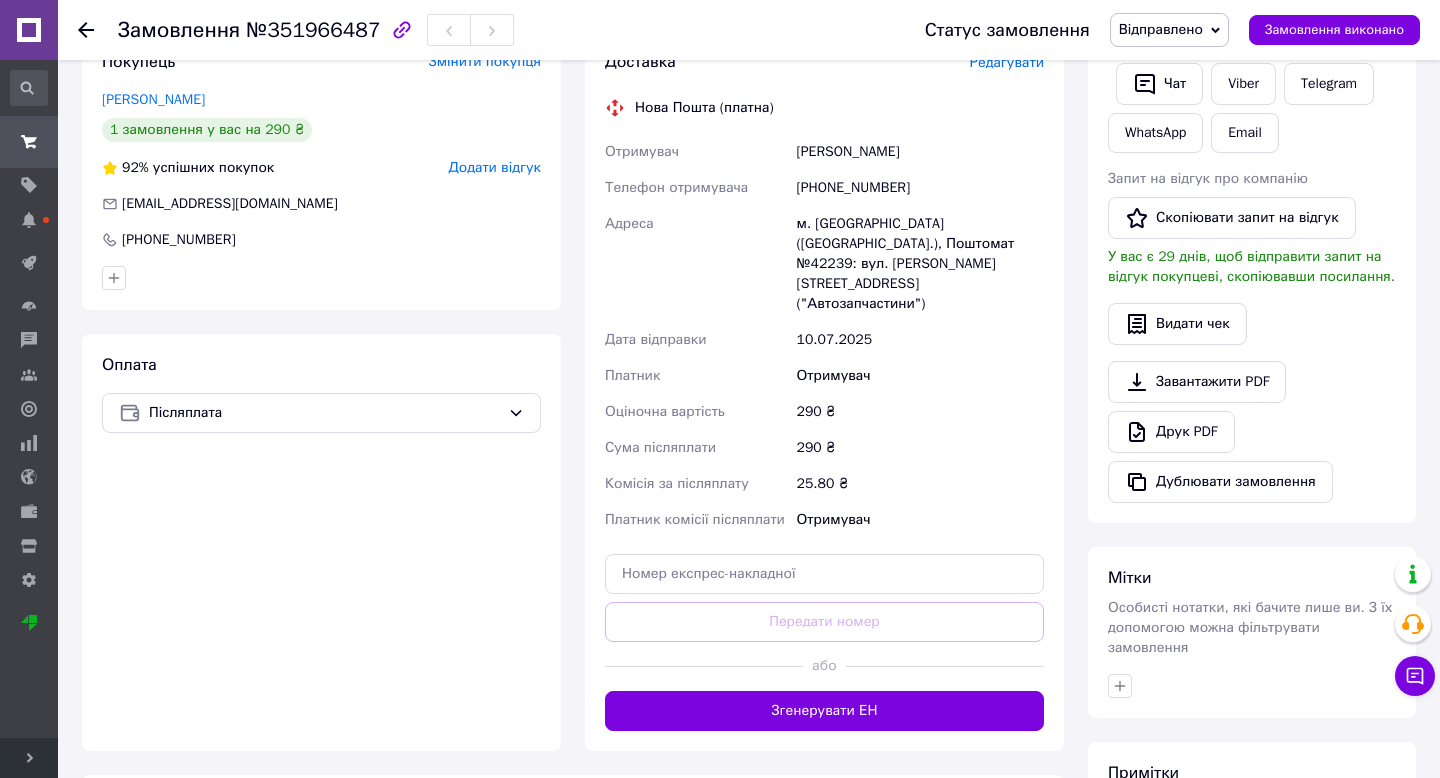 click at bounding box center [945, 666] 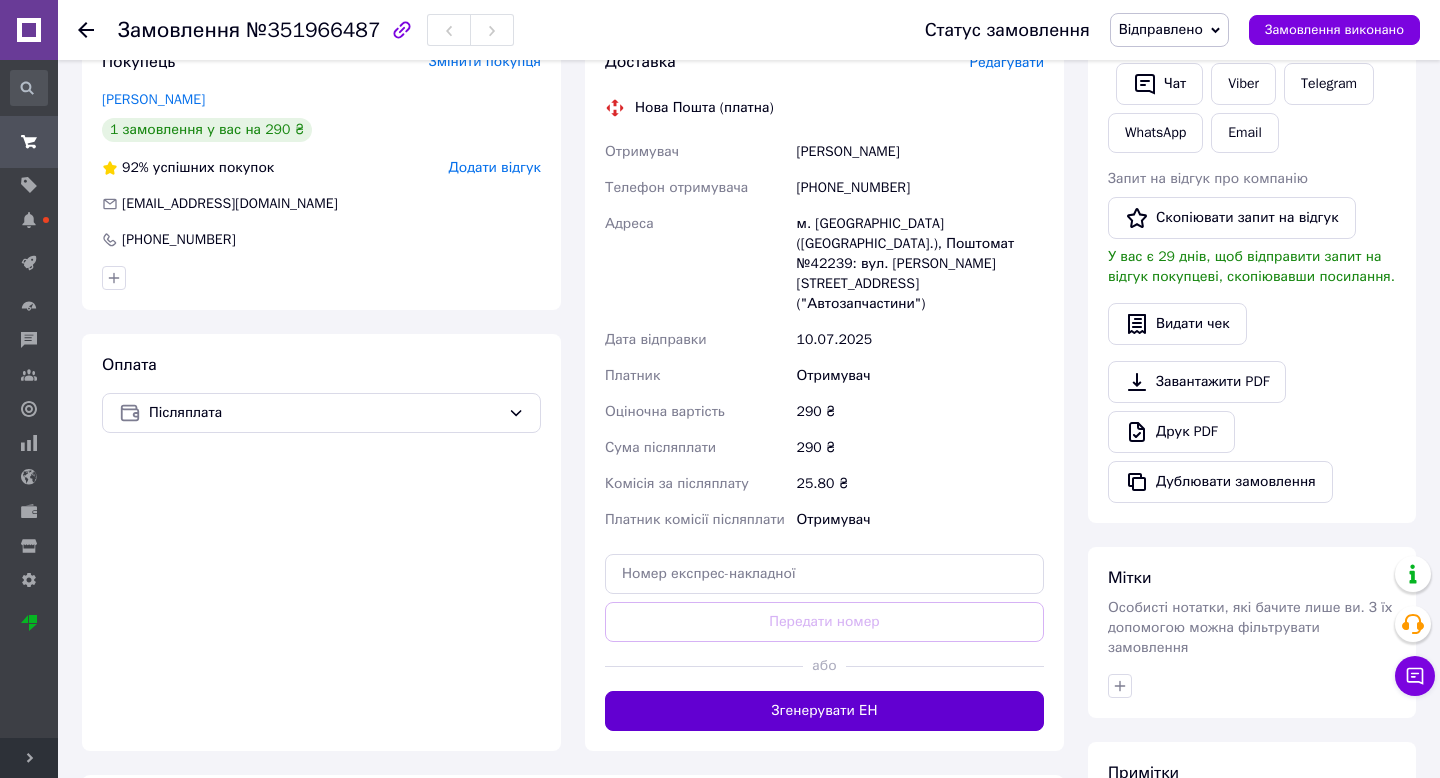 click on "Згенерувати ЕН" at bounding box center [824, 711] 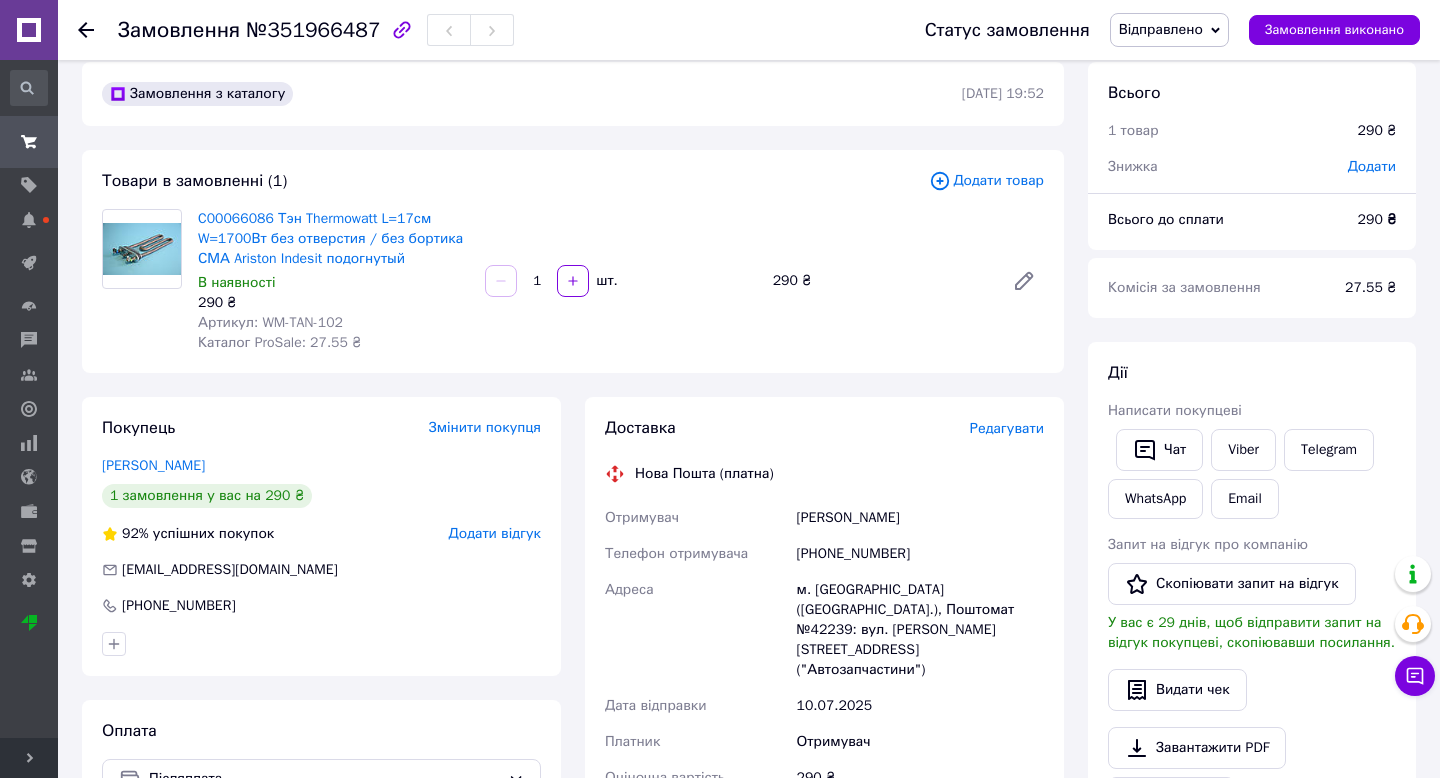 scroll, scrollTop: 0, scrollLeft: 0, axis: both 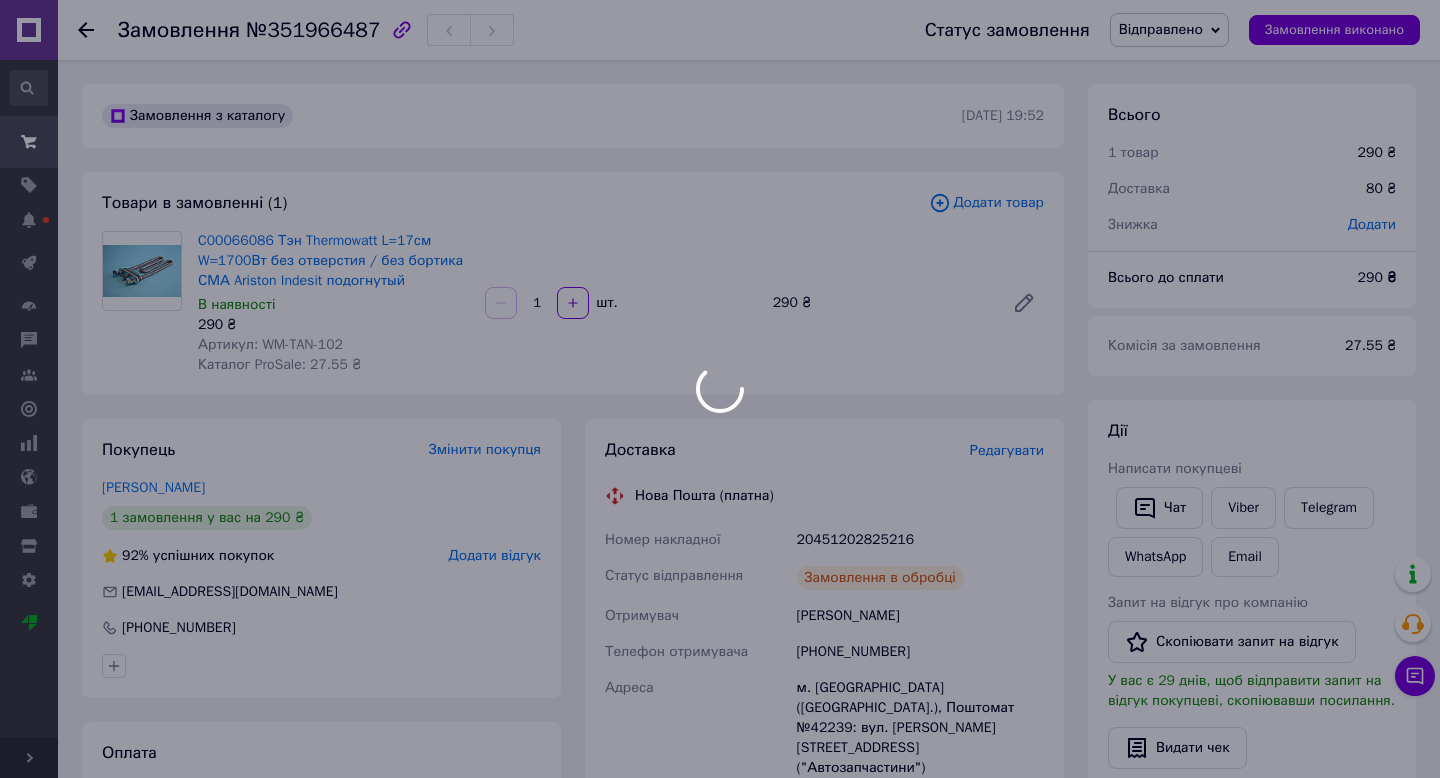 click at bounding box center (720, 389) 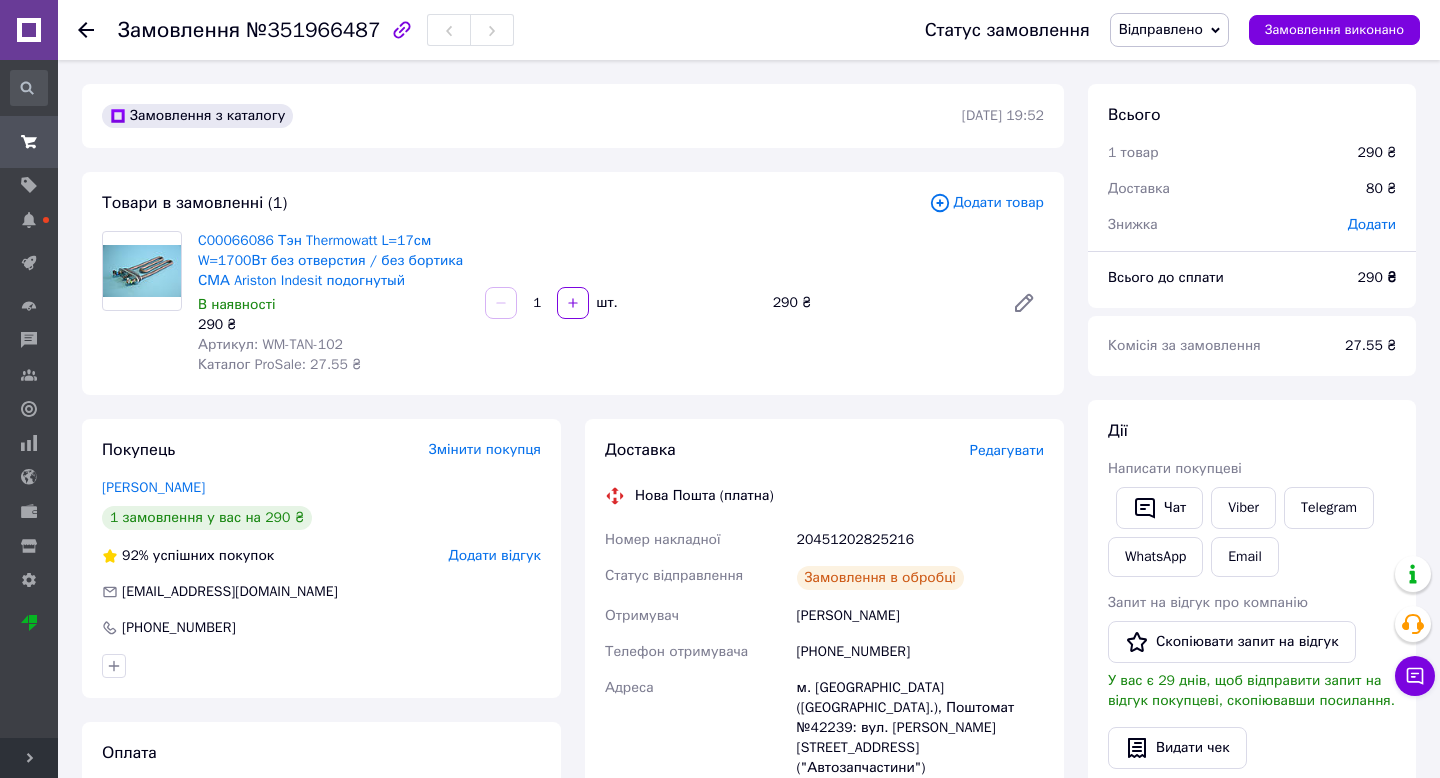 click on "20451202825216" at bounding box center (920, 540) 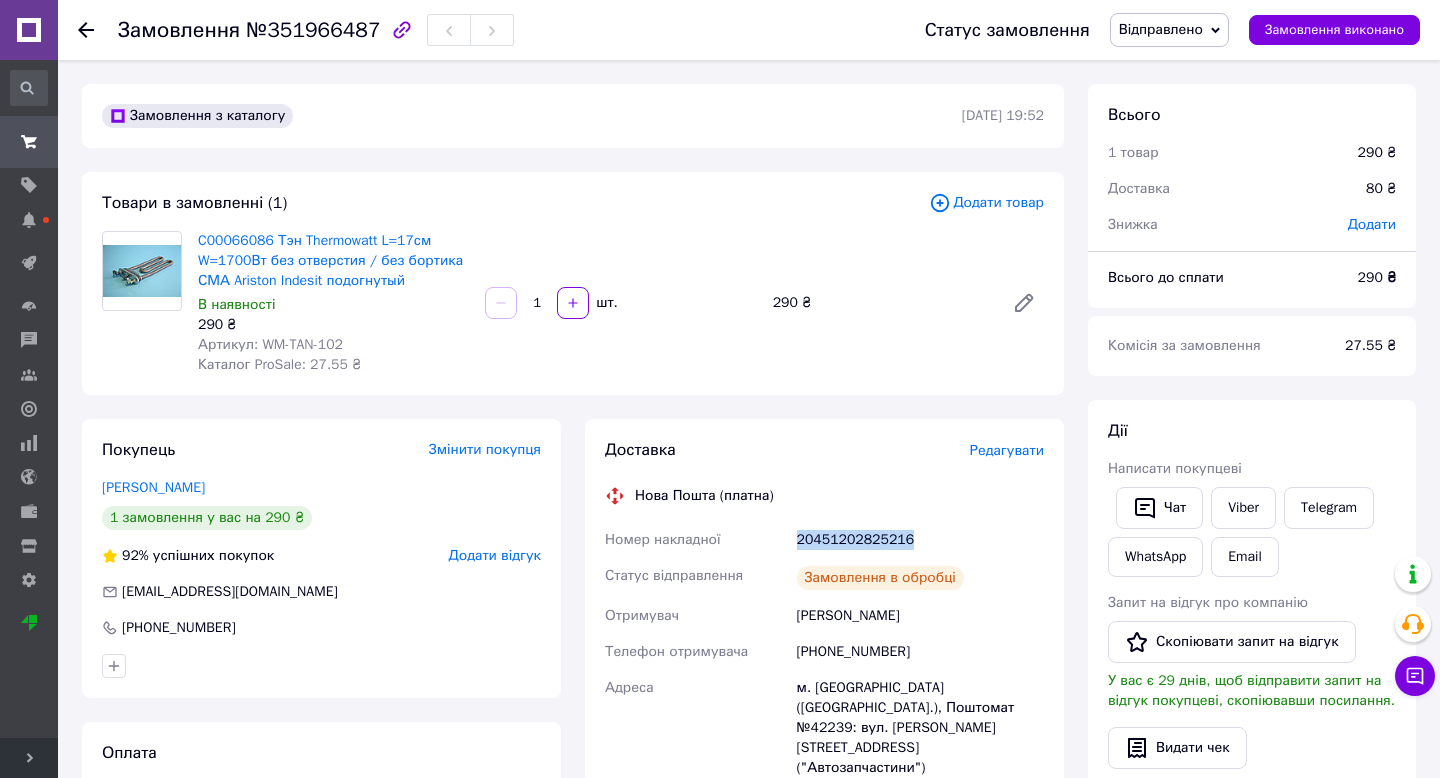 click on "20451202825216" at bounding box center (920, 540) 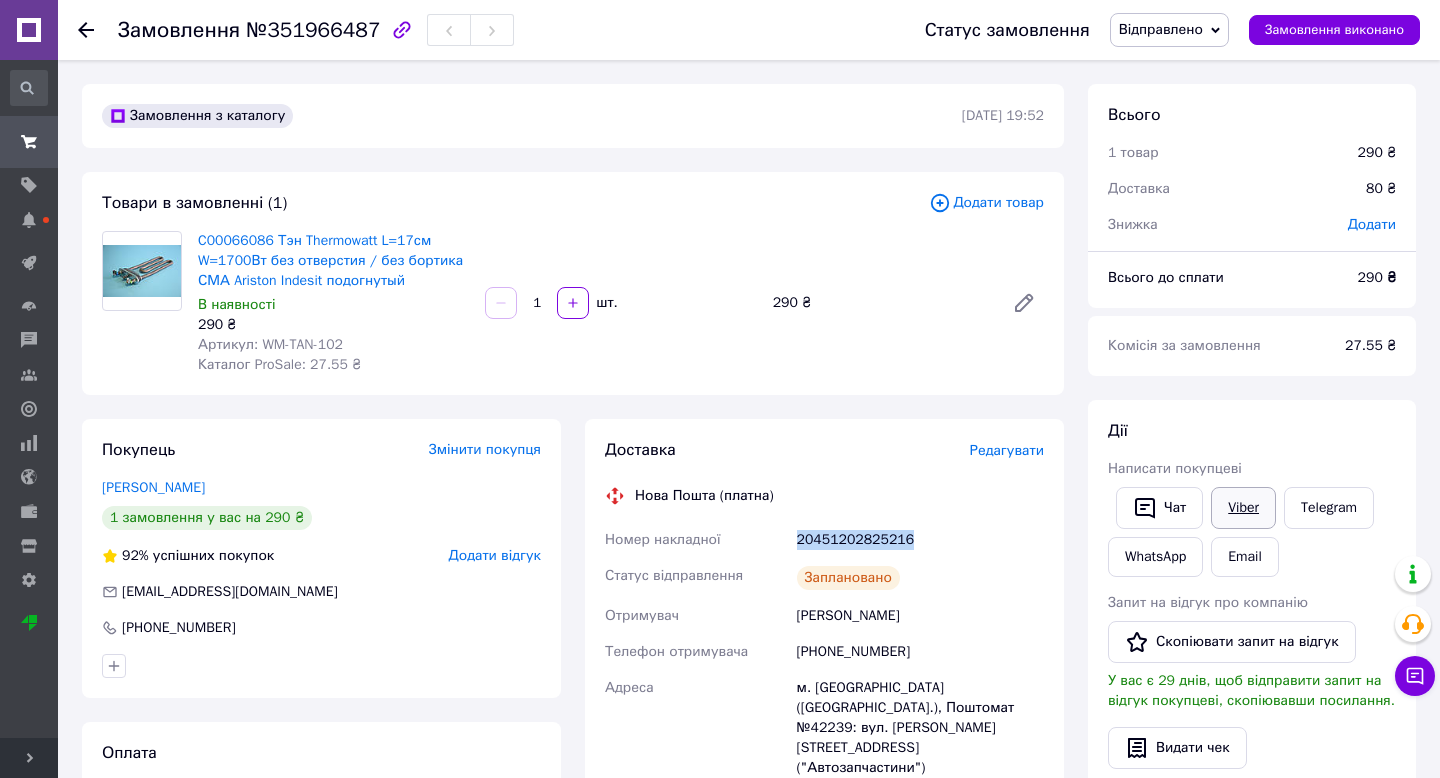 click on "Viber" at bounding box center [1243, 508] 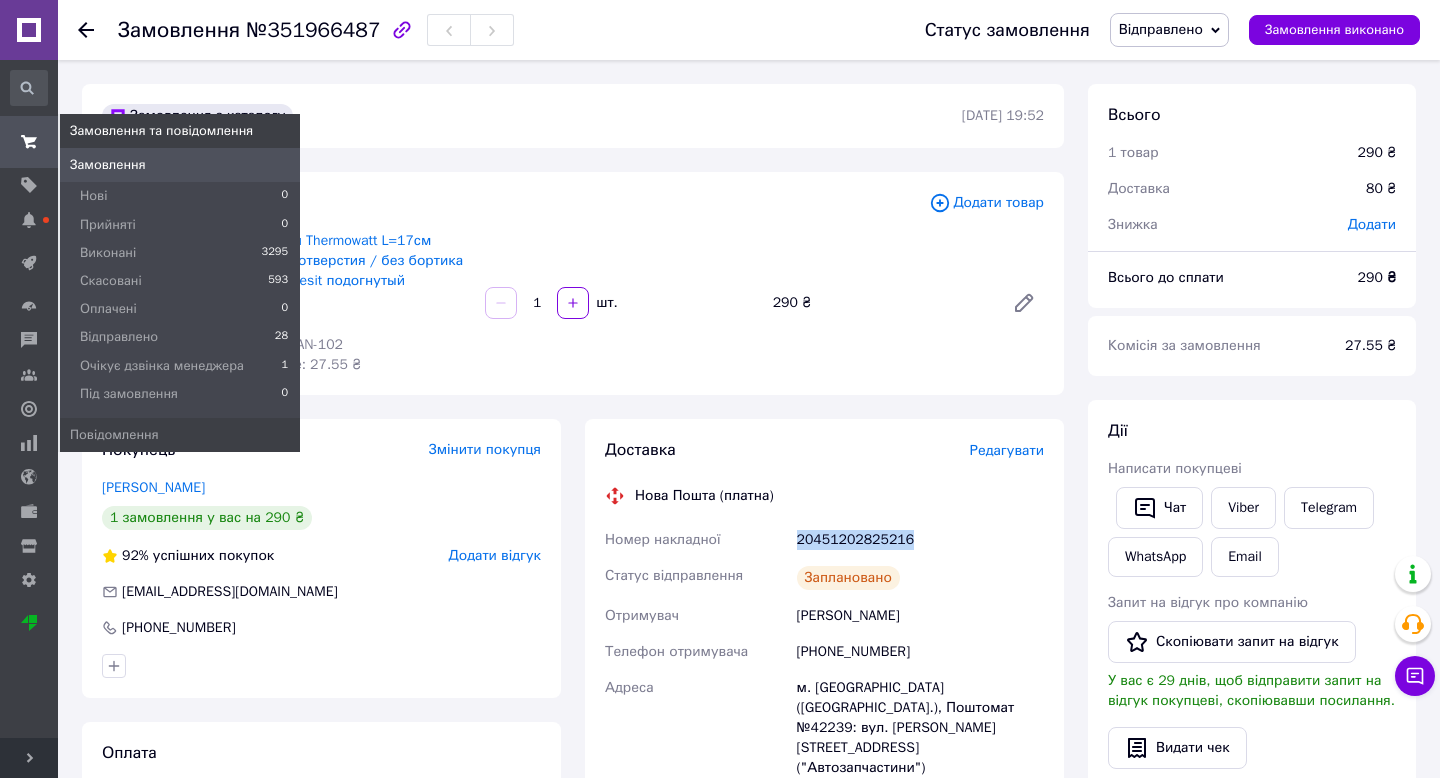 click at bounding box center [29, 142] 